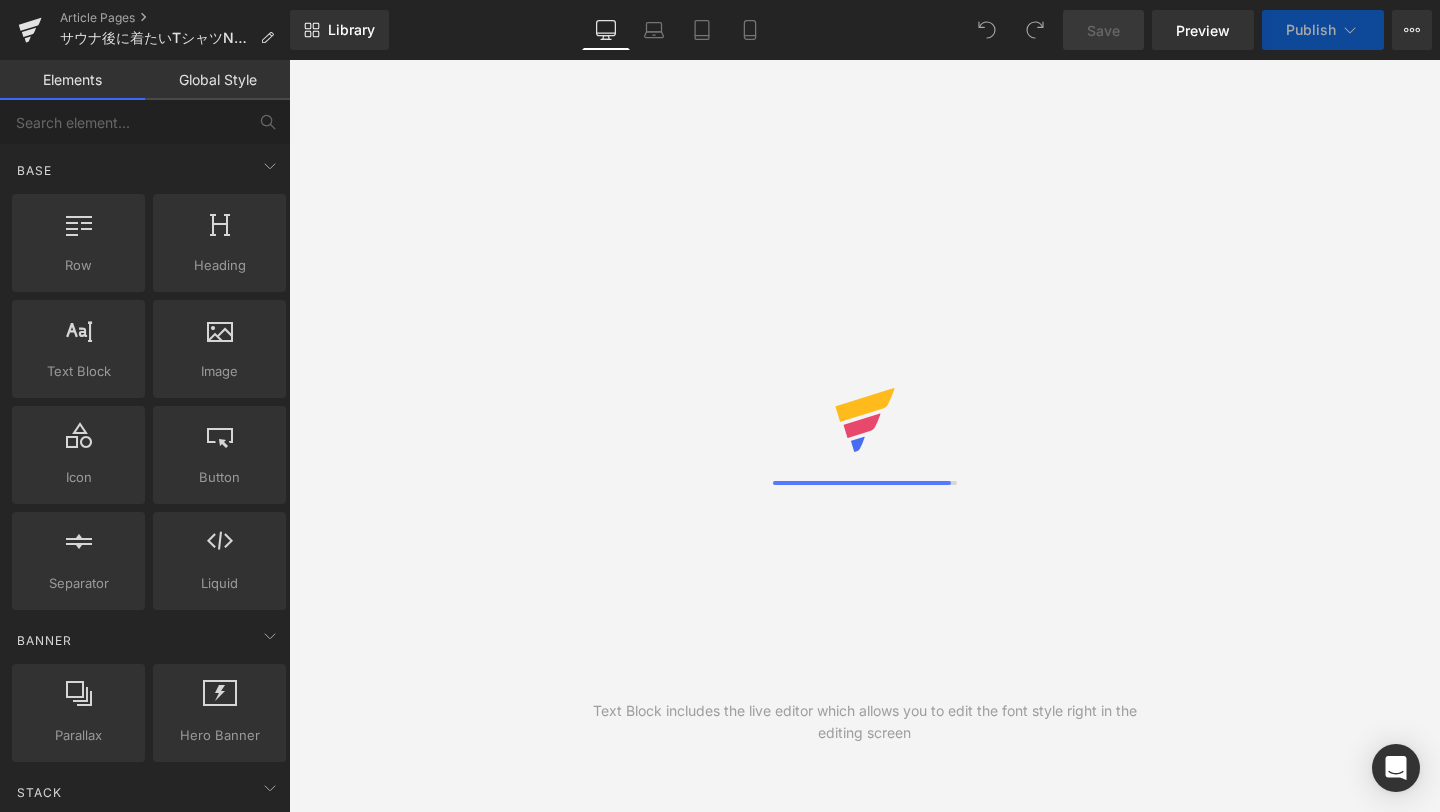 scroll, scrollTop: 0, scrollLeft: 0, axis: both 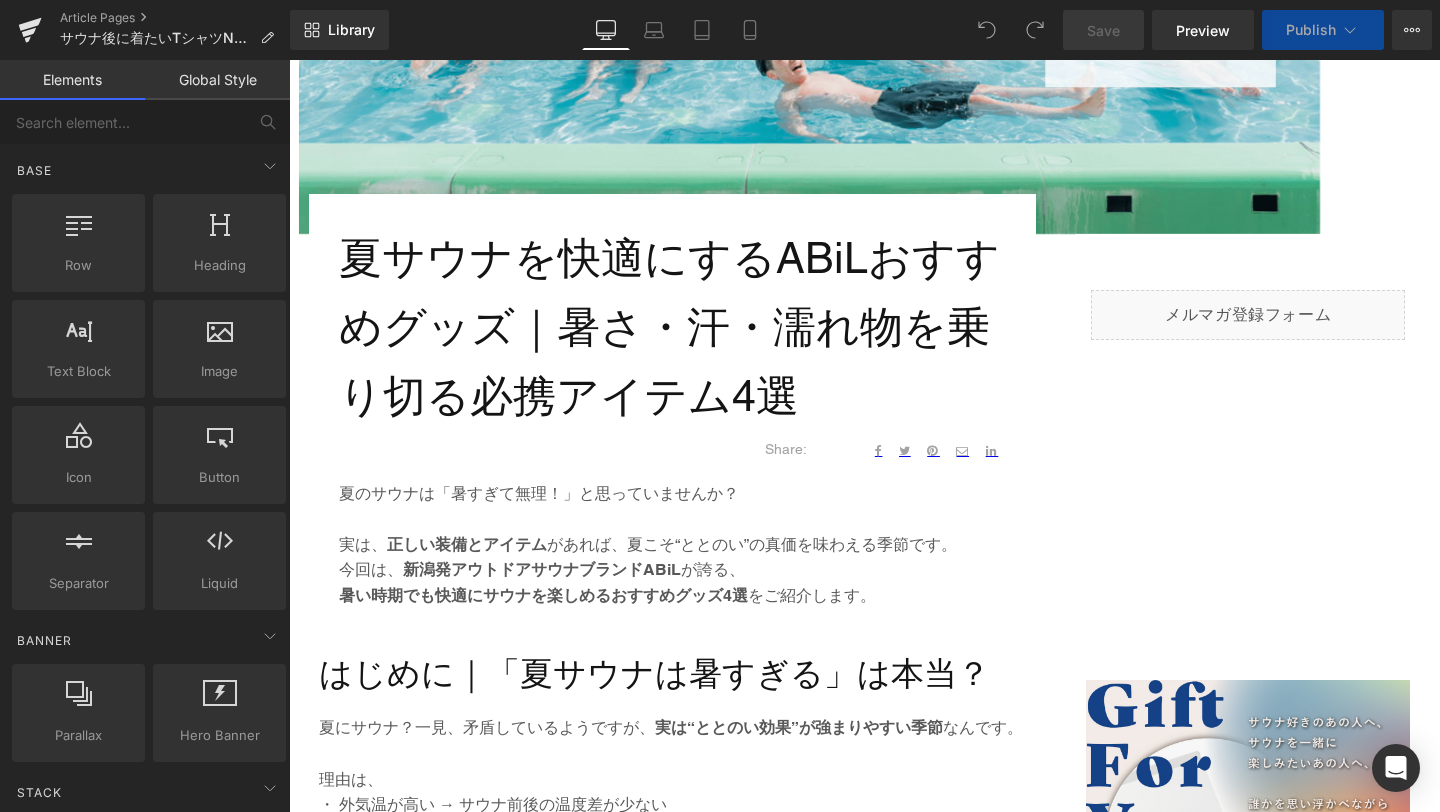 click on "夏サウナを快適にするABiLおすすめグッズ｜暑さ・汗・濡れ物を乗り切る必携アイテム4選" at bounding box center [672, 327] 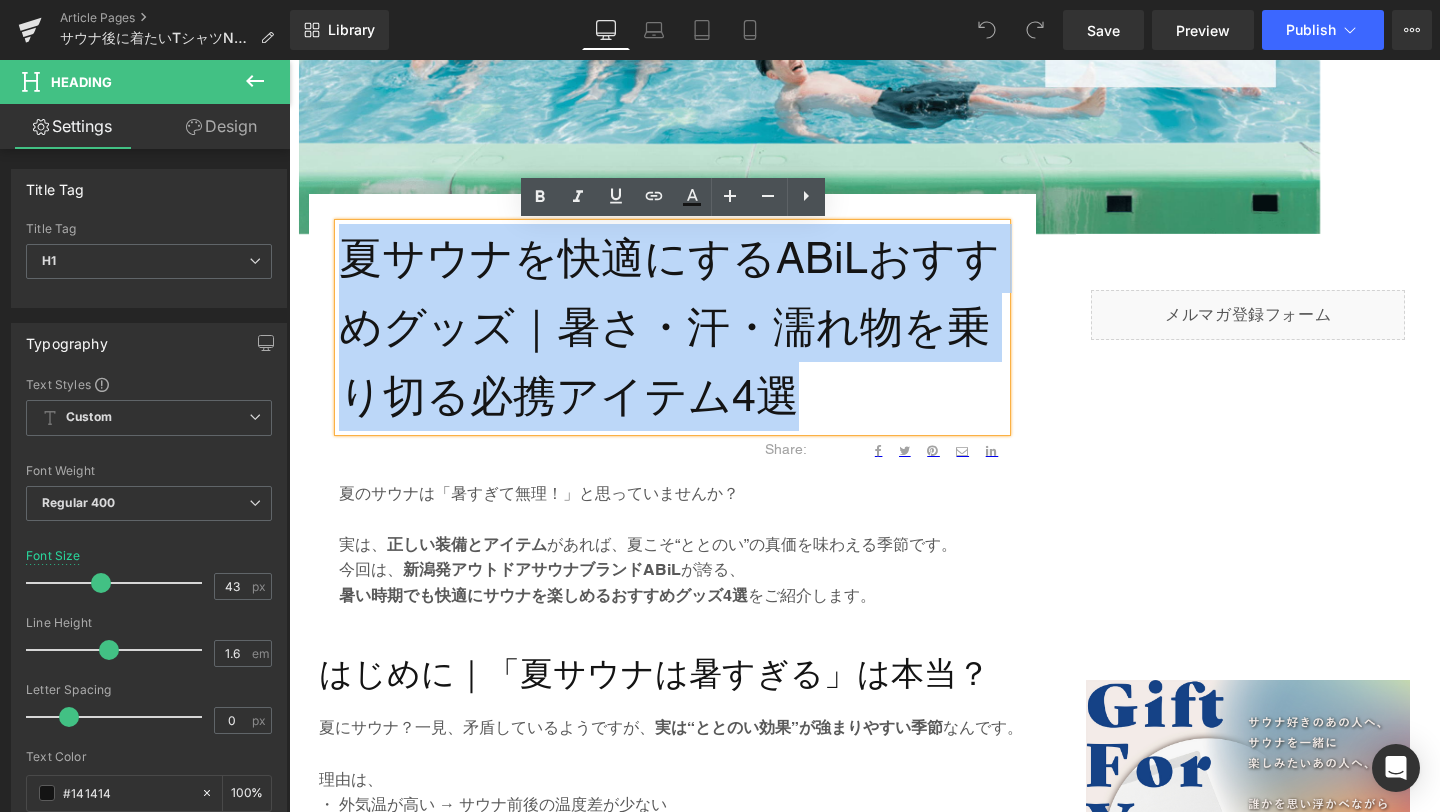 drag, startPoint x: 802, startPoint y: 405, endPoint x: 350, endPoint y: 253, distance: 476.87314 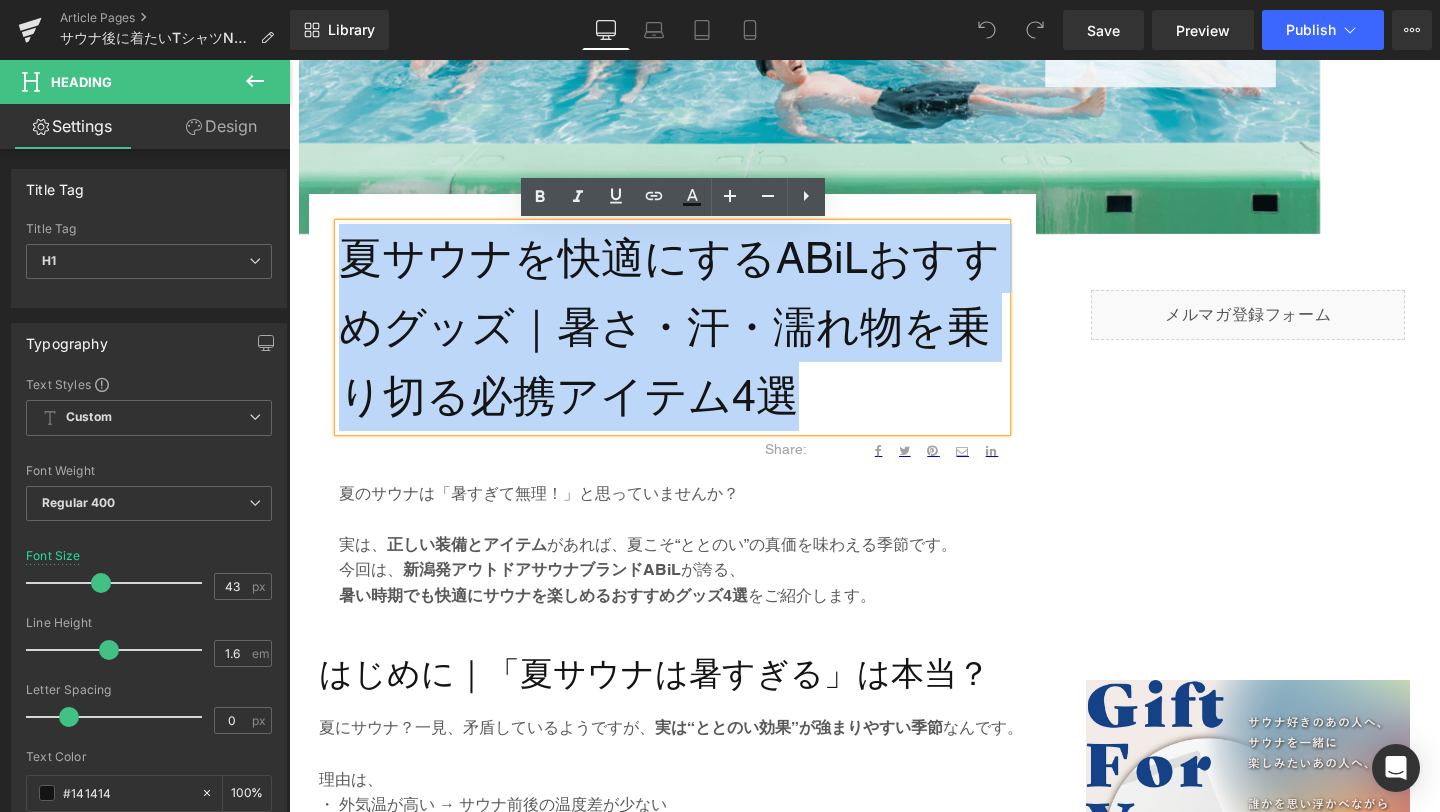 click on "夏サウナを快適にするABiLおすすめグッズ｜暑さ・汗・濡れ物を乗り切る必携アイテム4選" at bounding box center [672, 327] 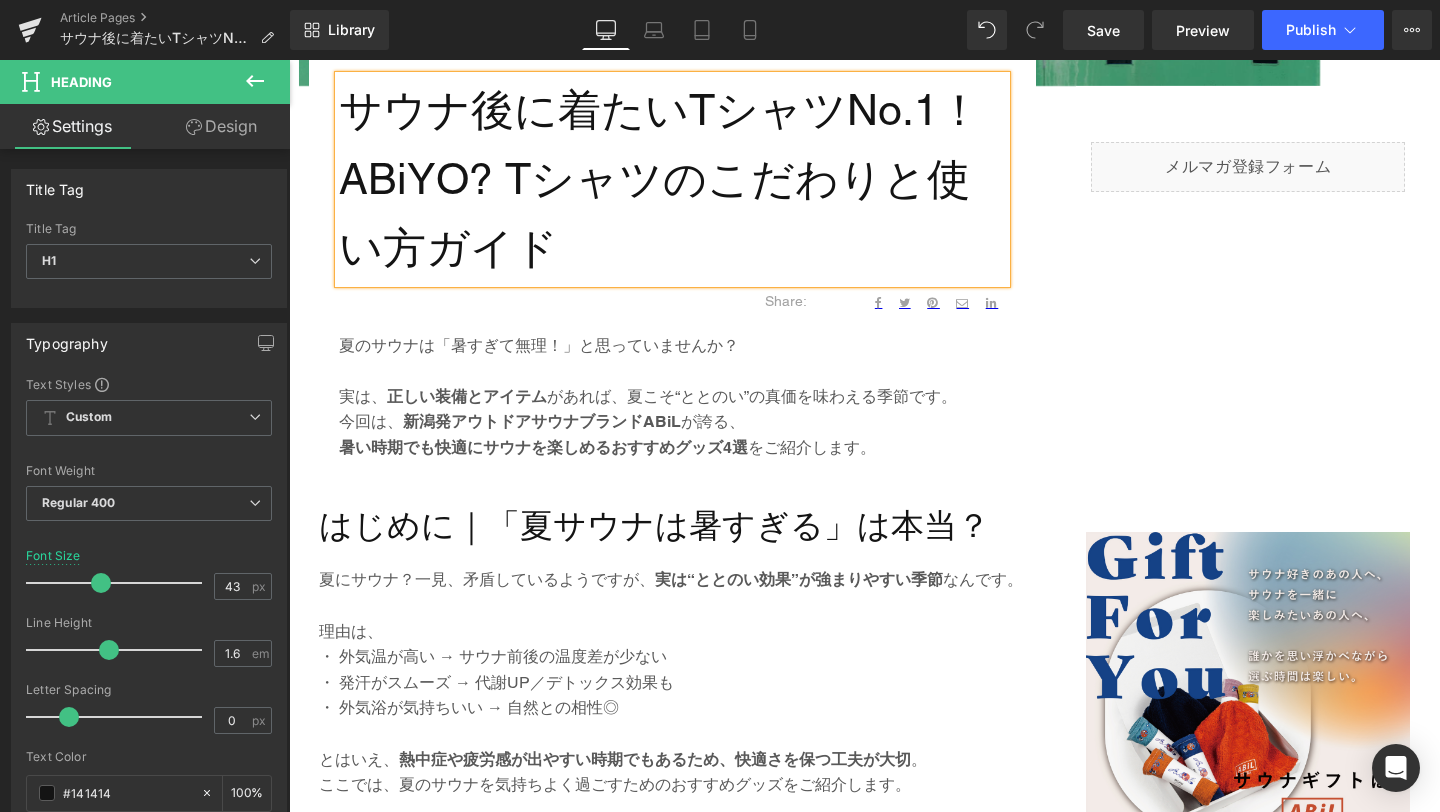 scroll, scrollTop: 799, scrollLeft: 0, axis: vertical 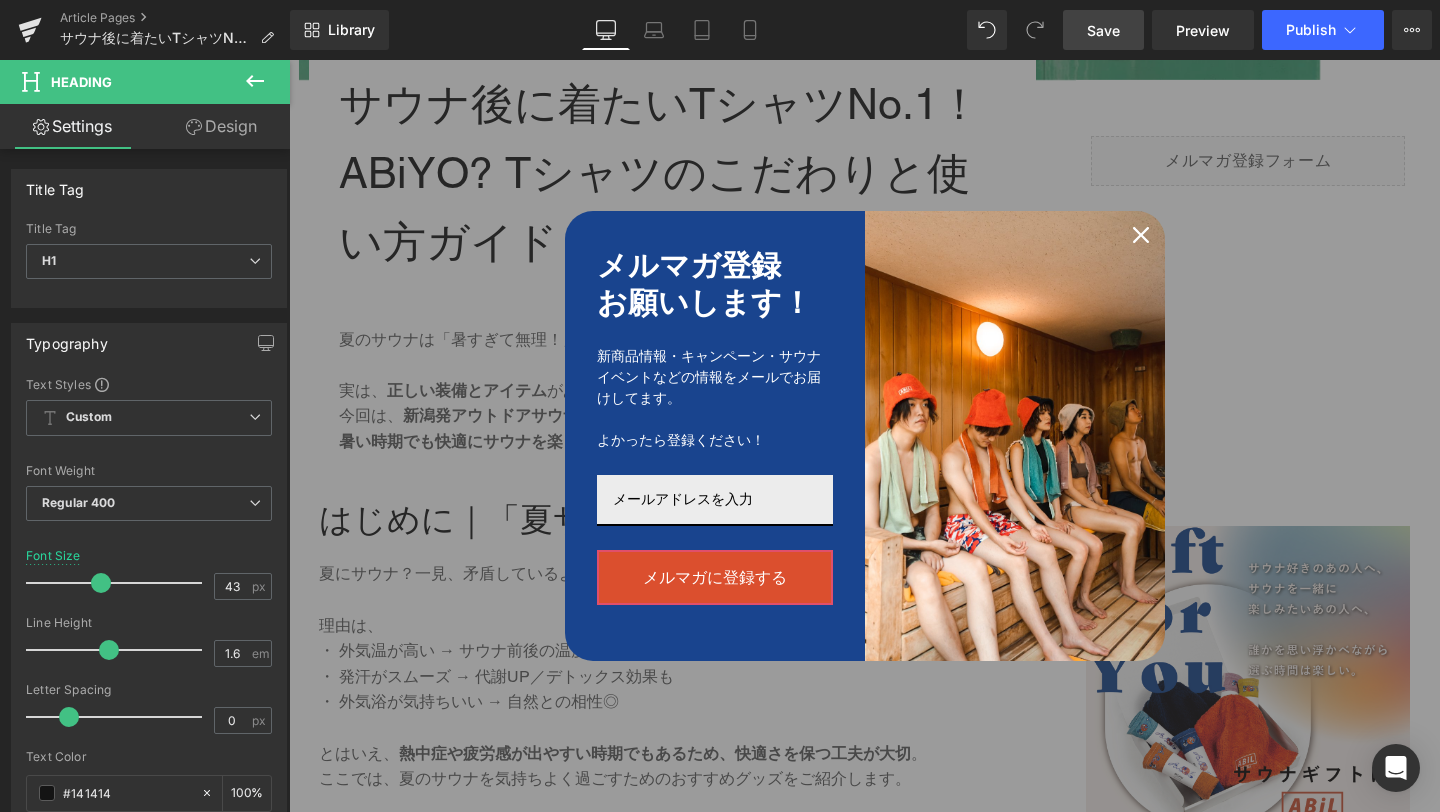 click on "Save" at bounding box center [1103, 30] 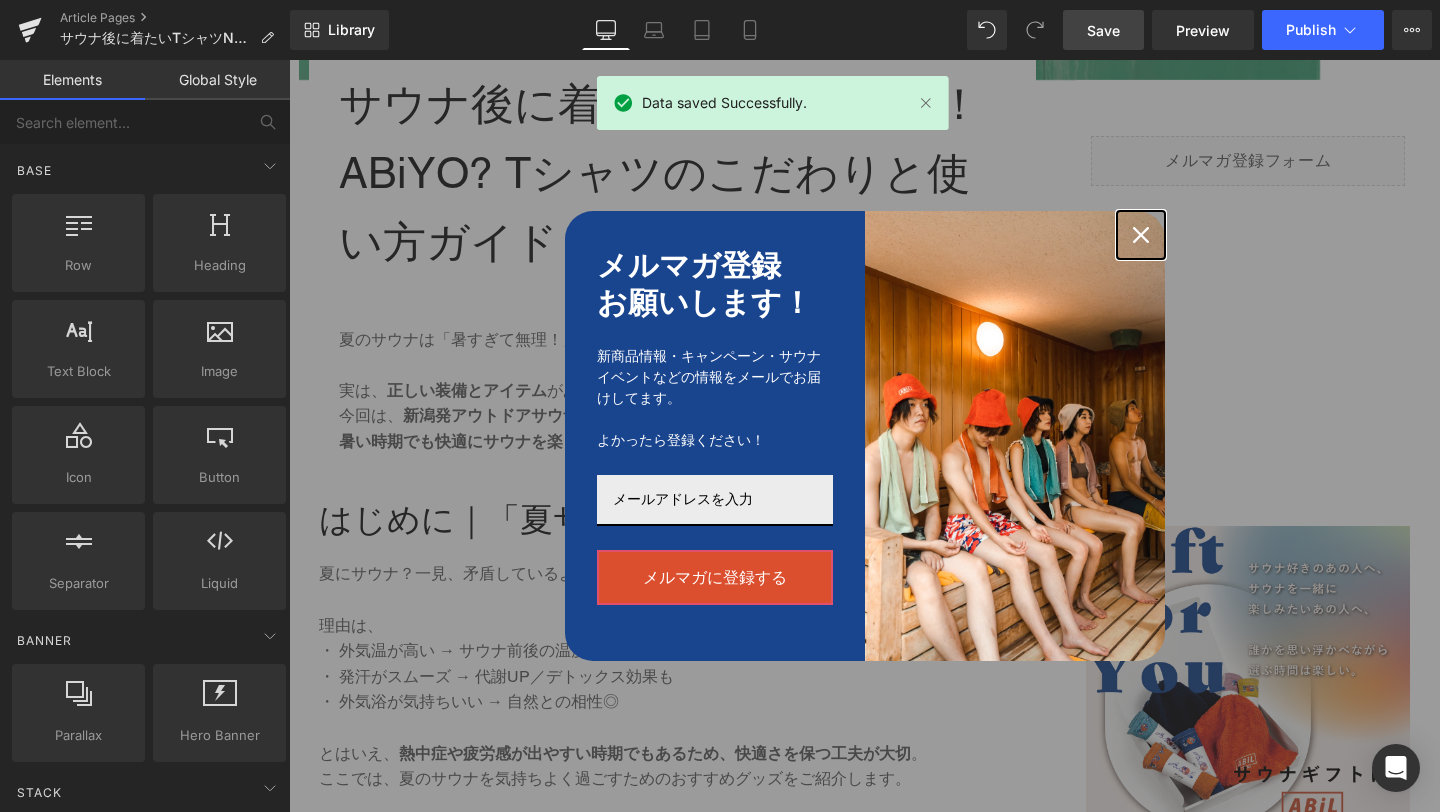 click 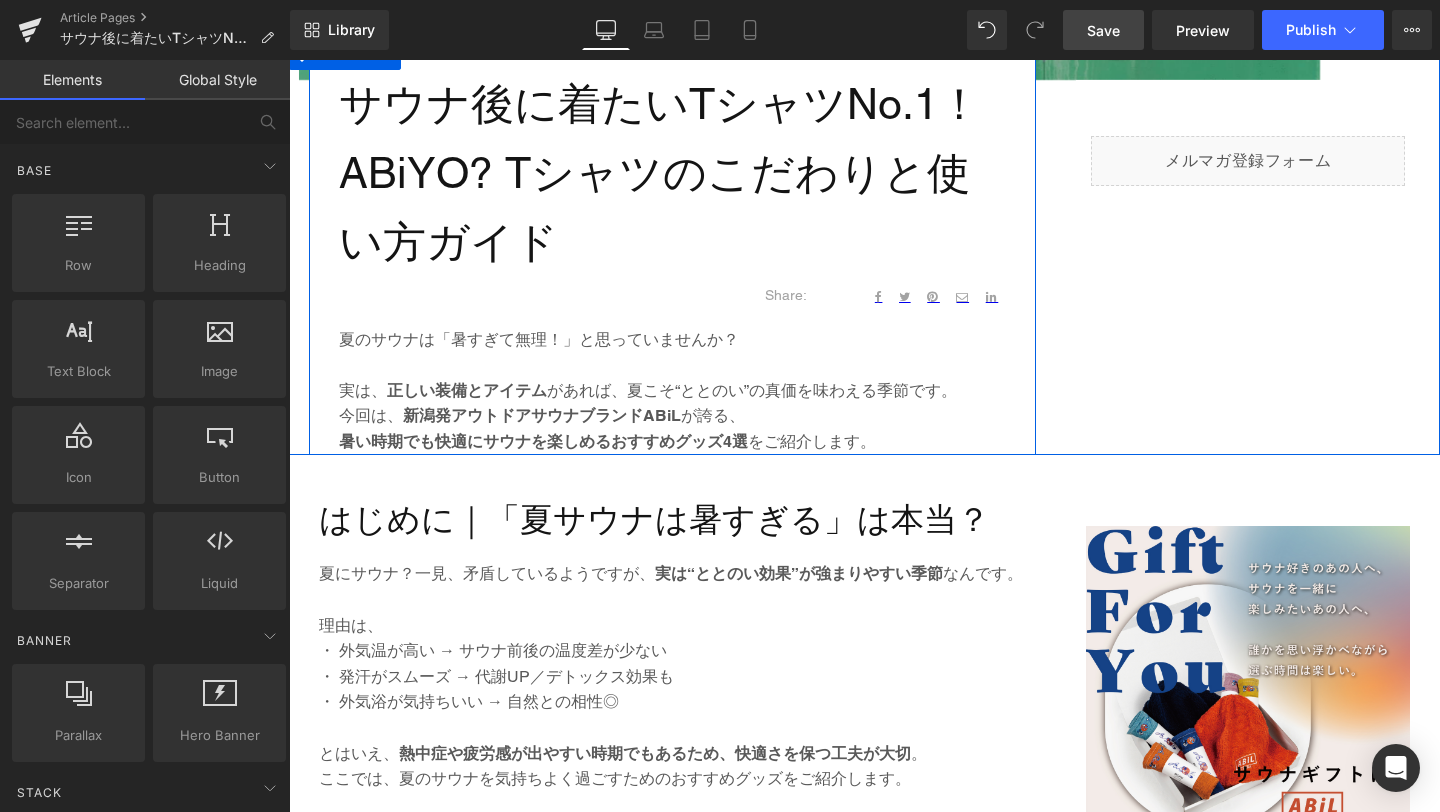 click on "実は、 正しい装備とアイテム があれば、夏こそ“ととのい”の真価を味わえる季節です。" at bounding box center (672, 391) 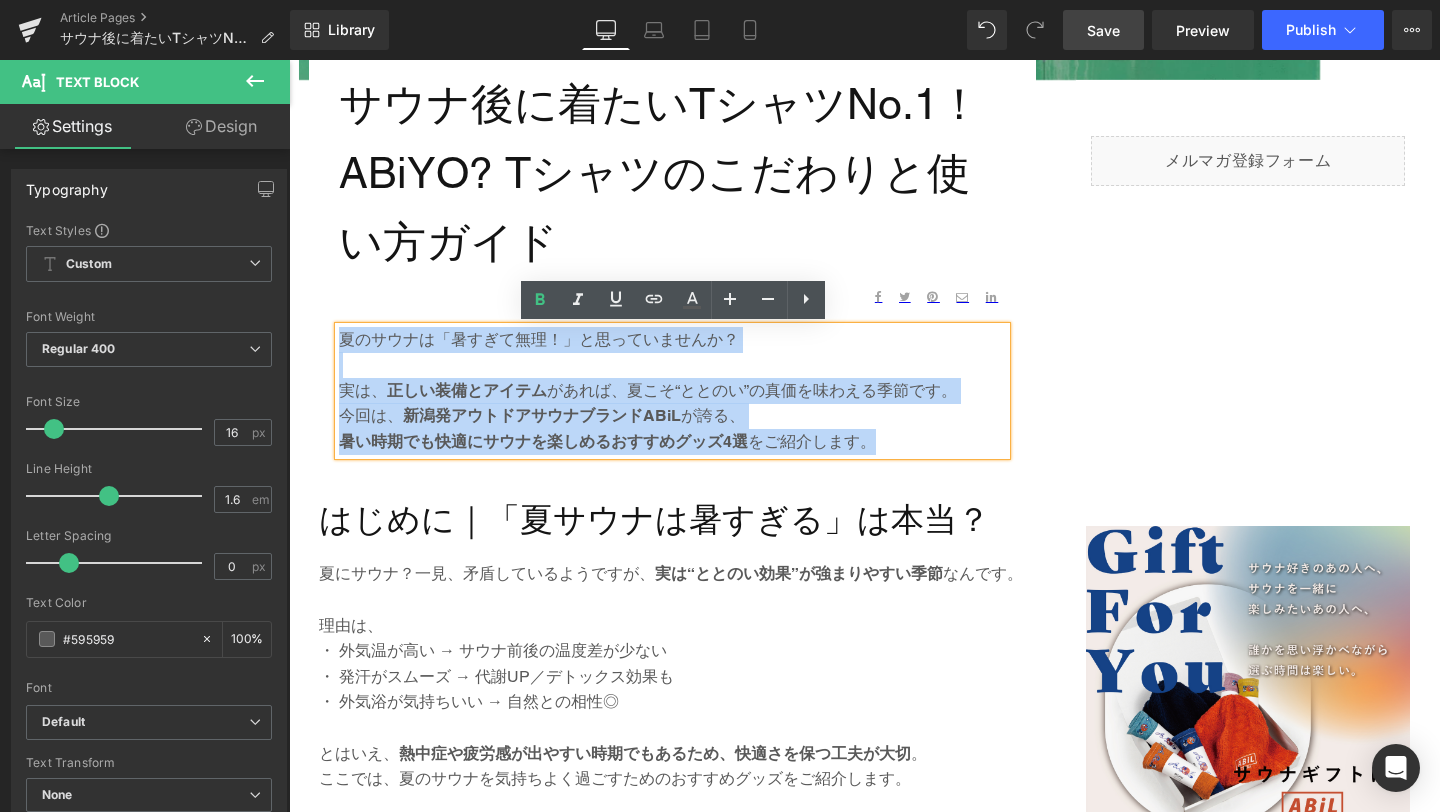 drag, startPoint x: 884, startPoint y: 444, endPoint x: 343, endPoint y: 341, distance: 550.7177 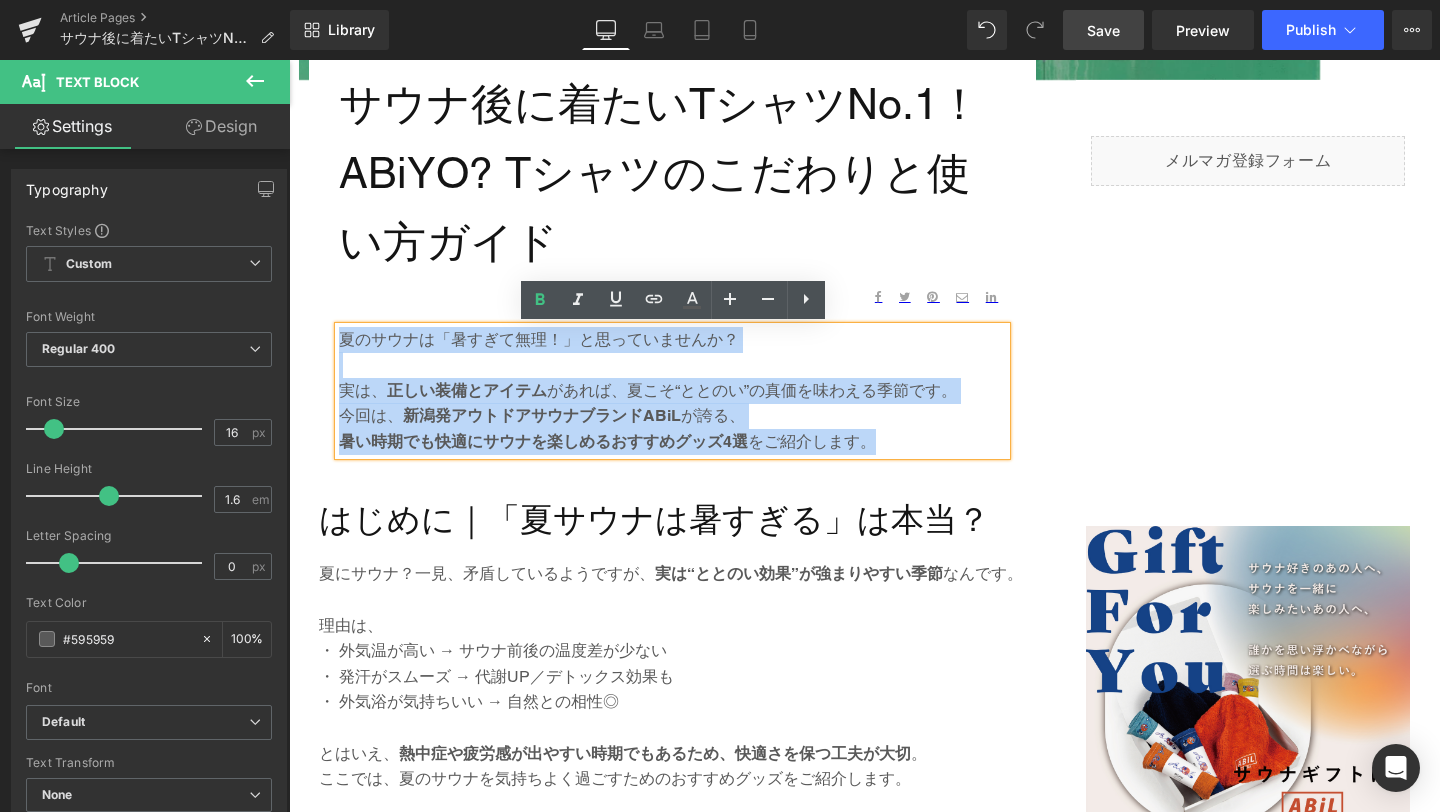 click on "夏のサウナは「暑すぎて無理！」と思っていませんか？ 実は、 正しい装備とアイテム があれば、夏こそ“ととのい”の真価を味わえる季節です。 今回は、 新潟発アウトドアサウナブランドABiL が誇る、 暑い時期でも快適にサウナを楽しめるおすすめグッズ4選 をご紹介します。" at bounding box center [672, 391] 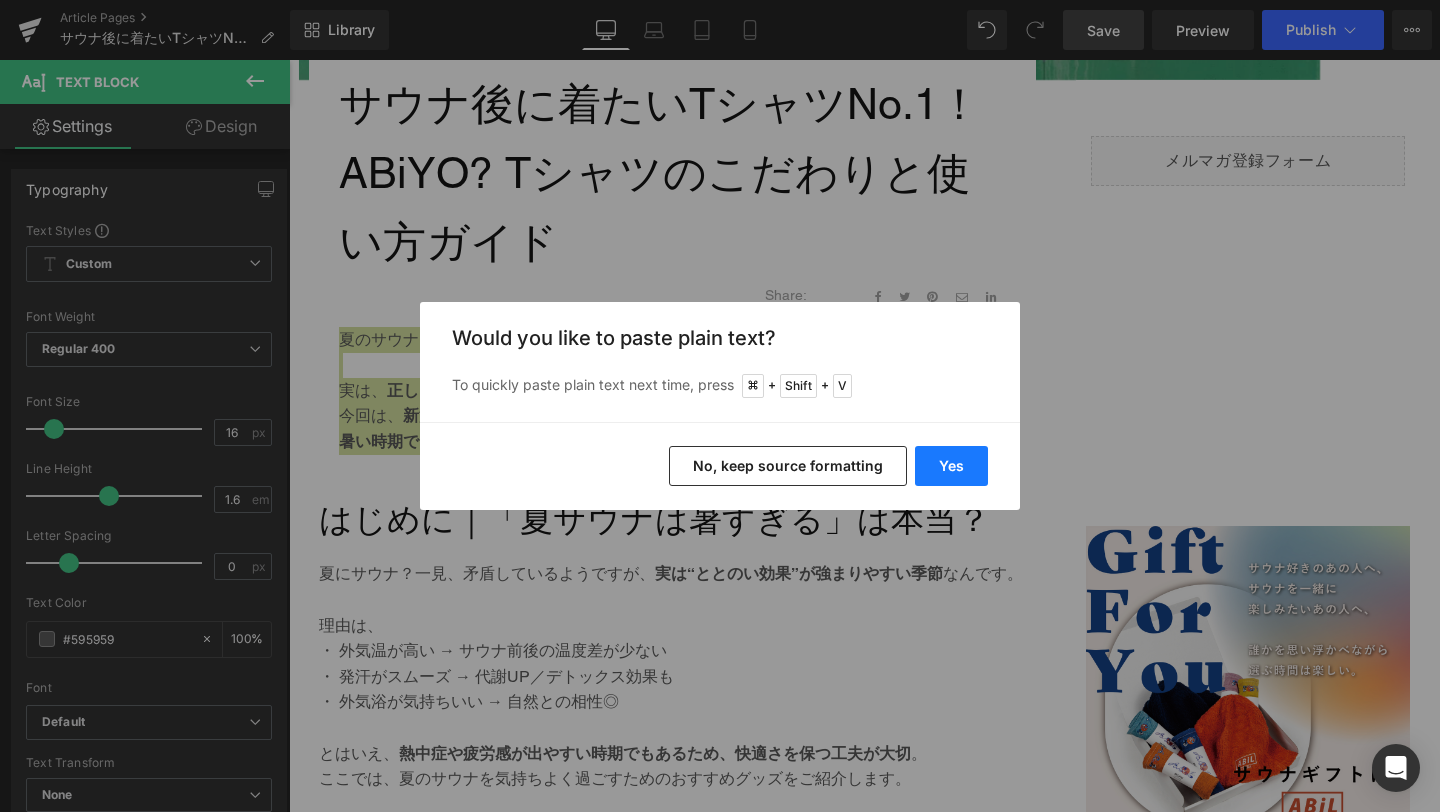 click on "Yes" at bounding box center [951, 466] 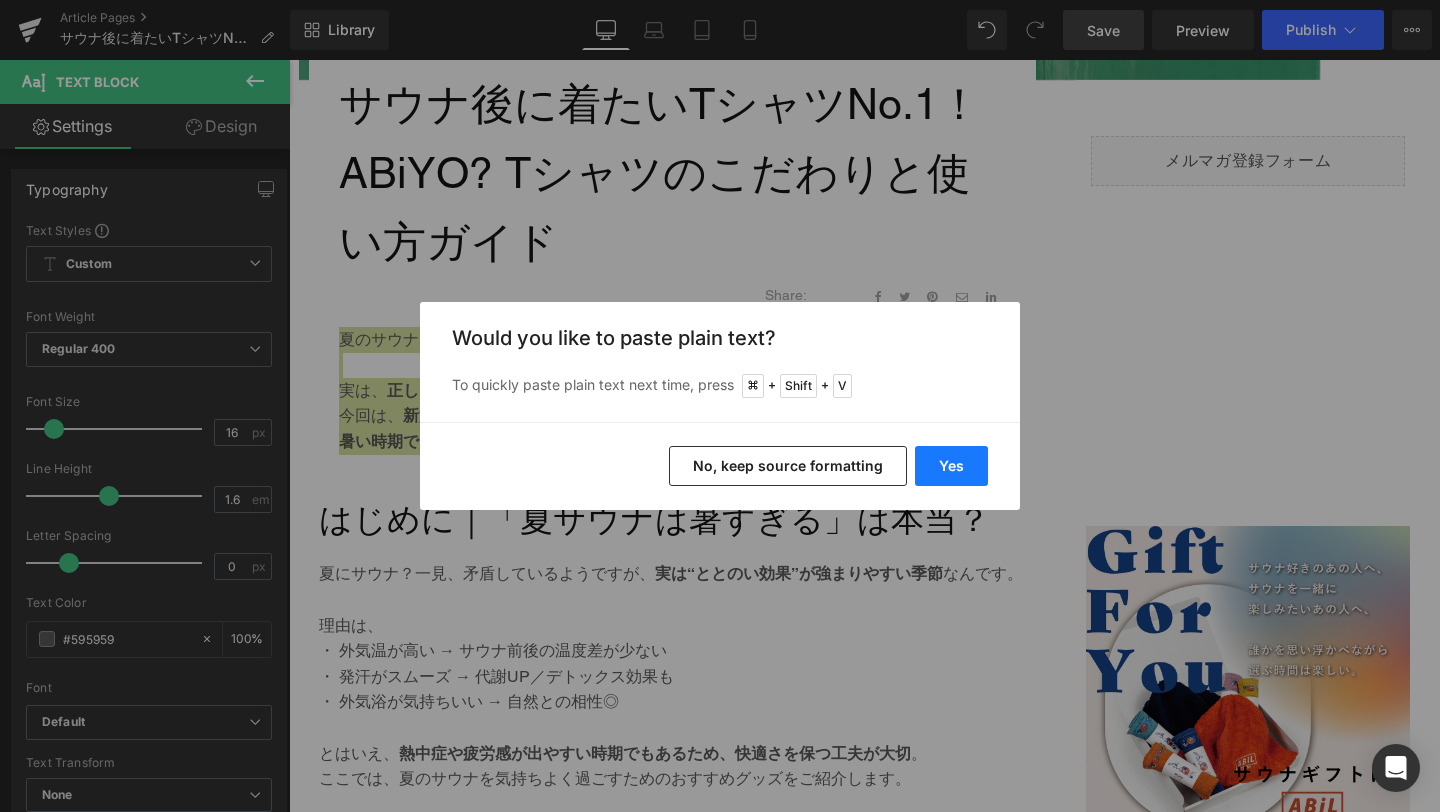 type 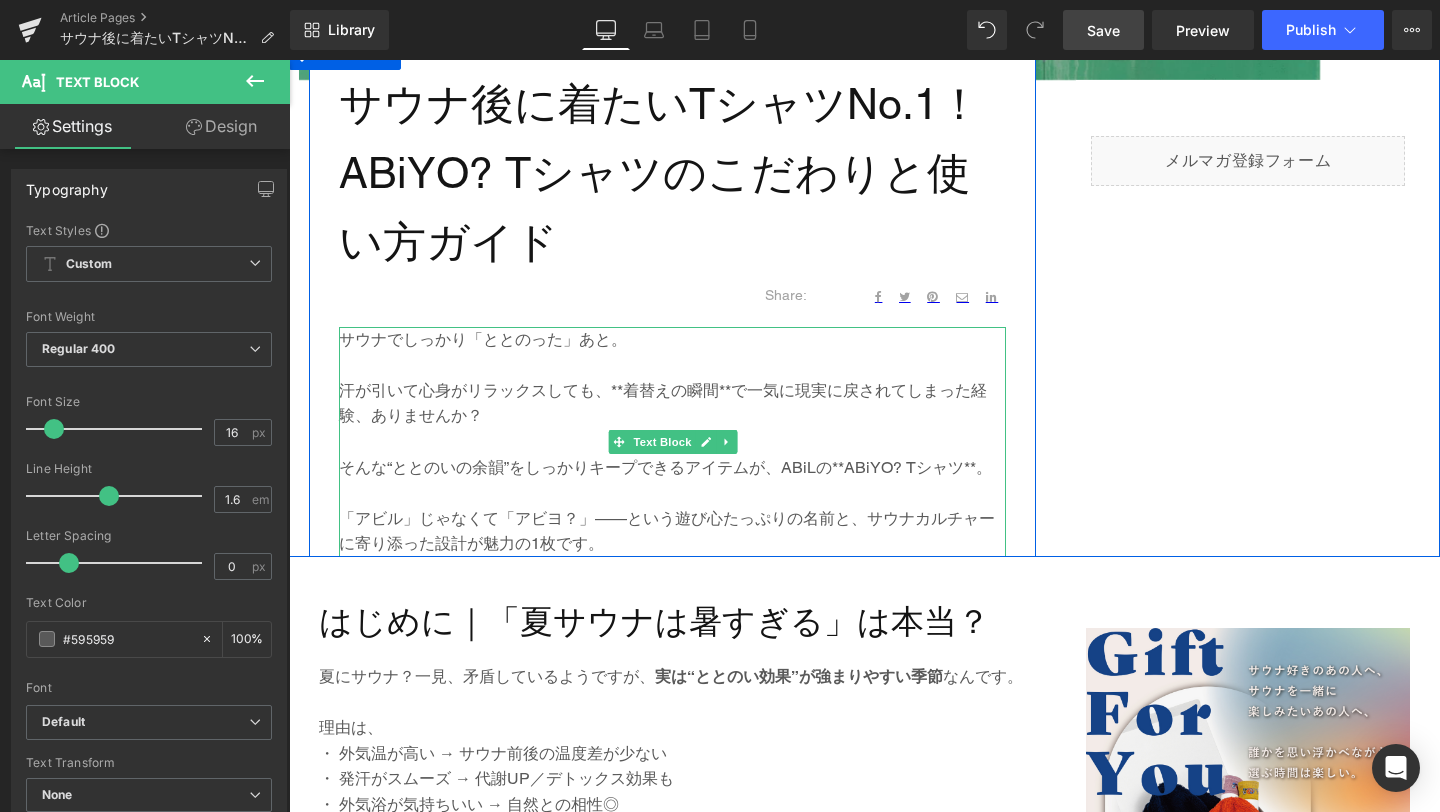 click at bounding box center (672, 442) 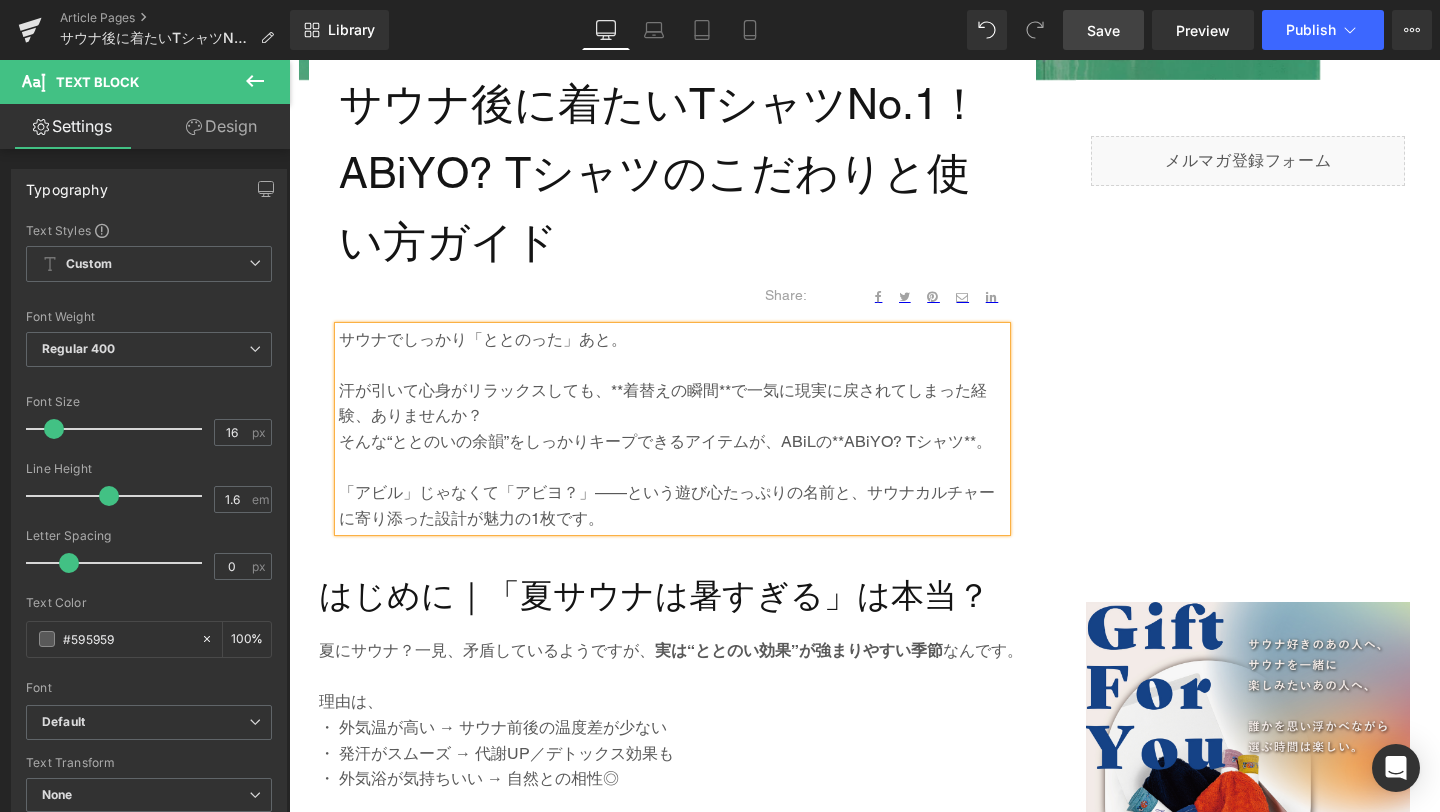click on "汗が引いて心身がリラックスしても、**着替えの瞬間**で一気に現実に戻されてしまった経験、ありませんか？" at bounding box center [672, 403] 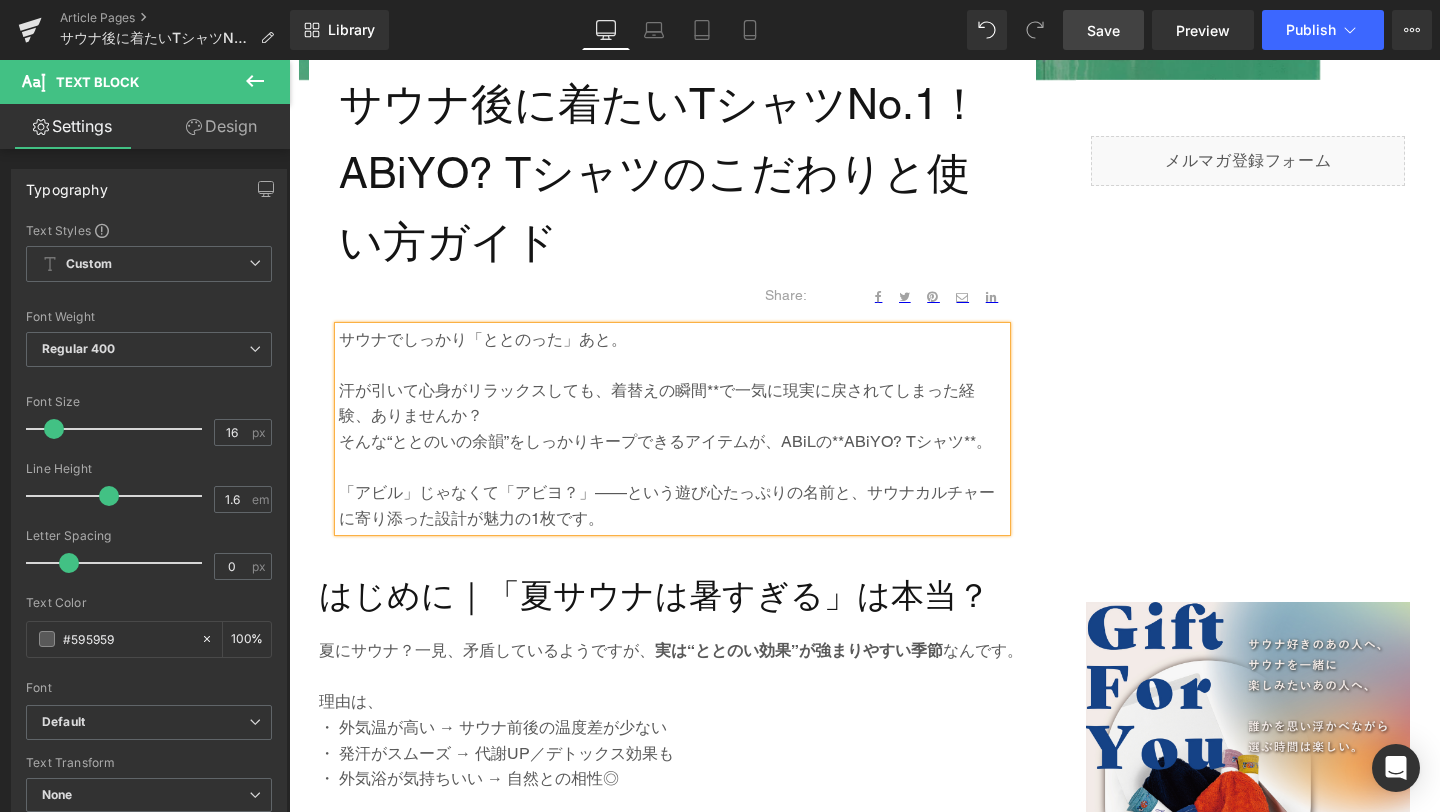 click on "汗が引いて心身がリラックスしても、着替えの瞬間**で一気に現実に戻されてしまった経験、ありませんか？" at bounding box center [672, 403] 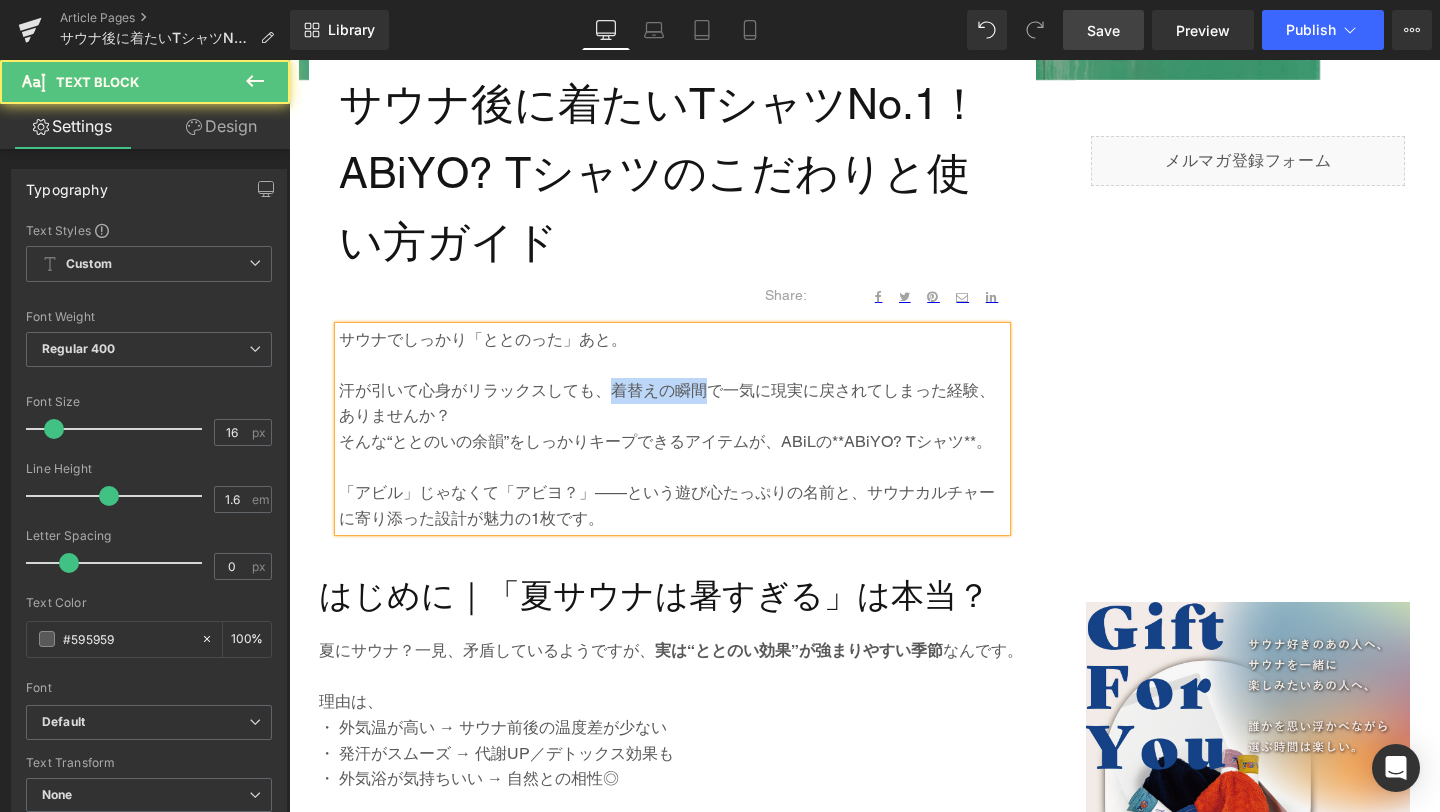 drag, startPoint x: 607, startPoint y: 390, endPoint x: 705, endPoint y: 385, distance: 98.12747 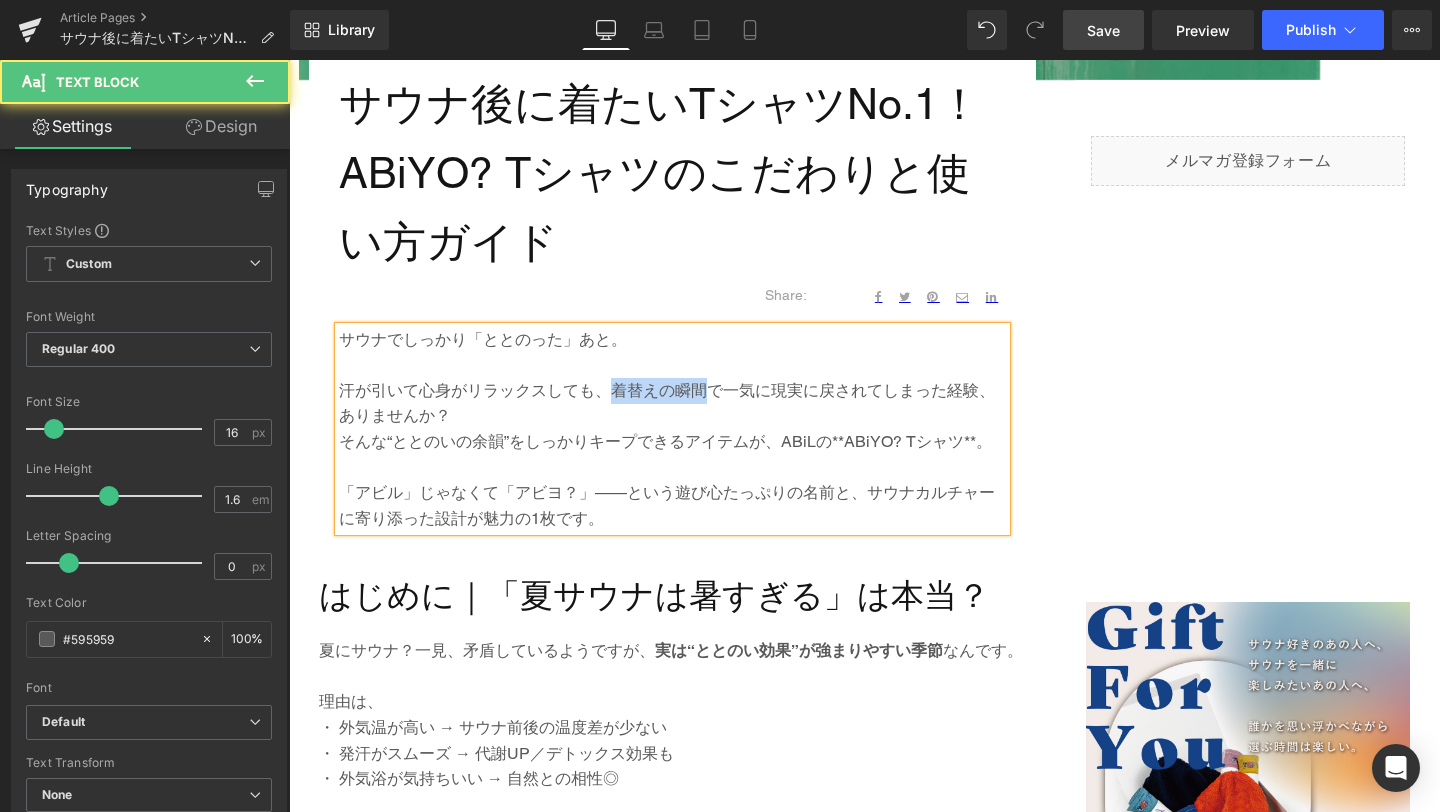 click on "汗が引いて心身がリラックスしても、着替えの瞬間で一気に現実に戻されてしまった経験、ありませんか？" at bounding box center [672, 403] 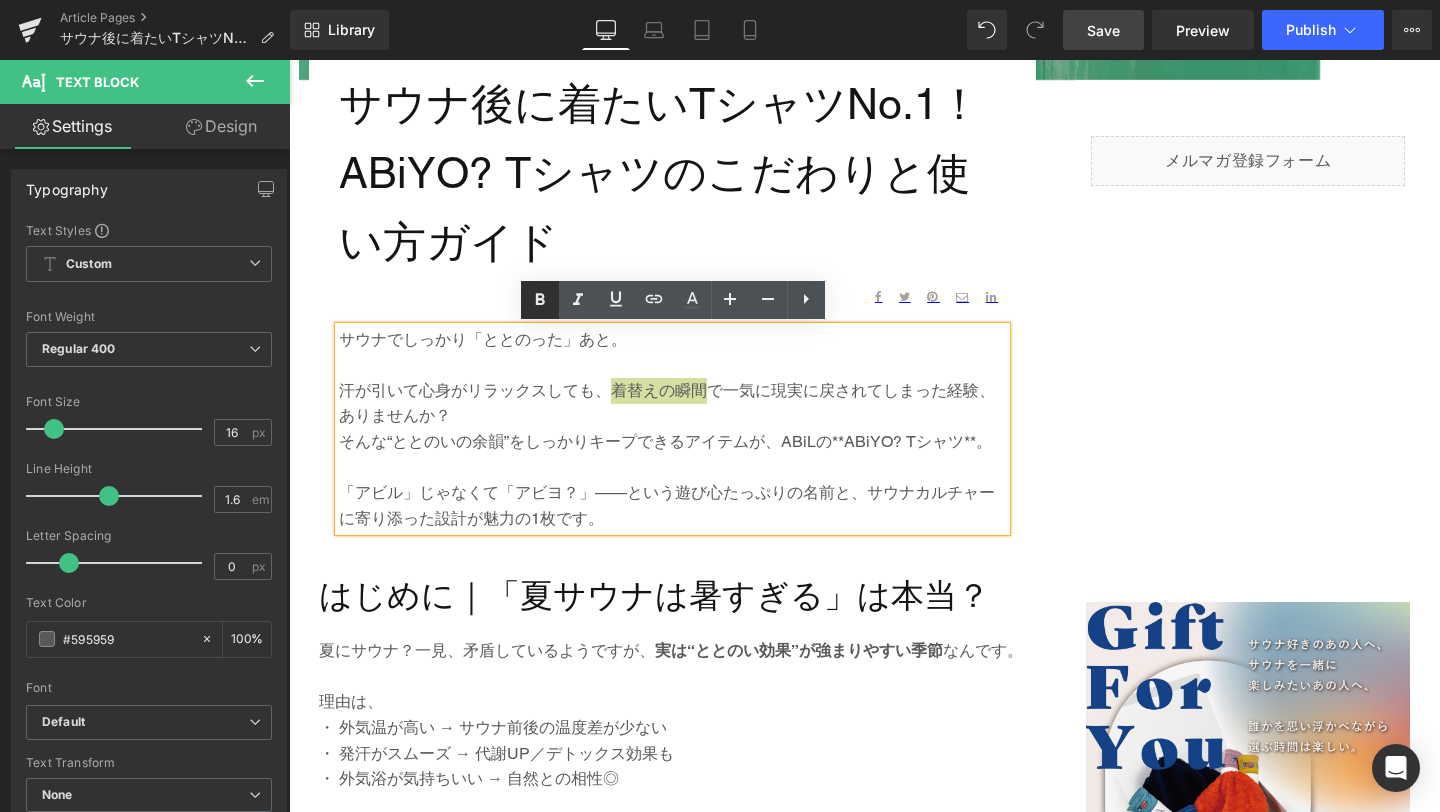 click 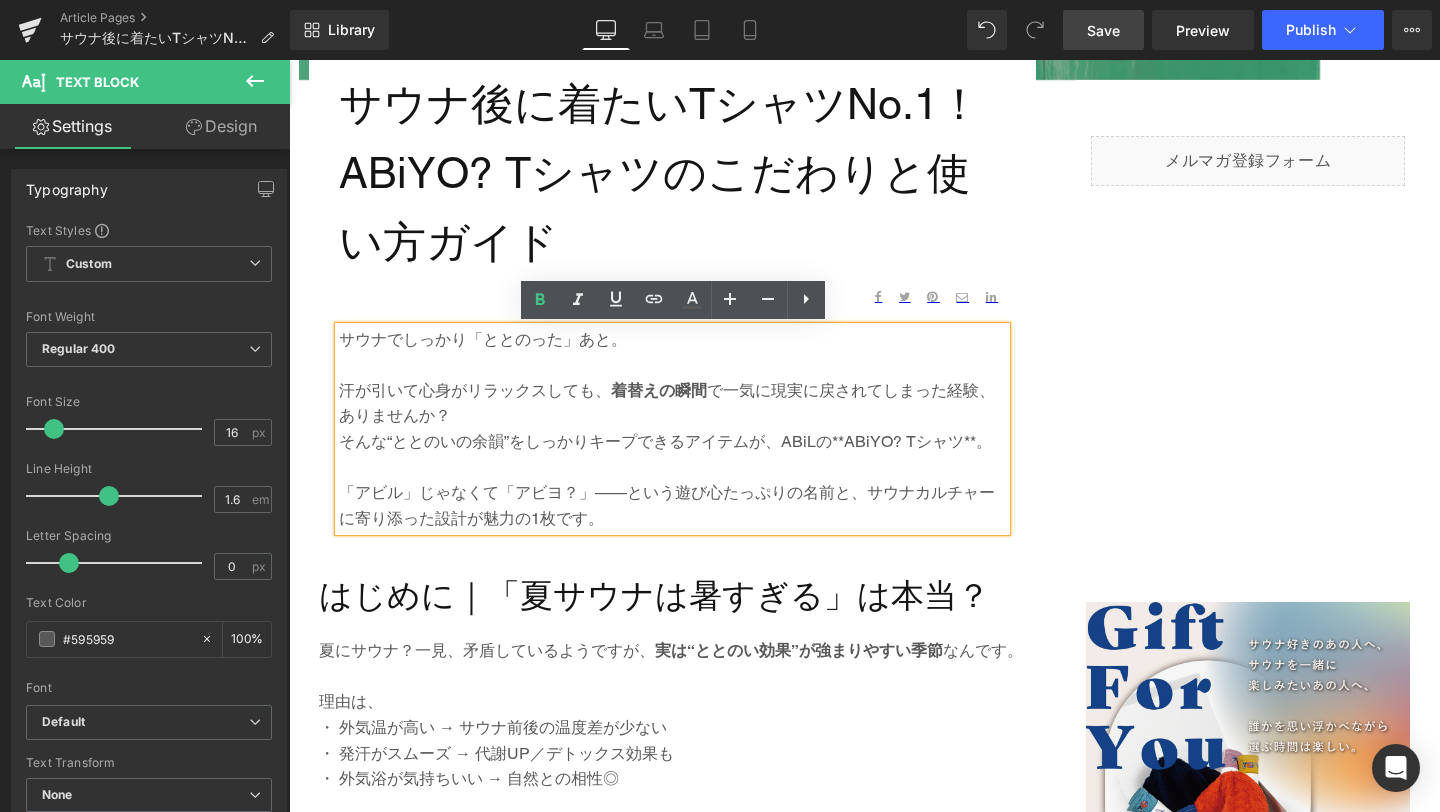 click on "そんな“ととのいの余韻”をしっかりキープできるアイテムが、ABiLの**ABiYO? Tシャツ**。" at bounding box center [672, 442] 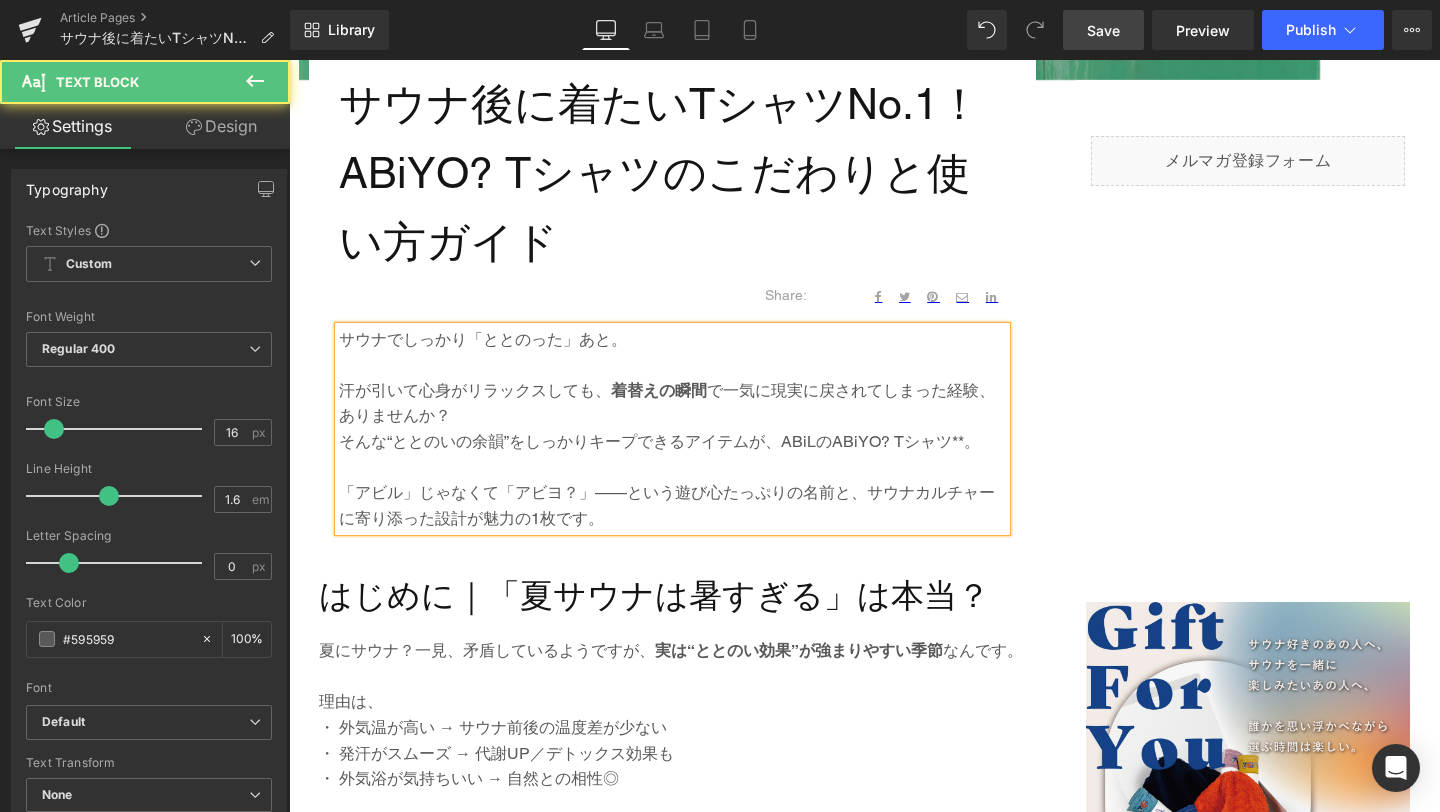 click on "そんな“ととのいの余韻”をしっかりキープできるアイテムが、ABiLのABiYO? Tシャツ**。" at bounding box center [672, 442] 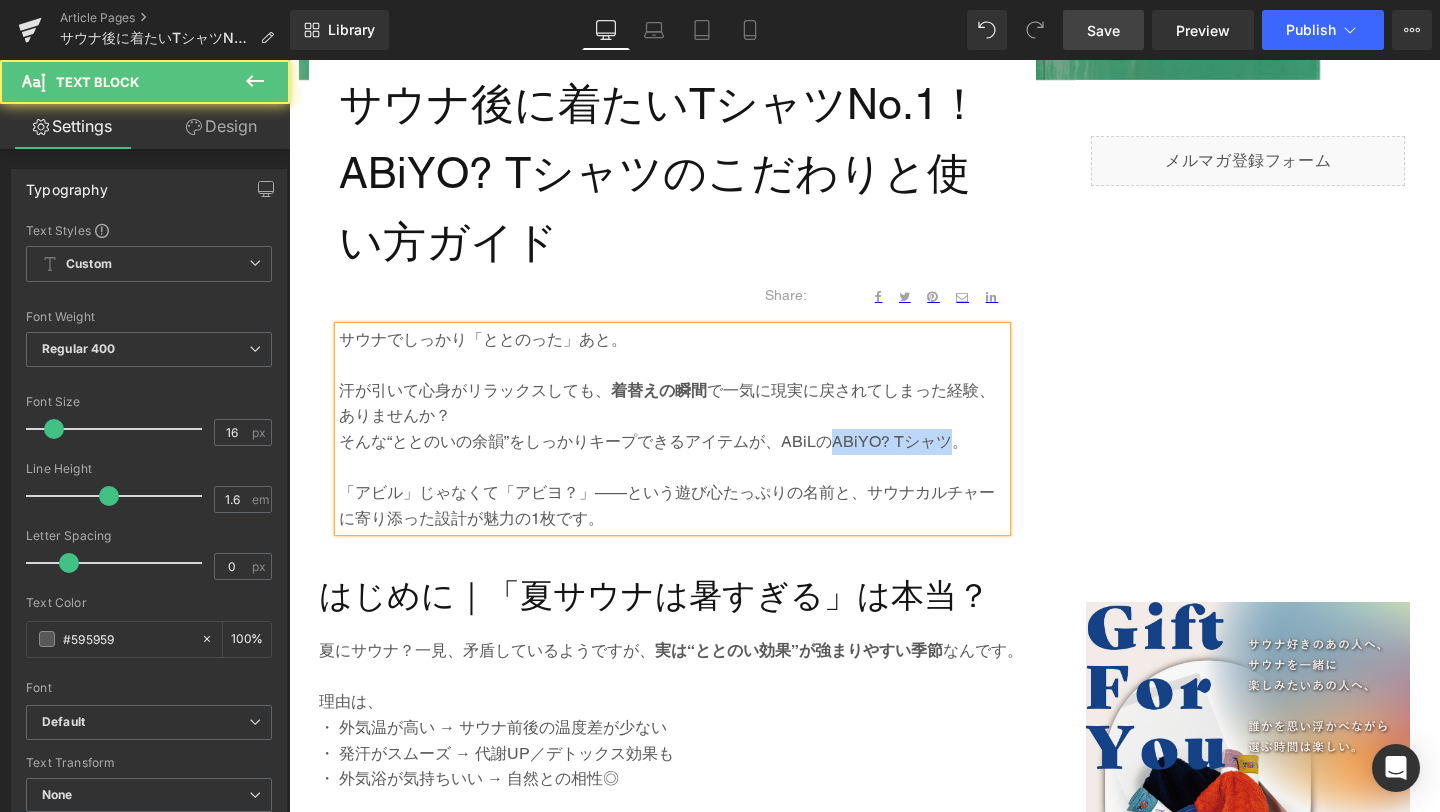drag, startPoint x: 827, startPoint y: 442, endPoint x: 938, endPoint y: 446, distance: 111.07205 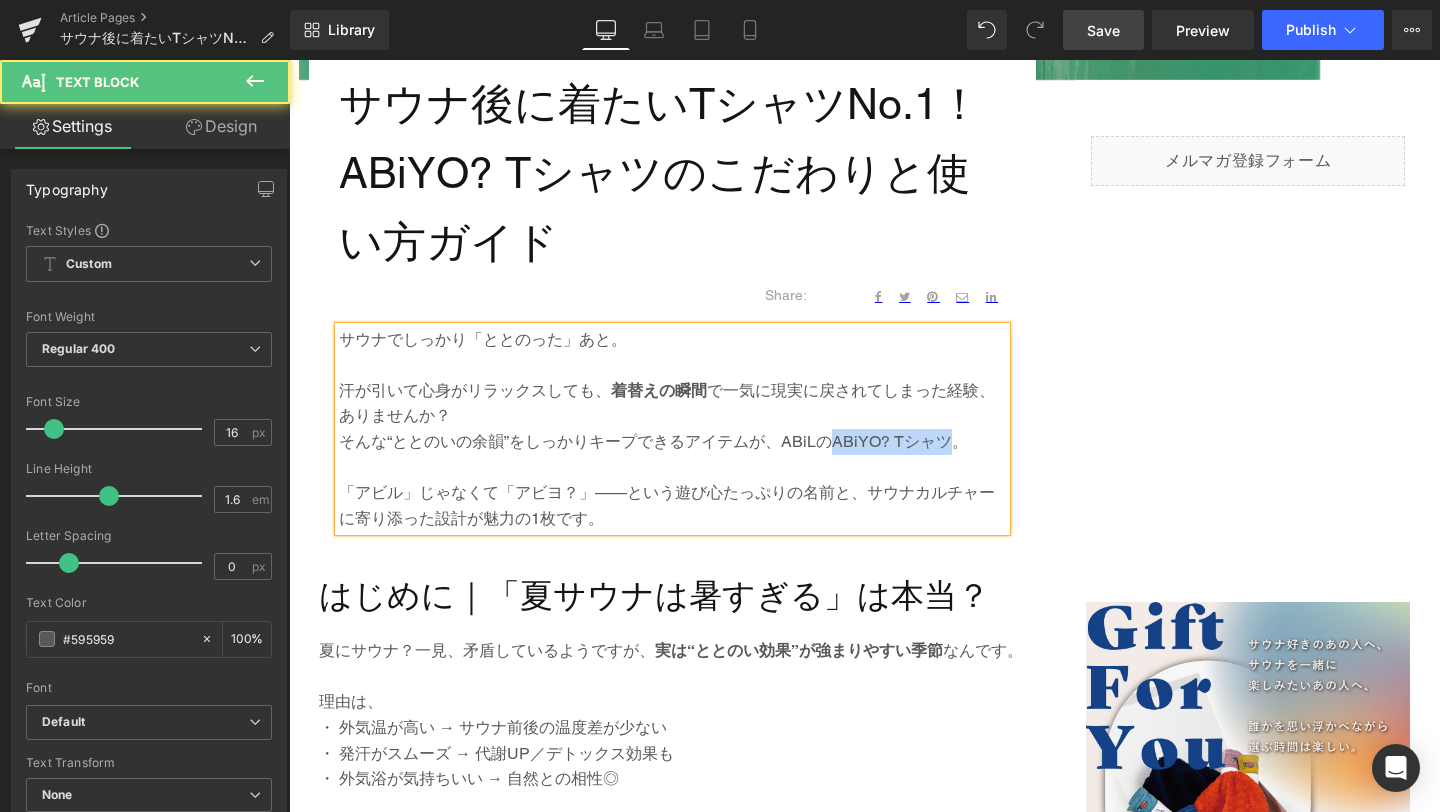 click on "そんな“ととのいの余韻”をしっかりキープできるアイテムが、ABiLのABiYO? Tシャツ。" at bounding box center (672, 442) 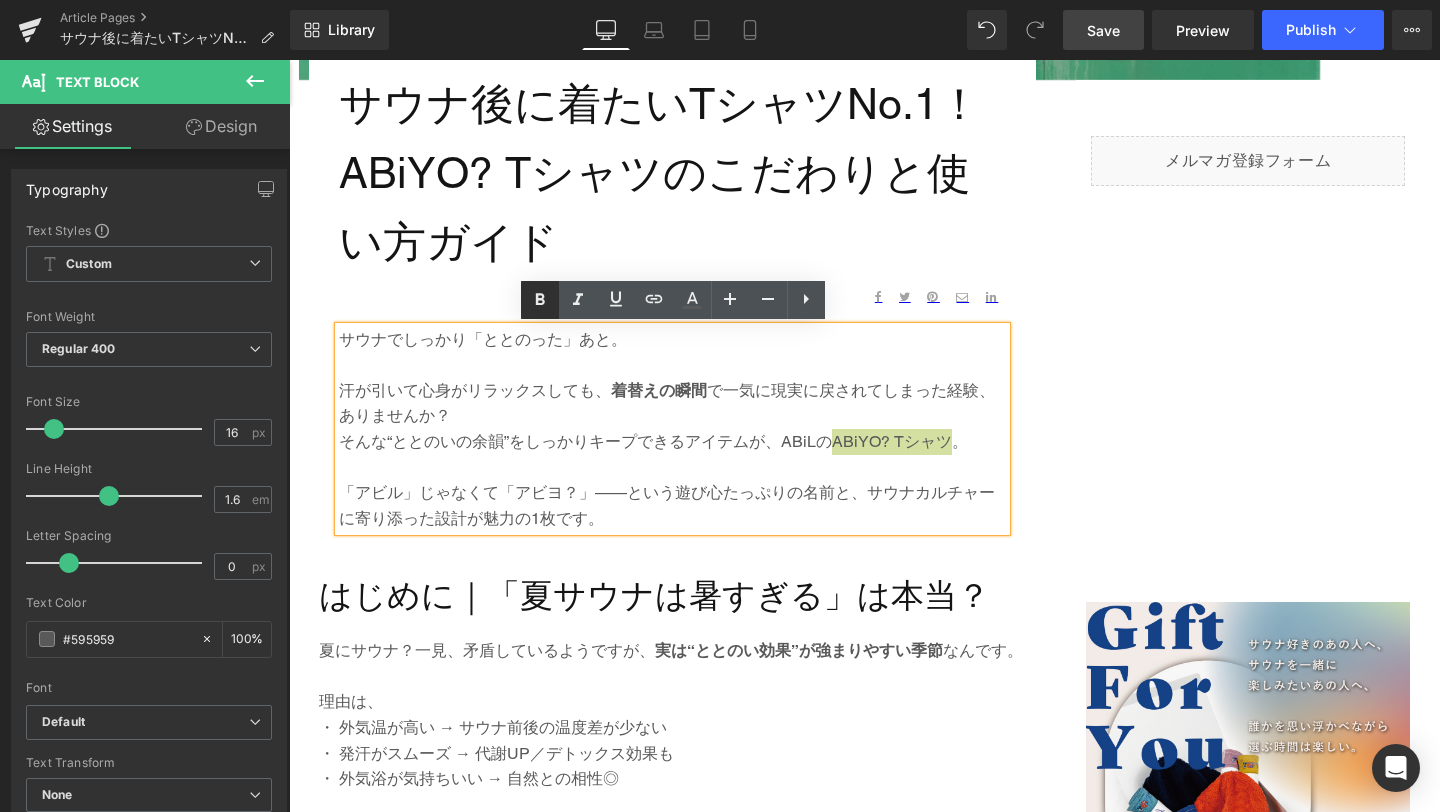 click 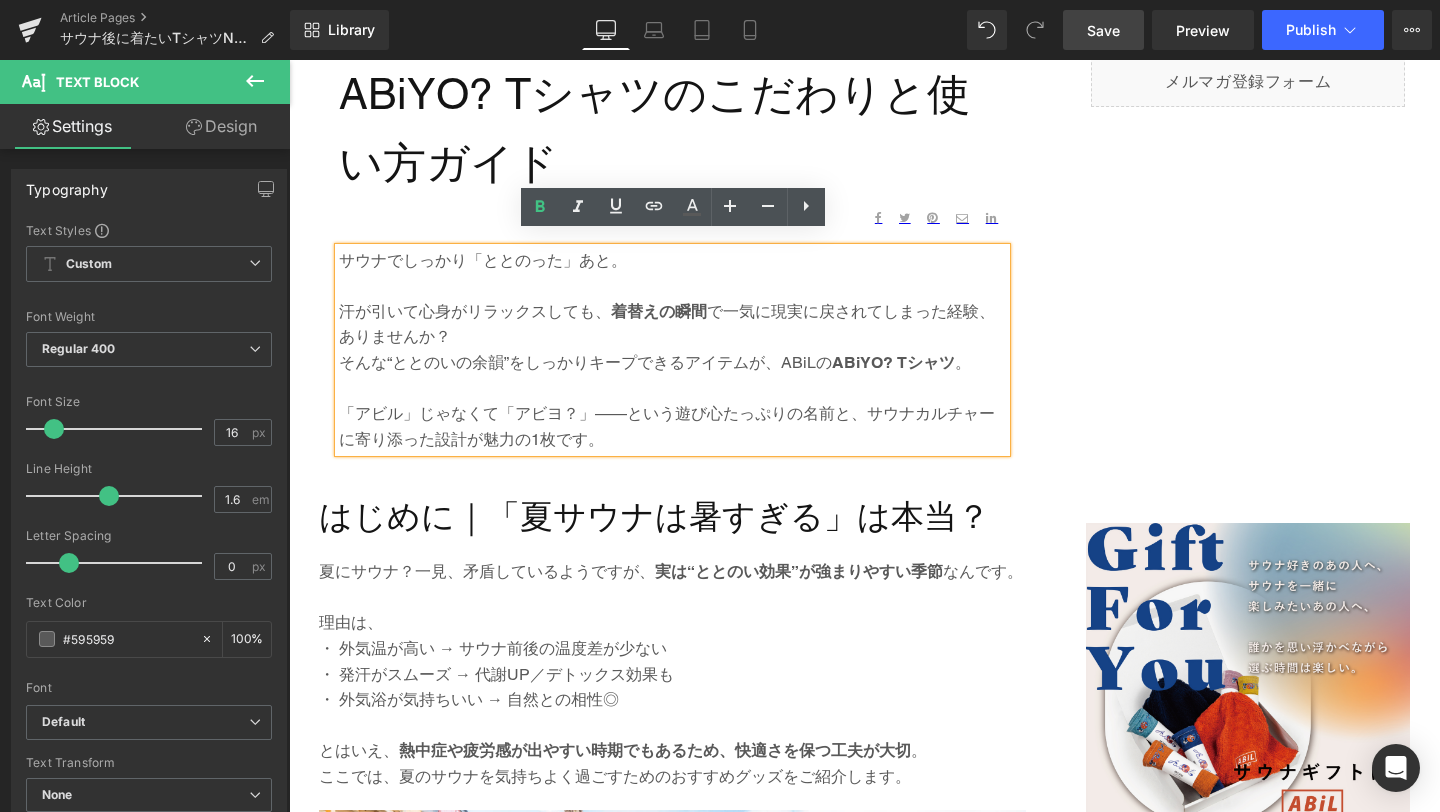 scroll, scrollTop: 895, scrollLeft: 0, axis: vertical 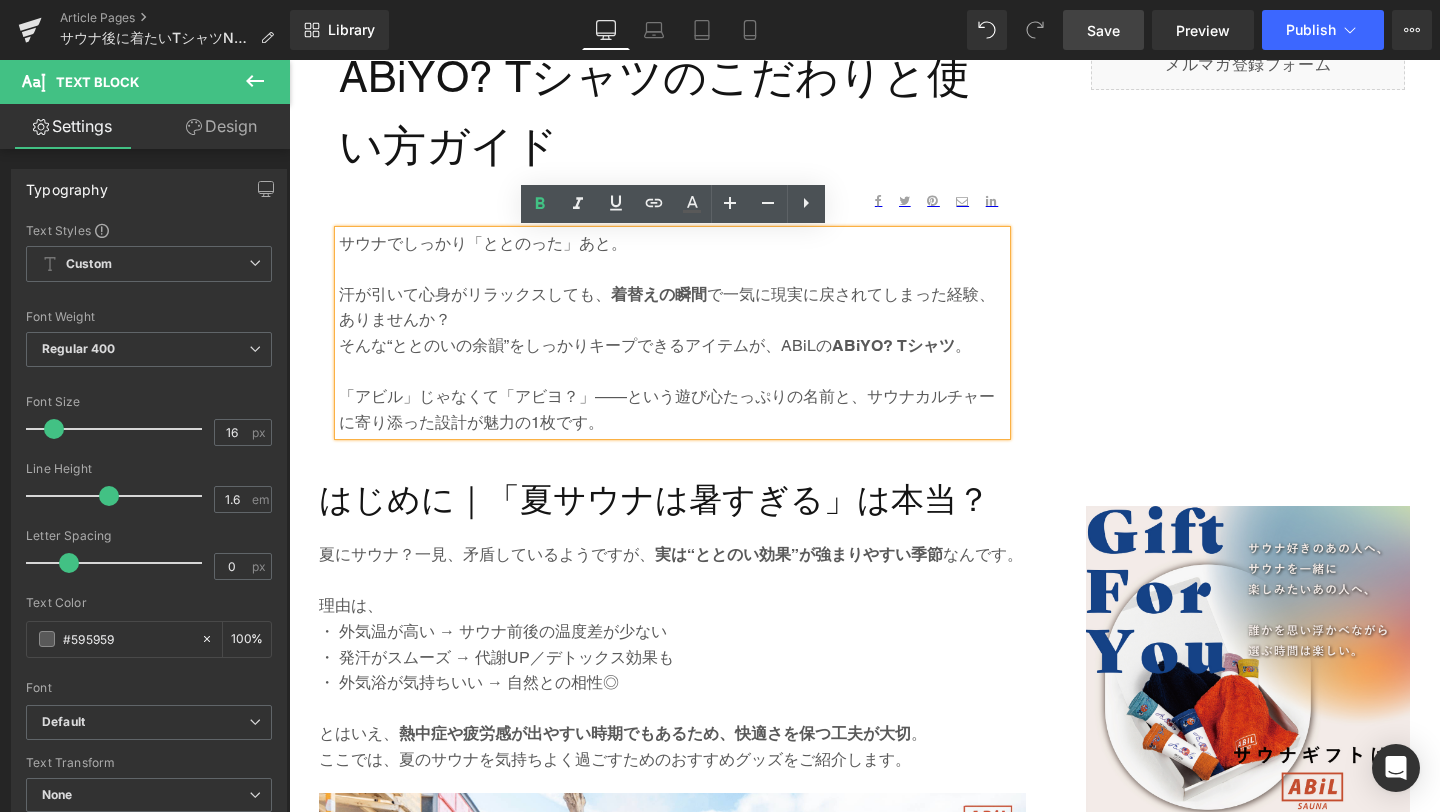 click on "Save" at bounding box center [1103, 30] 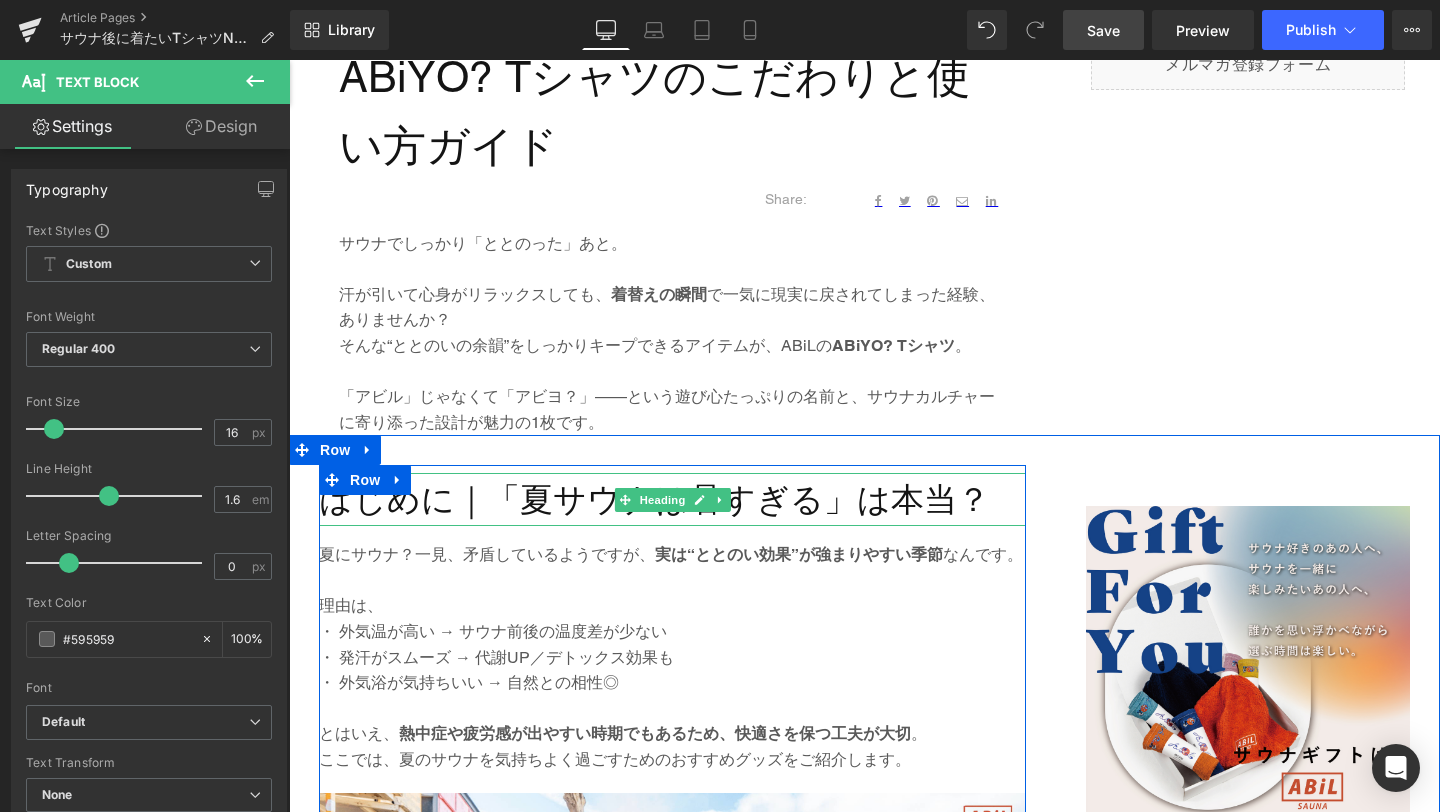 click on "はじめに｜「夏サウナは暑すぎる」は本当？" at bounding box center [672, 499] 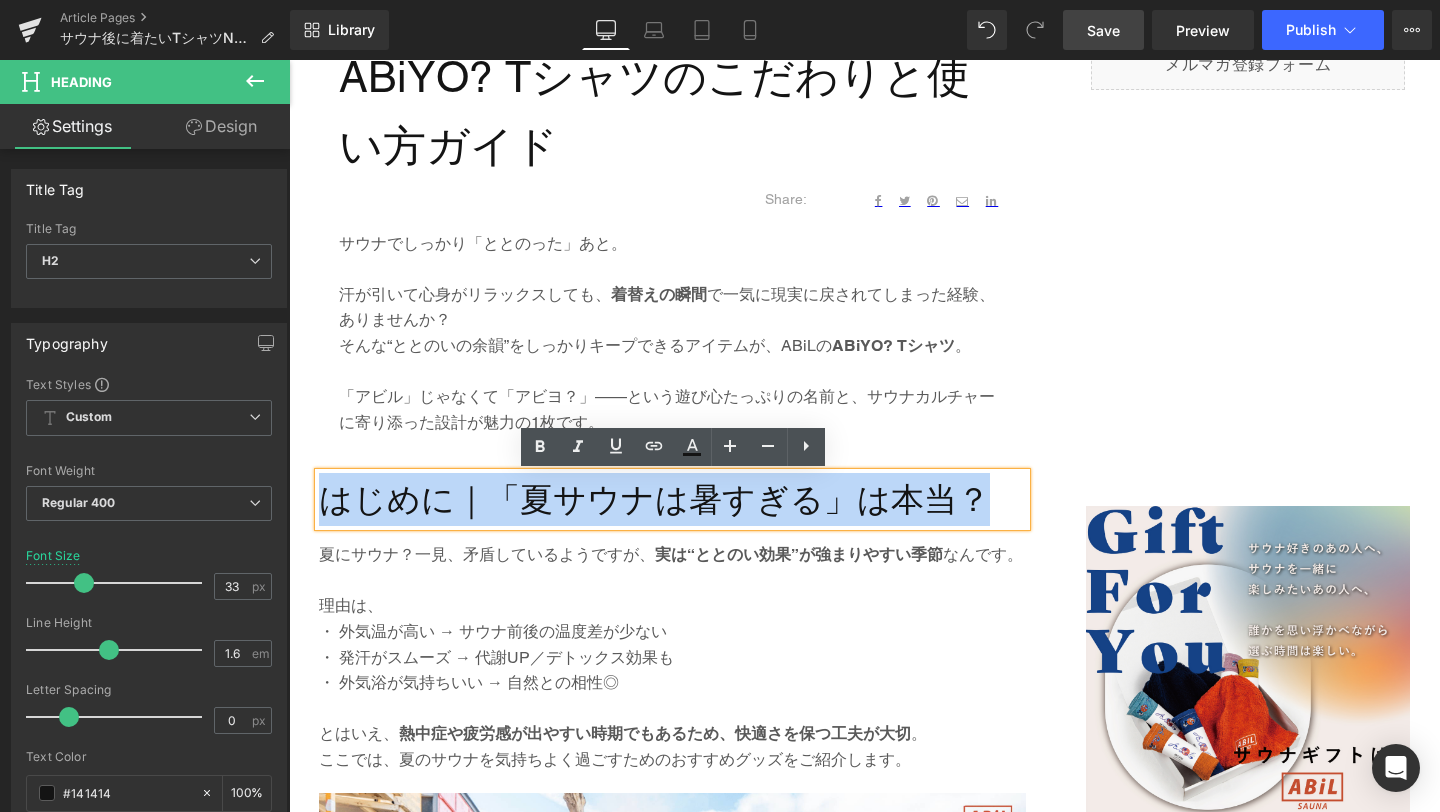 drag, startPoint x: 978, startPoint y: 502, endPoint x: 331, endPoint y: 511, distance: 647.0626 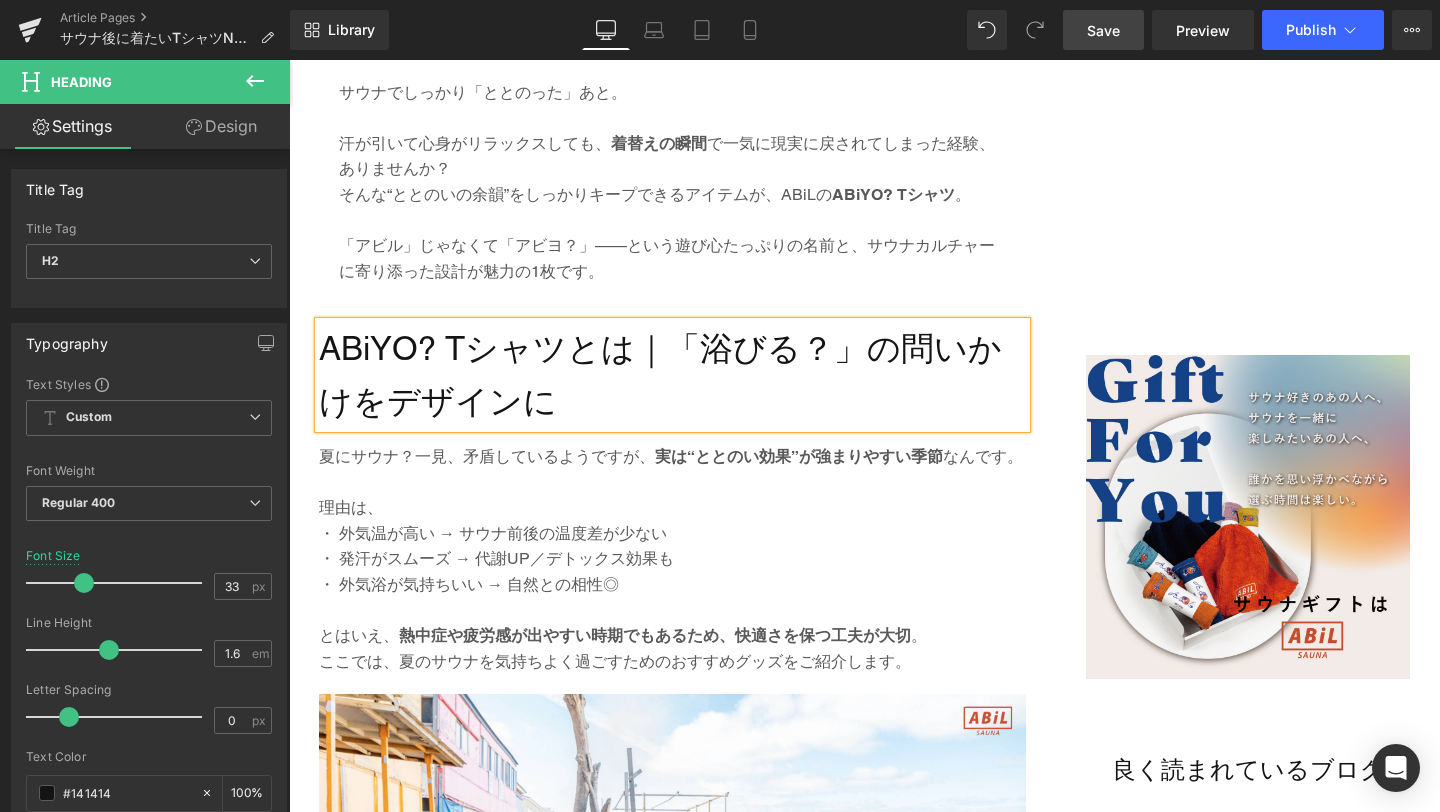 scroll, scrollTop: 1147, scrollLeft: 0, axis: vertical 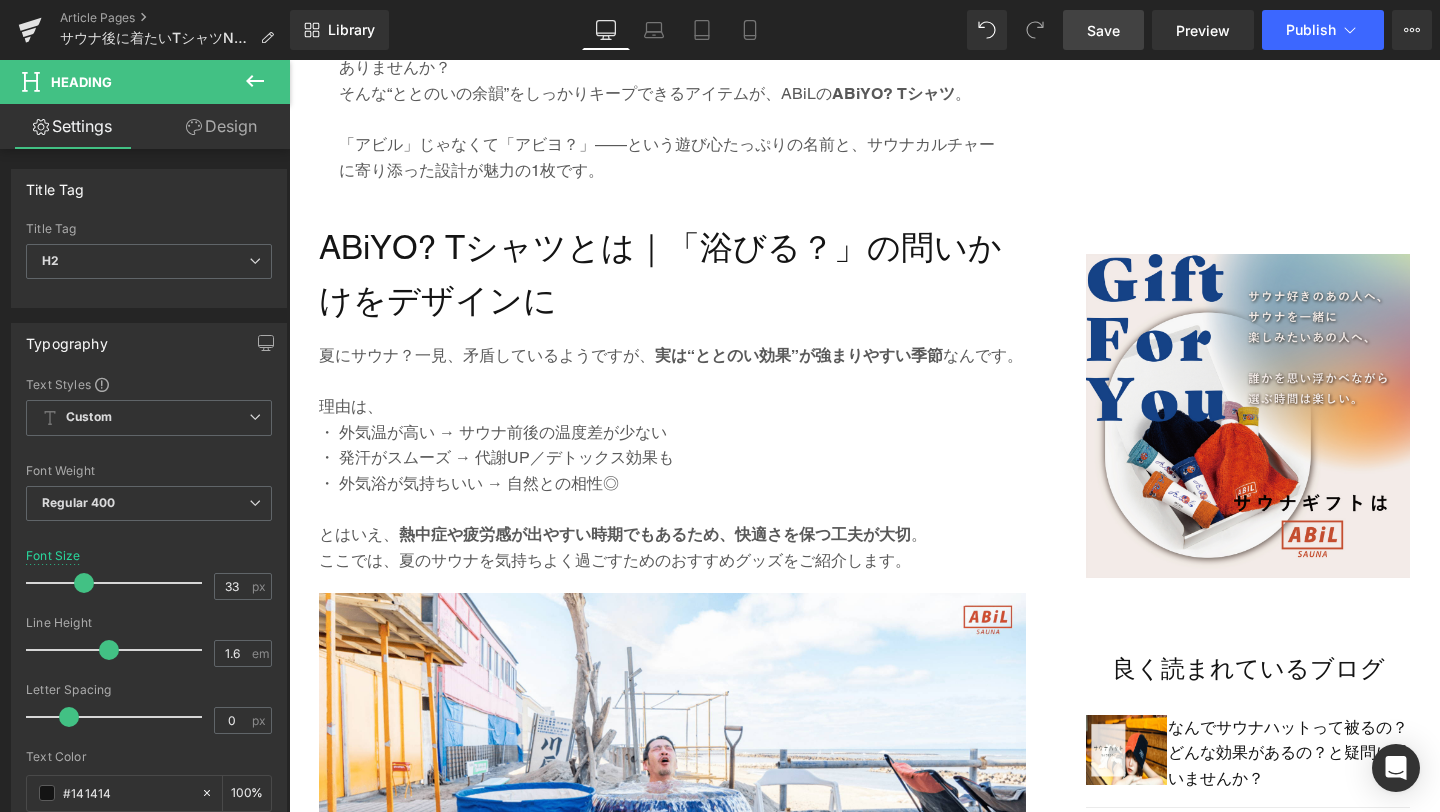 click on "Save" at bounding box center (1103, 30) 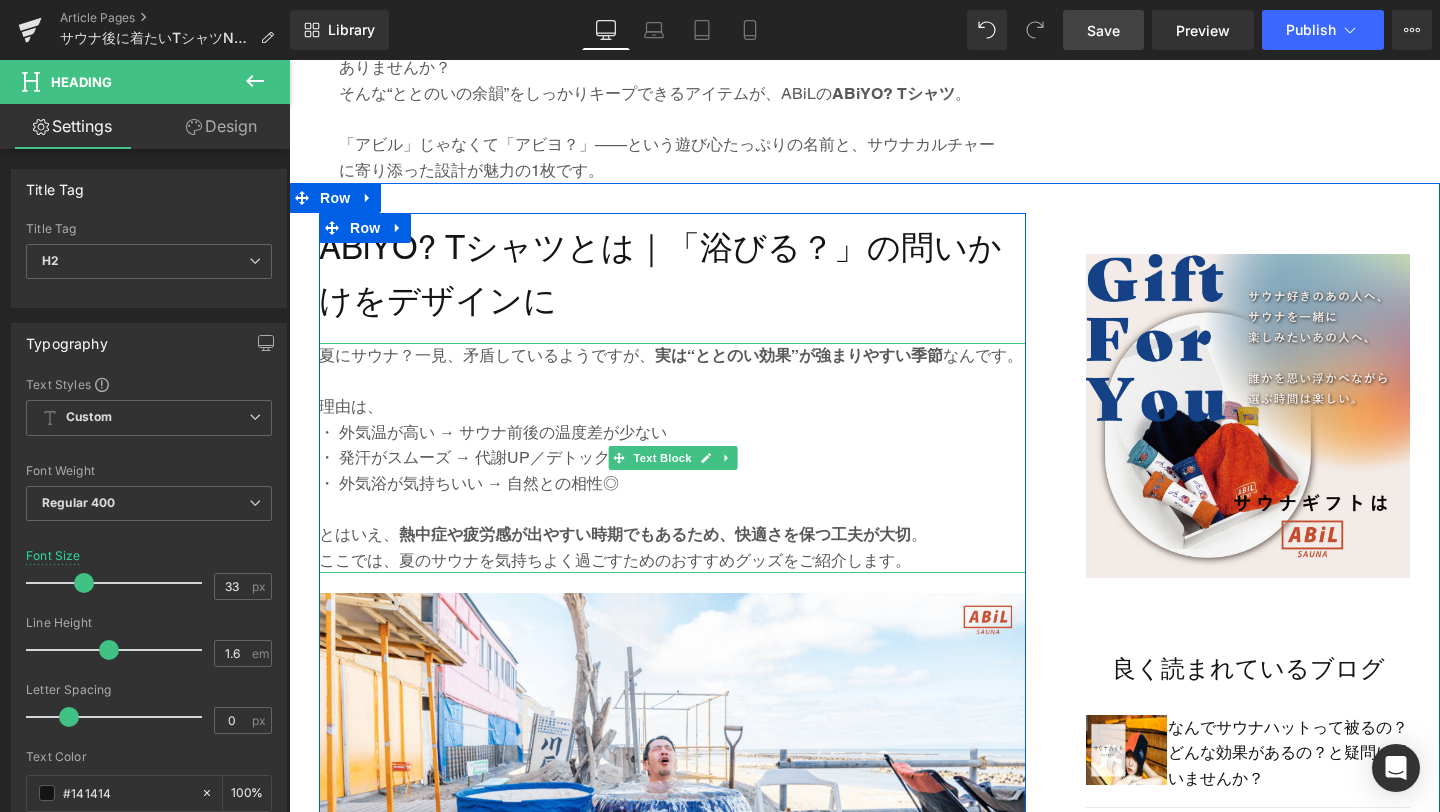 click on "理由は、" at bounding box center (672, 407) 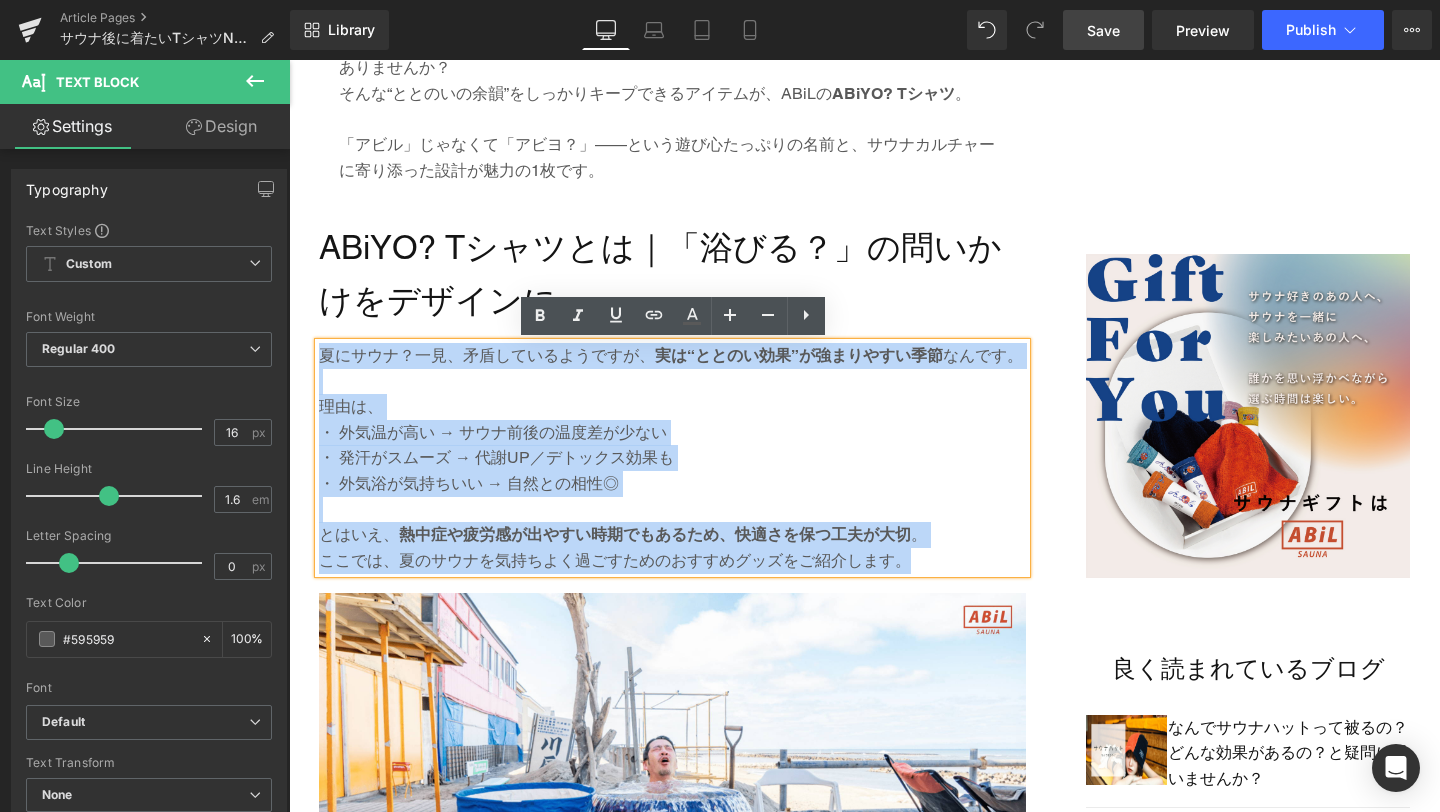 drag, startPoint x: 322, startPoint y: 351, endPoint x: 975, endPoint y: 558, distance: 685.0241 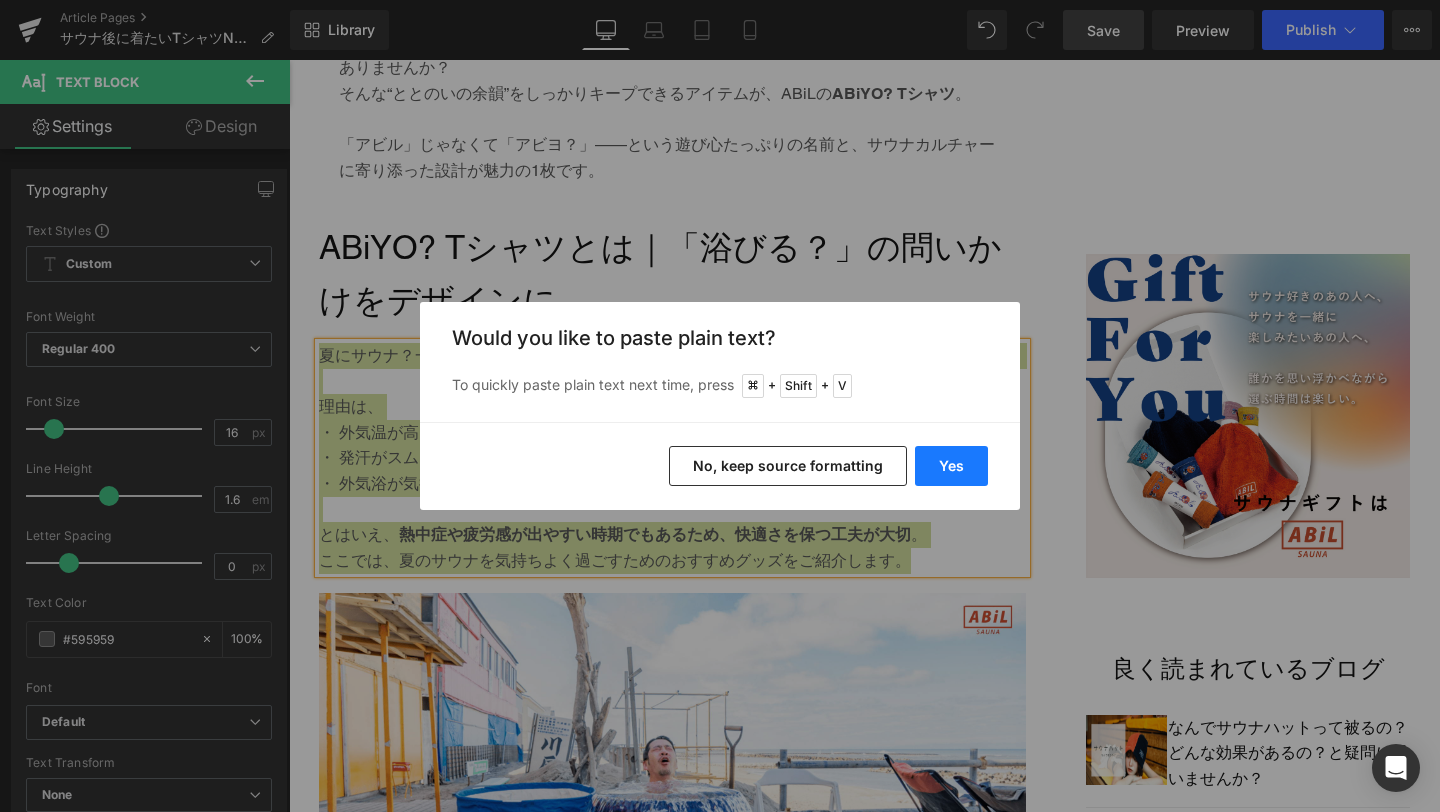click on "Yes" at bounding box center (951, 466) 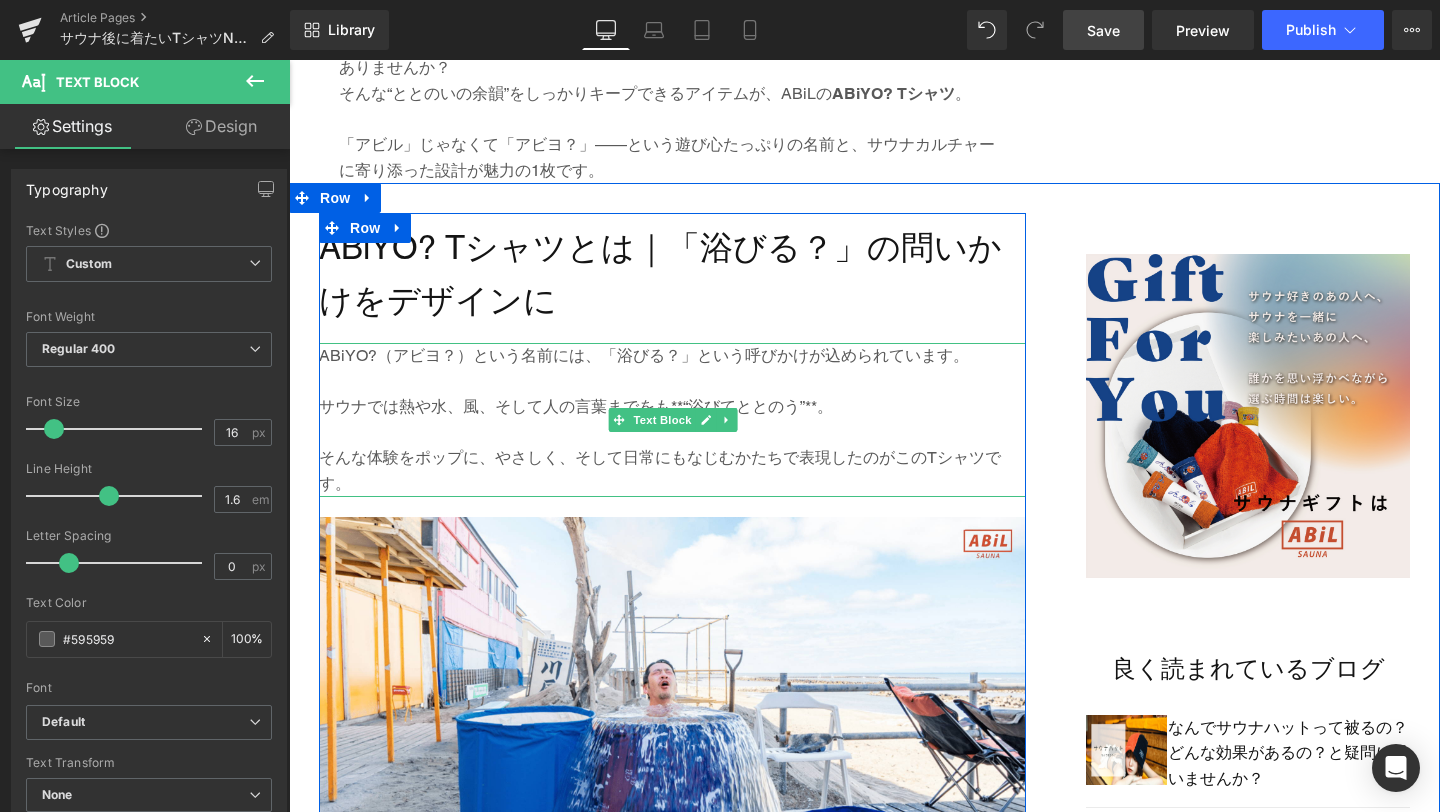 click at bounding box center (672, 382) 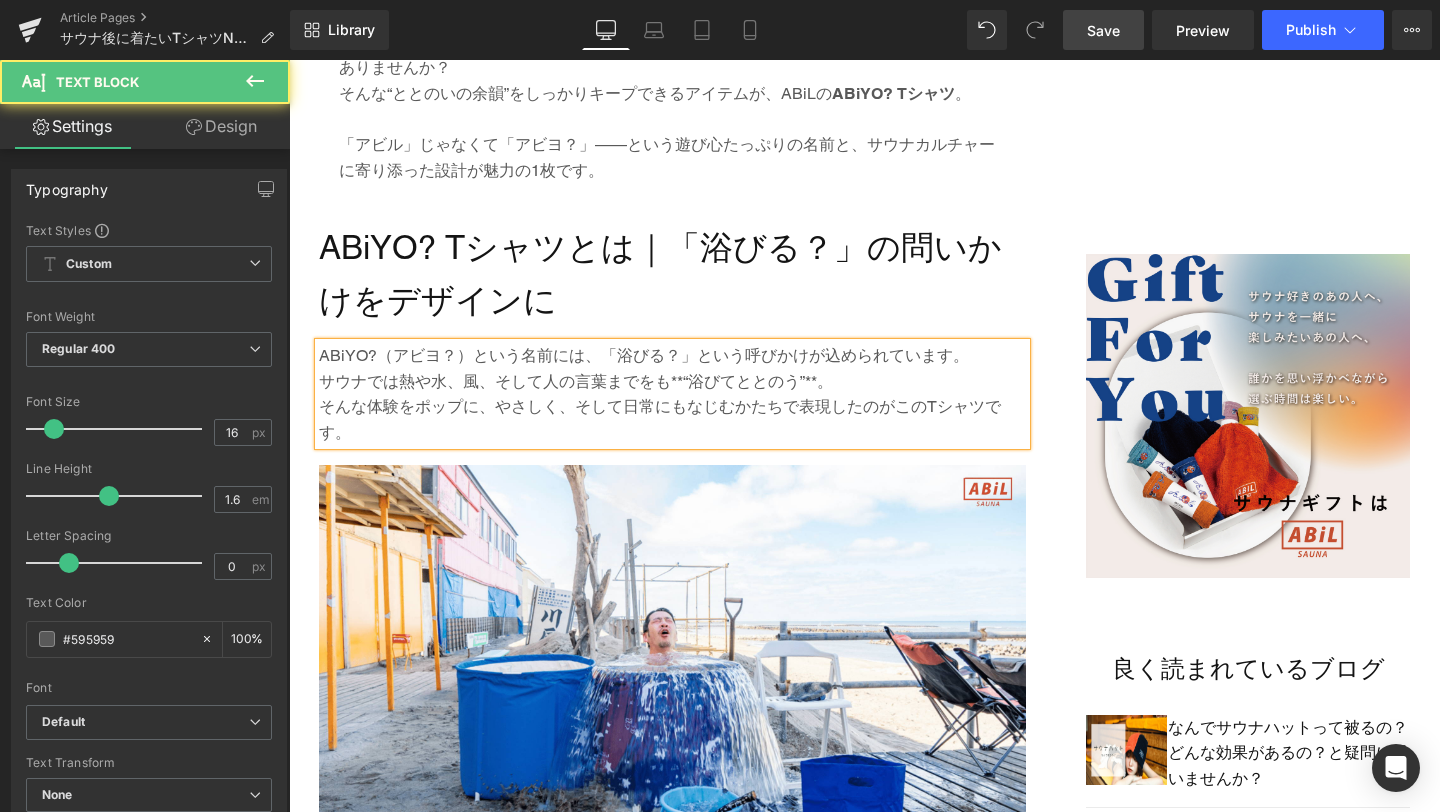 click on "サウナでは熱や水、風、そして人の言葉までをも**“浴びてととのう”**。" at bounding box center [672, 382] 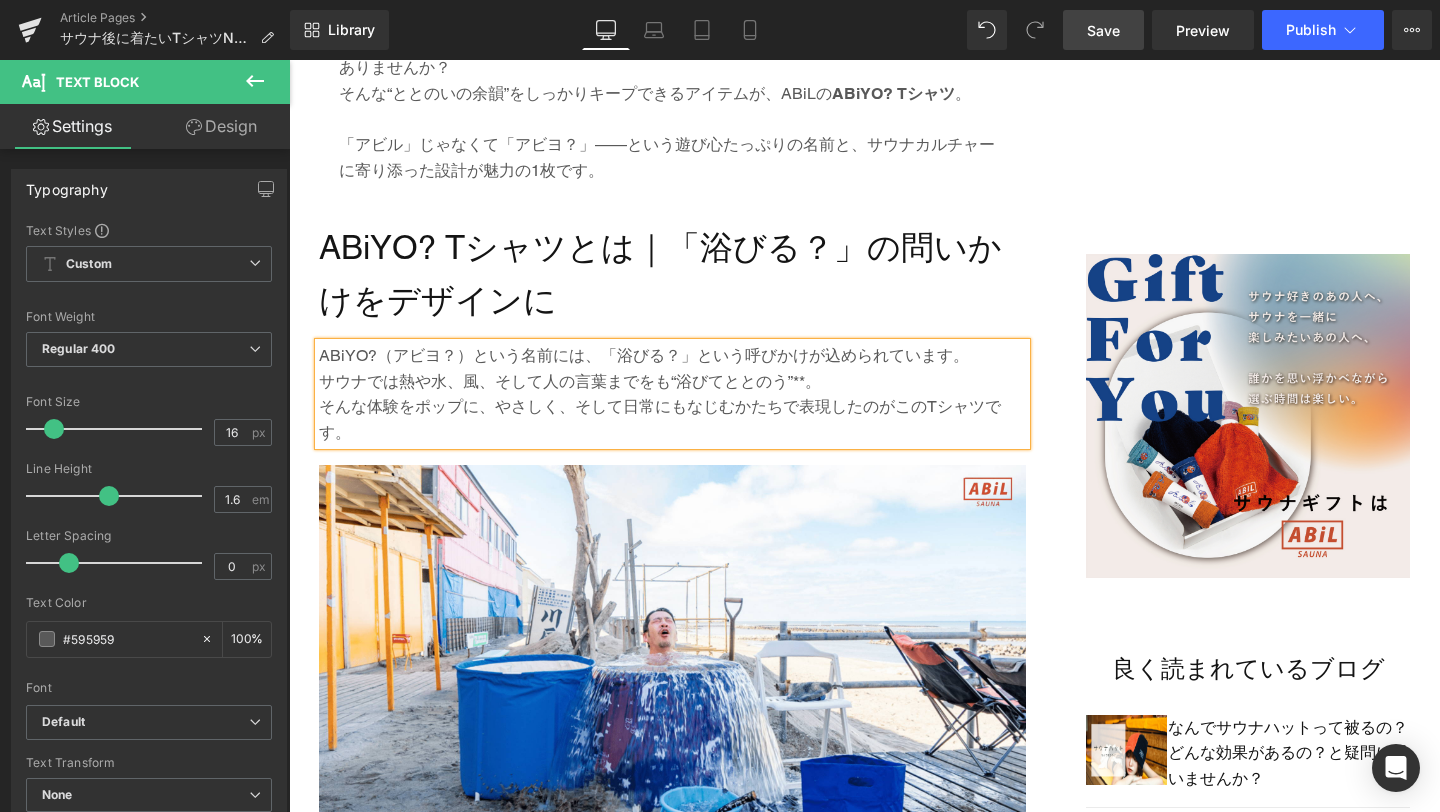 click on "サウナでは熱や水、風、そして人の言葉までをも“浴びてととのう”**。" at bounding box center (672, 382) 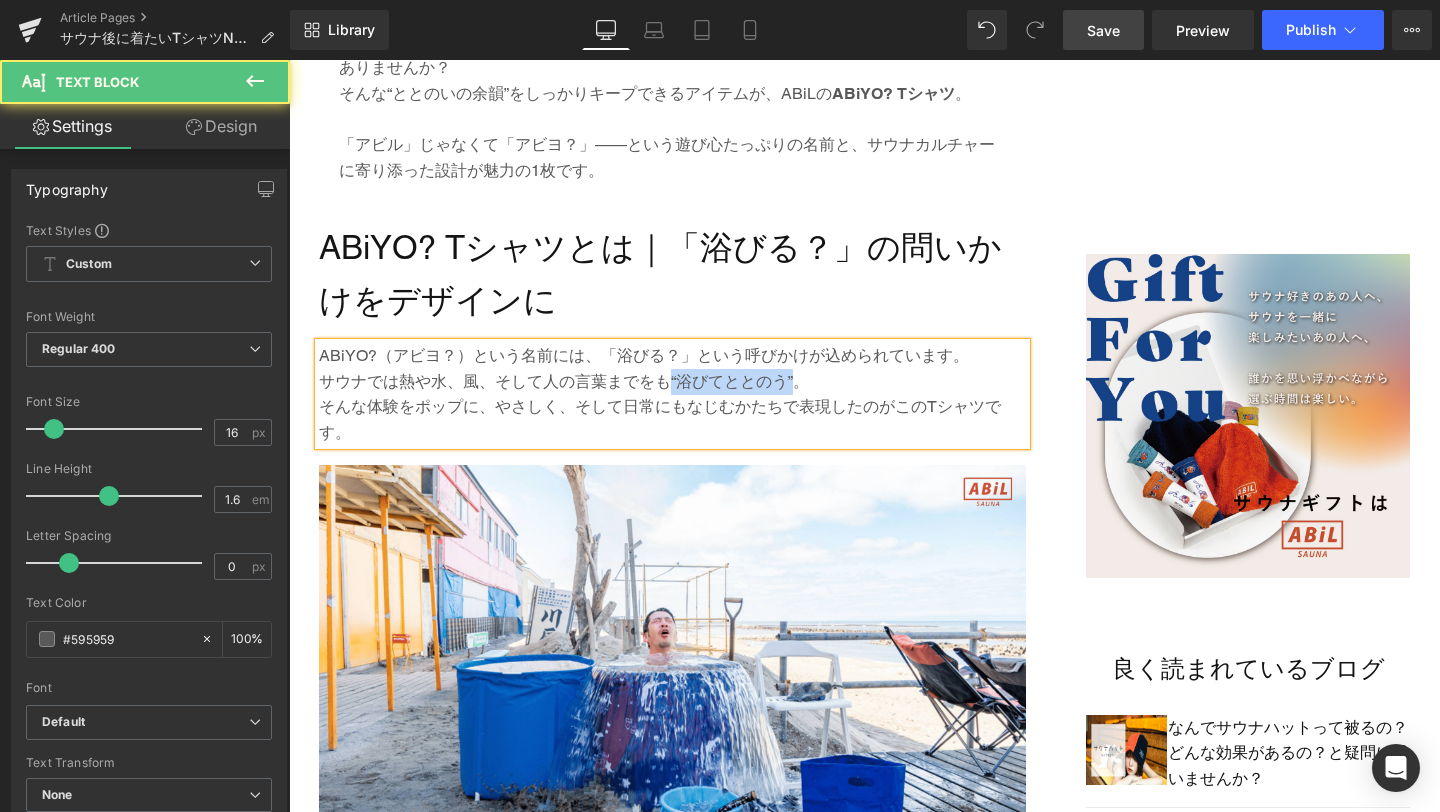 drag, startPoint x: 669, startPoint y: 377, endPoint x: 796, endPoint y: 378, distance: 127.00394 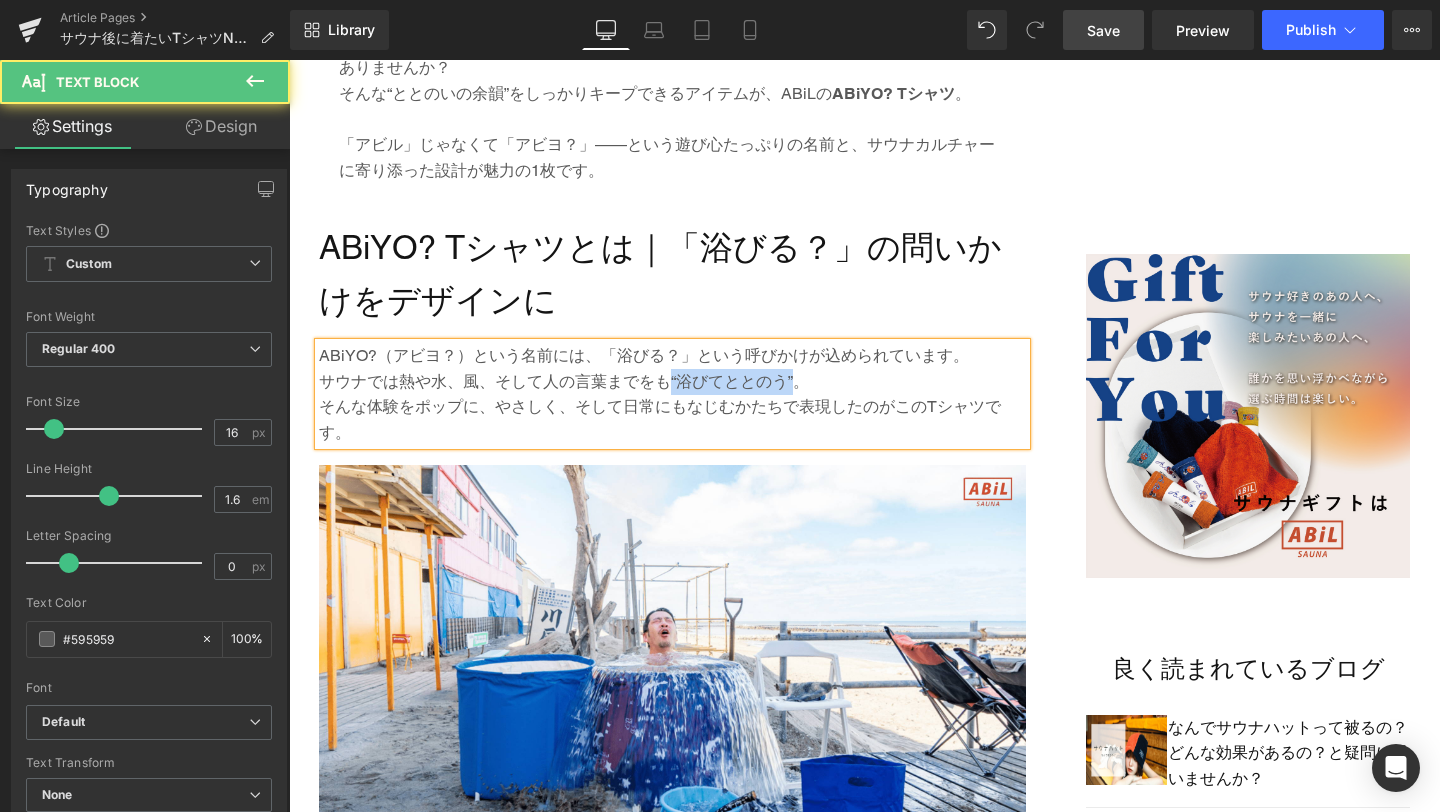 click on "サウナでは熱や水、風、そして人の言葉までをも“浴びてととのう”。" at bounding box center [672, 382] 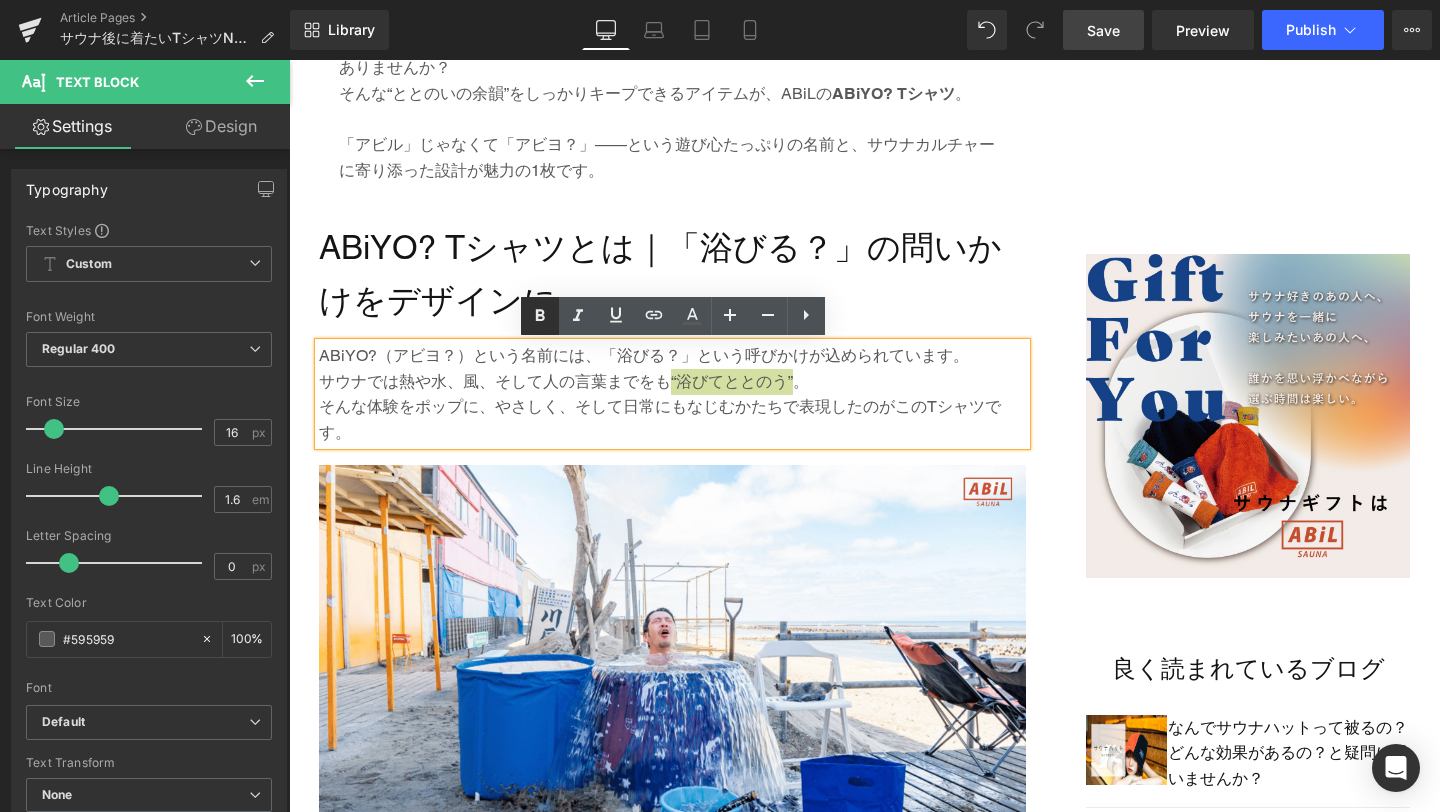 click 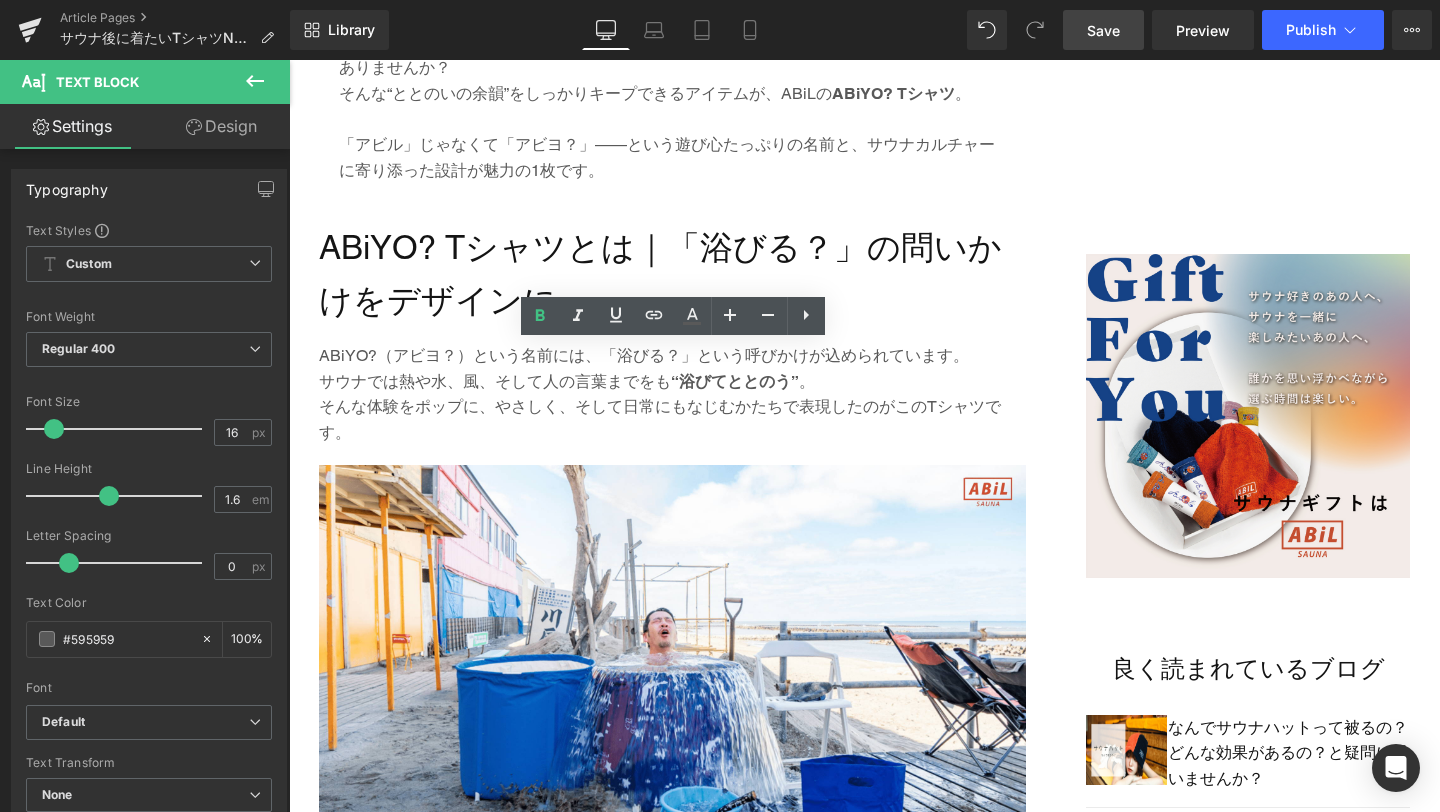 click on "Save" at bounding box center (1103, 30) 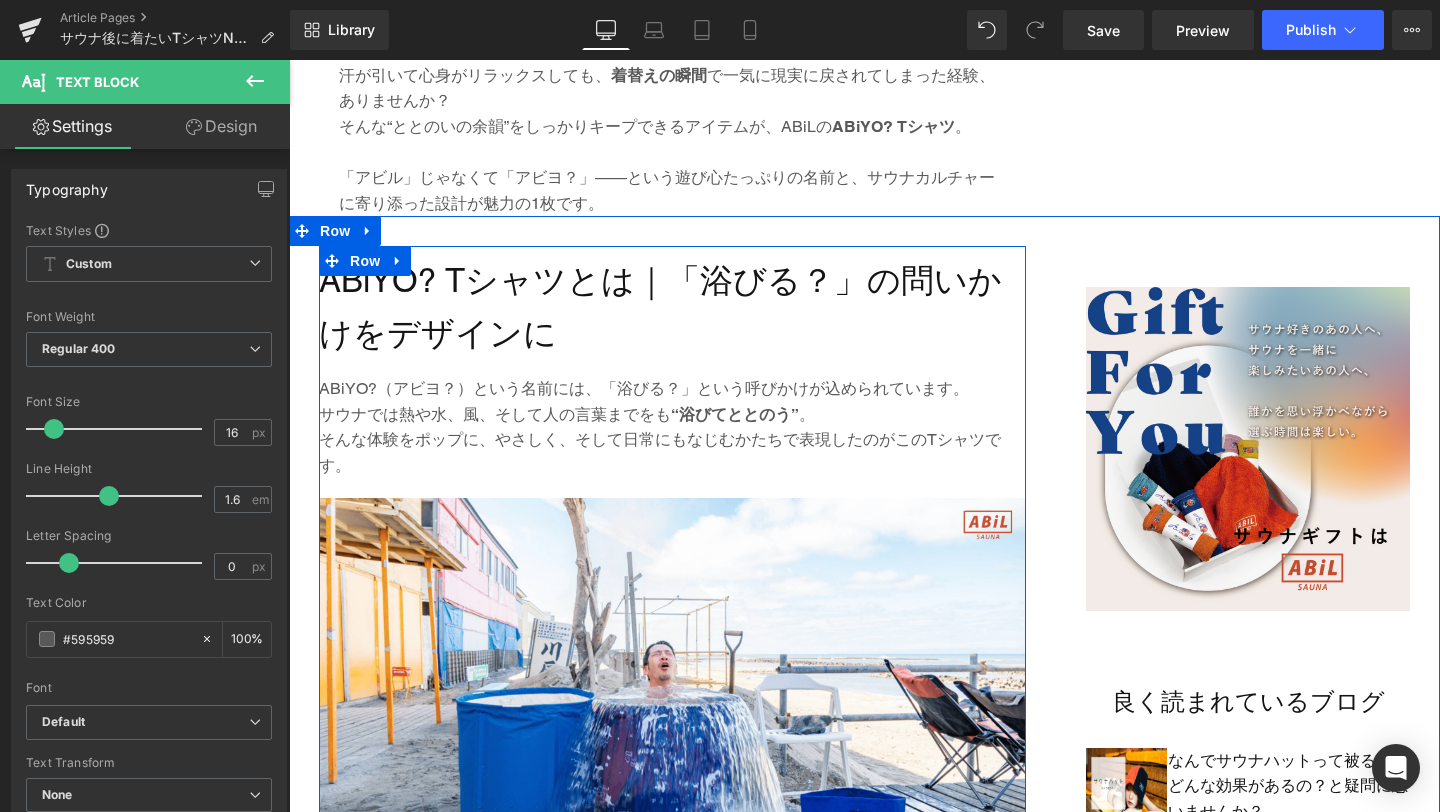 scroll, scrollTop: 1026, scrollLeft: 0, axis: vertical 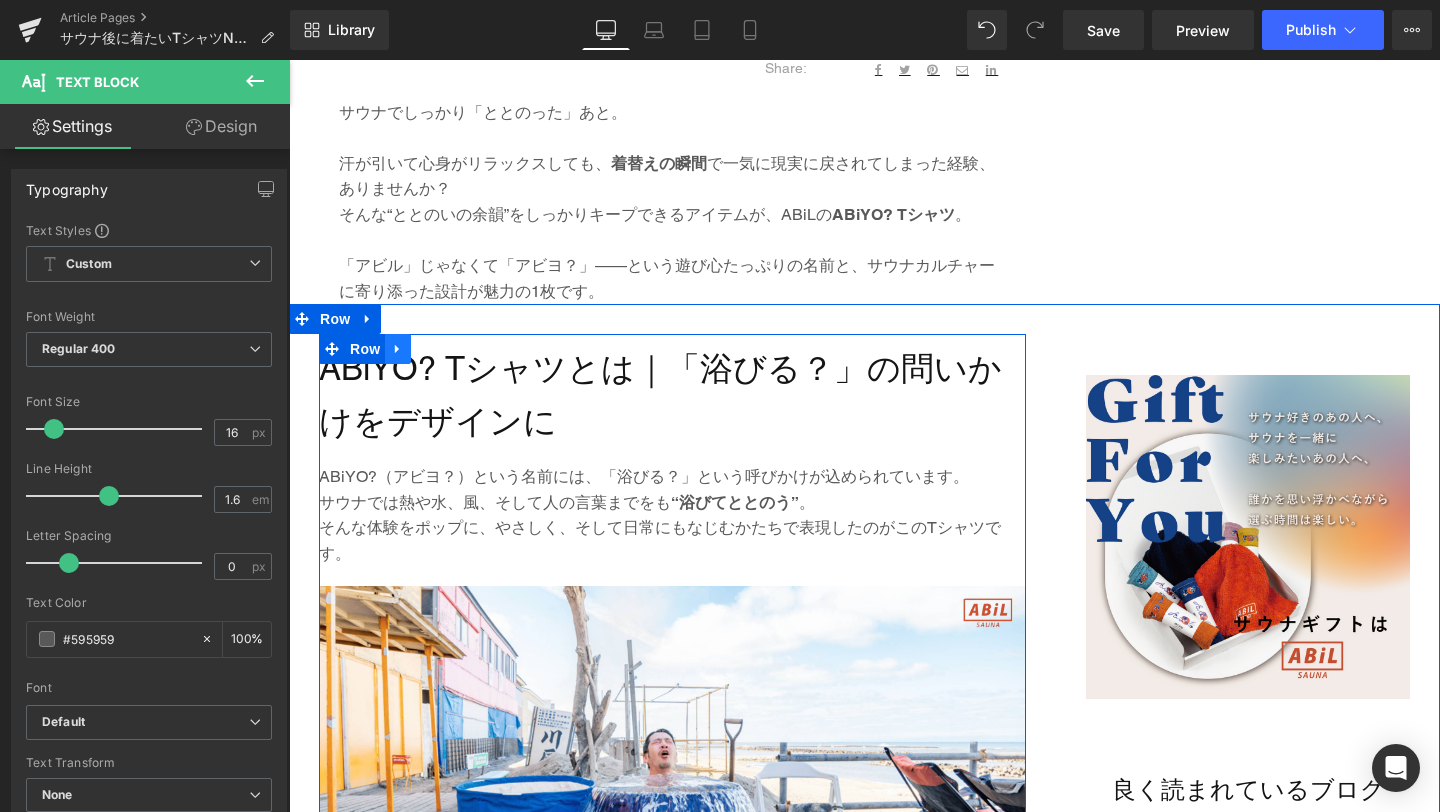 click 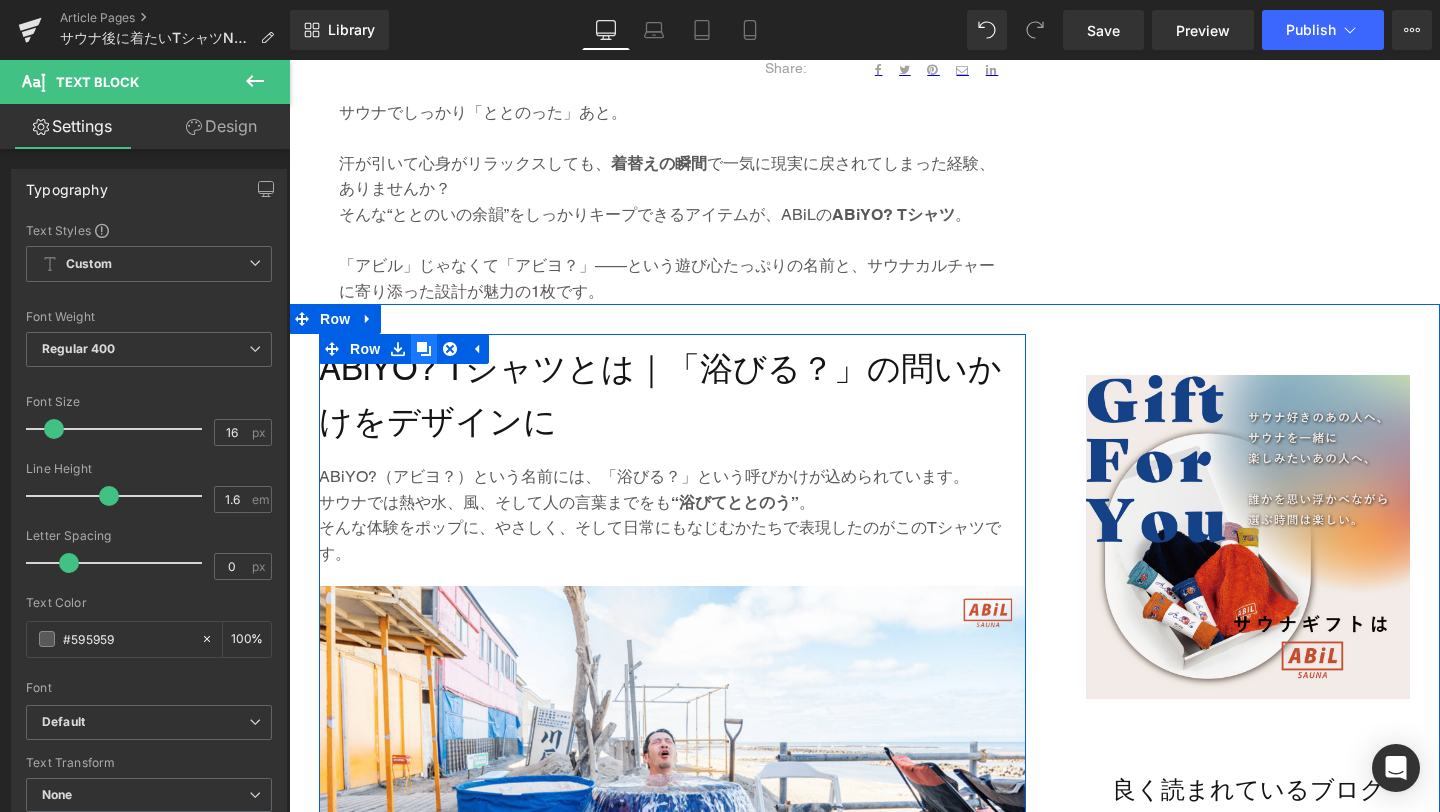 click 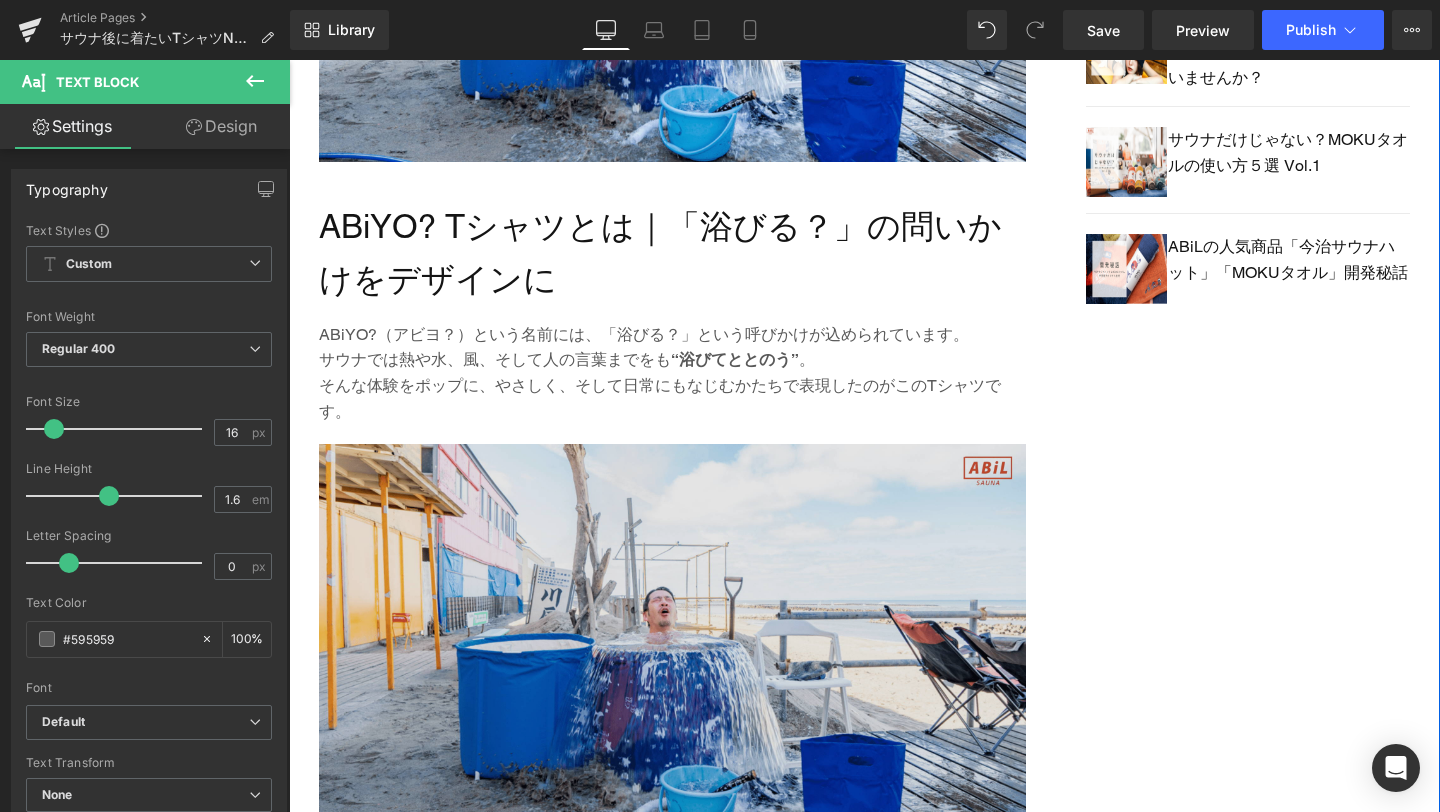 scroll, scrollTop: 1900, scrollLeft: 0, axis: vertical 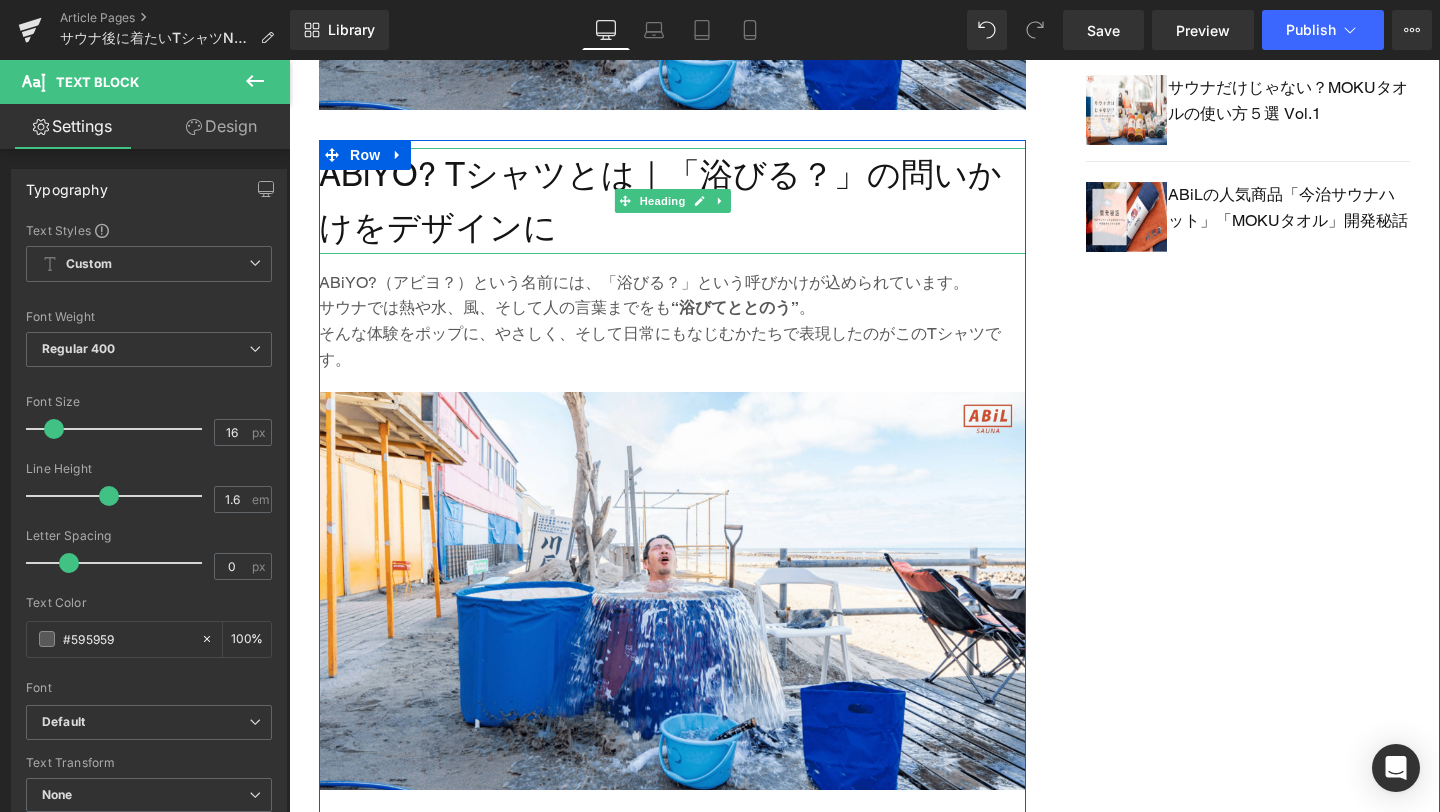 click on "ABiYO? Tシャツとは｜「浴びる？」の問いかけをデザインに" at bounding box center (672, 201) 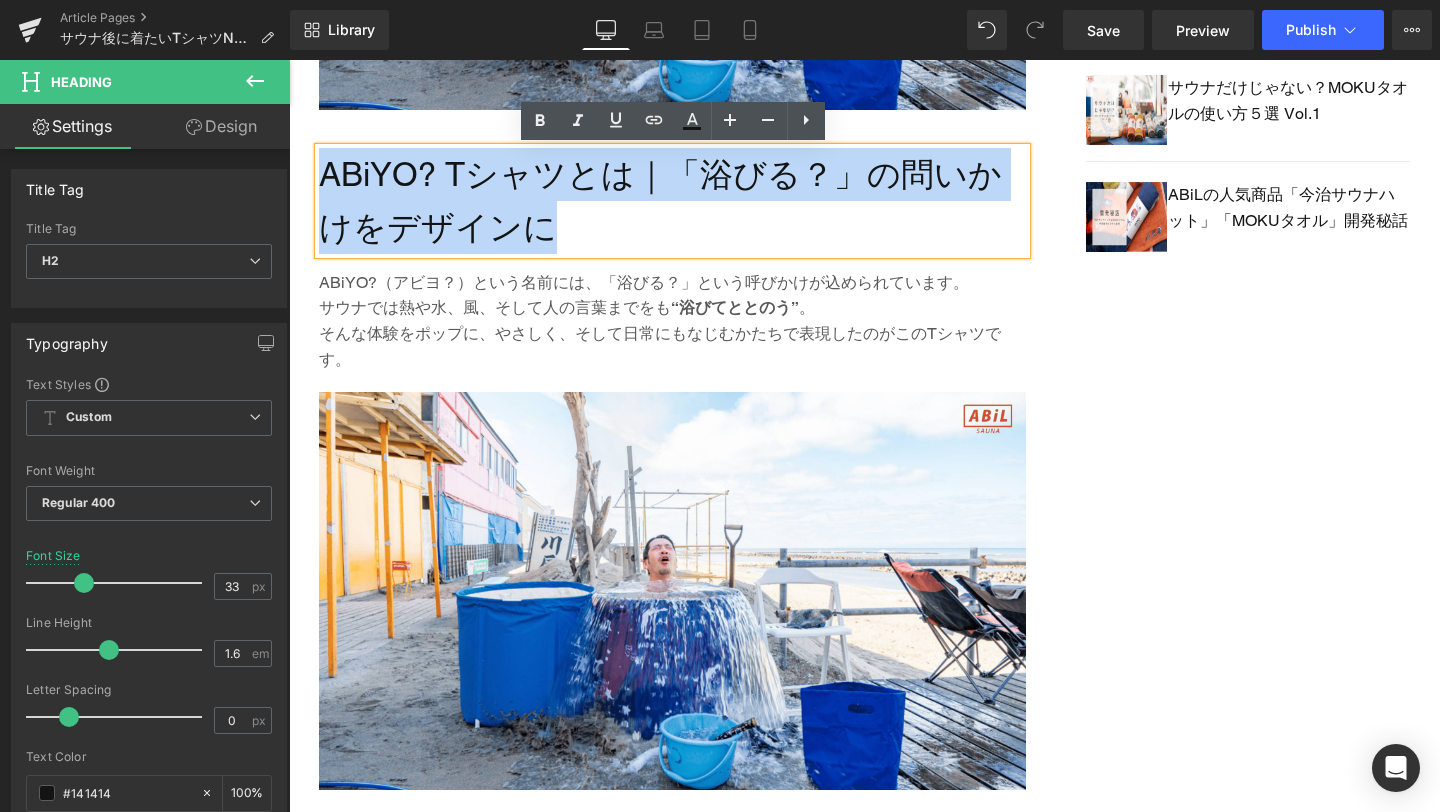 drag, startPoint x: 520, startPoint y: 230, endPoint x: 323, endPoint y: 175, distance: 204.53362 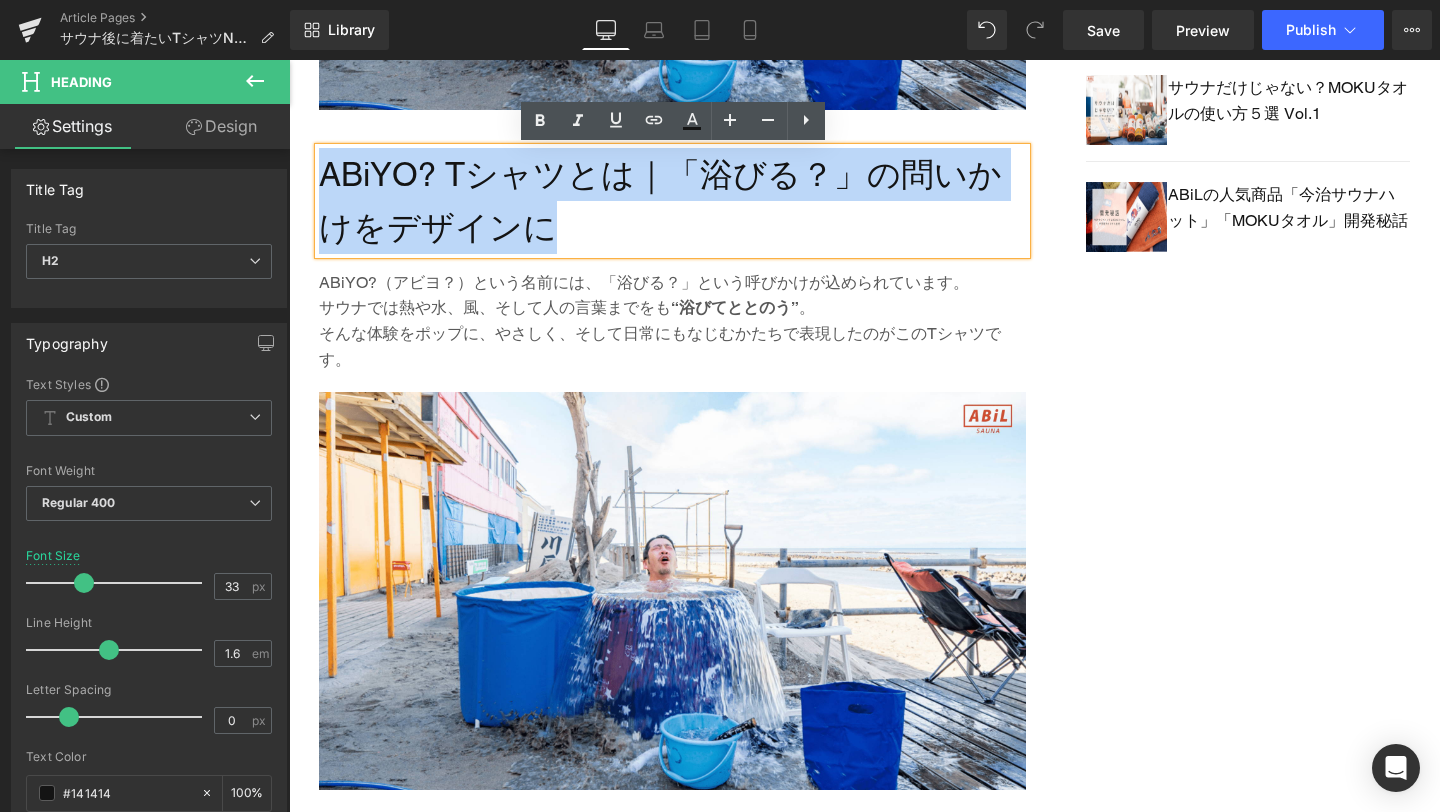 click on "ABiYO? Tシャツとは｜「浴びる？」の問いかけをデザインに" at bounding box center (672, 201) 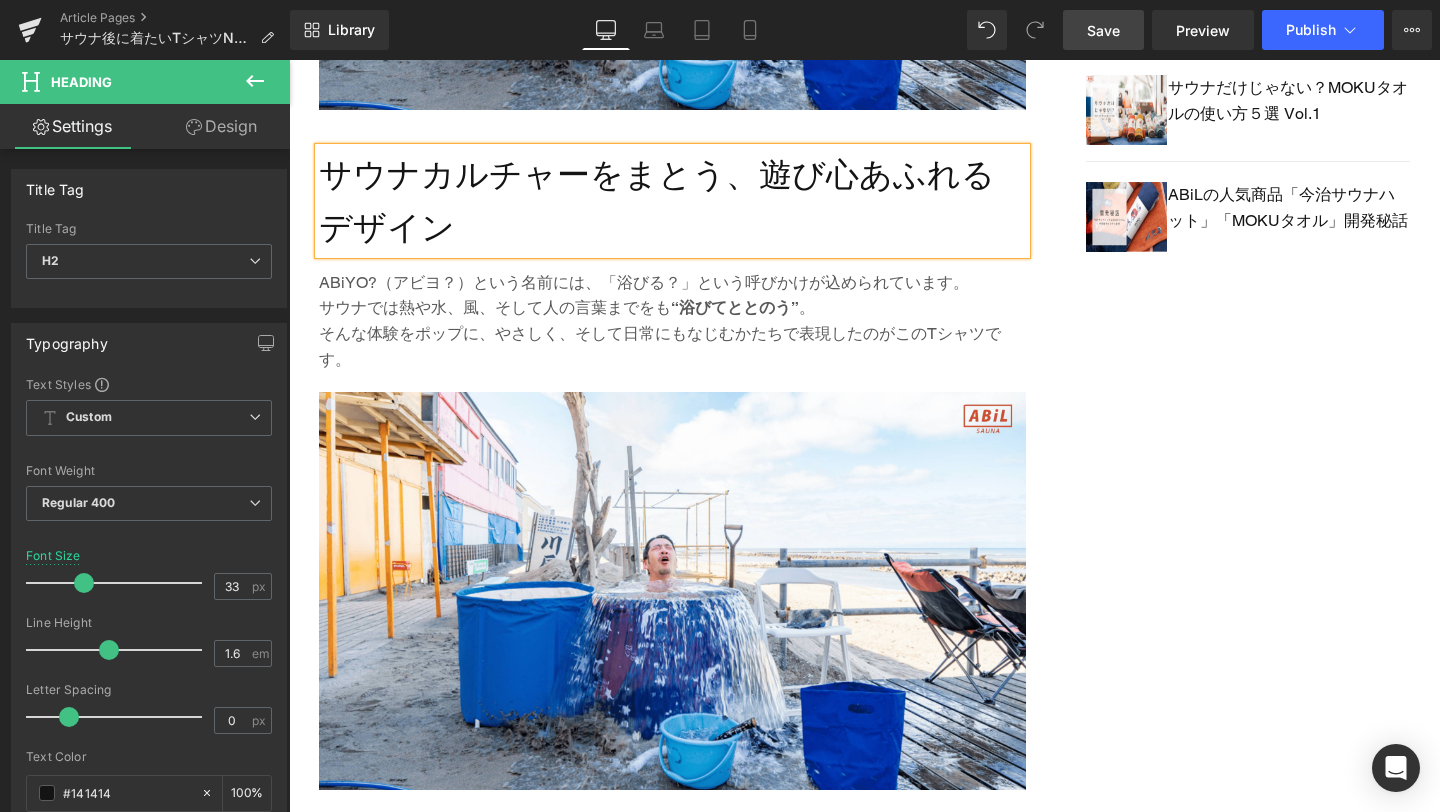 click on "Save" at bounding box center [1103, 30] 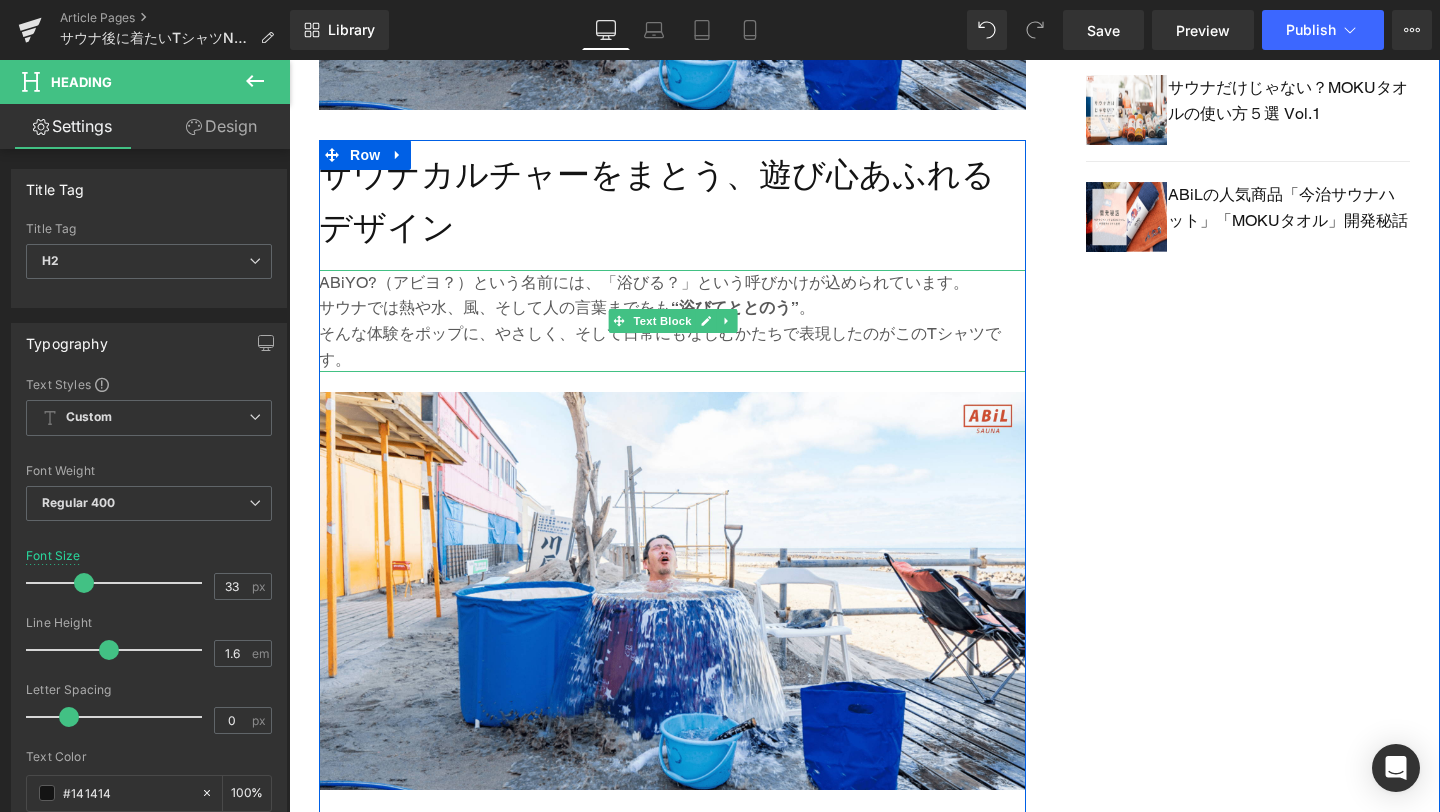 click on "サウナでは熱や水、風、そして人の言葉までをも “浴びてととのう” 。" at bounding box center [672, 308] 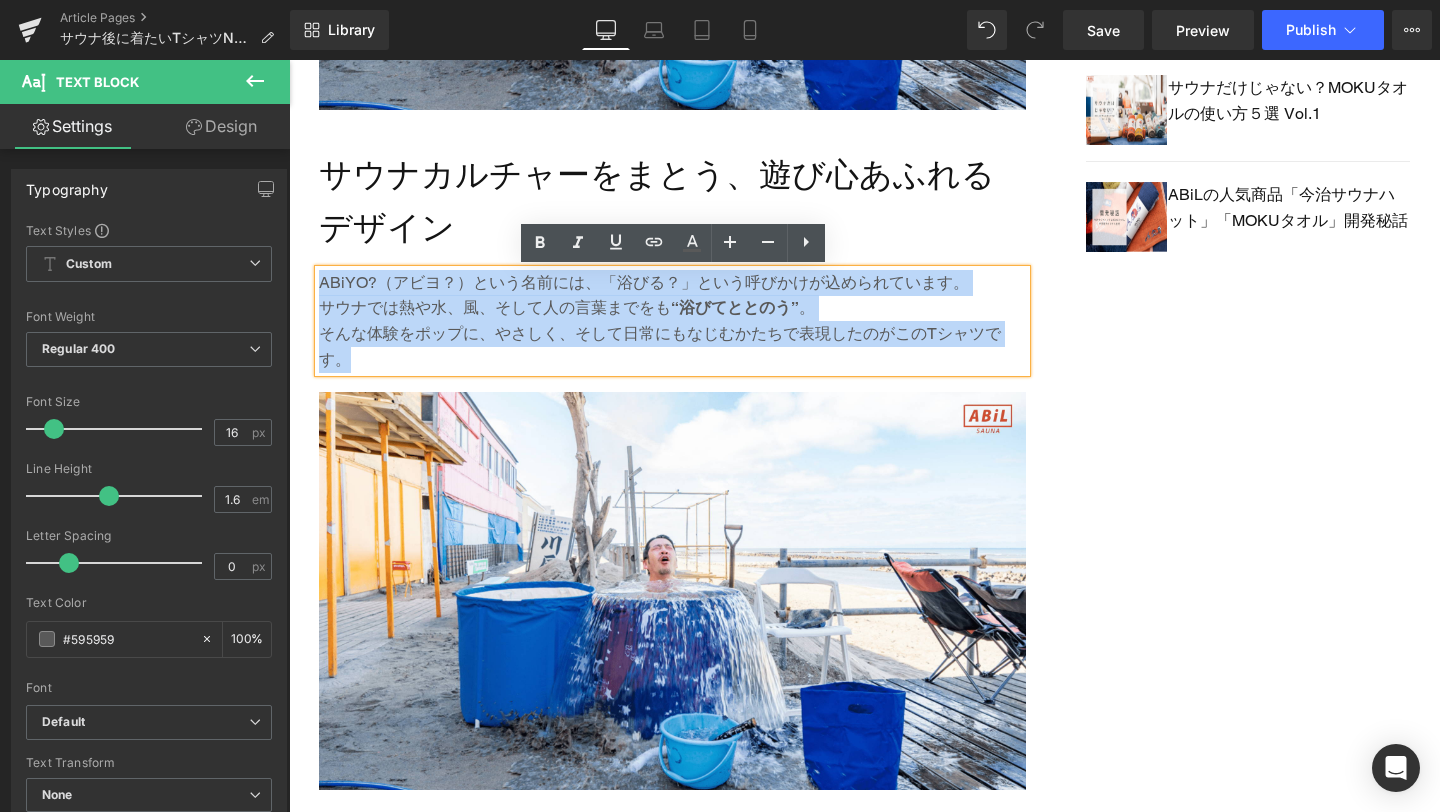 drag, startPoint x: 367, startPoint y: 356, endPoint x: 308, endPoint y: 286, distance: 91.5478 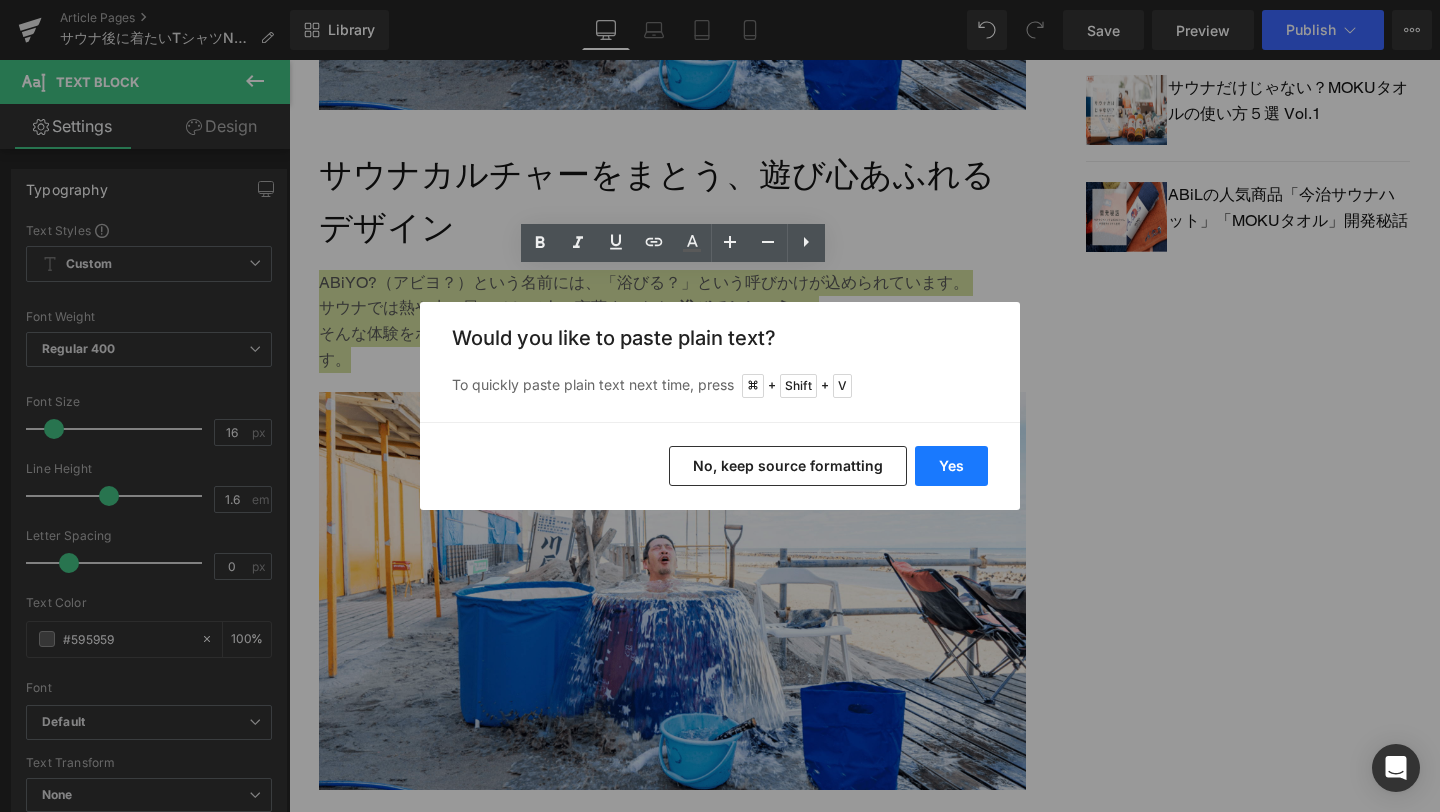 click on "Yes" at bounding box center (951, 466) 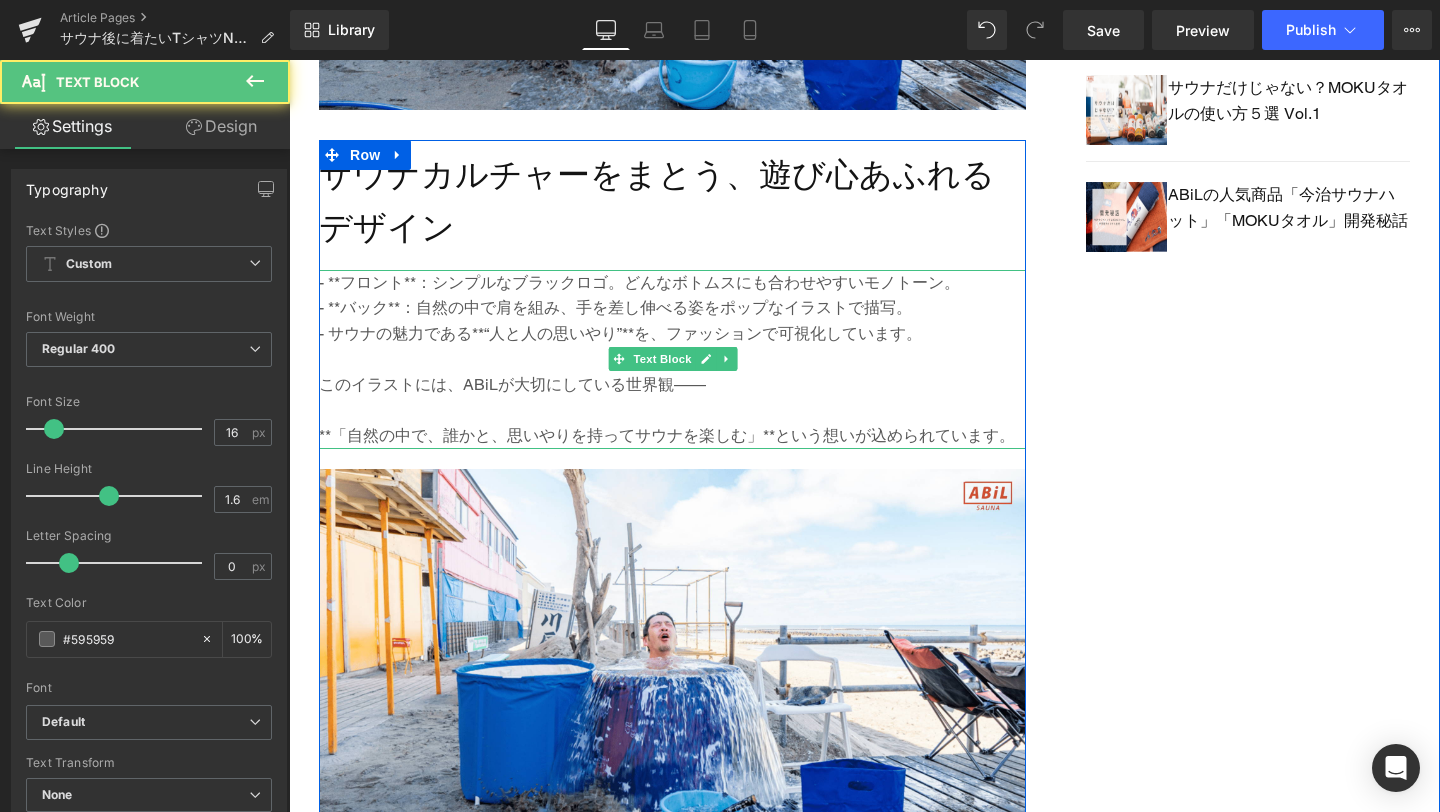 click at bounding box center (672, 360) 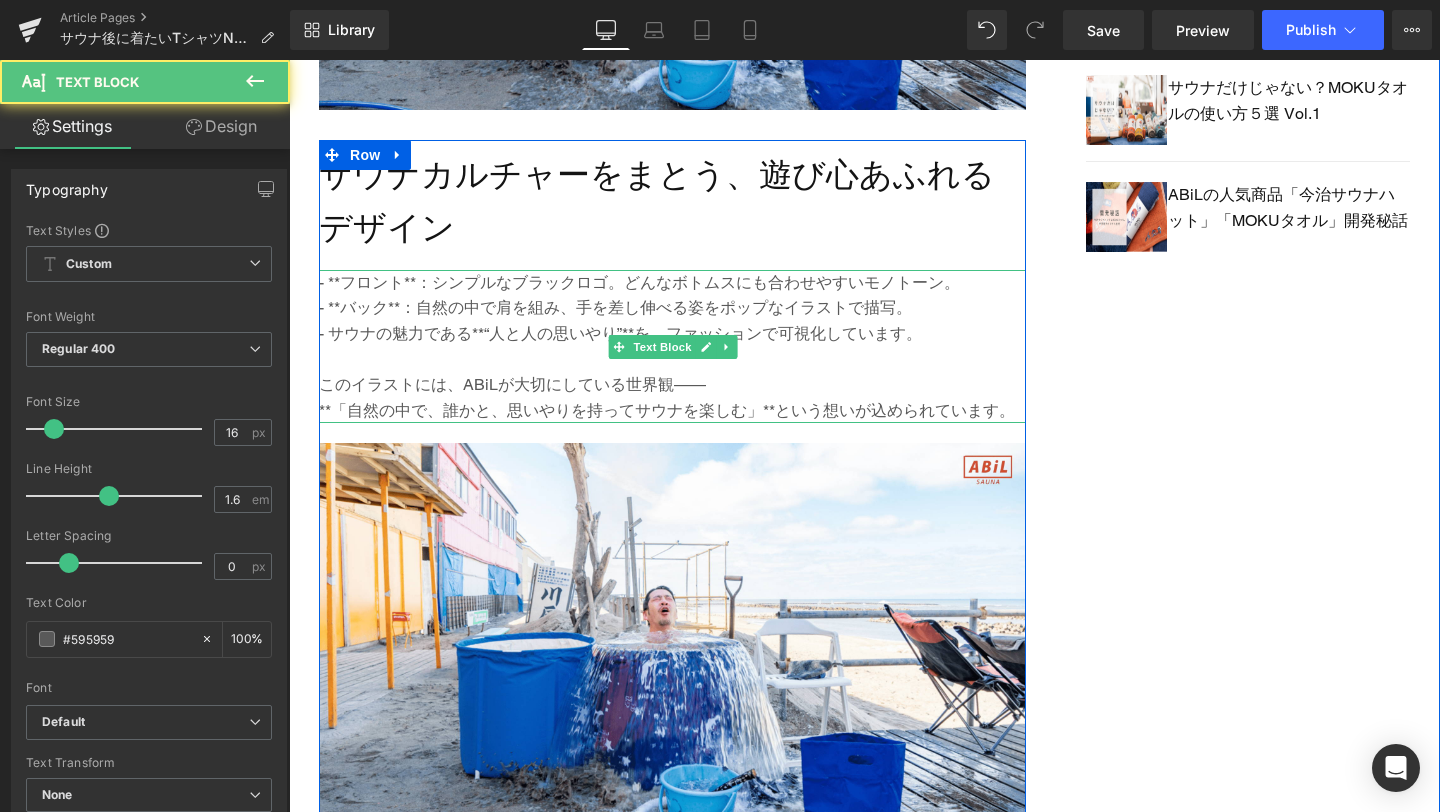 click on "- **フロント**：シンプルなブラックロゴ。どんなボトムスにも合わせやすいモノトーン。" at bounding box center (672, 283) 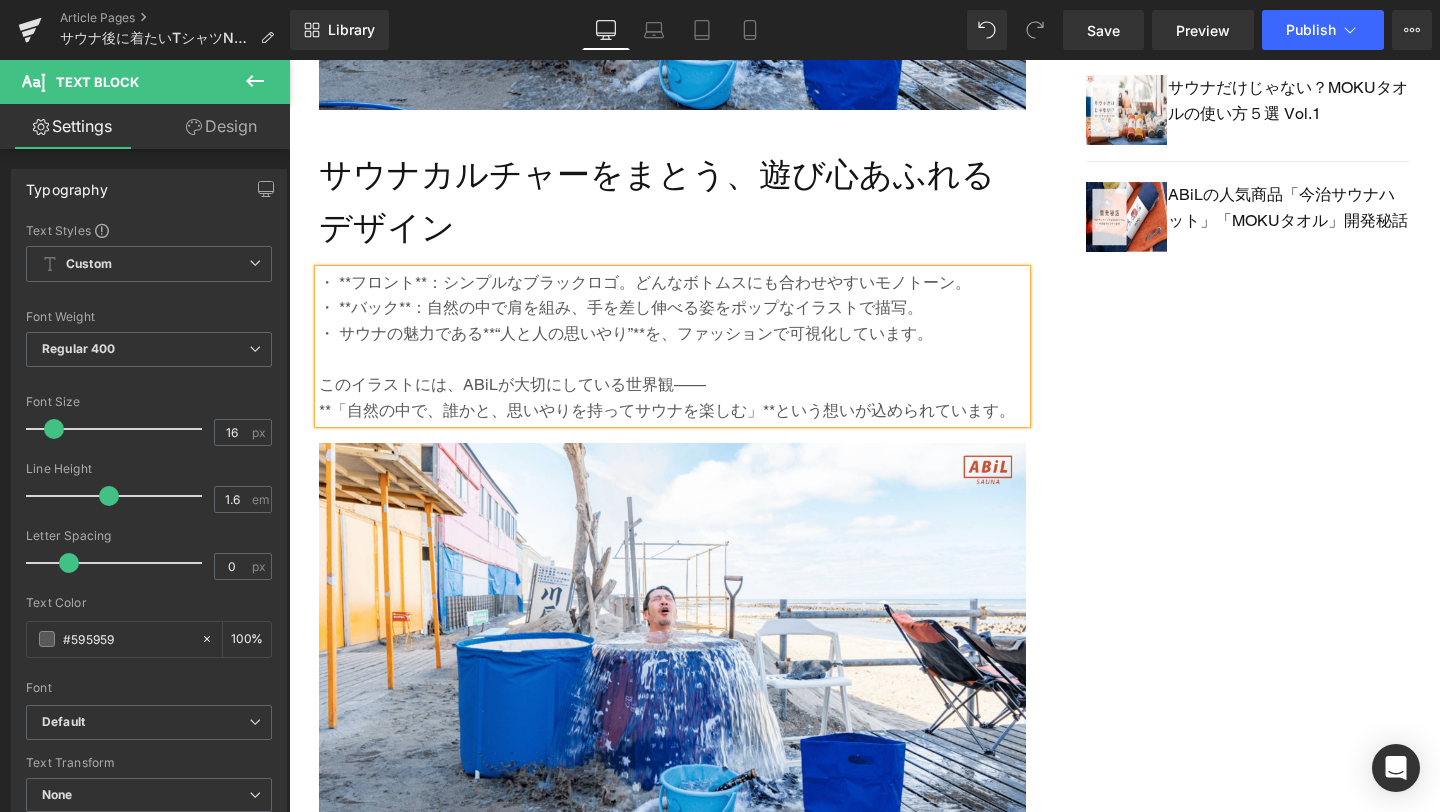 click on "・ **フロント**：シンプルなブラックロゴ。どんなボトムスにも合わせやすいモノトーン。" at bounding box center (672, 283) 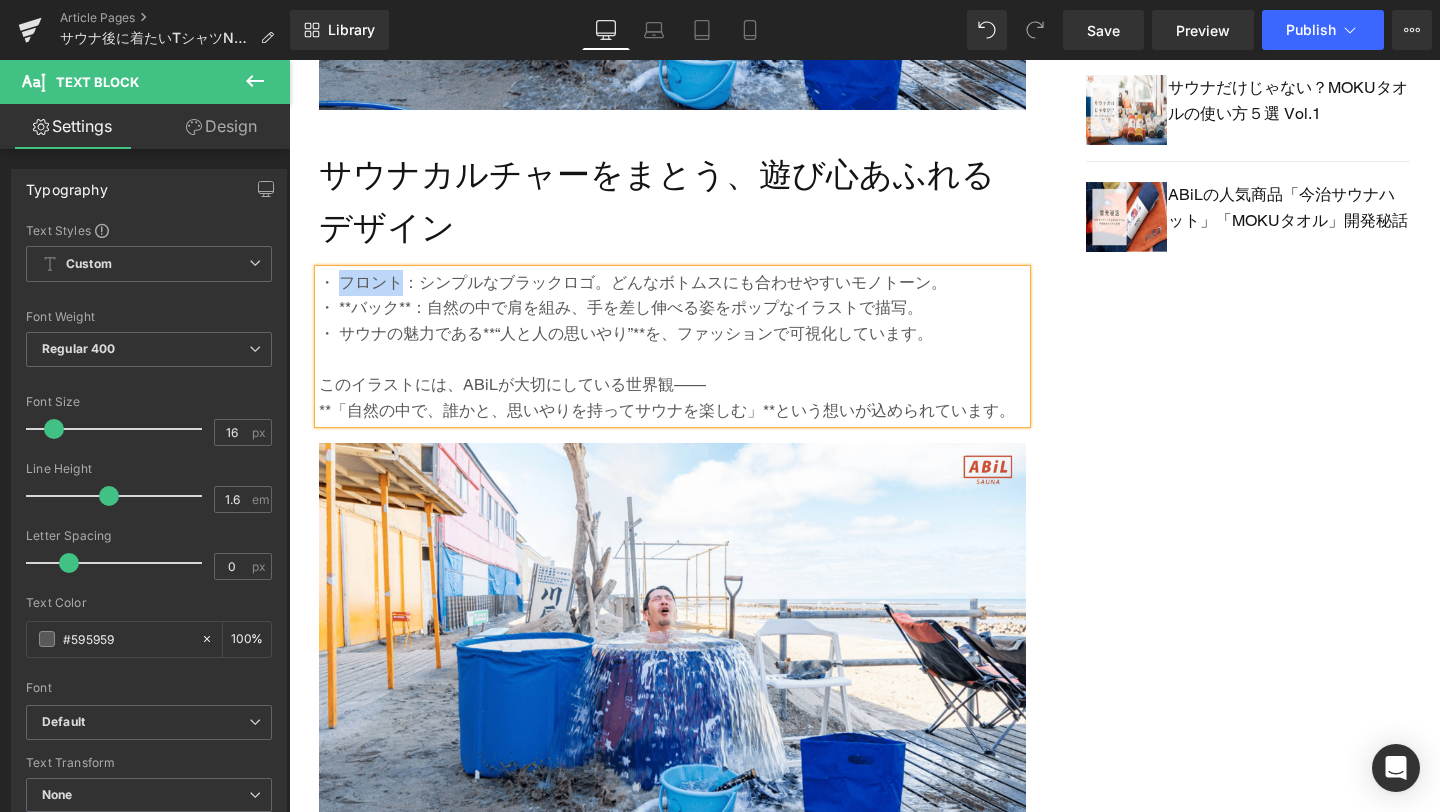 drag, startPoint x: 343, startPoint y: 279, endPoint x: 397, endPoint y: 281, distance: 54.037025 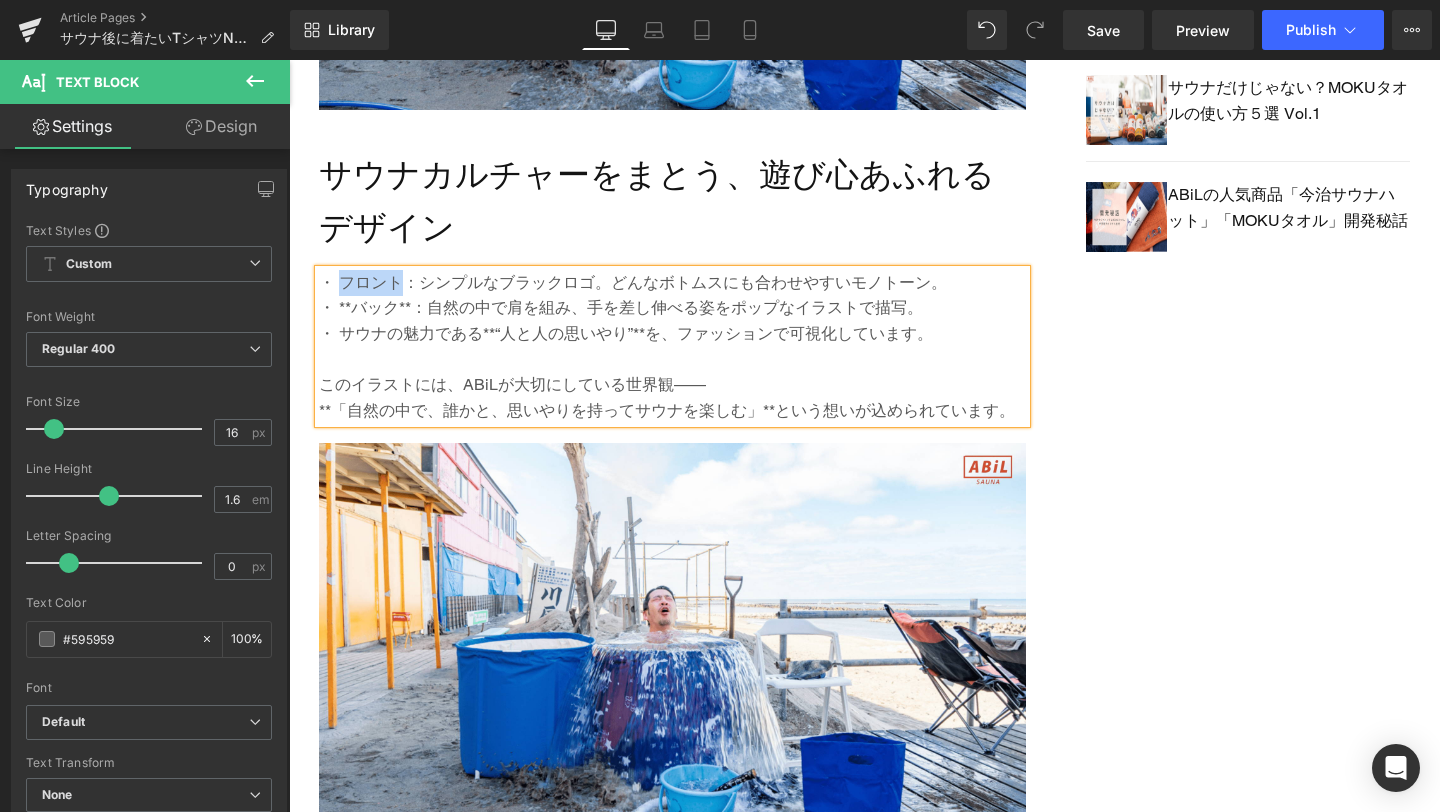 click on "・ フロント：シンプルなブラックロゴ。どんなボトムスにも合わせやすいモノトーン。" at bounding box center [672, 283] 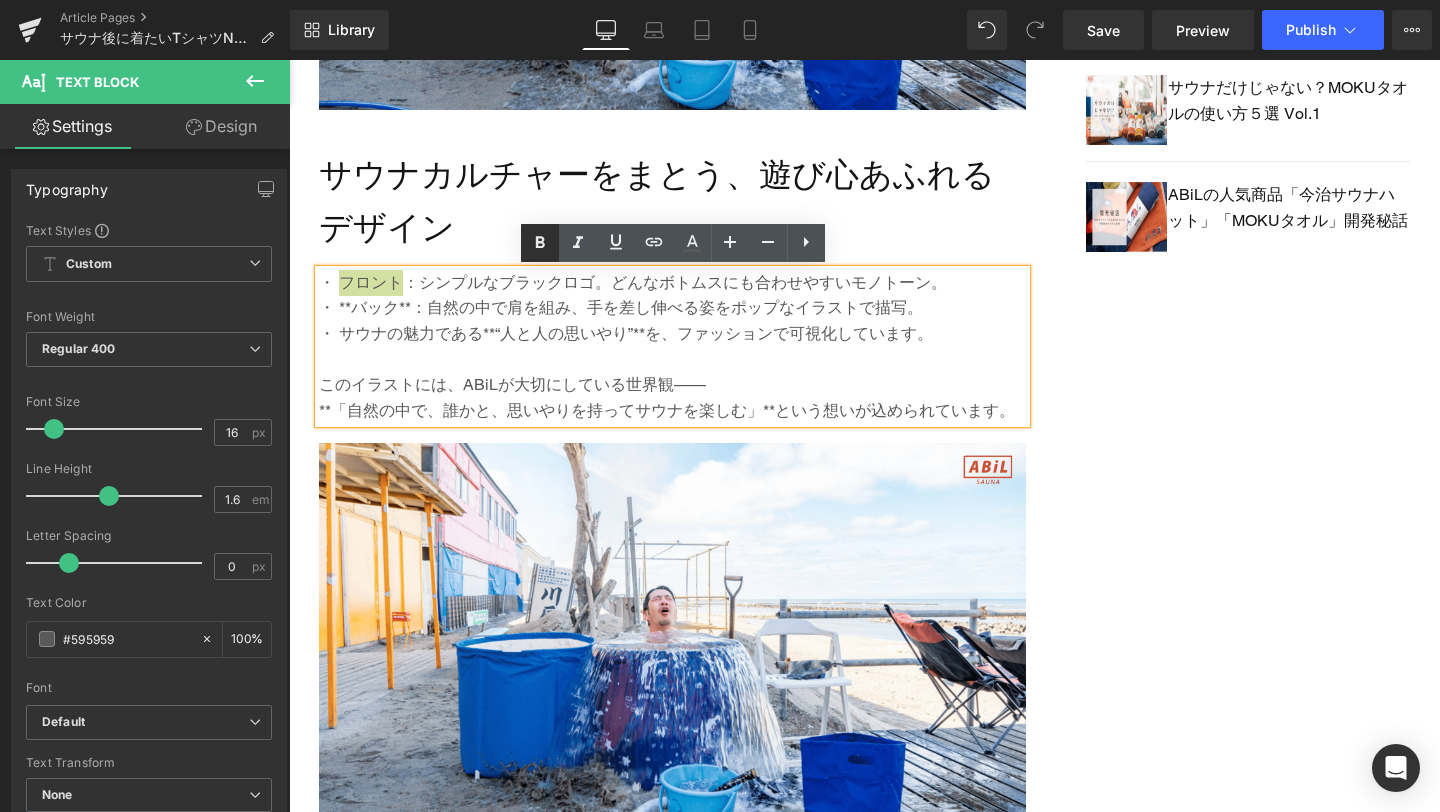 click 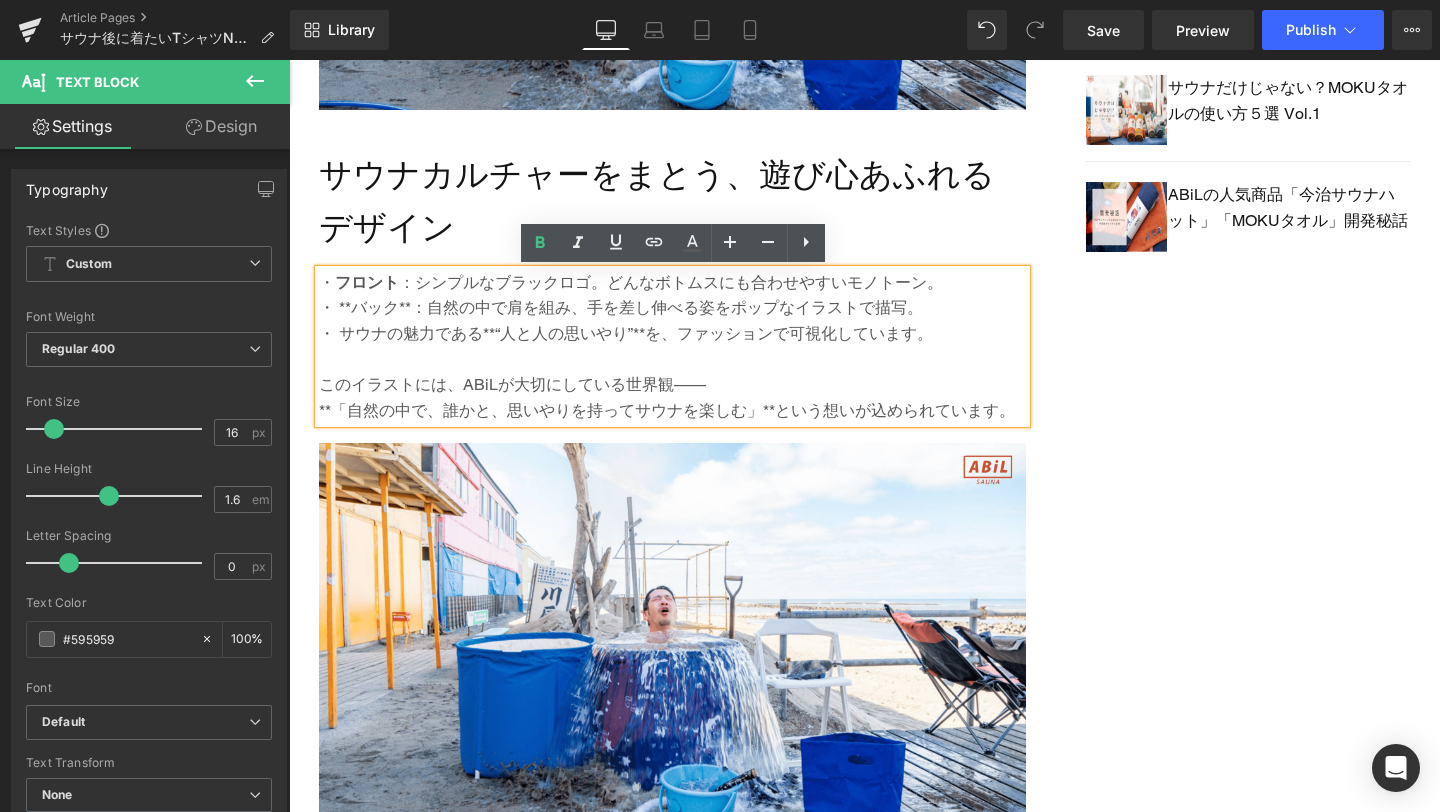 click on "・ **バック**：自然の中で肩を組み、手を差し伸べる姿をポップなイラストで描写。" at bounding box center [672, 308] 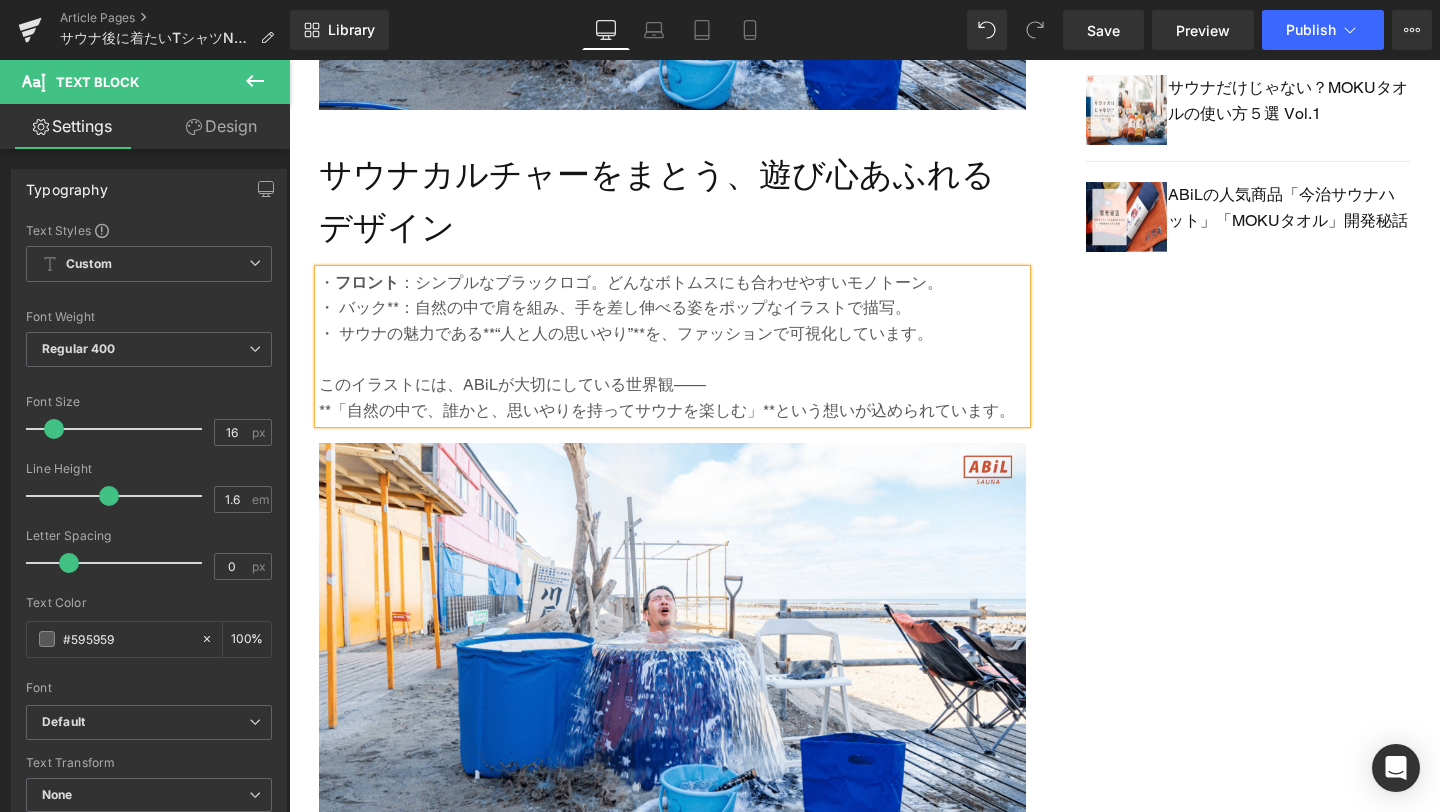 click on "・ バック**：自然の中で肩を組み、手を差し伸べる姿をポップなイラストで描写。" at bounding box center [672, 308] 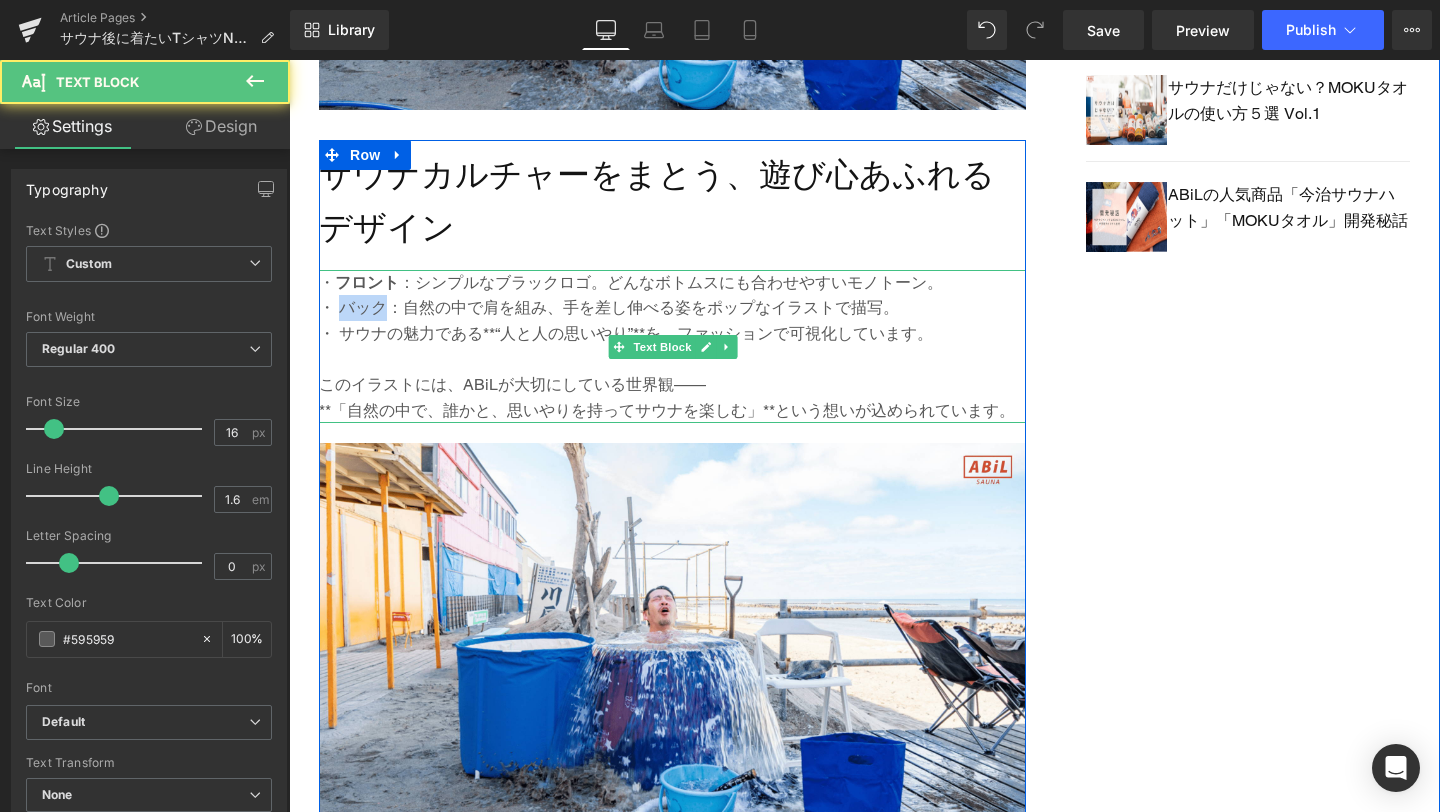 drag, startPoint x: 341, startPoint y: 308, endPoint x: 383, endPoint y: 310, distance: 42.047592 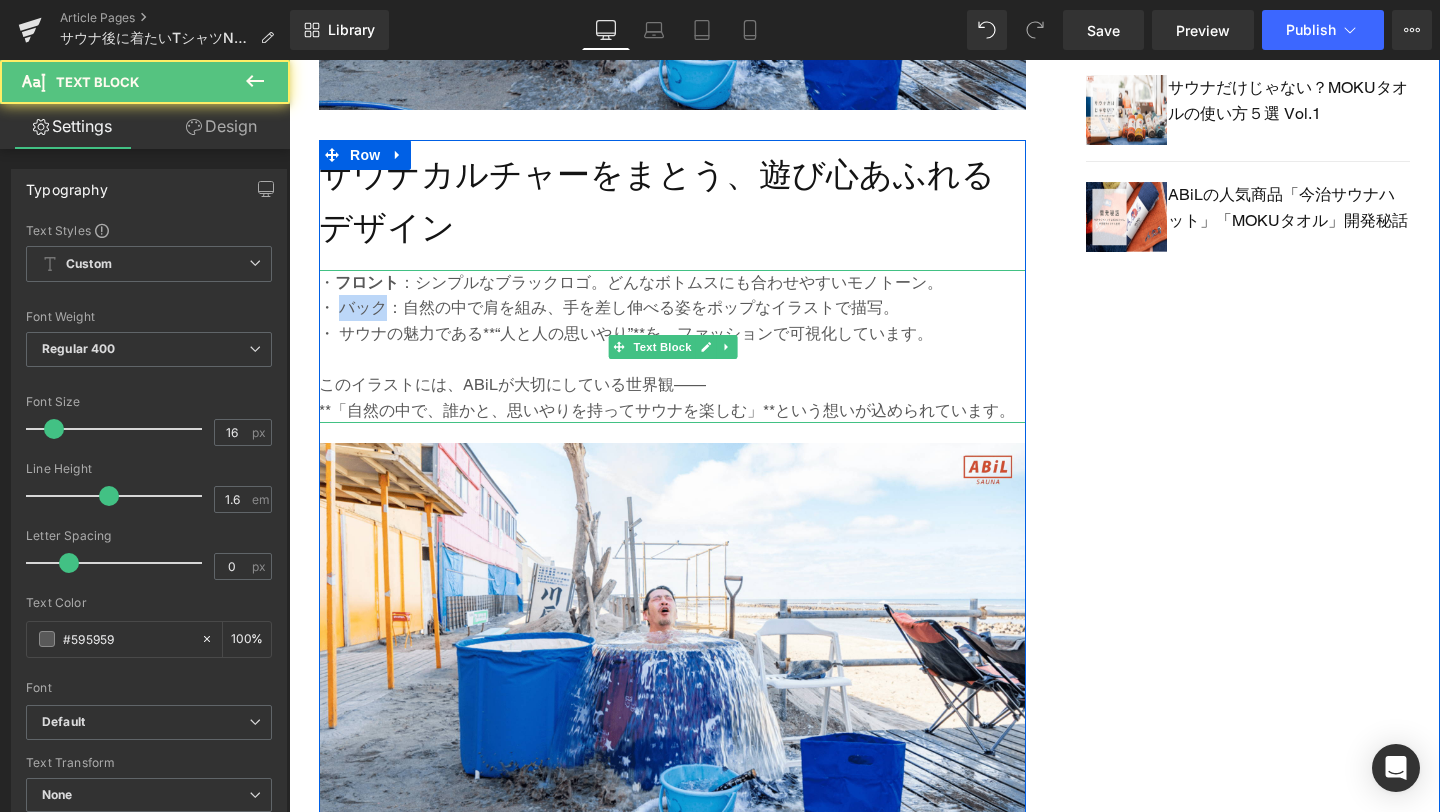click on "・ バック：自然の中で肩を組み、手を差し伸べる姿をポップなイラストで描写。" at bounding box center [672, 308] 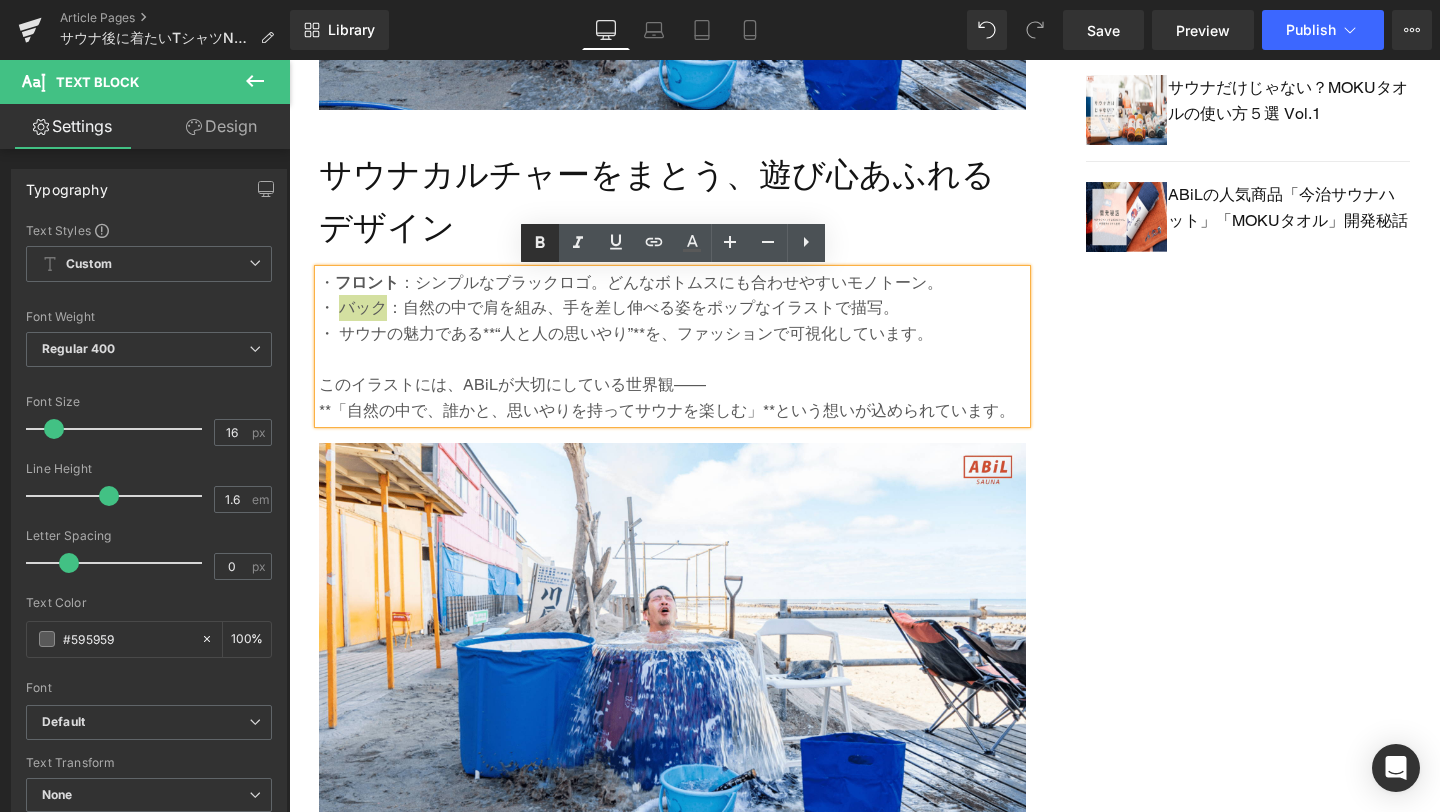 click 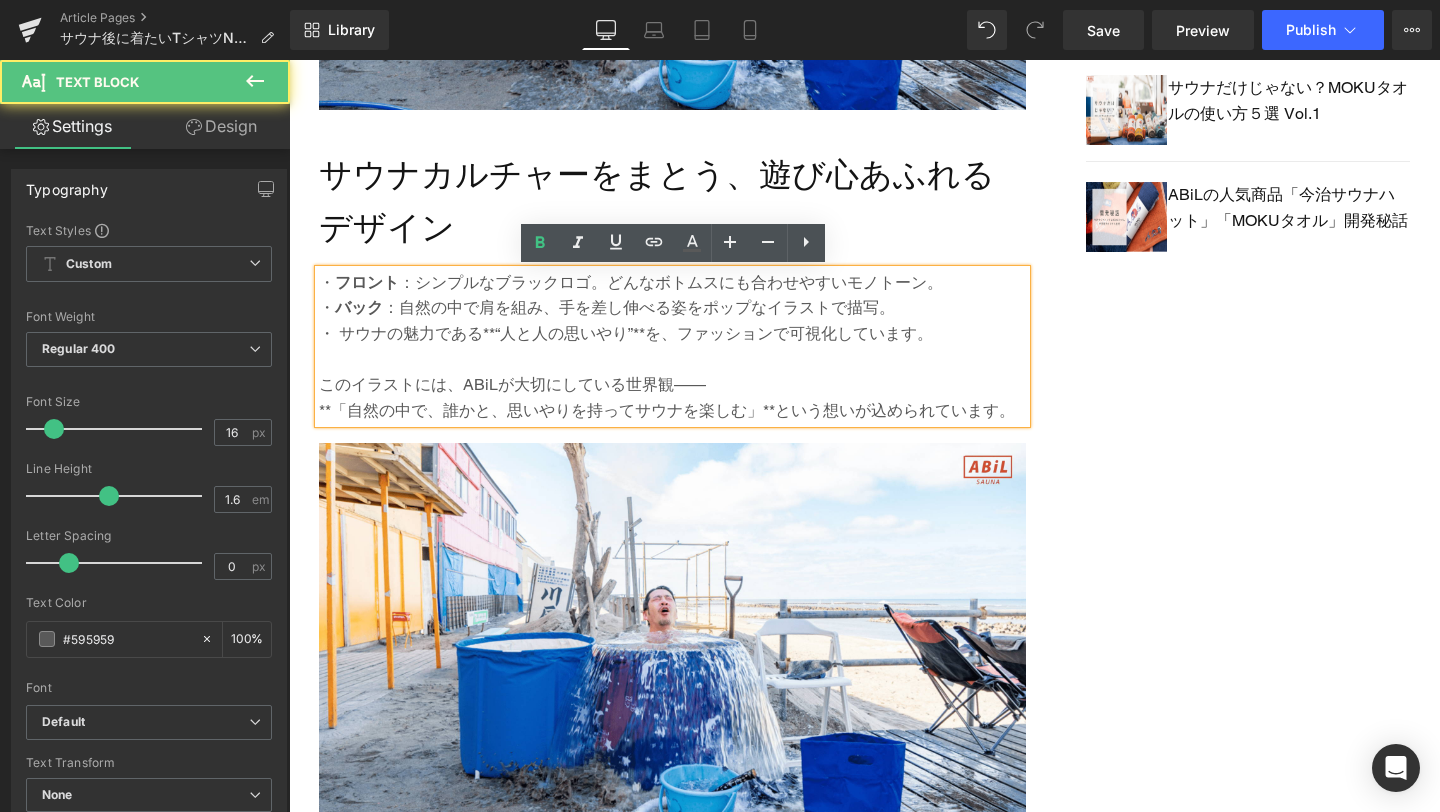 click on "・ サウナの魅力である**“人と人の思いやり”**を、ファッションで可視化しています。" at bounding box center (672, 334) 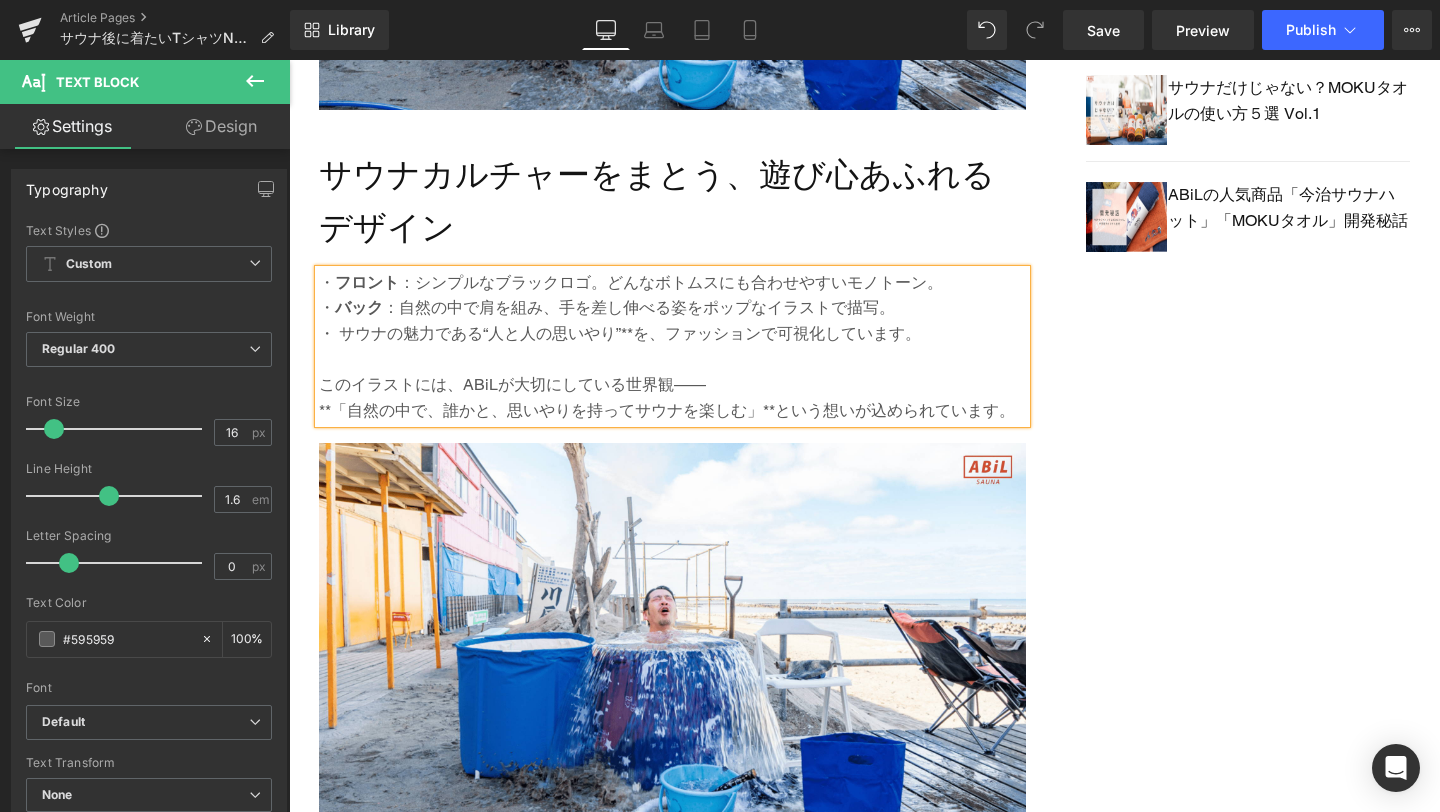 click on "・ サウナの魅力である“人と人の思いやり”**を、ファッションで可視化しています。" at bounding box center (672, 334) 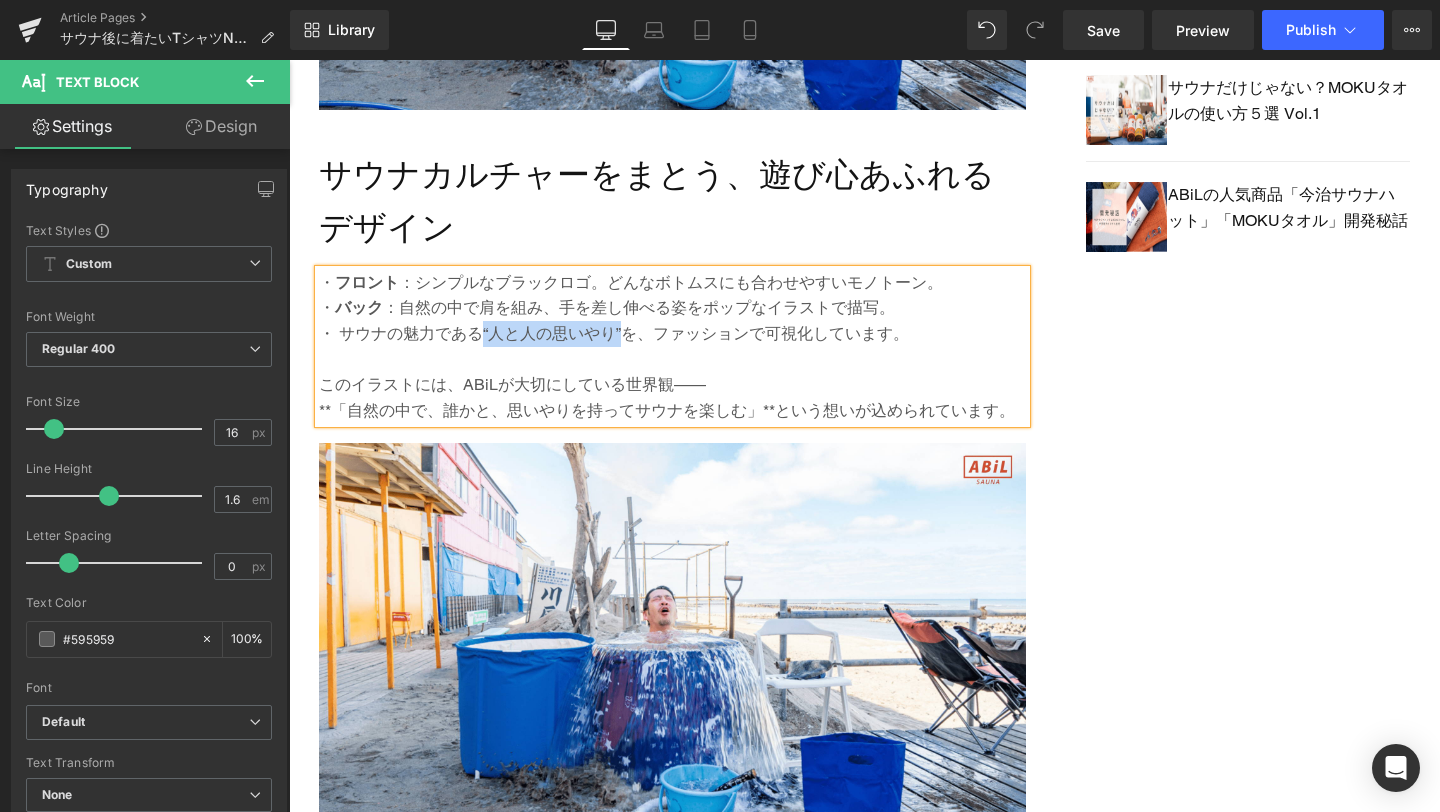 drag, startPoint x: 483, startPoint y: 335, endPoint x: 622, endPoint y: 336, distance: 139.0036 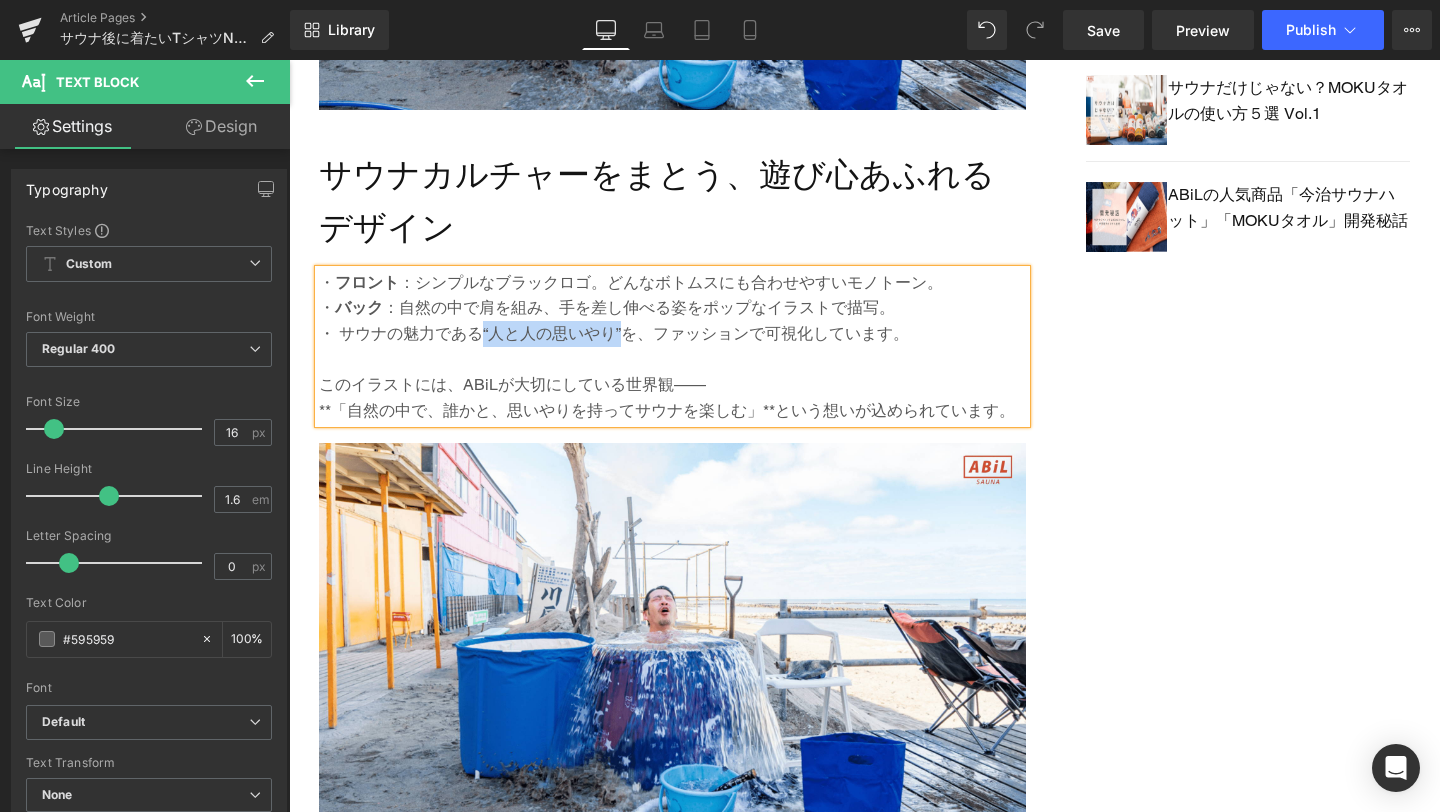 click on "・ サウナの魅力である“人と人の思いやり”を、ファッションで可視化しています。" at bounding box center (672, 334) 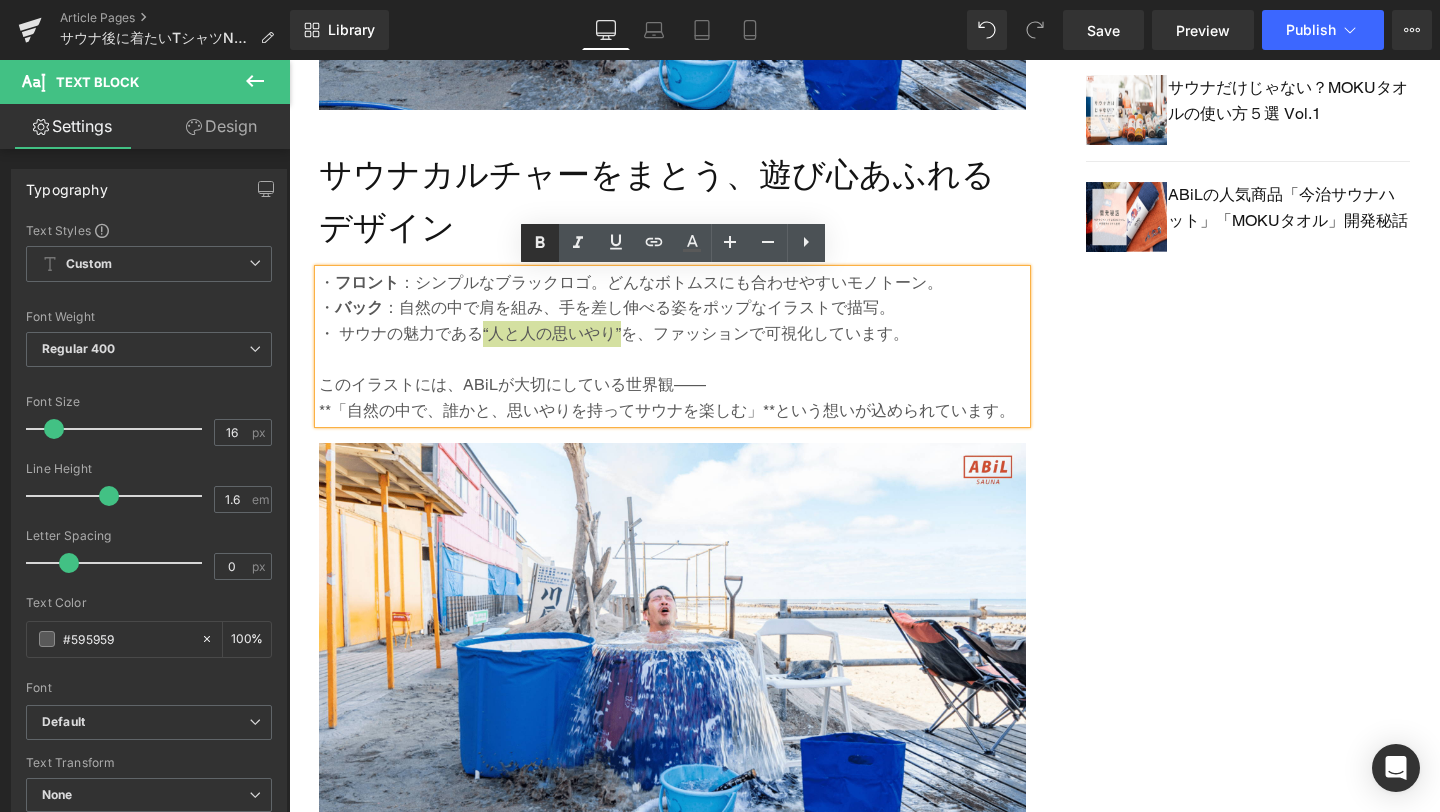click 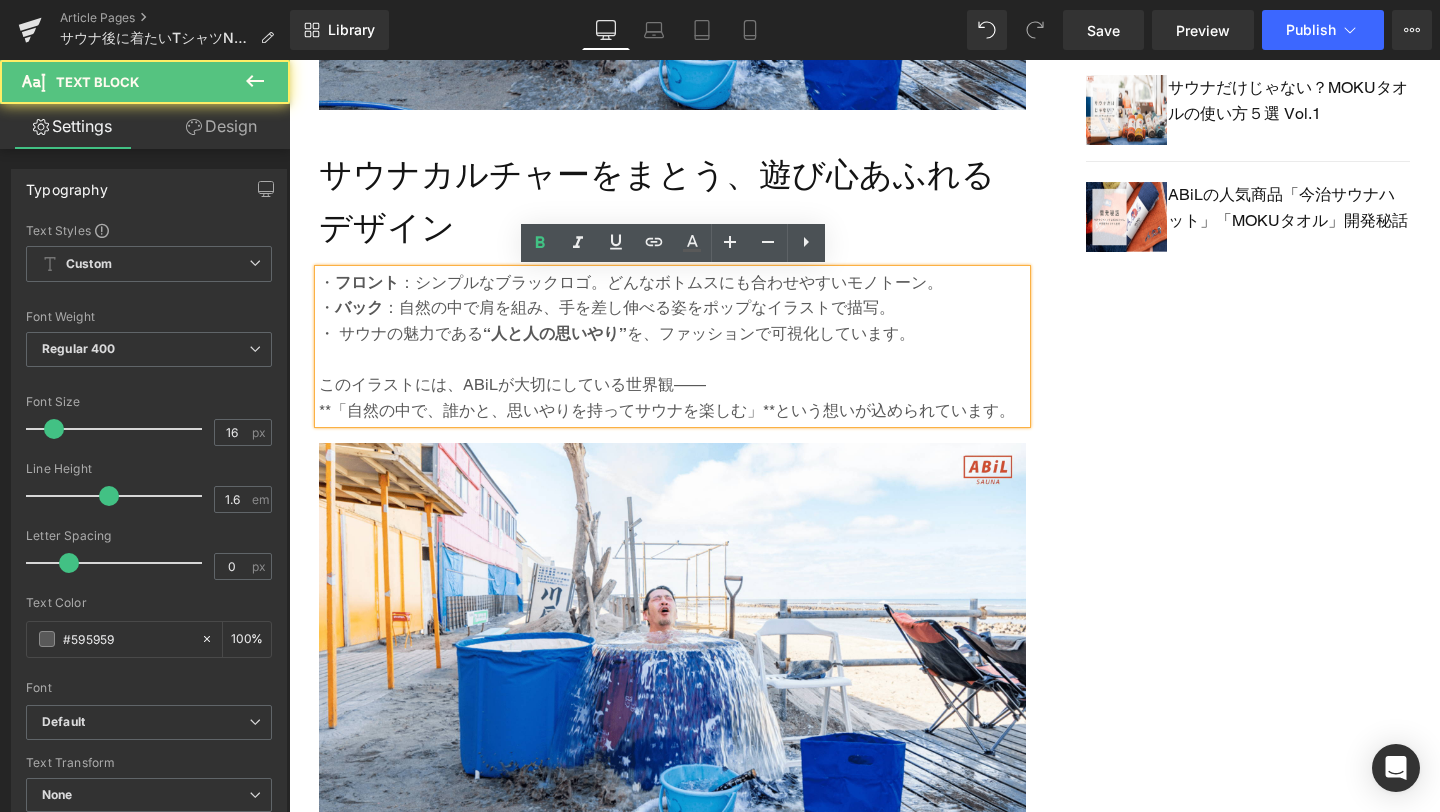 click on "**「自然の中で、誰かと、思いやりを持ってサウナを楽しむ」**という想いが込められています。" at bounding box center (672, 411) 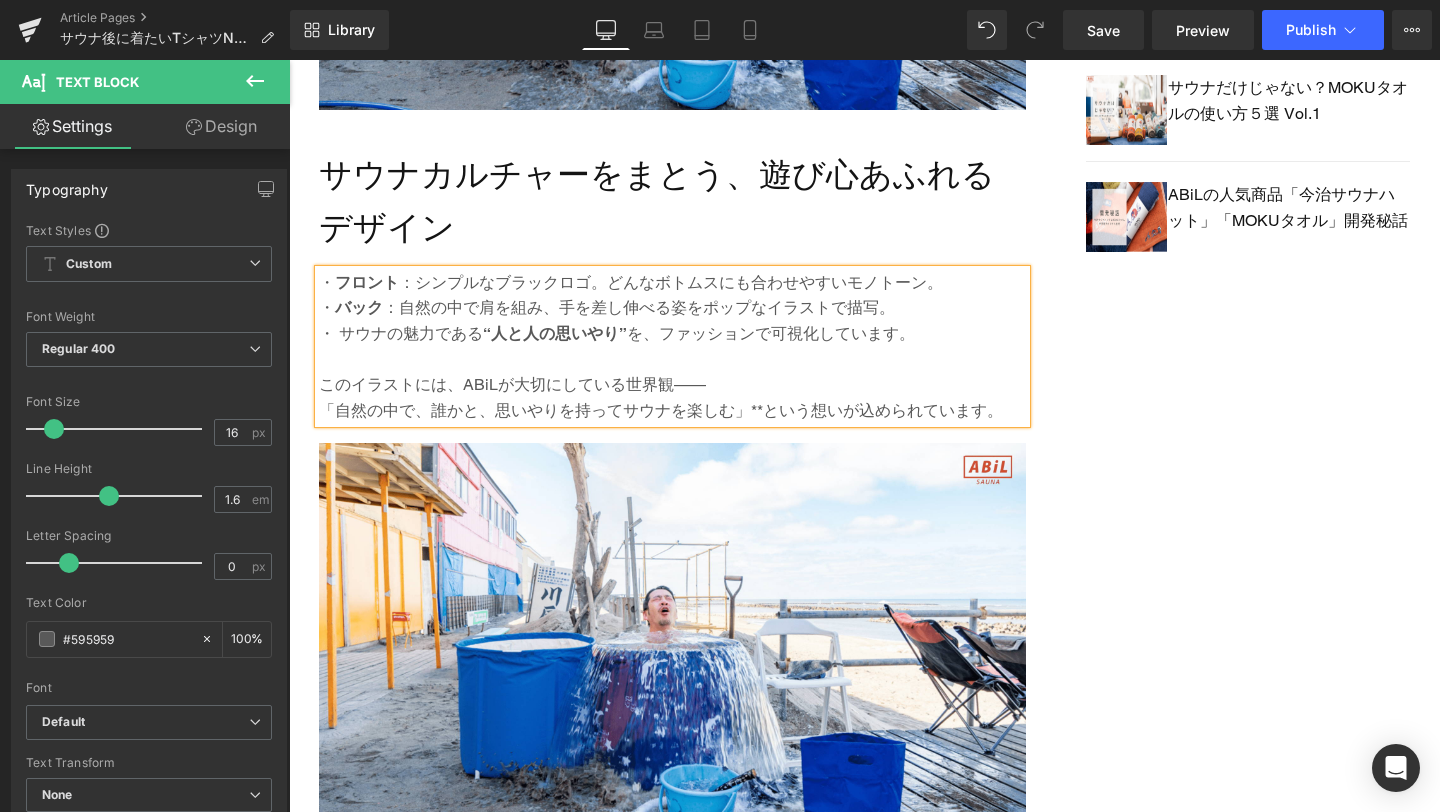 click on "「自然の中で、誰かと、思いやりを持ってサウナを楽しむ」**という想いが込められています。" at bounding box center (672, 411) 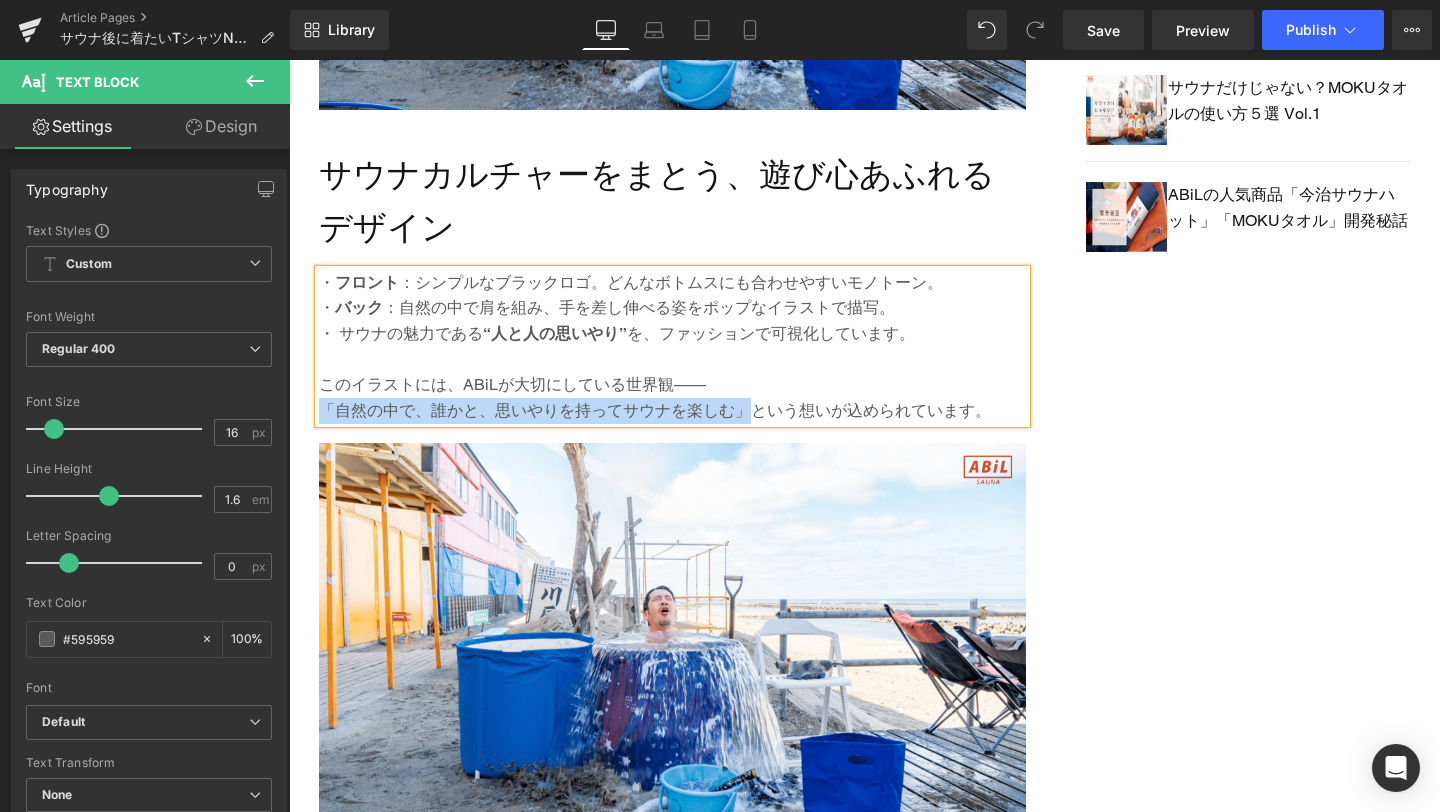 drag, startPoint x: 326, startPoint y: 407, endPoint x: 741, endPoint y: 403, distance: 415.0193 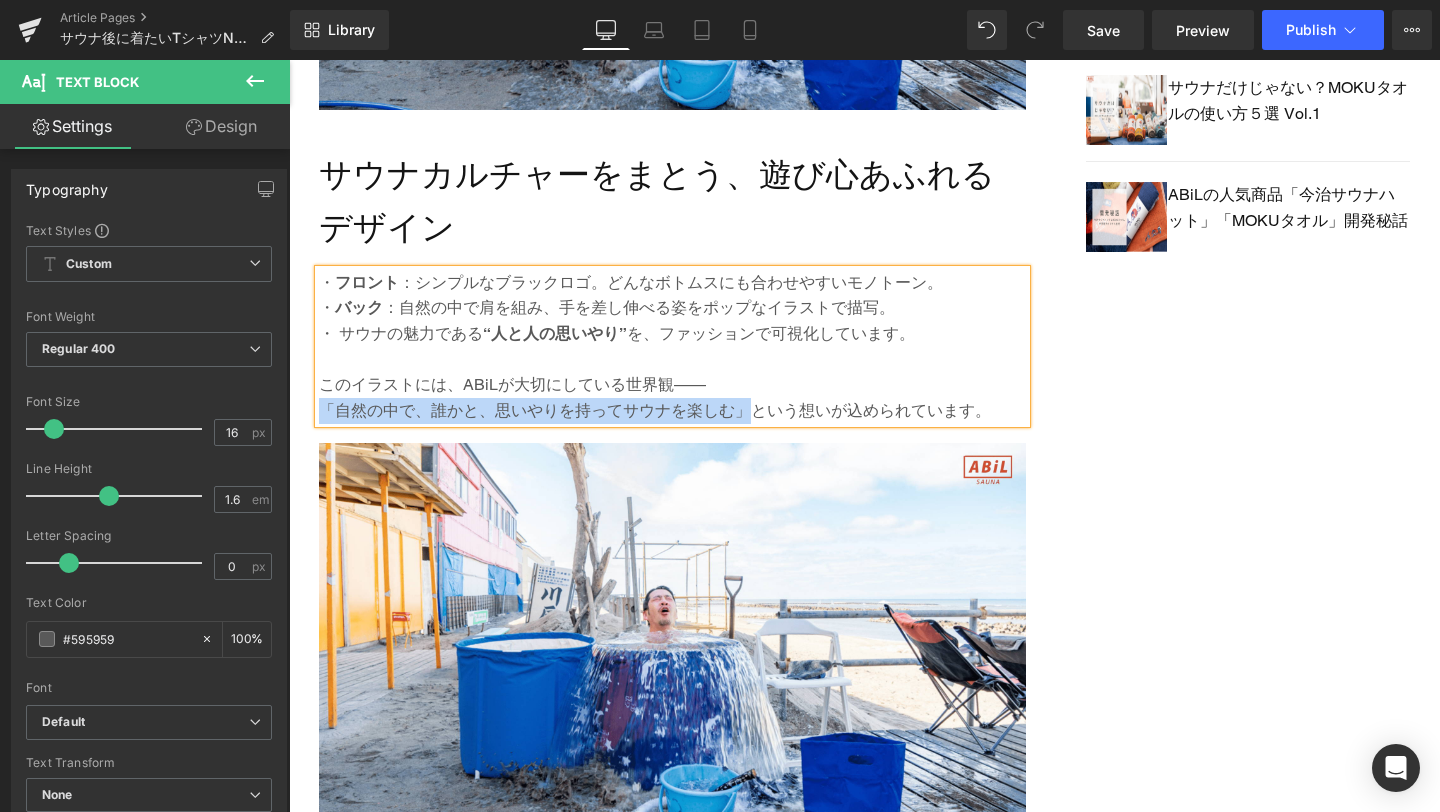 click on "「自然の中で、誰かと、思いやりを持ってサウナを楽しむ」という想いが込められています。" at bounding box center (672, 411) 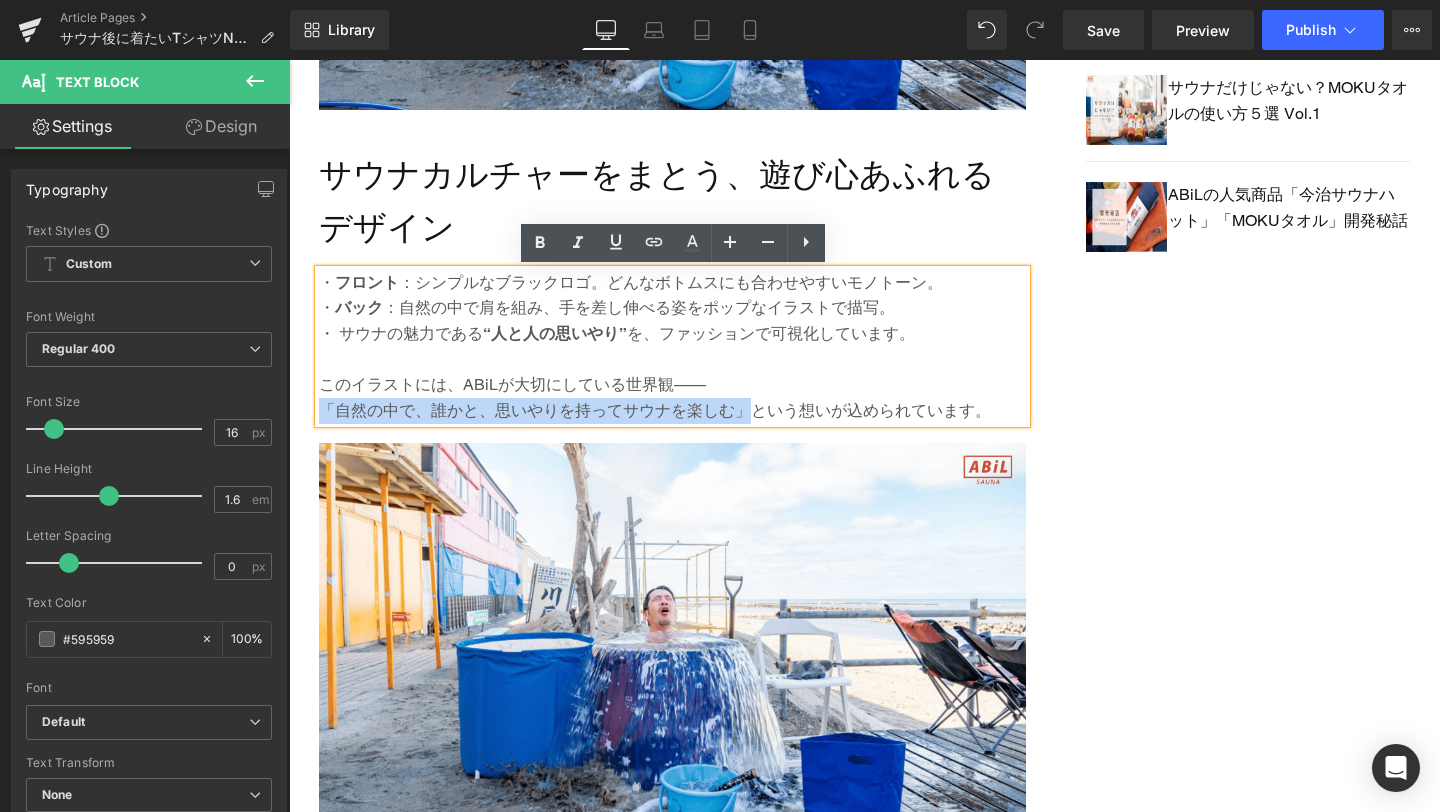 drag, startPoint x: 742, startPoint y: 418, endPoint x: 325, endPoint y: 411, distance: 417.05875 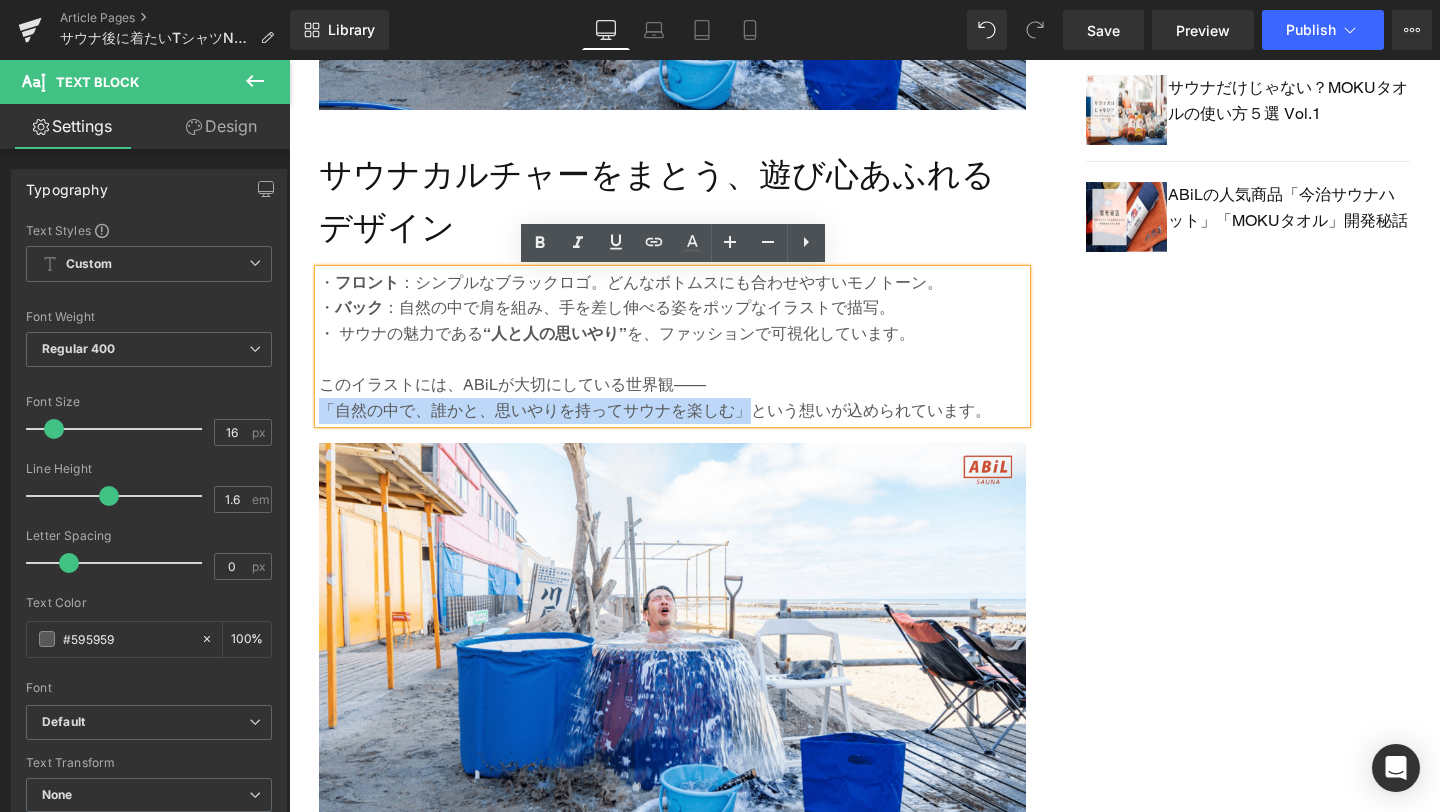 click on "「自然の中で、誰かと、思いやりを持ってサウナを楽しむ」という想いが込められています。" at bounding box center (672, 411) 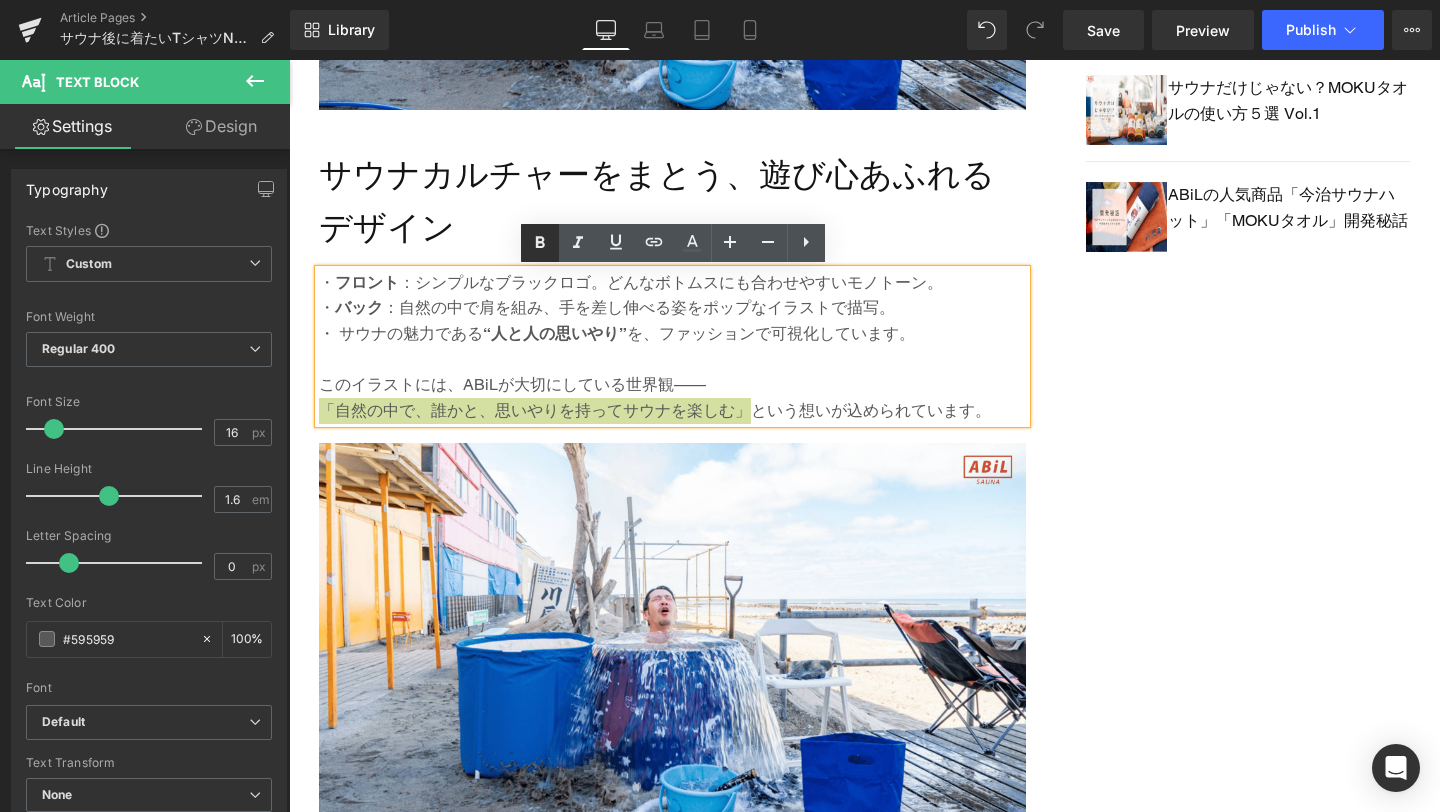 click 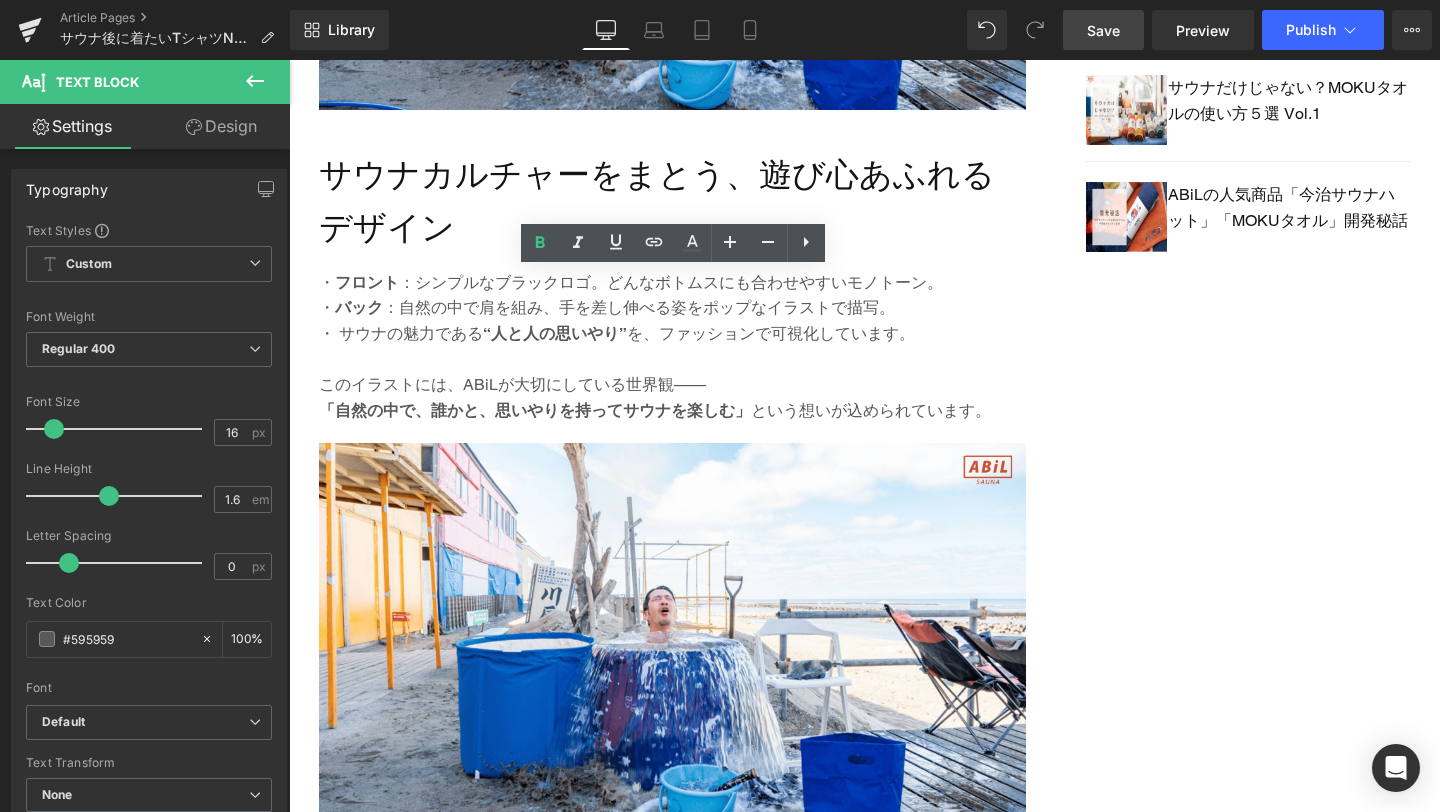 click on "Save" at bounding box center [1103, 30] 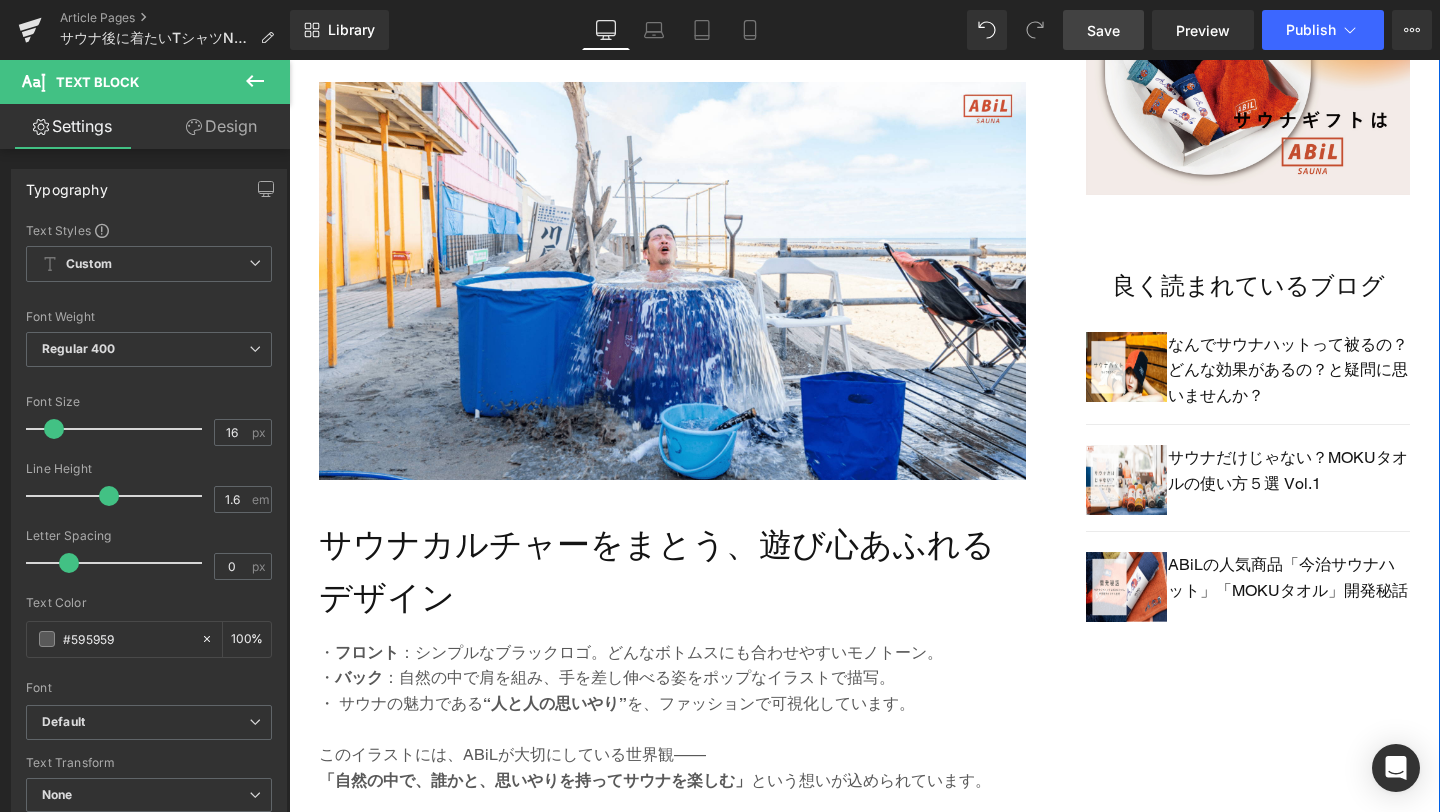 scroll, scrollTop: 1679, scrollLeft: 0, axis: vertical 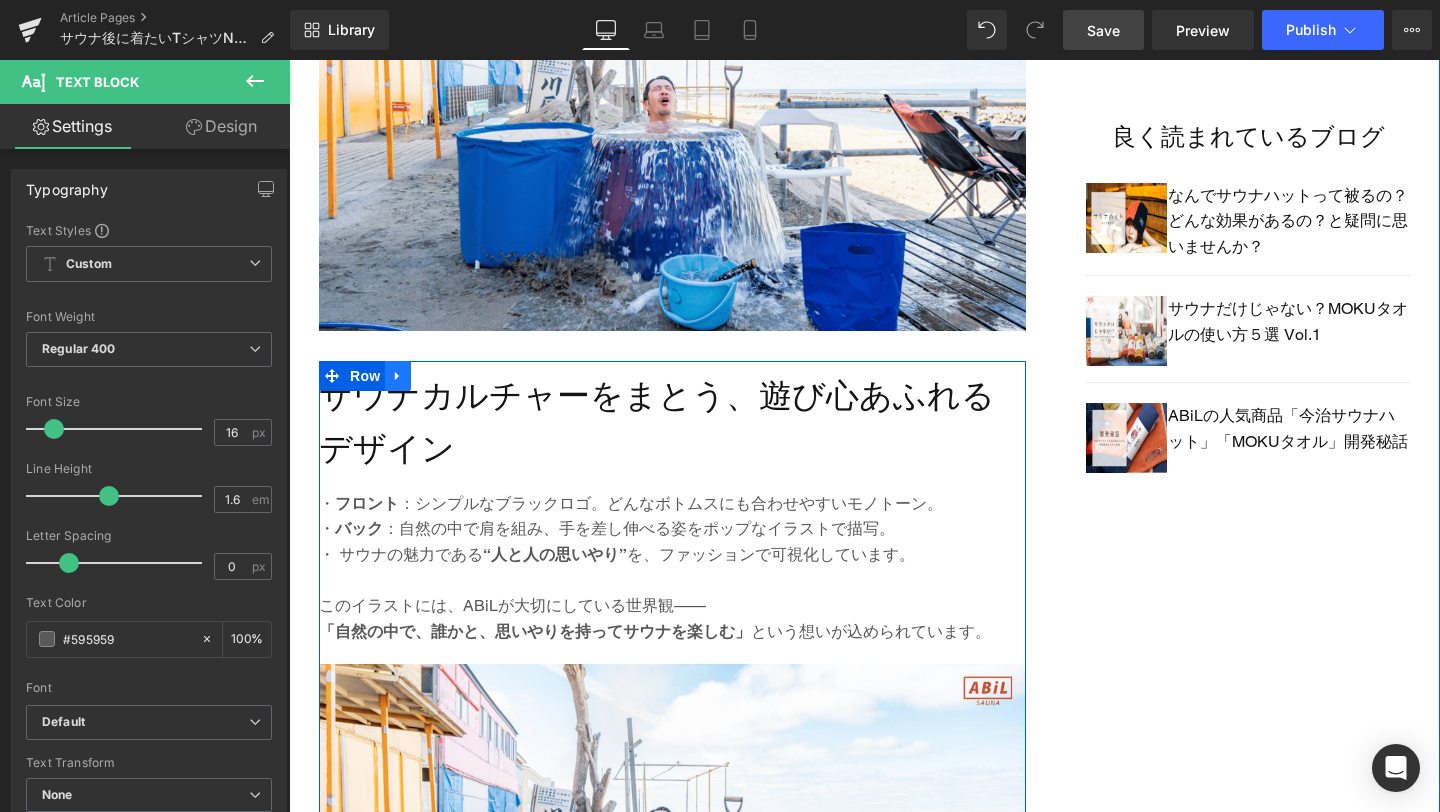 click 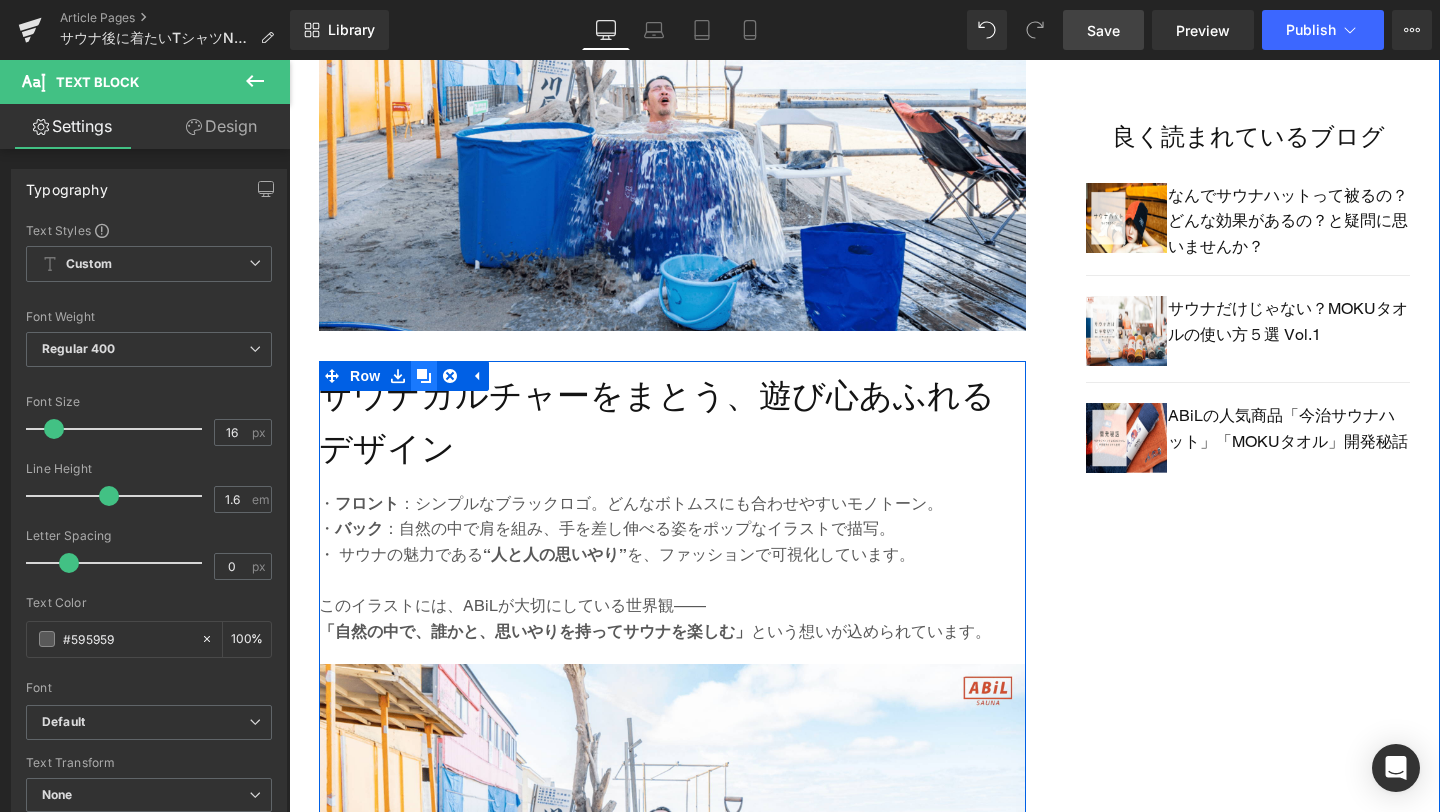 click 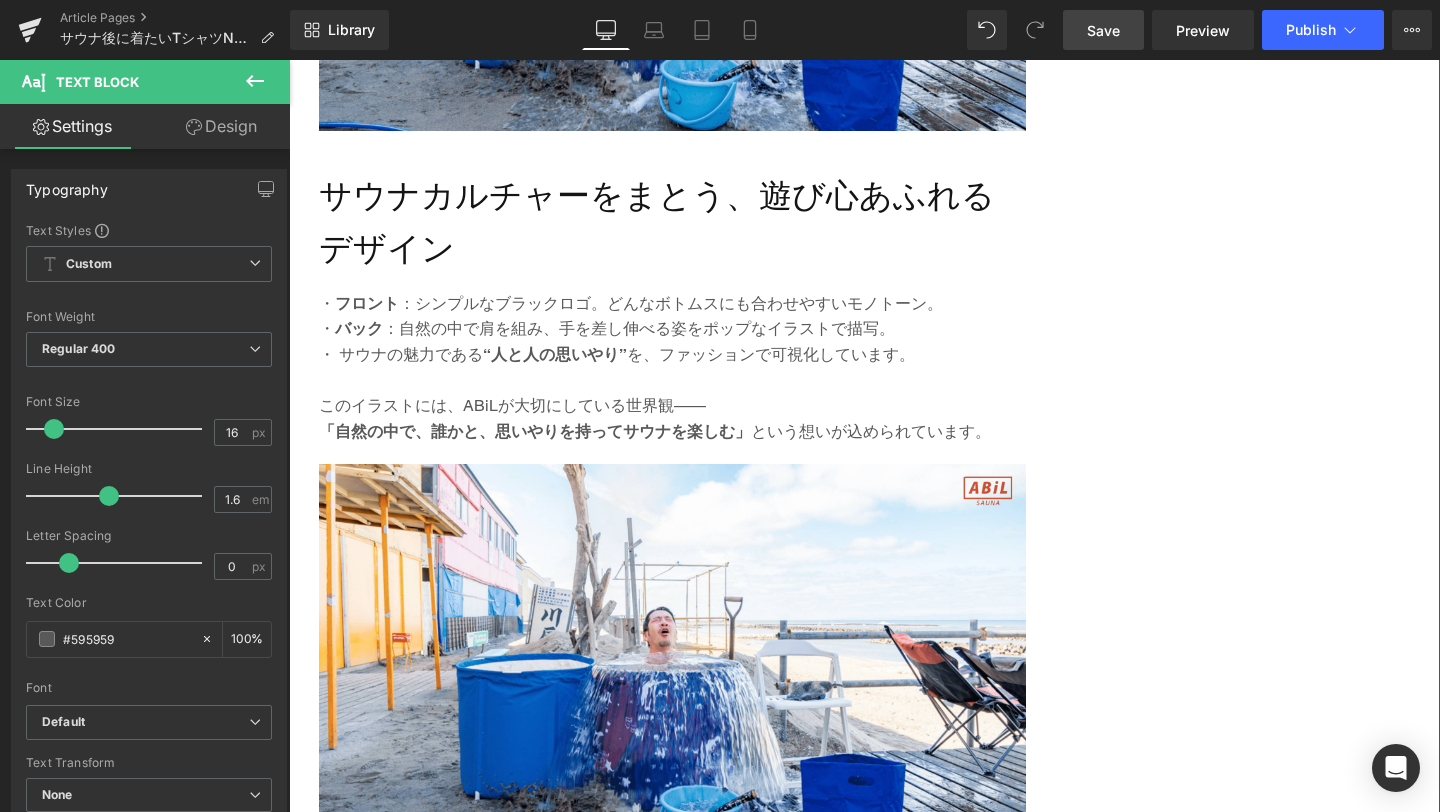 scroll, scrollTop: 2631, scrollLeft: 0, axis: vertical 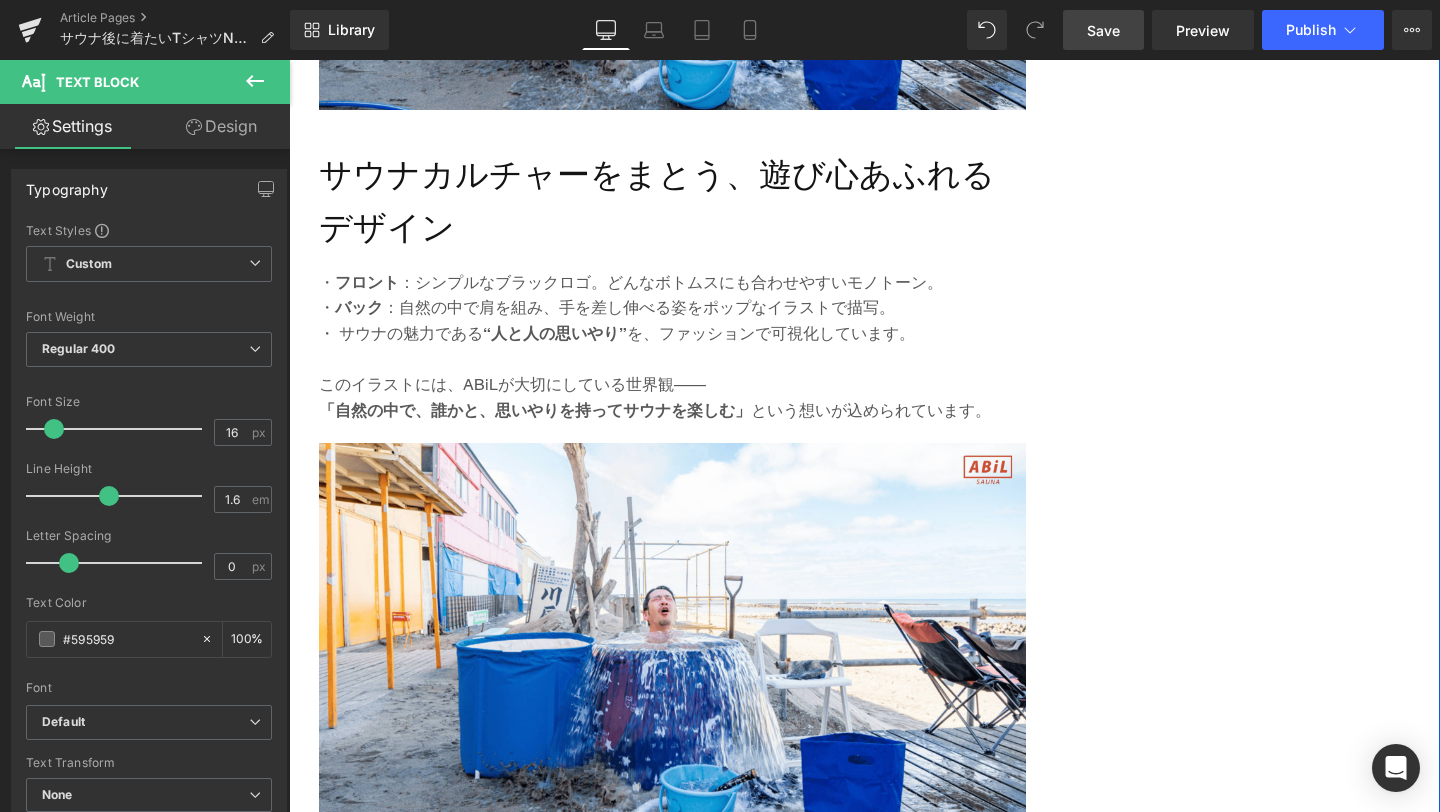 click on "サウナカルチャーをまとう、遊び心あふれるデザイン" at bounding box center (672, 201) 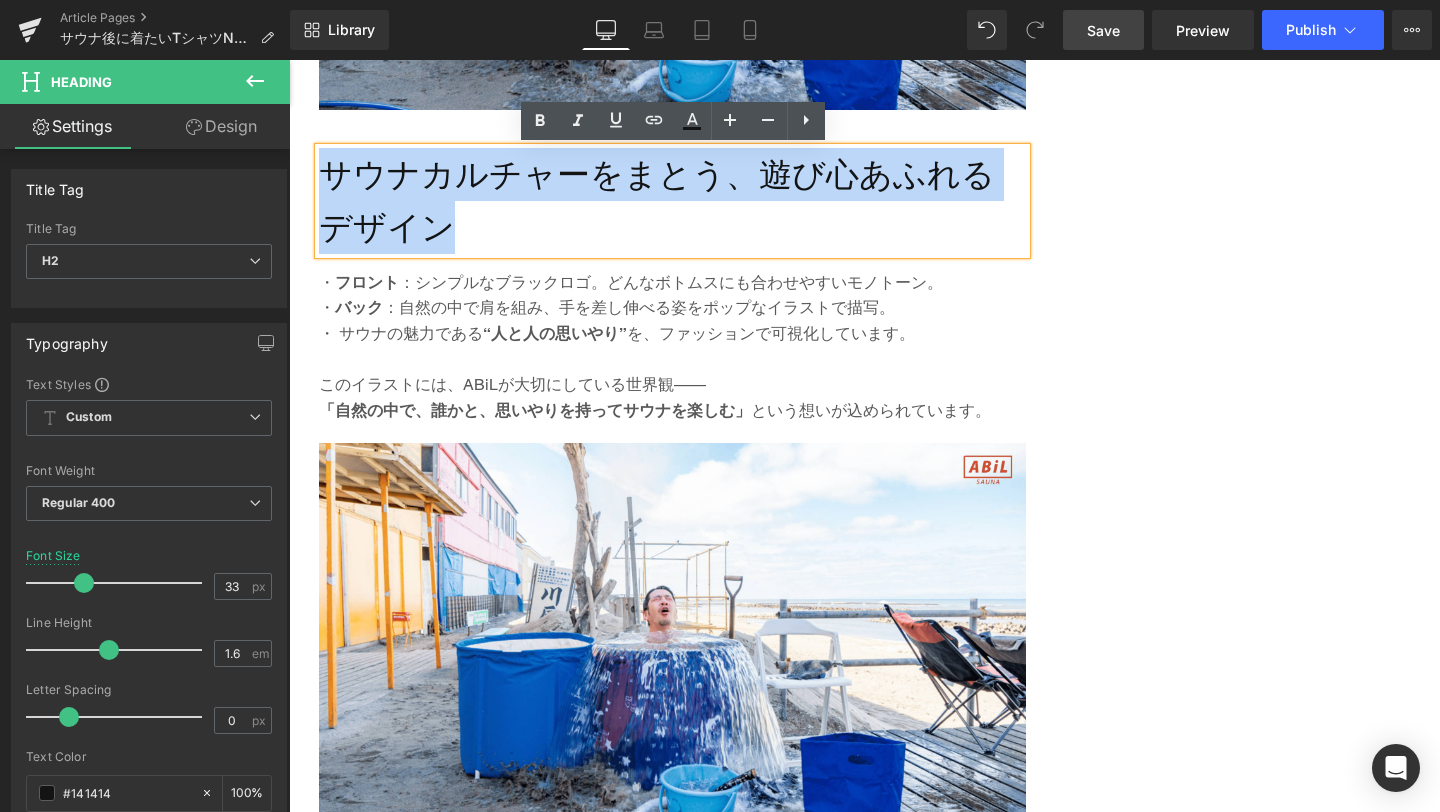 paste 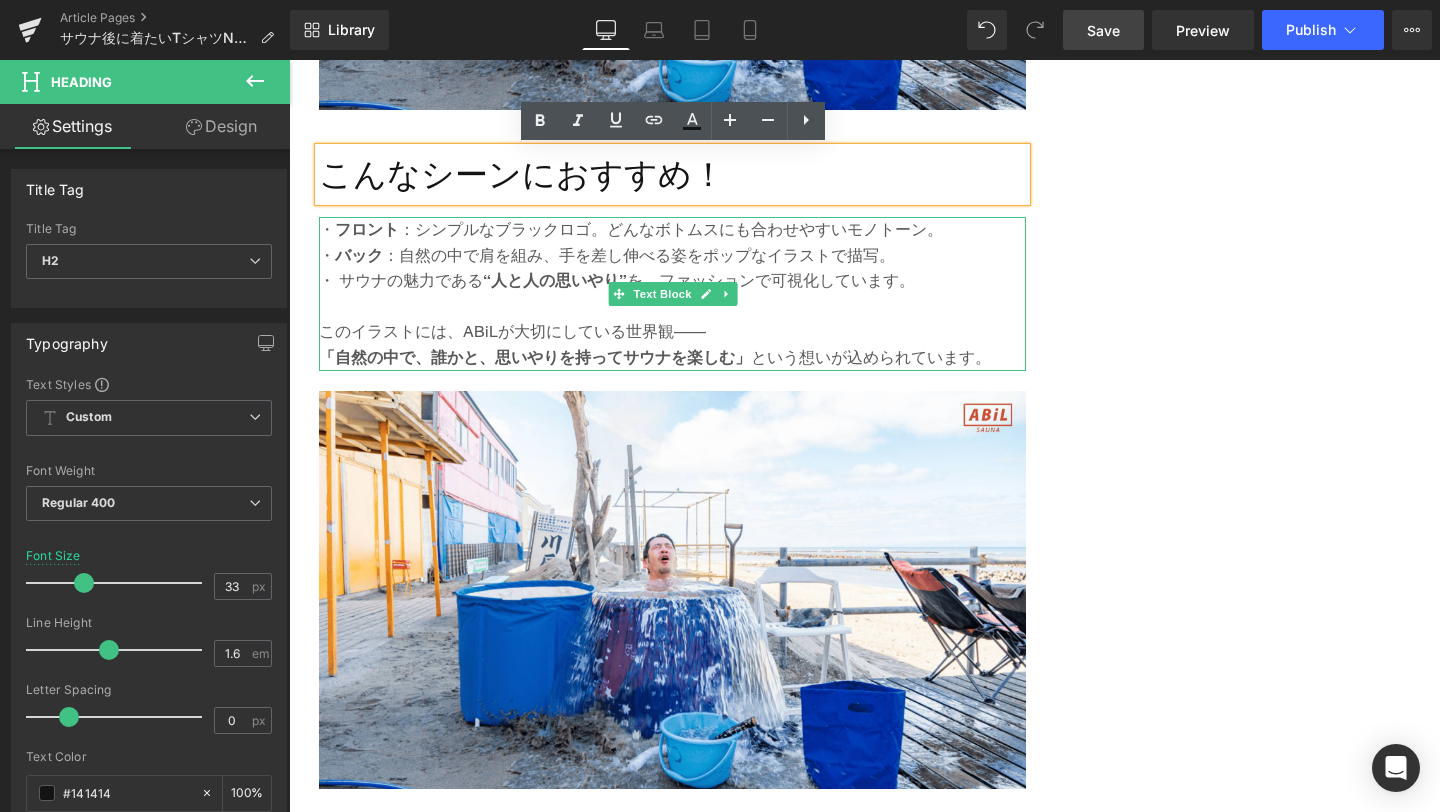 click at bounding box center [672, 307] 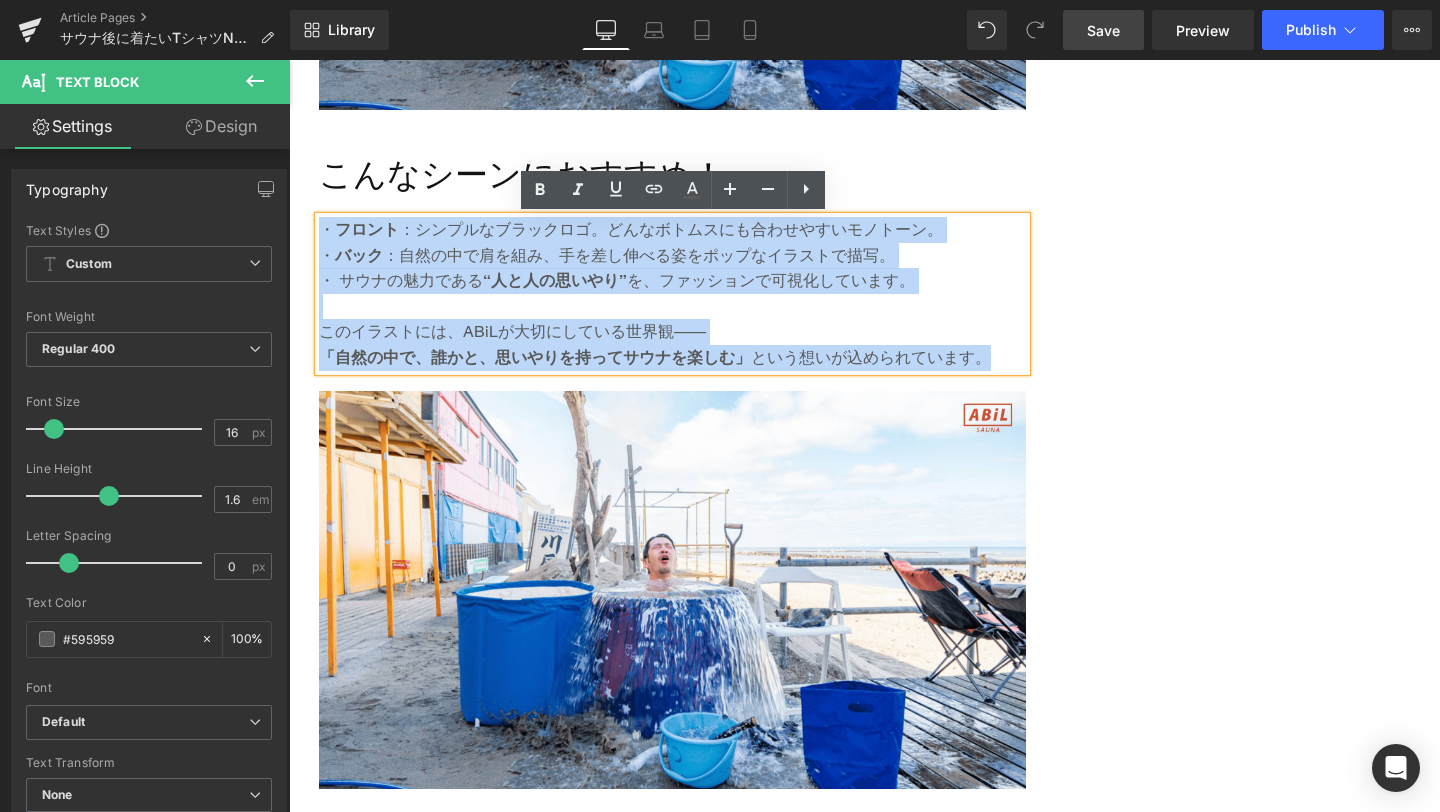 drag, startPoint x: 987, startPoint y: 362, endPoint x: 311, endPoint y: 234, distance: 688.01166 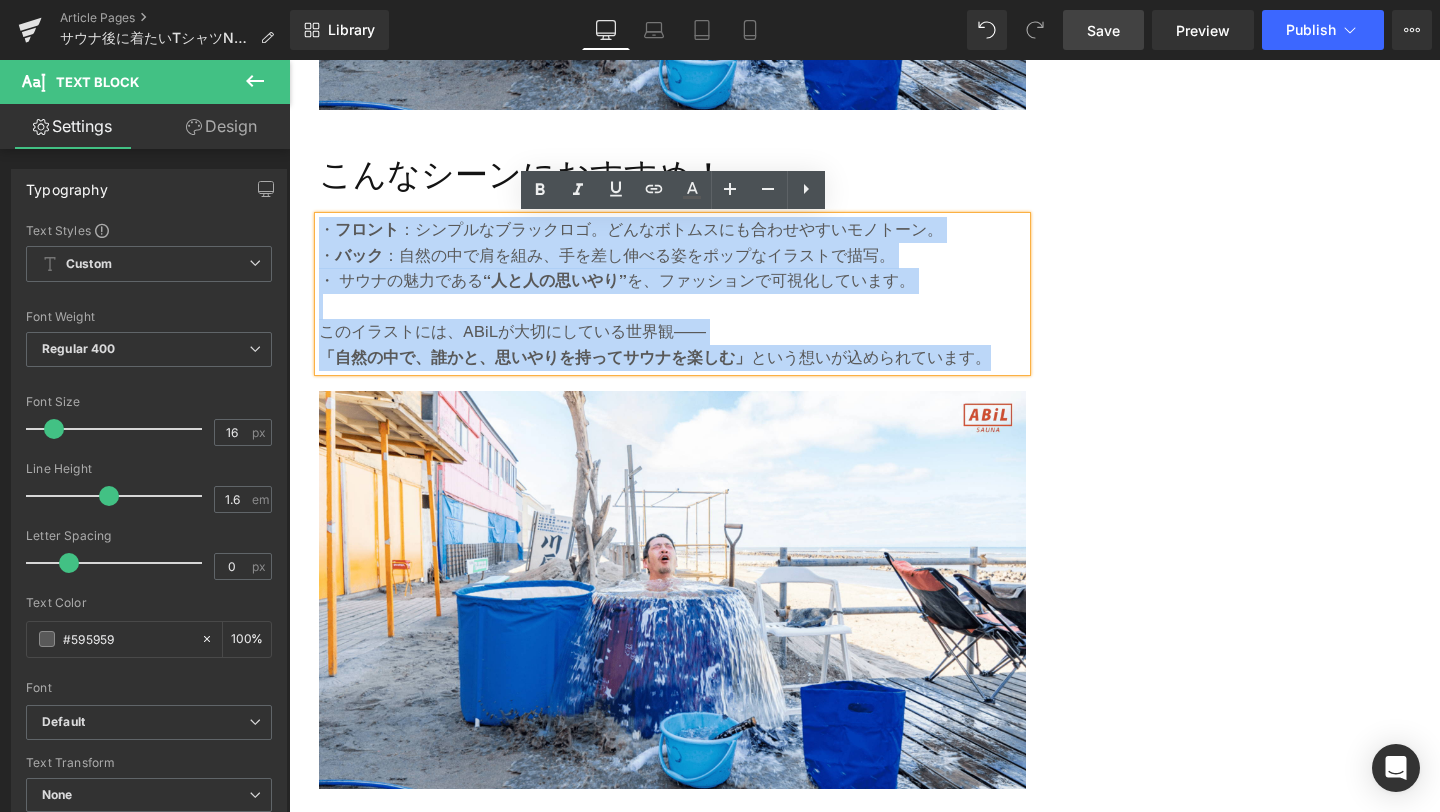 click on "ABiYO? Tシャツとは｜「浴びる？」の問いかけをデザインに Heading         ABiYO?（アビヨ？）という名前には、「浴びる？」という呼びかけが込められています。 サウナでは熱や水、風、そして人の言葉までをも “浴びてととのう” 。 そんな体験をポップに、やさしく、そして日常にもなじむかたちで表現したのがこのTシャツです。 Text Block         Image         Row         サウナカルチャーをまとう、遊び心あふれるデザイン Heading         ・  フロント ：シンプルなブラックロゴ。どんなボトムスにも合わせやすいモノトーン。 ・  バック ：自然の中で肩を組み、手を差し伸べる姿をポップなイラストで描写。 ・ サウナの魅力である “人と人の思いやり” を、ファッションで可視化しています。 このイラストには、ABiLが大切にしている世界観—— Text Block" at bounding box center [672, 2157] 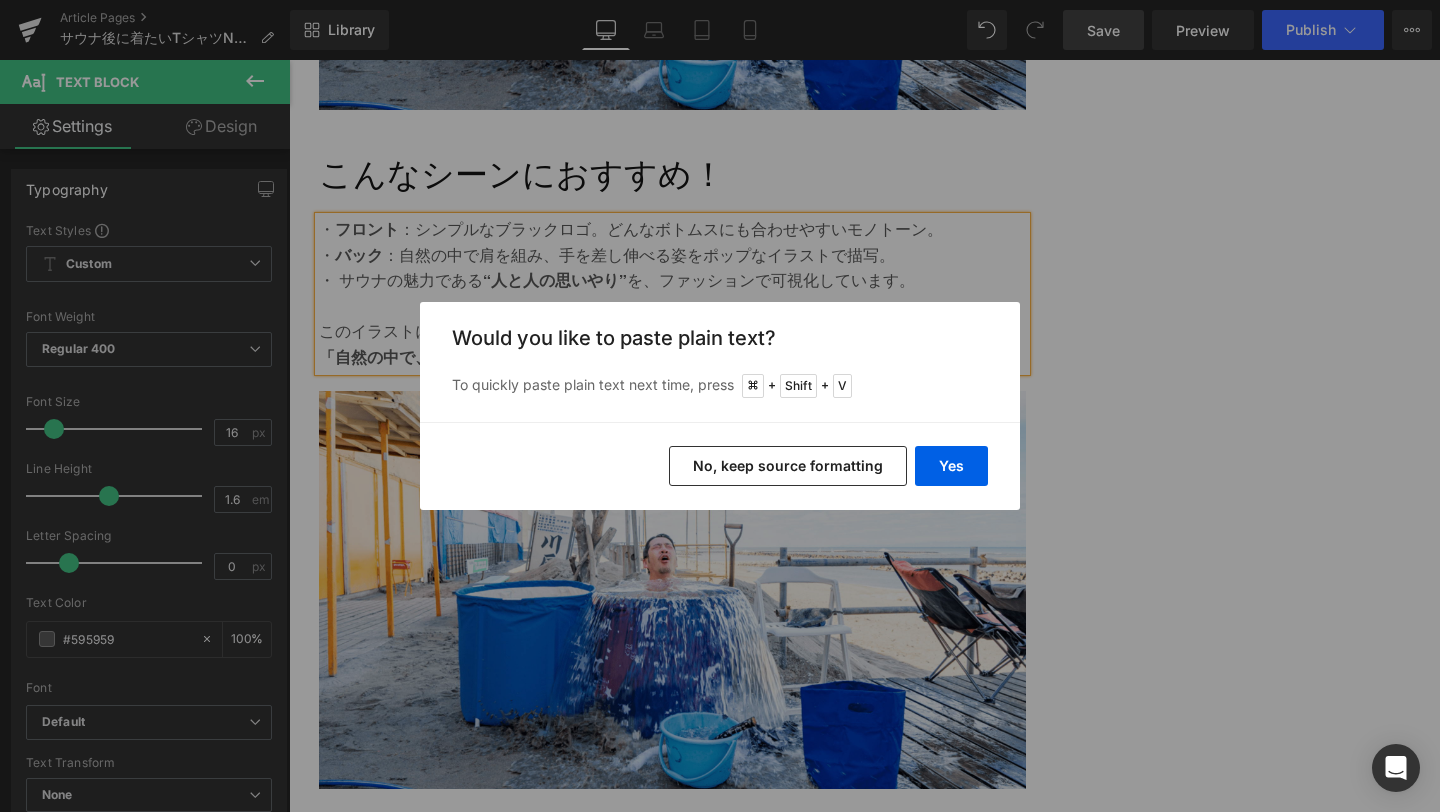 click on "Back to Library   Insert     Would you like to paste plain text? To quickly paste plain text next time, press    +   Shift   +   V     Yes No, keep source formatting" at bounding box center [720, 406] 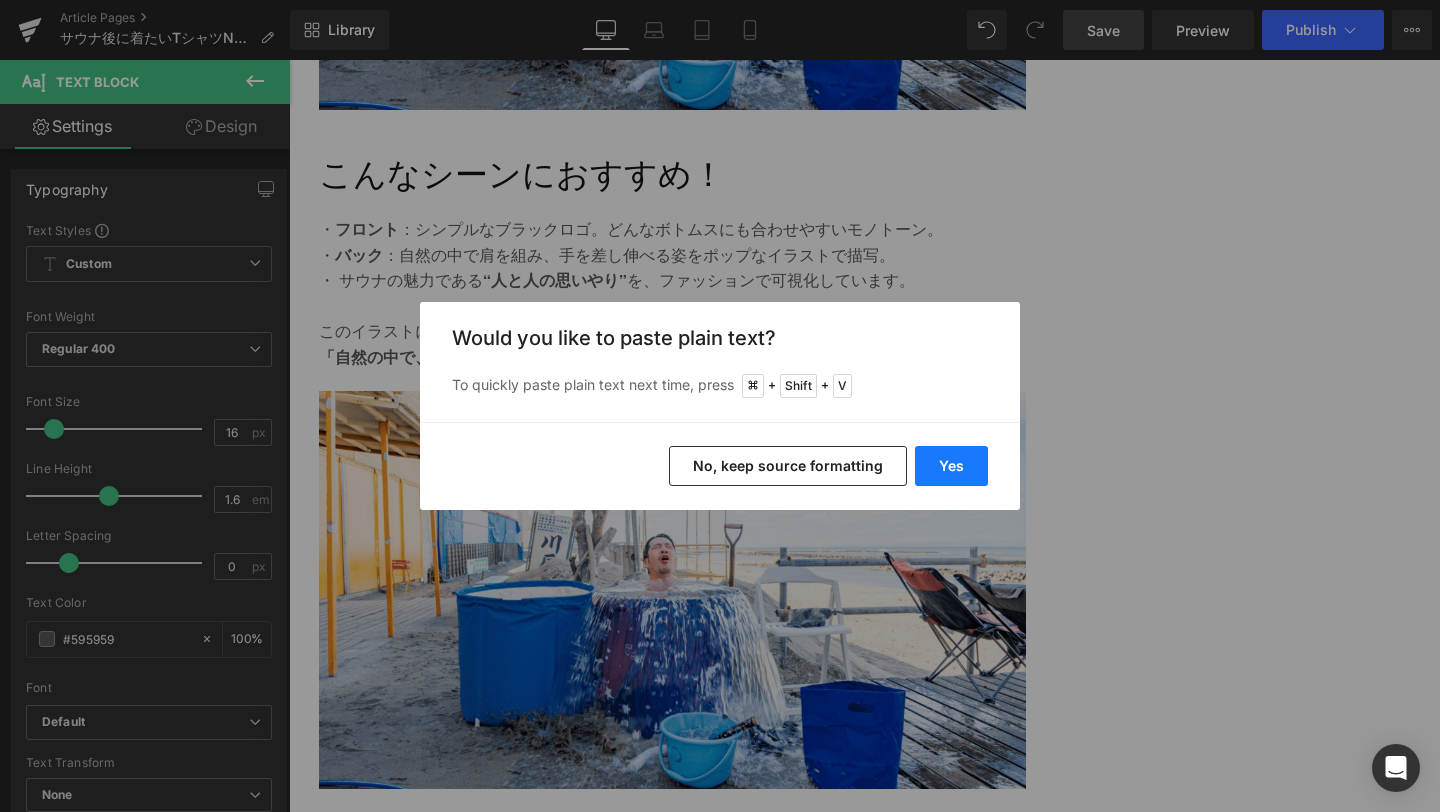 click on "Yes" at bounding box center (951, 466) 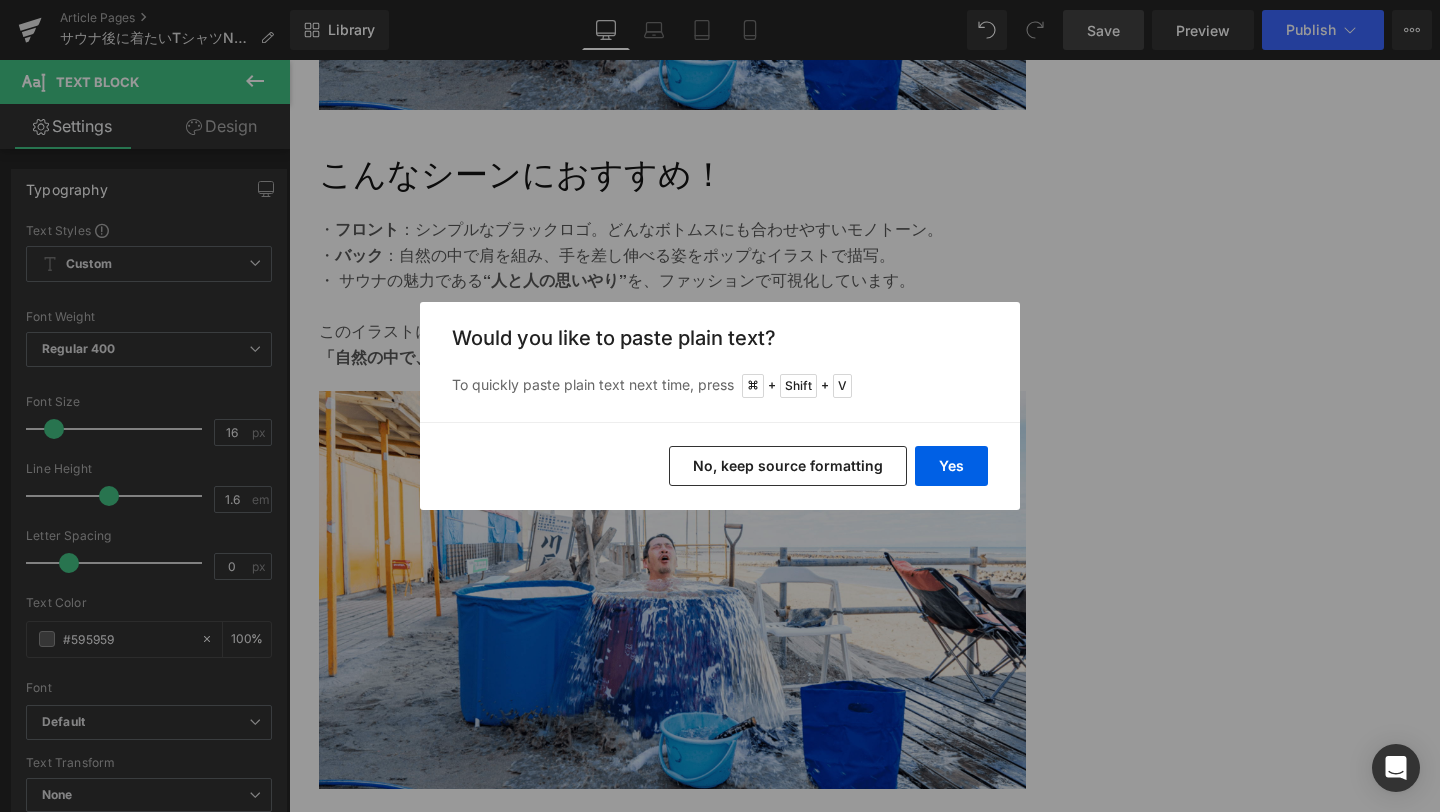type 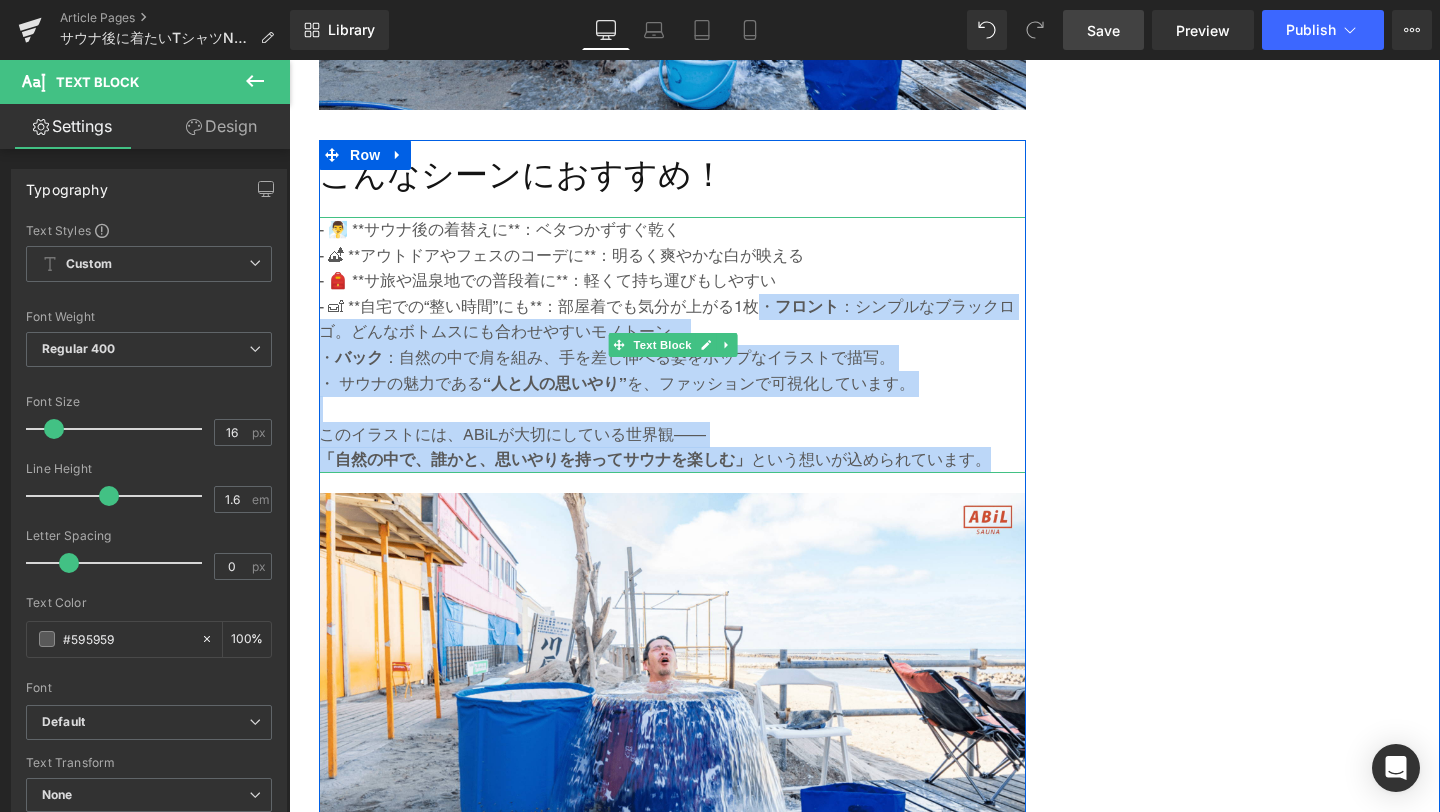 drag, startPoint x: 764, startPoint y: 301, endPoint x: 987, endPoint y: 457, distance: 272.14886 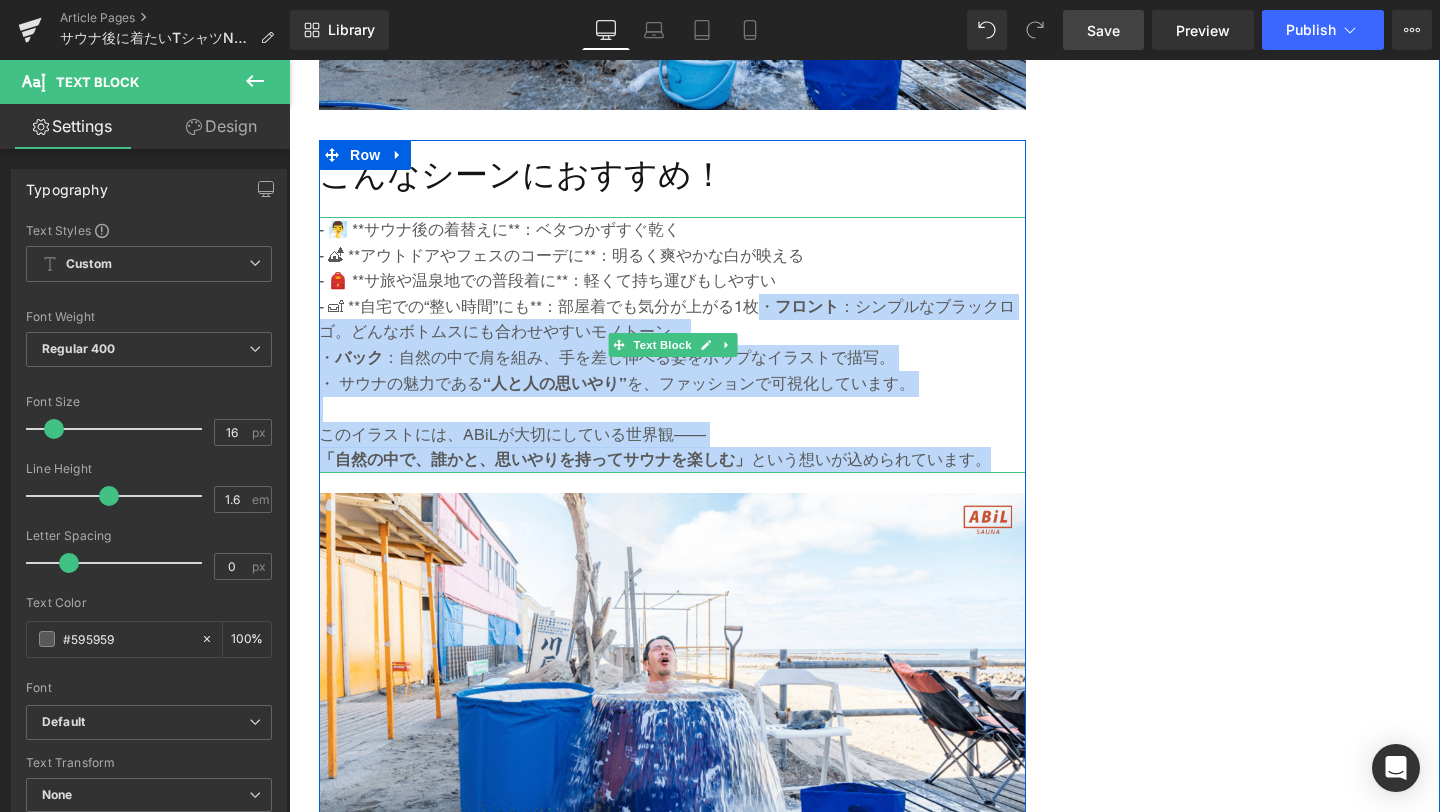 click on "- 🧖‍♂️ **サウナ後の着替えに**：ベタつかずすぐ乾く - 🏕 **アウトドアやフェスのコーデに**：明るく爽やかな白が映える - 🎒 **サ旅や温泉地での普段着に**：軽くて持ち運びもしやすい - 🛋 **自宅での“整い時間”にも**：部屋着でも気分が上がる1枚・  フロント ：シンプルなブラックロゴ。どんなボトムスにも合わせやすいモノトーン。 ・  バック ：自然の中で肩を組み、手を差し伸べる姿をポップなイラストで描写。 ・ サウナの魅力である “人と人の思いやり” を、ファッションで可視化しています。 このイラストには、ABiLが大切にしている世界観—— 「自然の中で、誰かと、思いやりを持ってサウナを楽しむ」 という想いが込められています。" at bounding box center (672, 345) 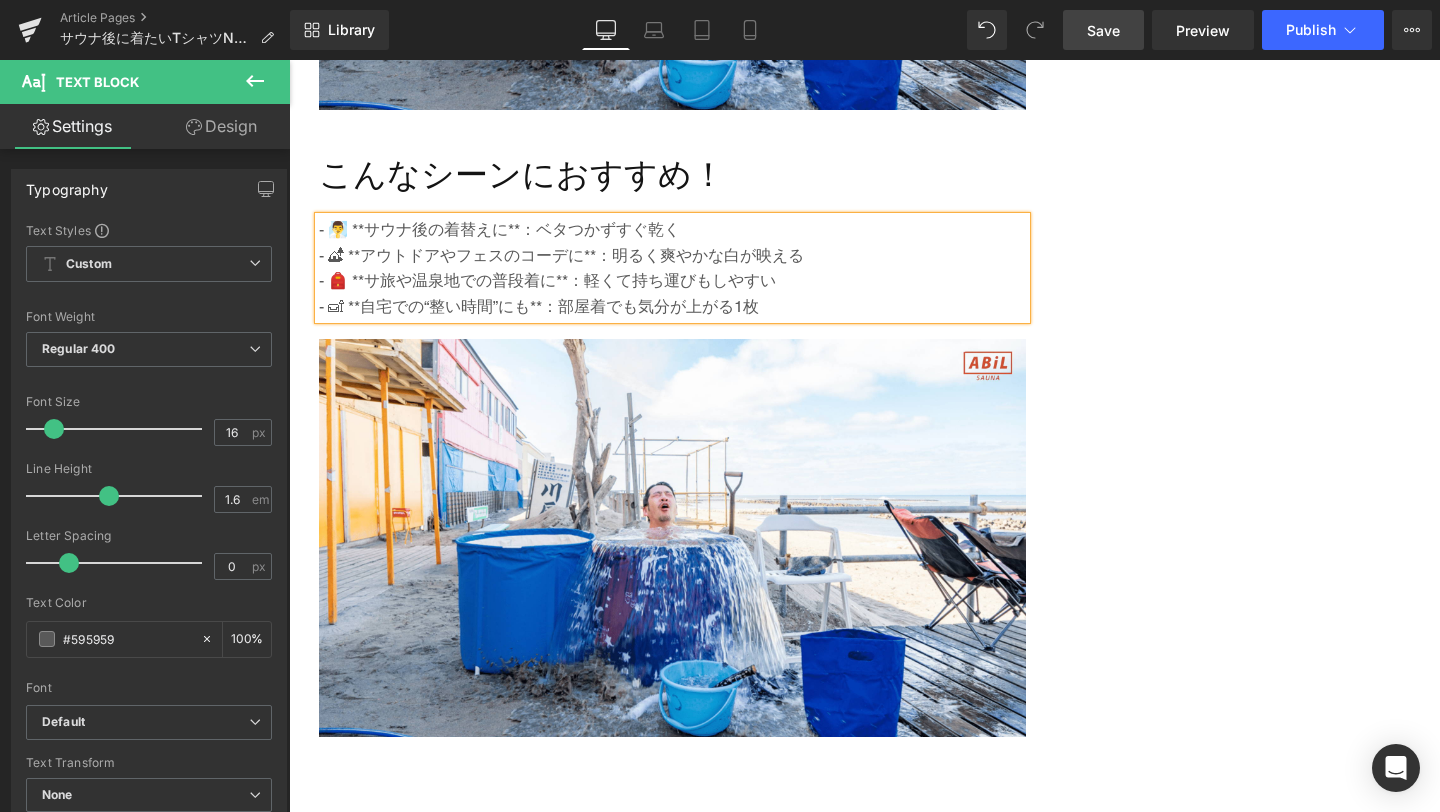 click on "- 🧖‍♂️ **サウナ後の着替えに**：ベタつかずすぐ乾く" at bounding box center [672, 230] 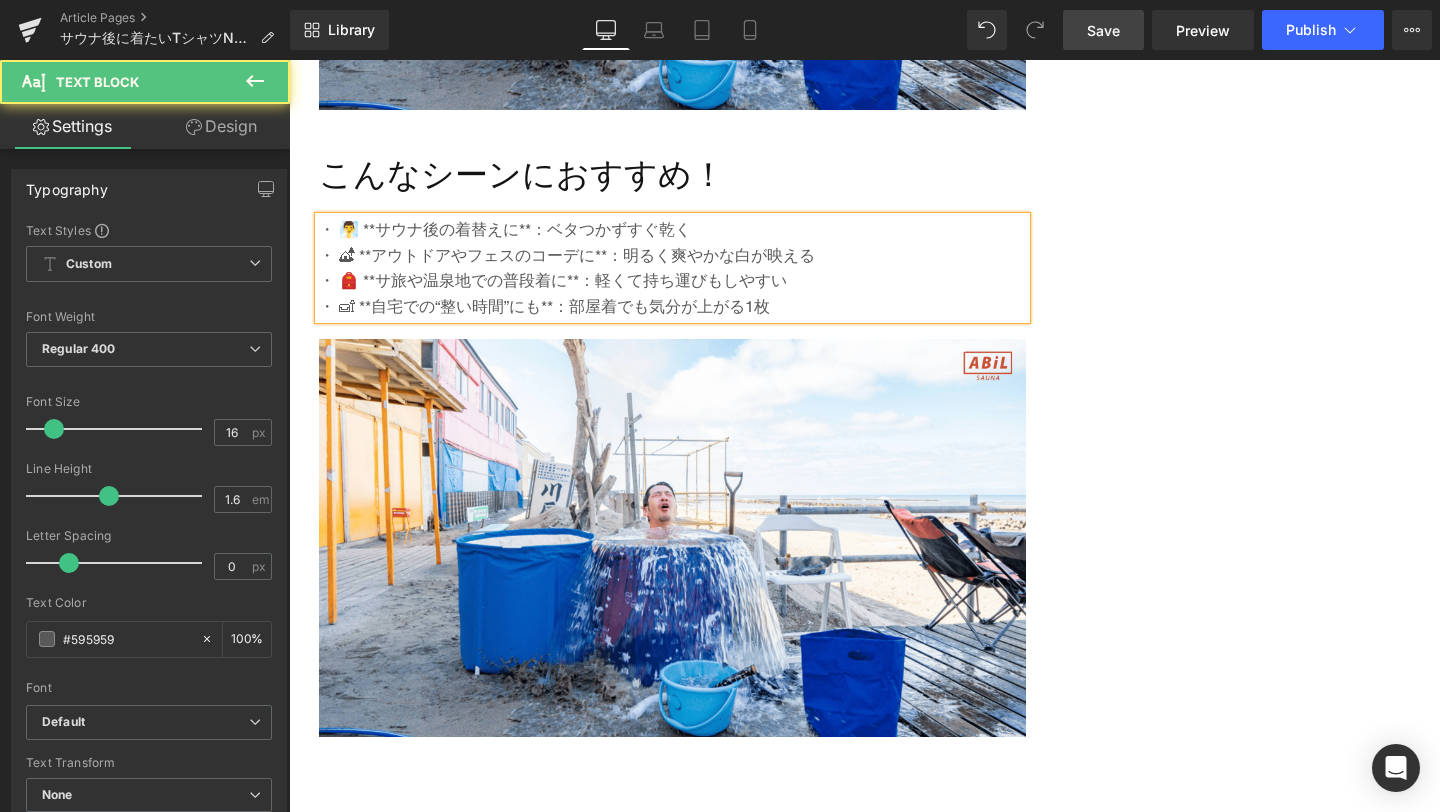 click on "・ 🧖‍♂️ **サウナ後の着替えに**：ベタつかずすぐ乾く" at bounding box center [672, 230] 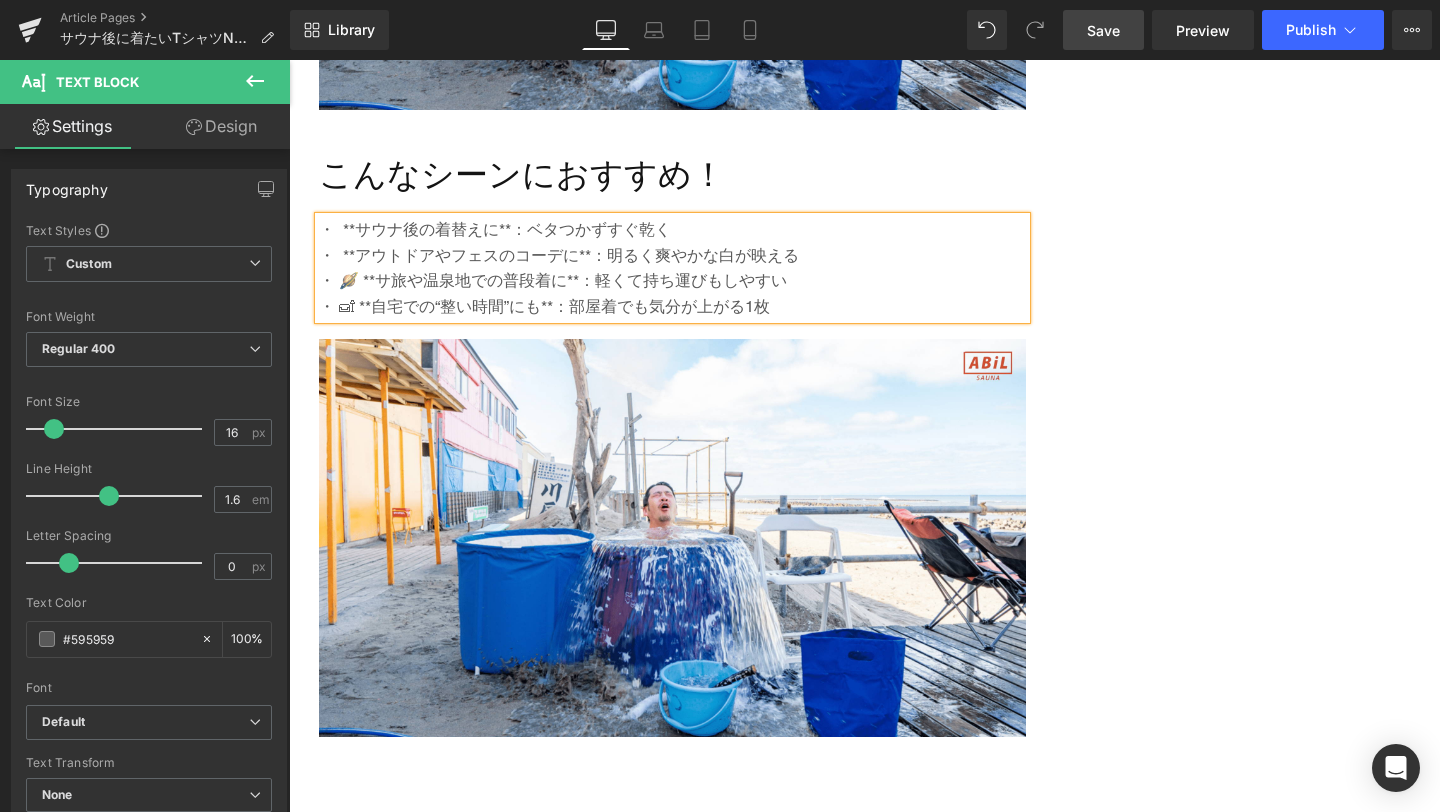 click on "・  **サウナ後の着替えに**：ベタつかずすぐ乾く" at bounding box center [672, 230] 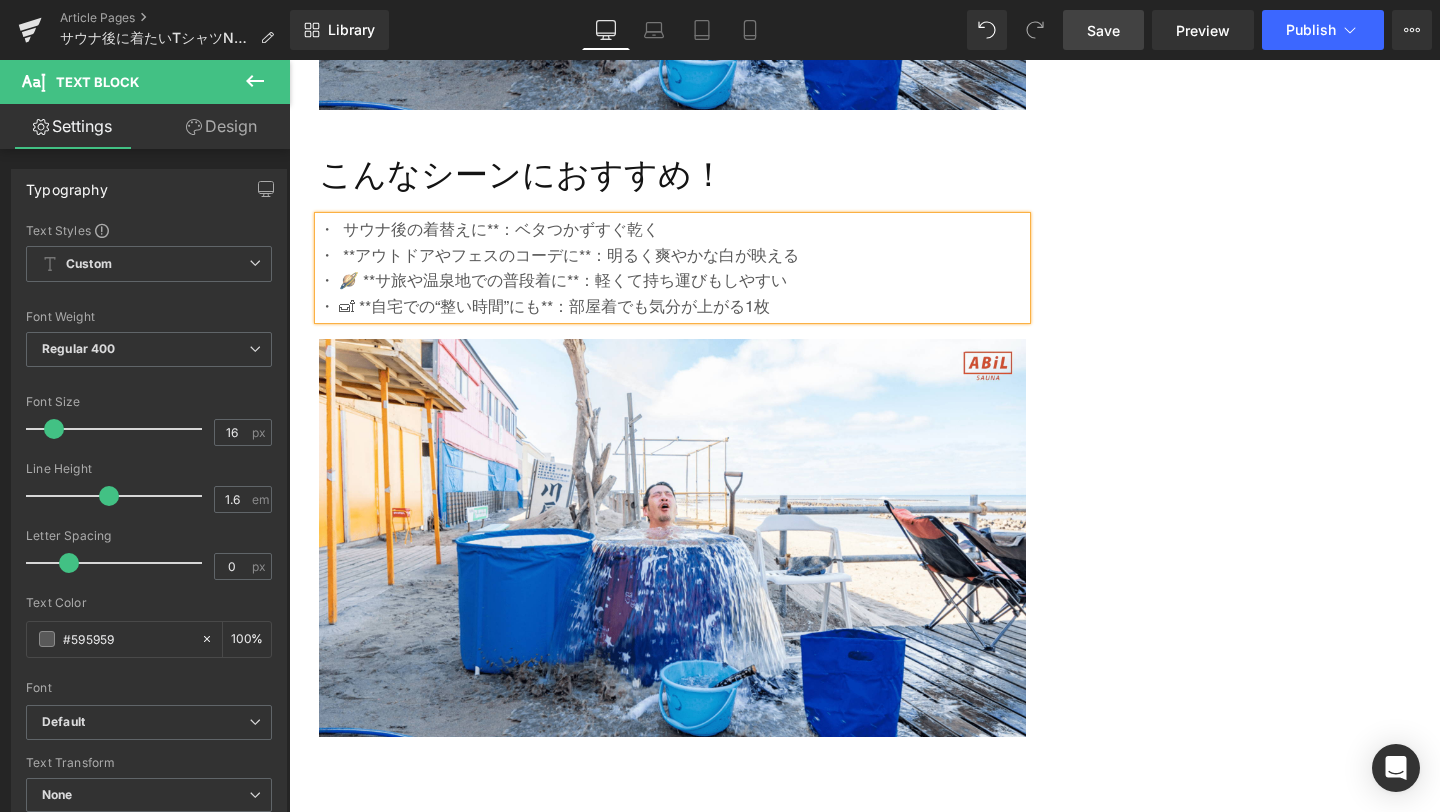click on "・  サウナ後の着替えに**：ベタつかずすぐ乾く" at bounding box center [672, 230] 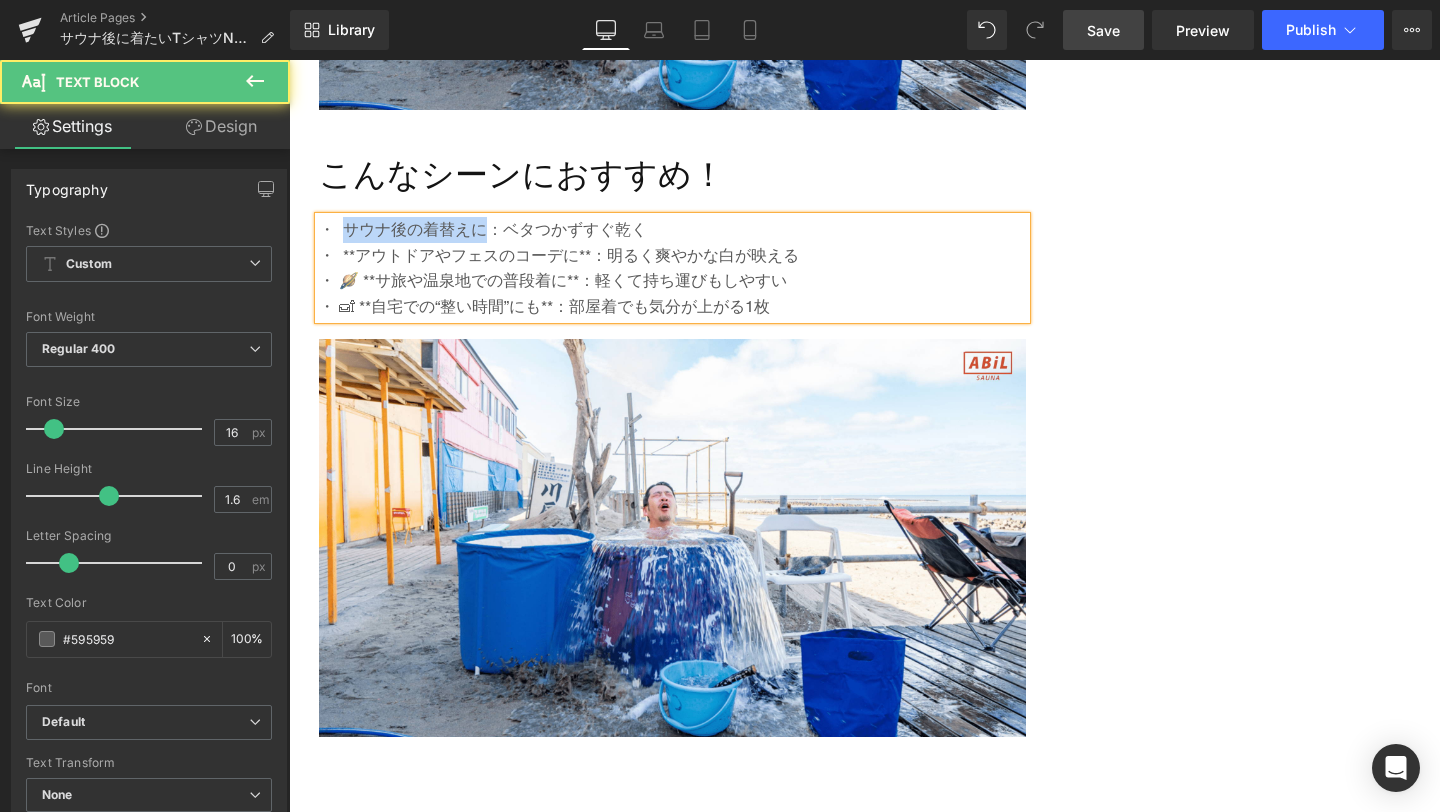 drag, startPoint x: 345, startPoint y: 227, endPoint x: 482, endPoint y: 222, distance: 137.09122 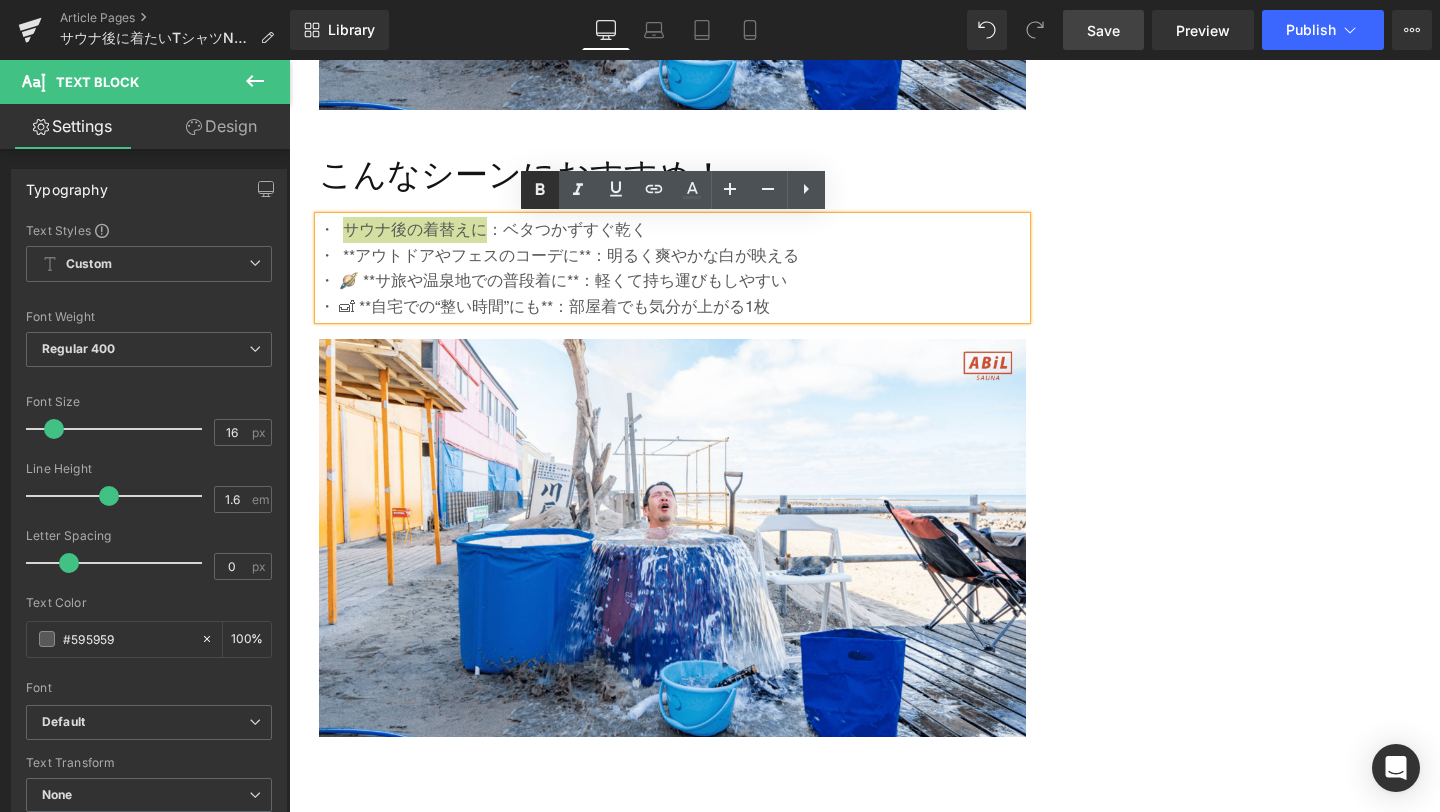 click 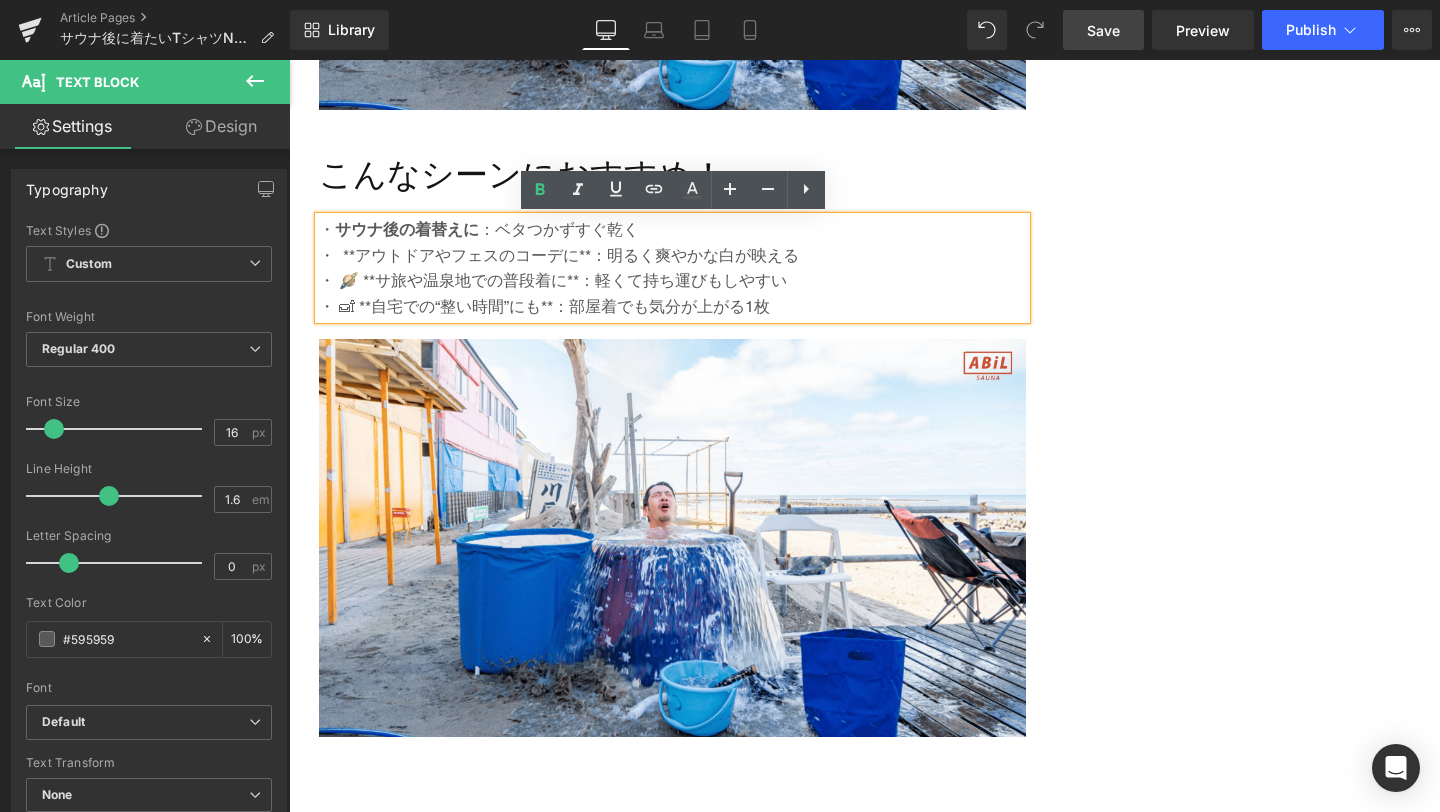 click on "・  **アウトドアやフェスのコーデに**：明るく爽やかな白が映える" at bounding box center (672, 256) 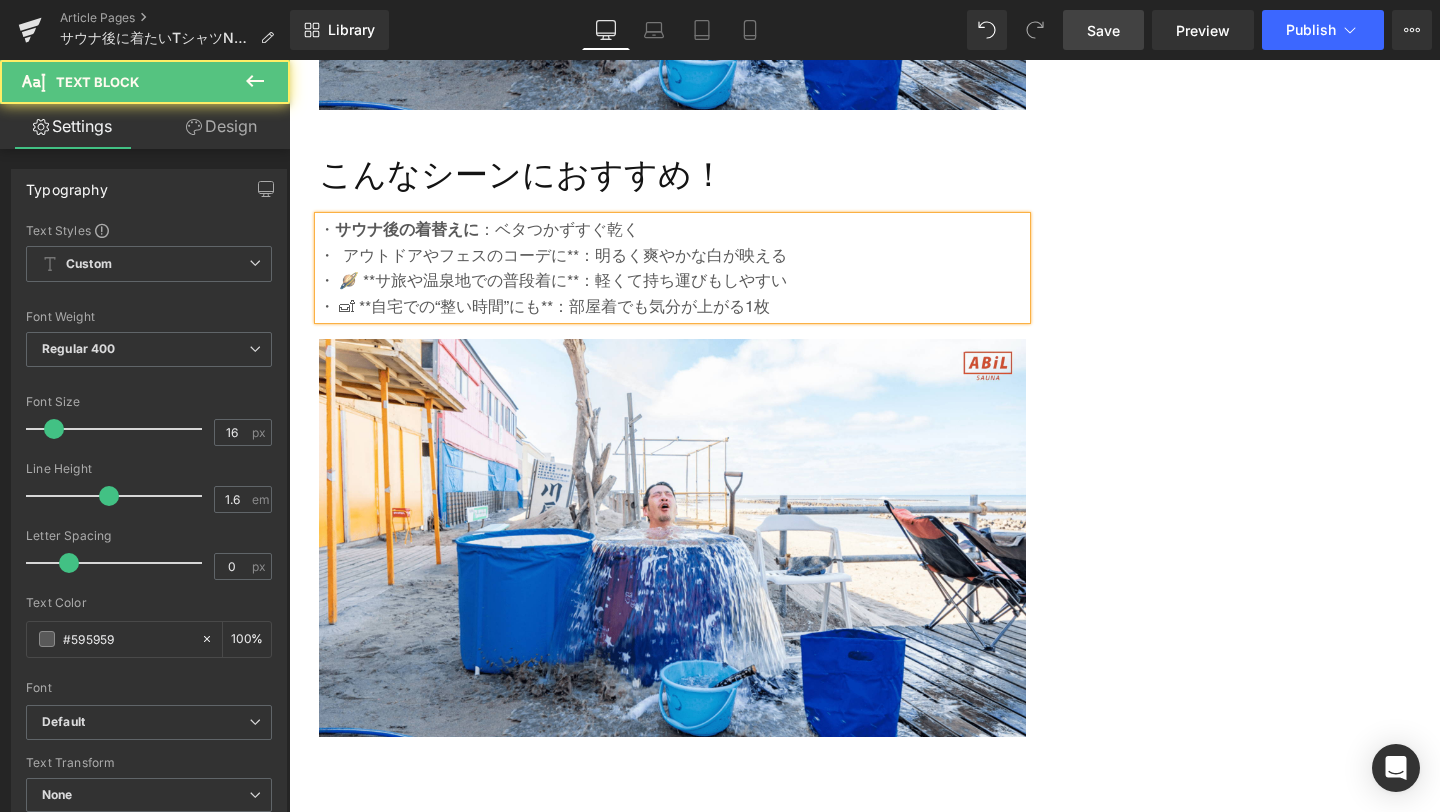 click on "・  アウトドアやフェスのコーデに**：明るく爽やかな白が映える" at bounding box center (672, 256) 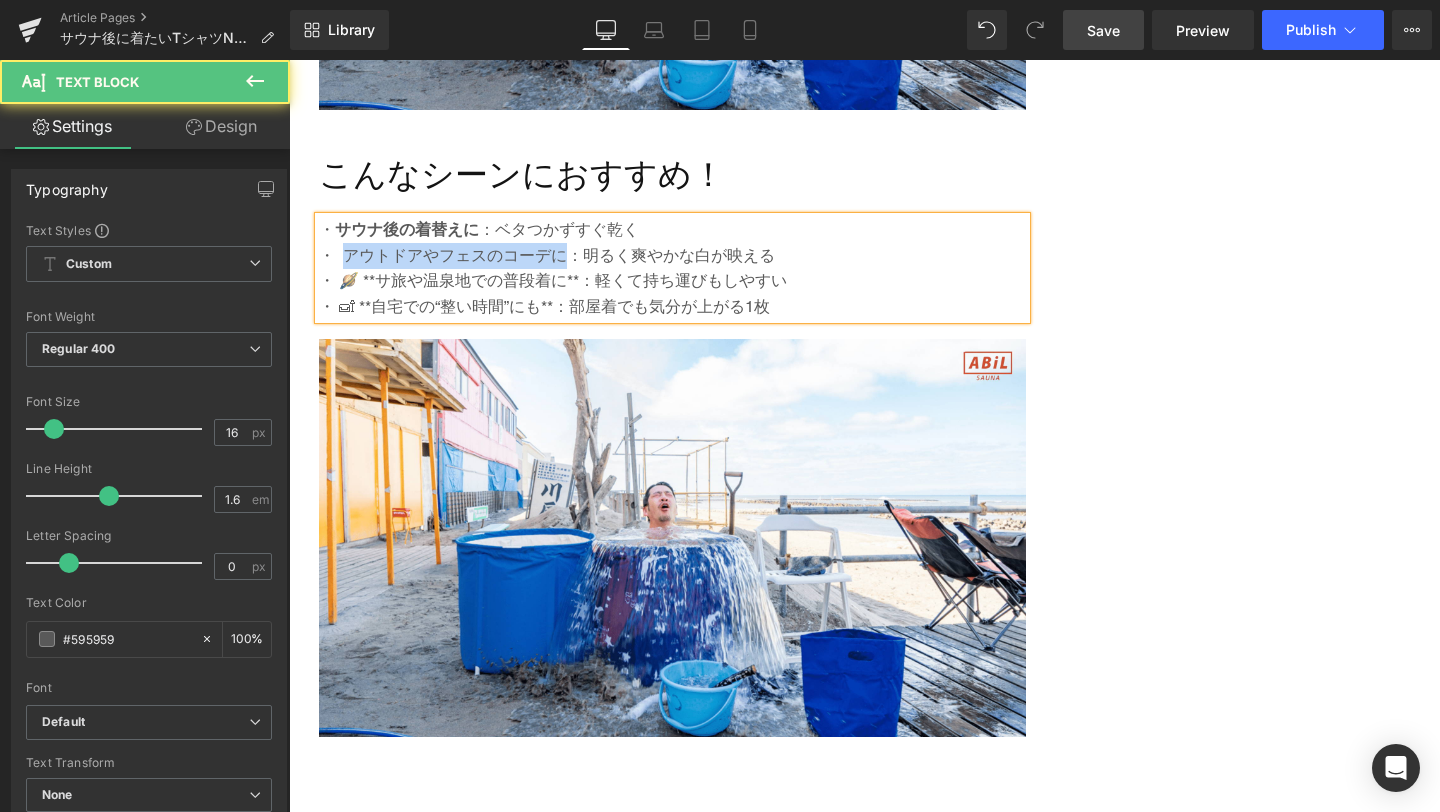 drag, startPoint x: 342, startPoint y: 254, endPoint x: 567, endPoint y: 259, distance: 225.05554 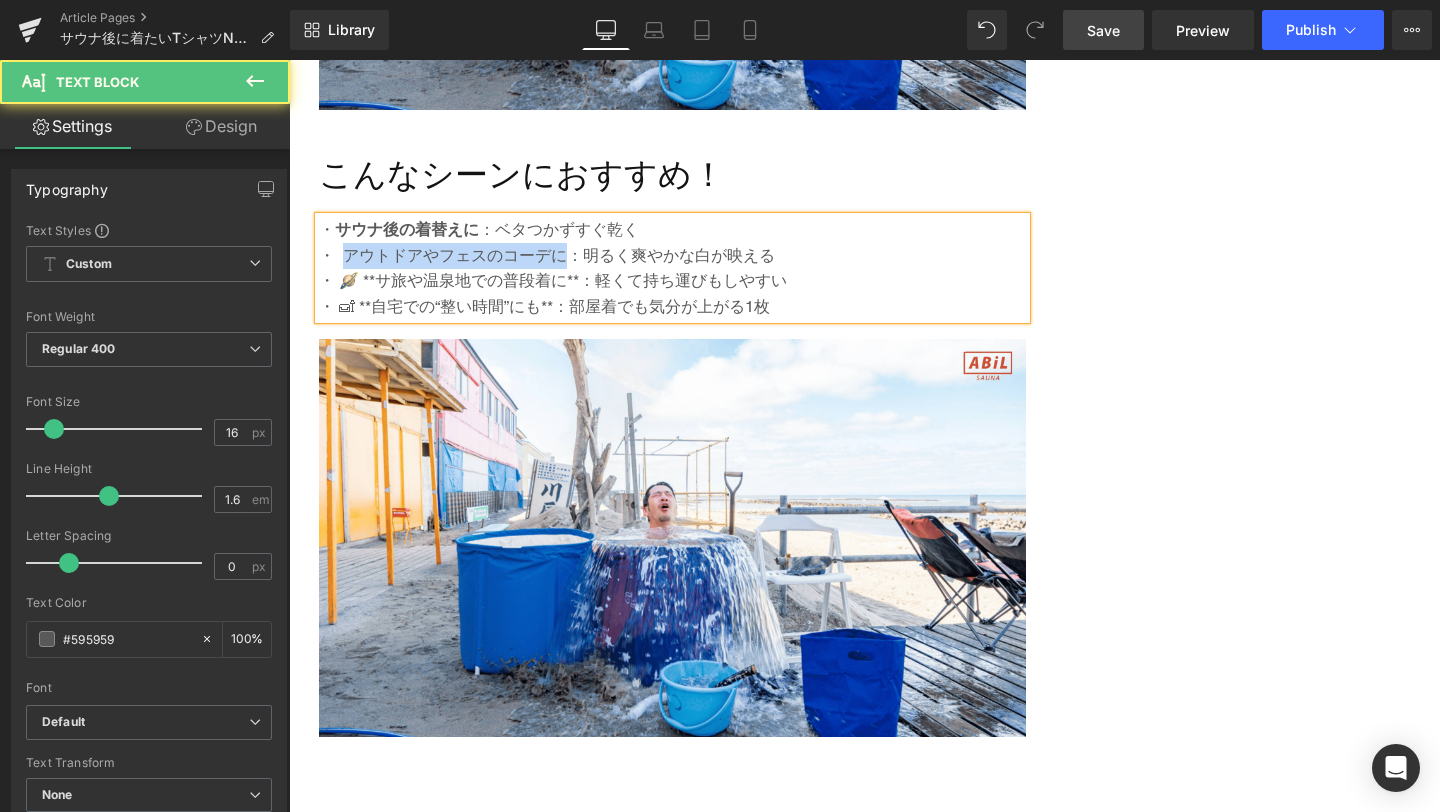 click on "・  アウトドアやフェスのコーデに：明るく爽やかな白が映える" at bounding box center [672, 256] 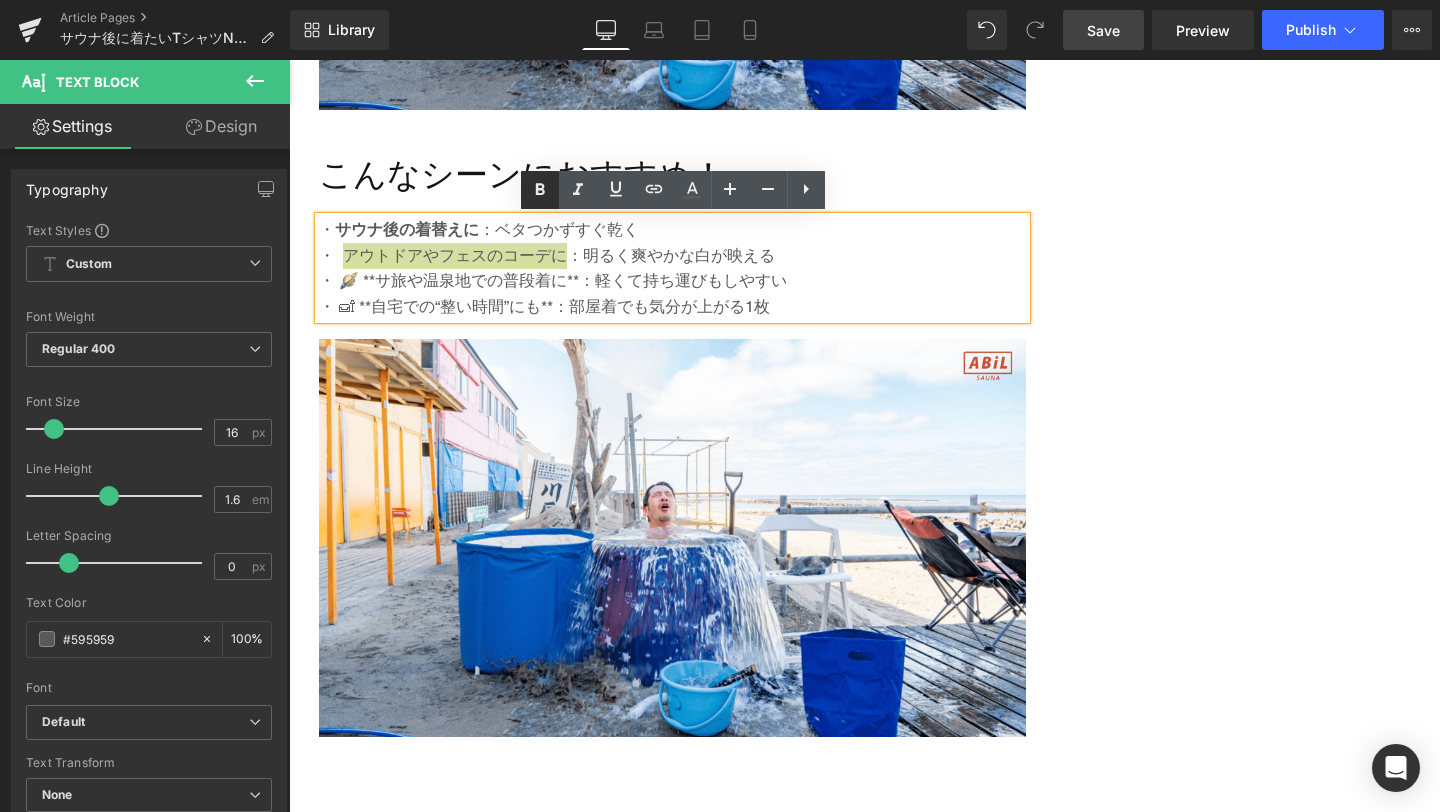 click 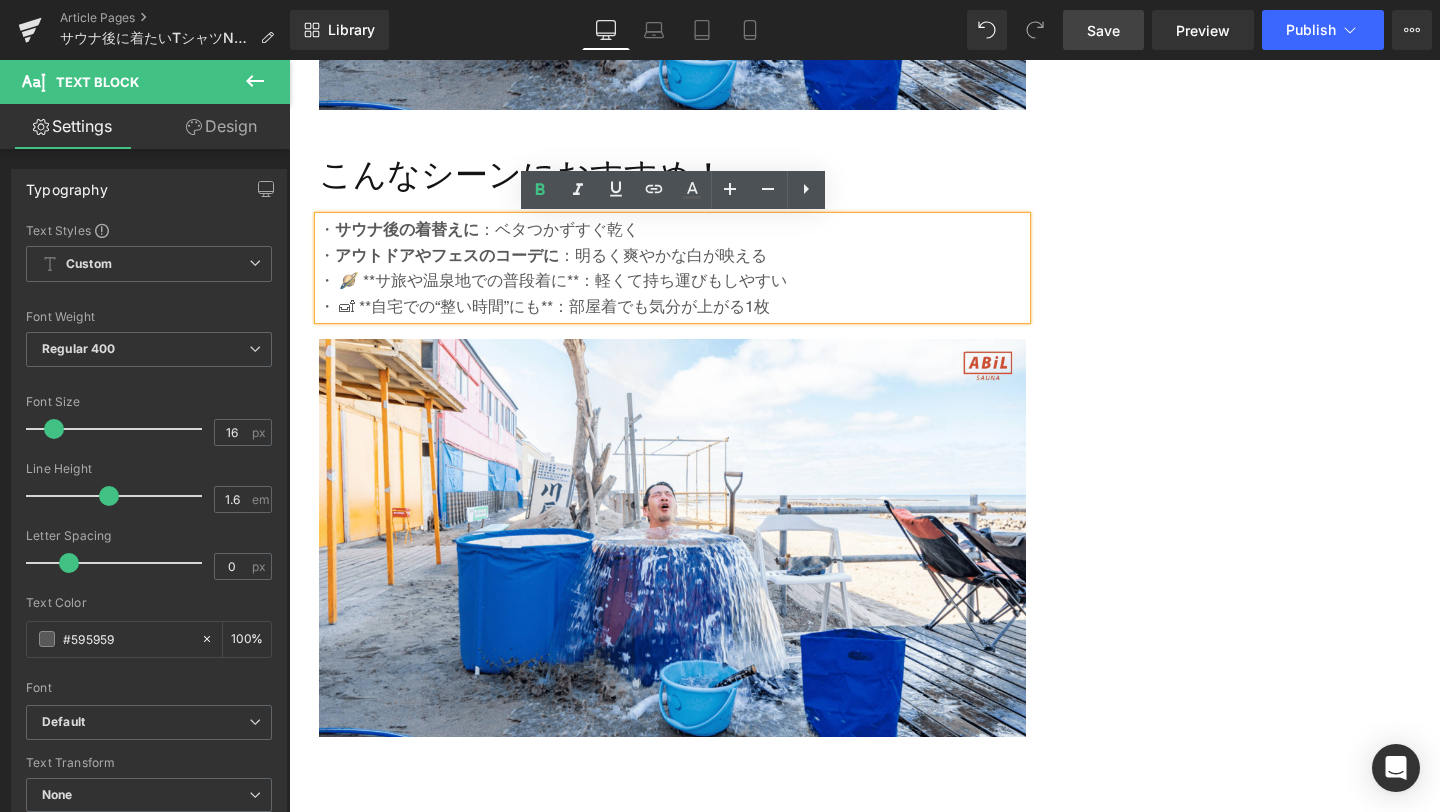 click on "・ 🪐 **サ旅や温泉地での普段着に**：軽くて持ち運びもしやすい" at bounding box center (672, 281) 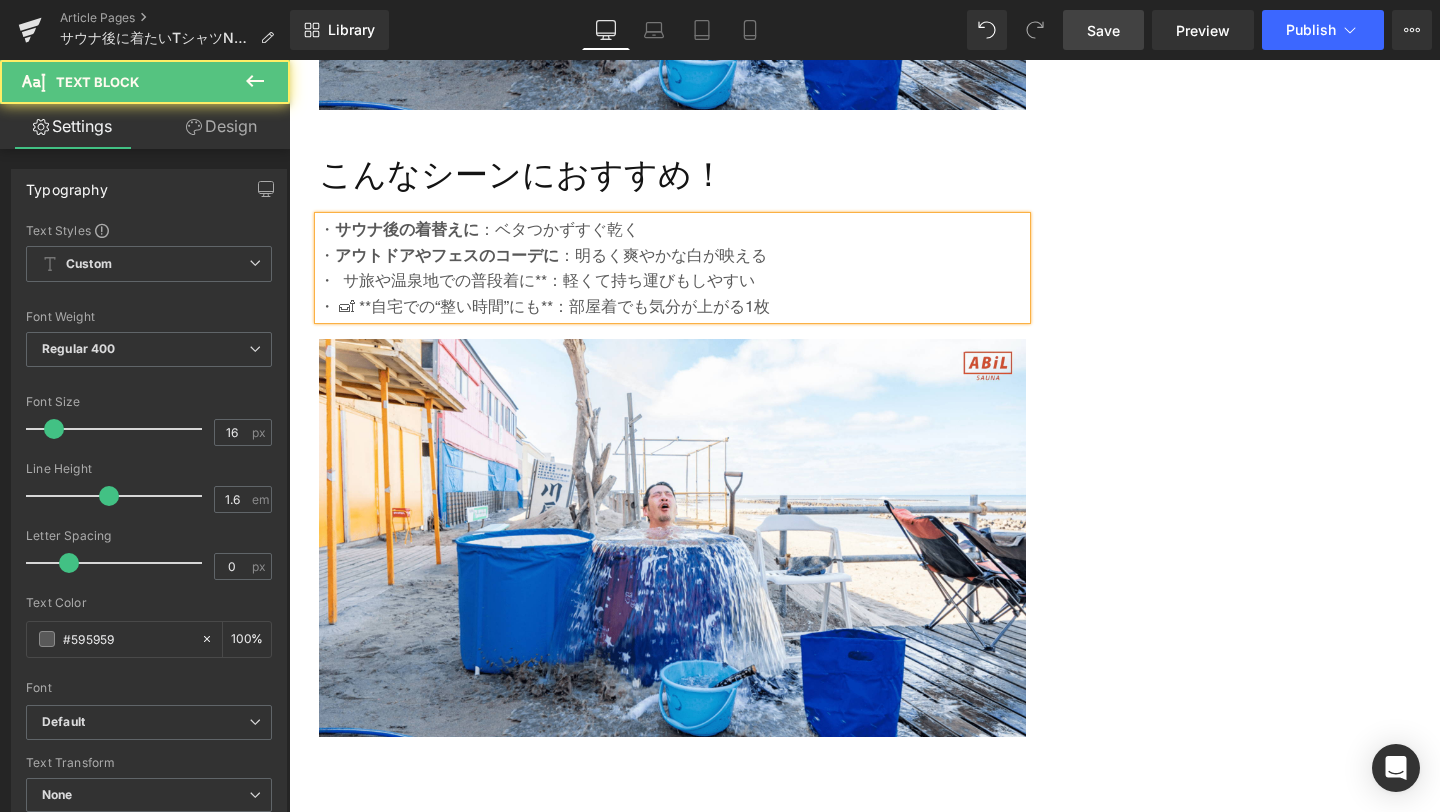 click on "・  サ旅や温泉地での普段着に**：軽くて持ち運びもしやすい" at bounding box center (672, 281) 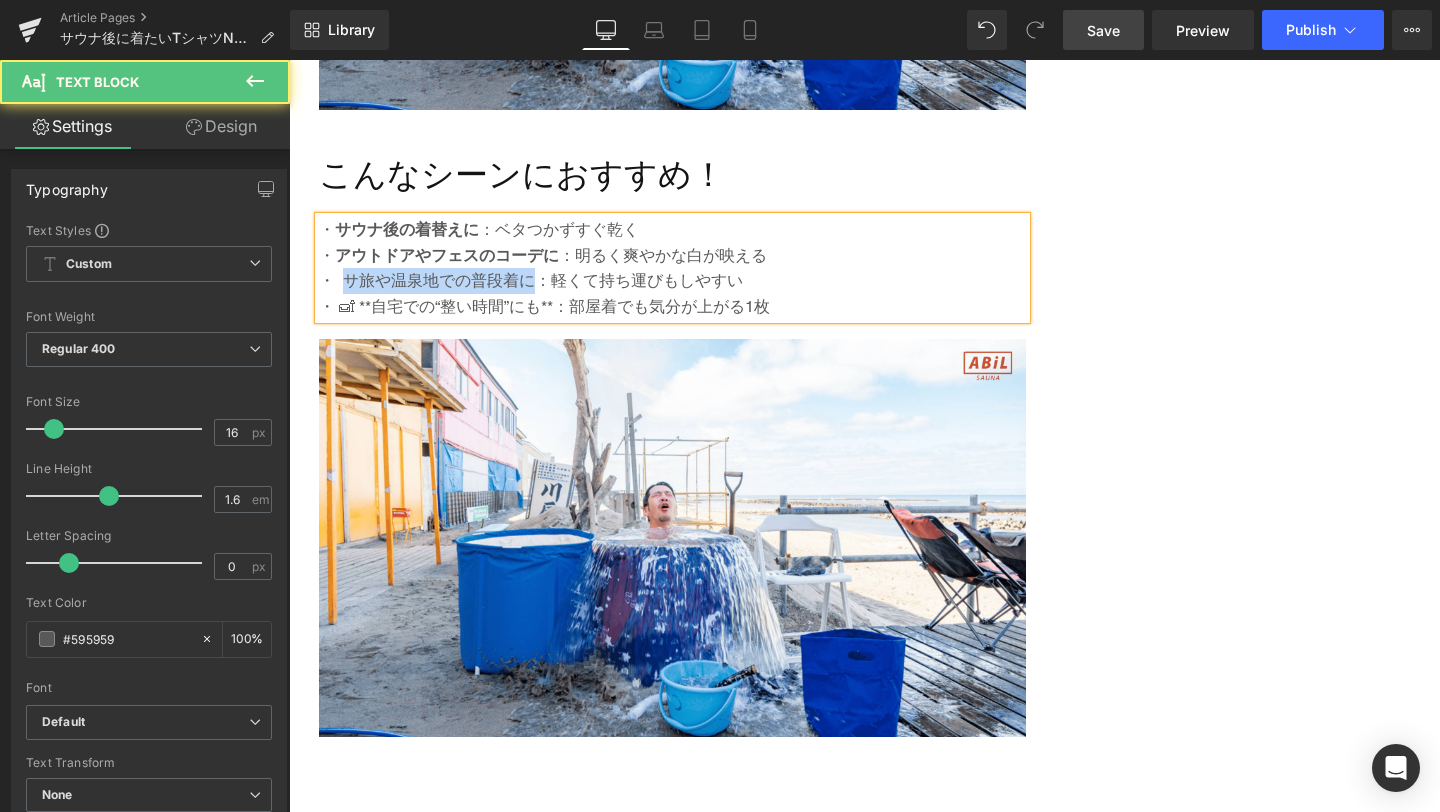 drag, startPoint x: 348, startPoint y: 279, endPoint x: 533, endPoint y: 279, distance: 185 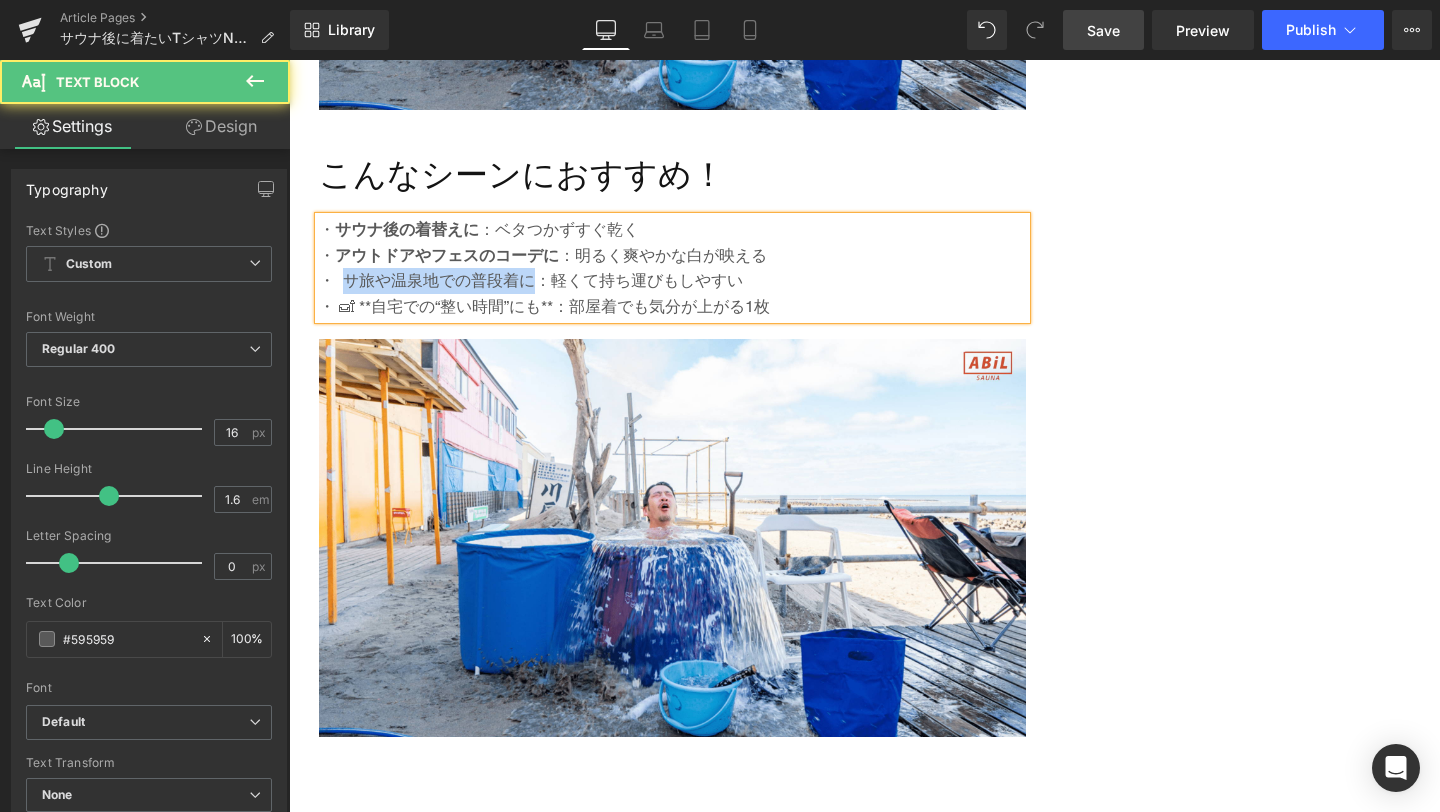 click on "・  サ旅や温泉地での普段着に：軽くて持ち運びもしやすい" at bounding box center (672, 281) 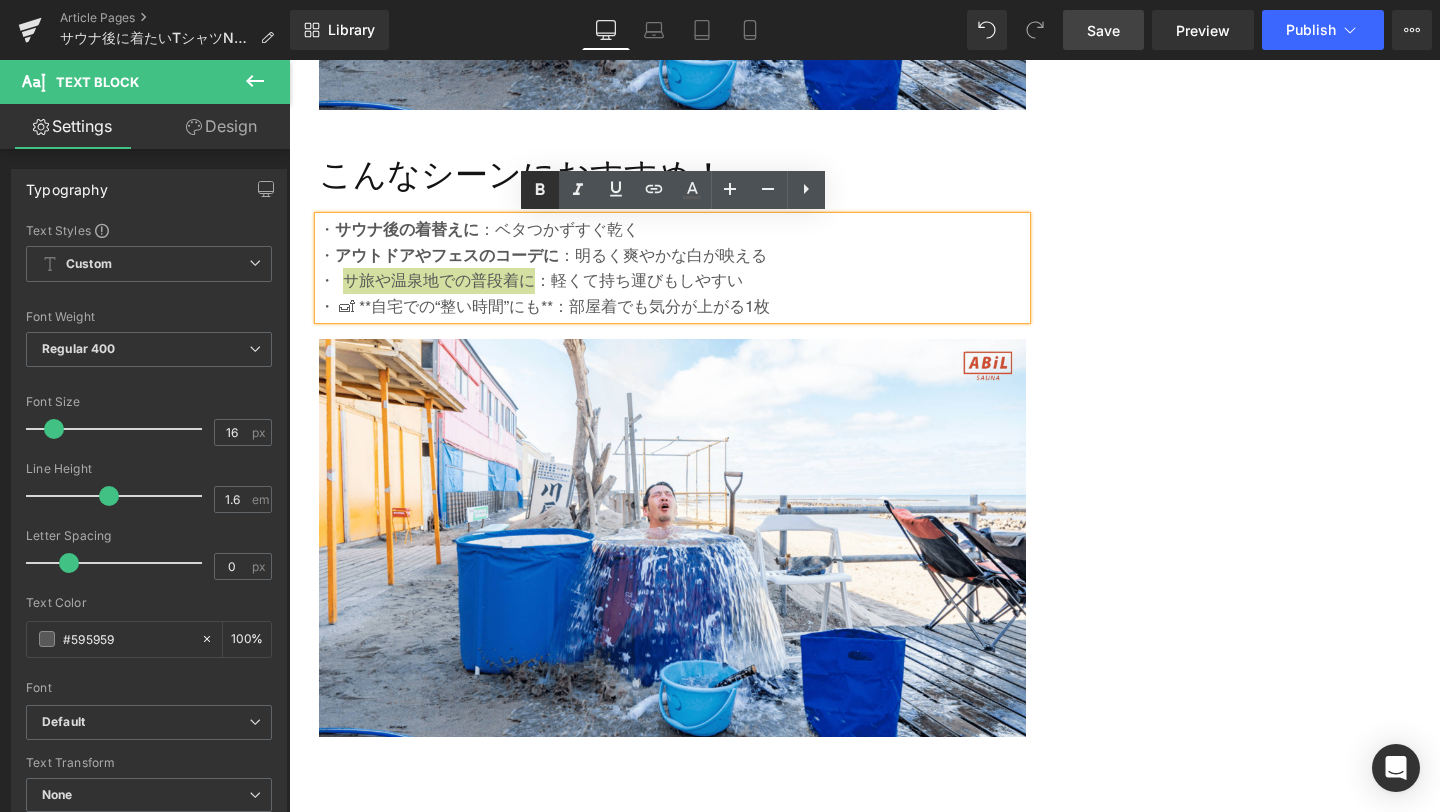 click 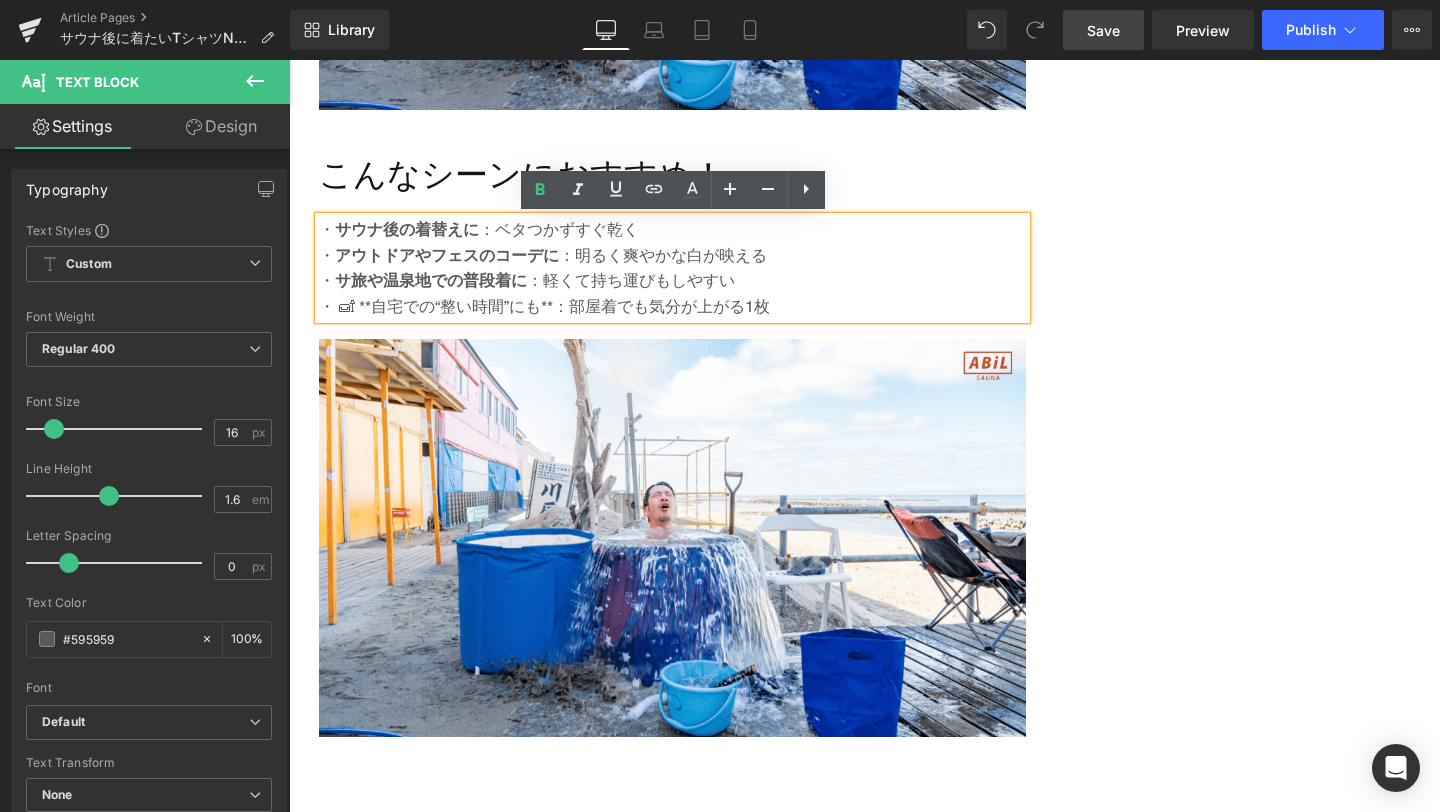 click on "・ 🛋 **自宅での“整い時間”にも**：部屋着でも気分が上がる1枚" at bounding box center [672, 307] 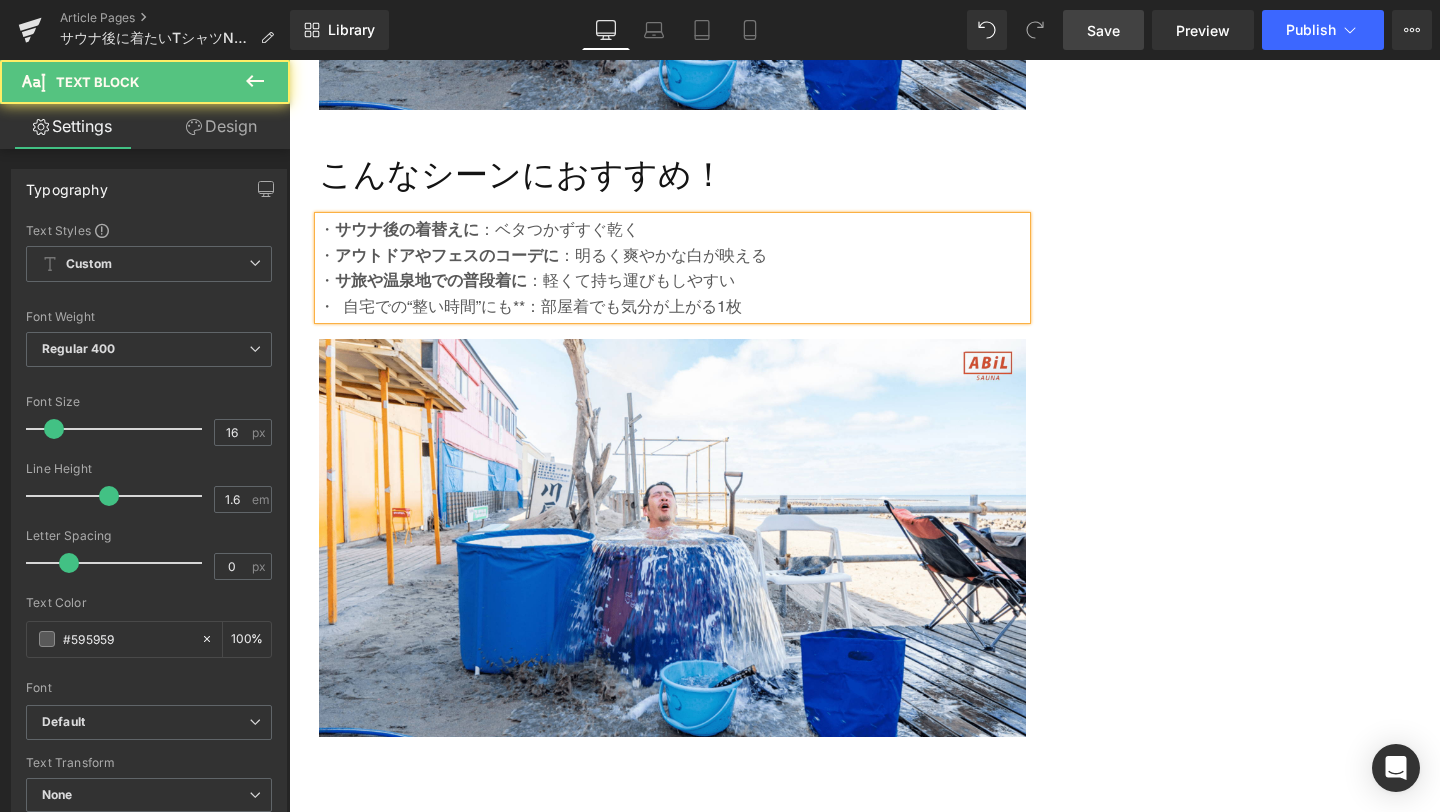 click on "・  自宅での“整い時間”にも**：部屋着でも気分が上がる1枚" at bounding box center [672, 307] 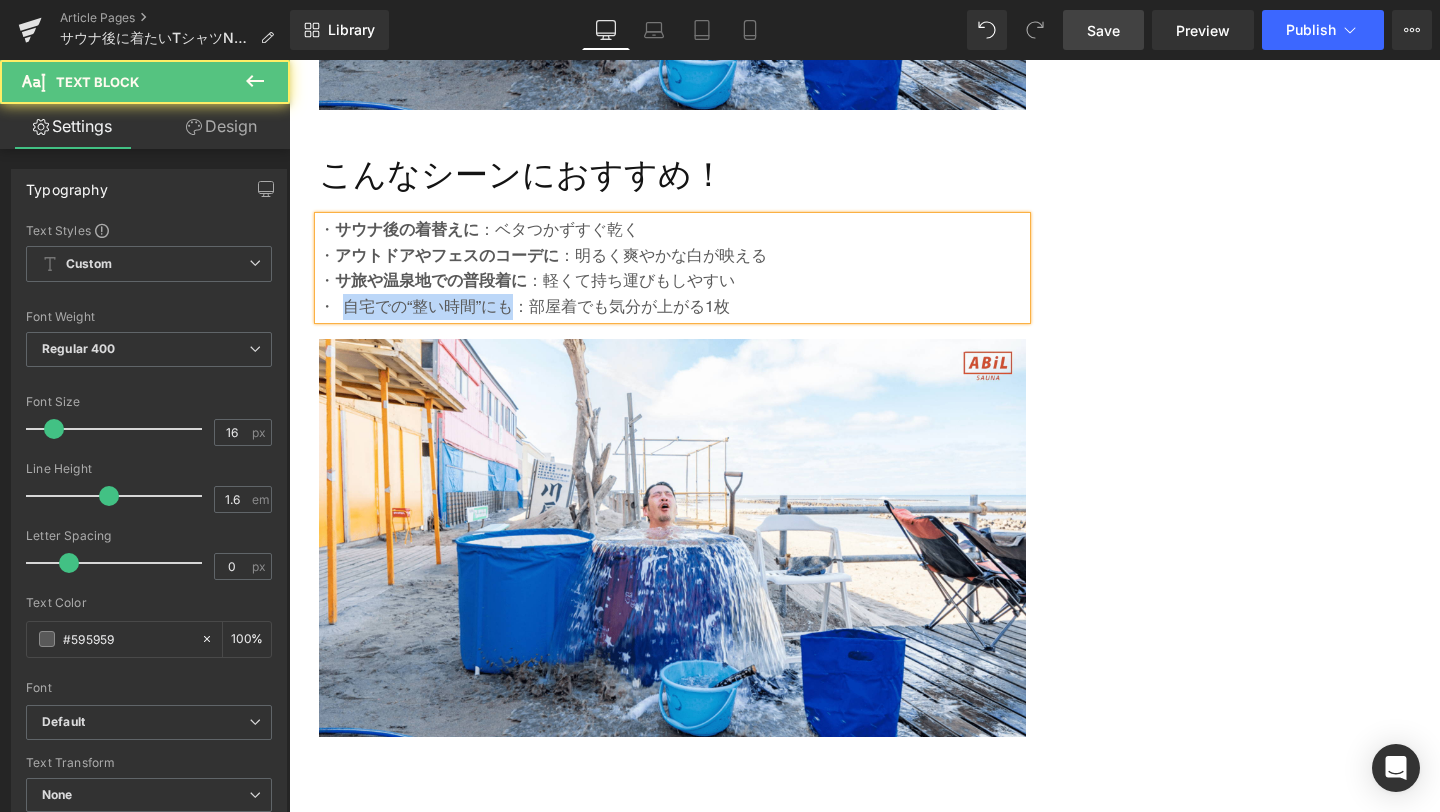 drag, startPoint x: 343, startPoint y: 307, endPoint x: 515, endPoint y: 304, distance: 172.02615 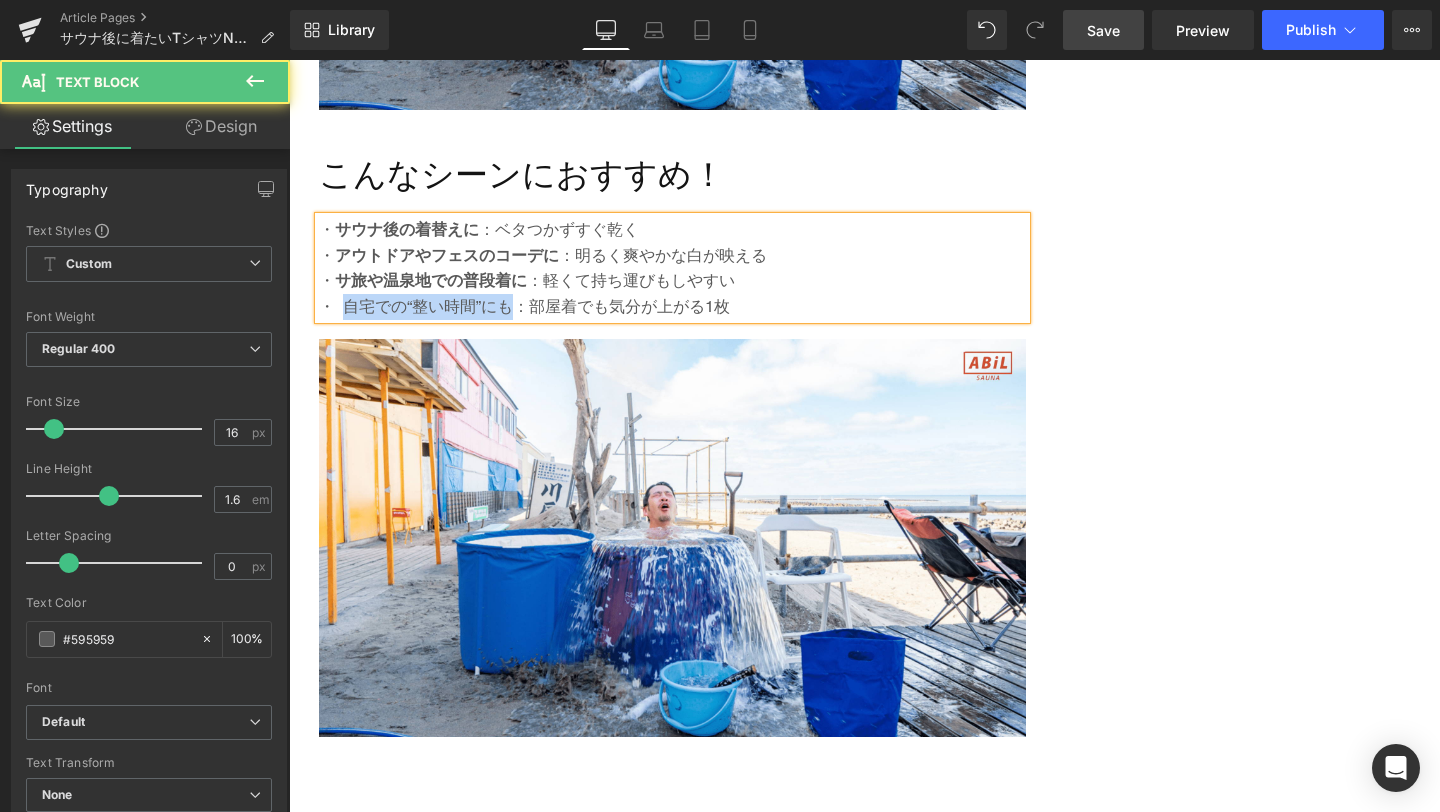 click on "・  自宅での“整い時間”にも：部屋着でも気分が上がる1枚" at bounding box center [672, 307] 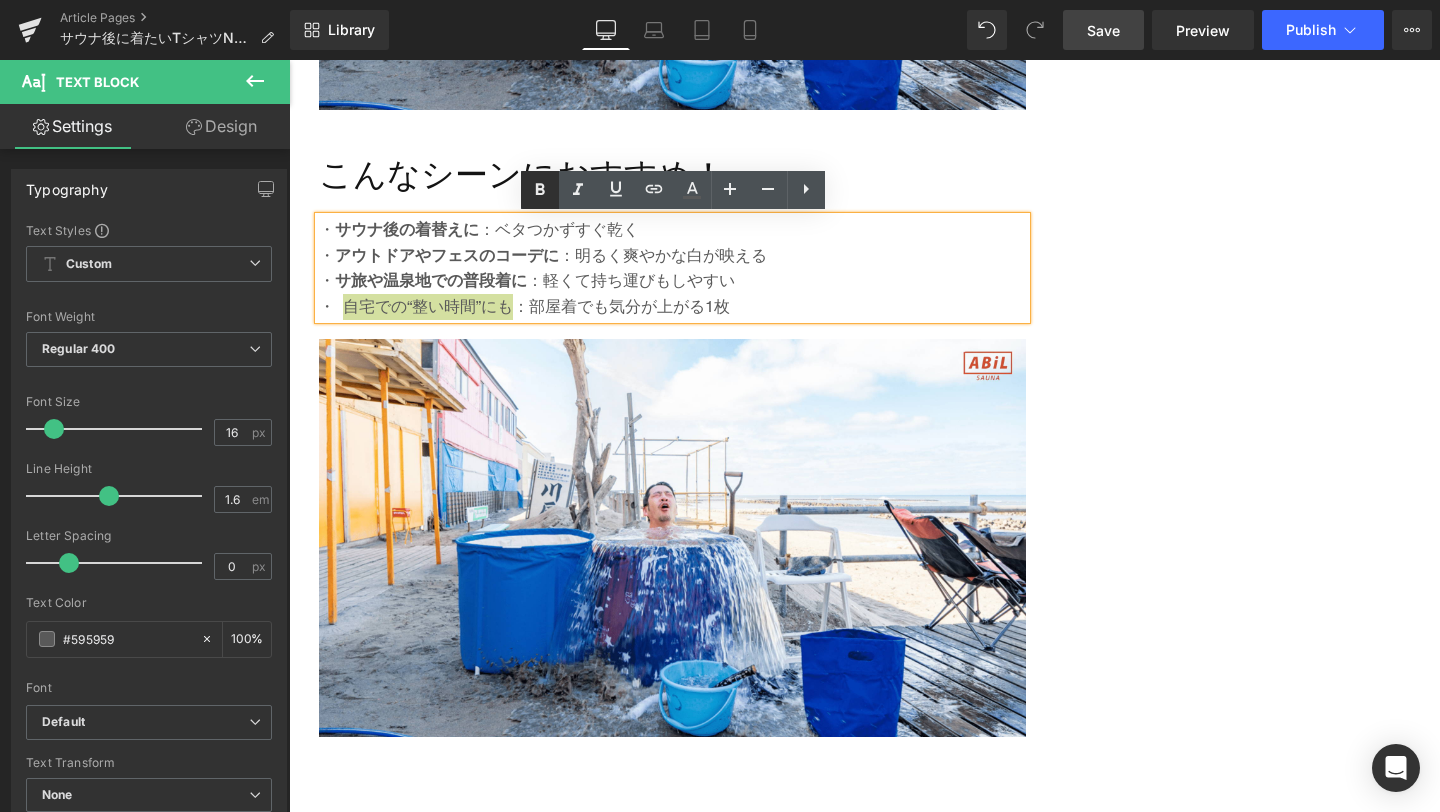 click 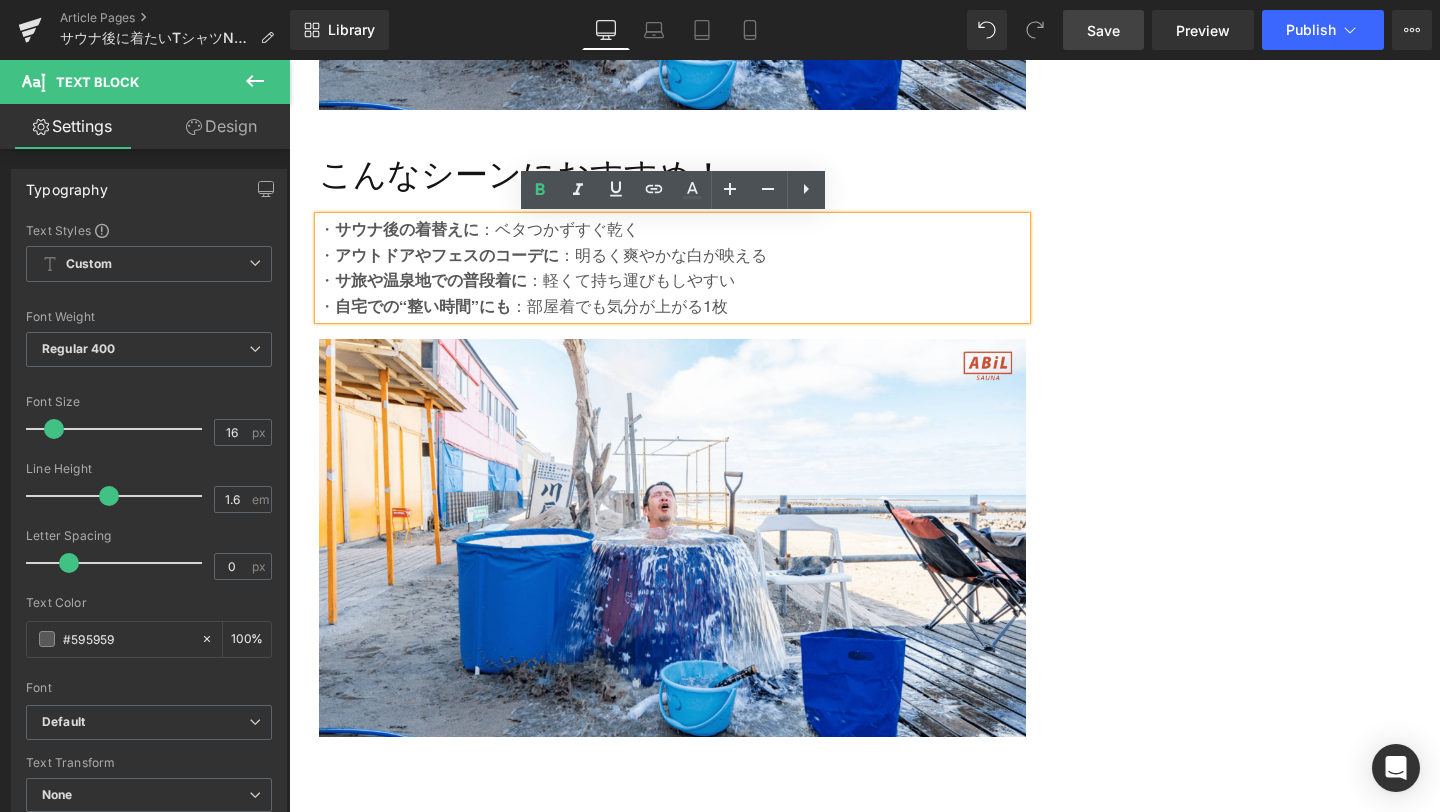 click on "Save" at bounding box center (1103, 30) 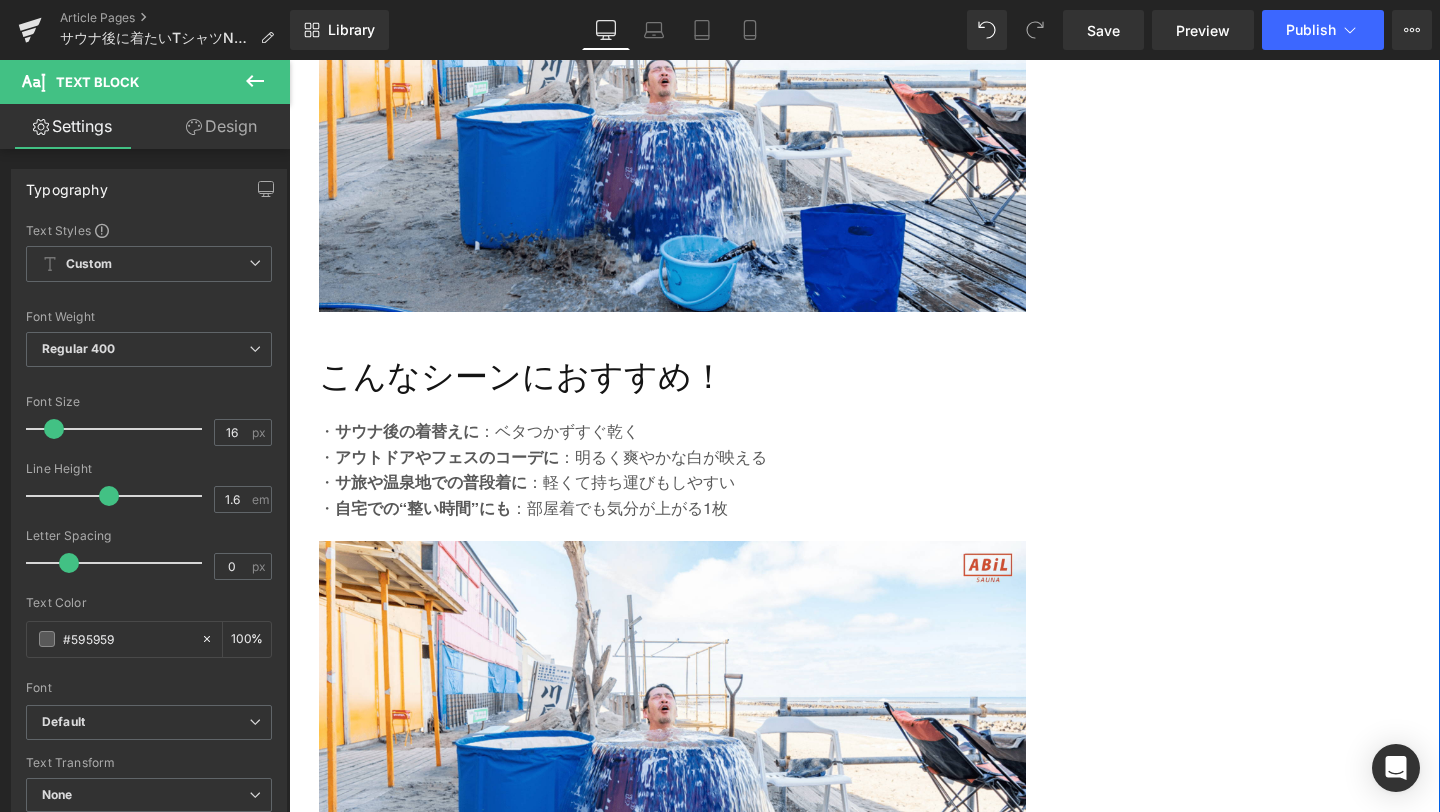 scroll, scrollTop: 2505, scrollLeft: 0, axis: vertical 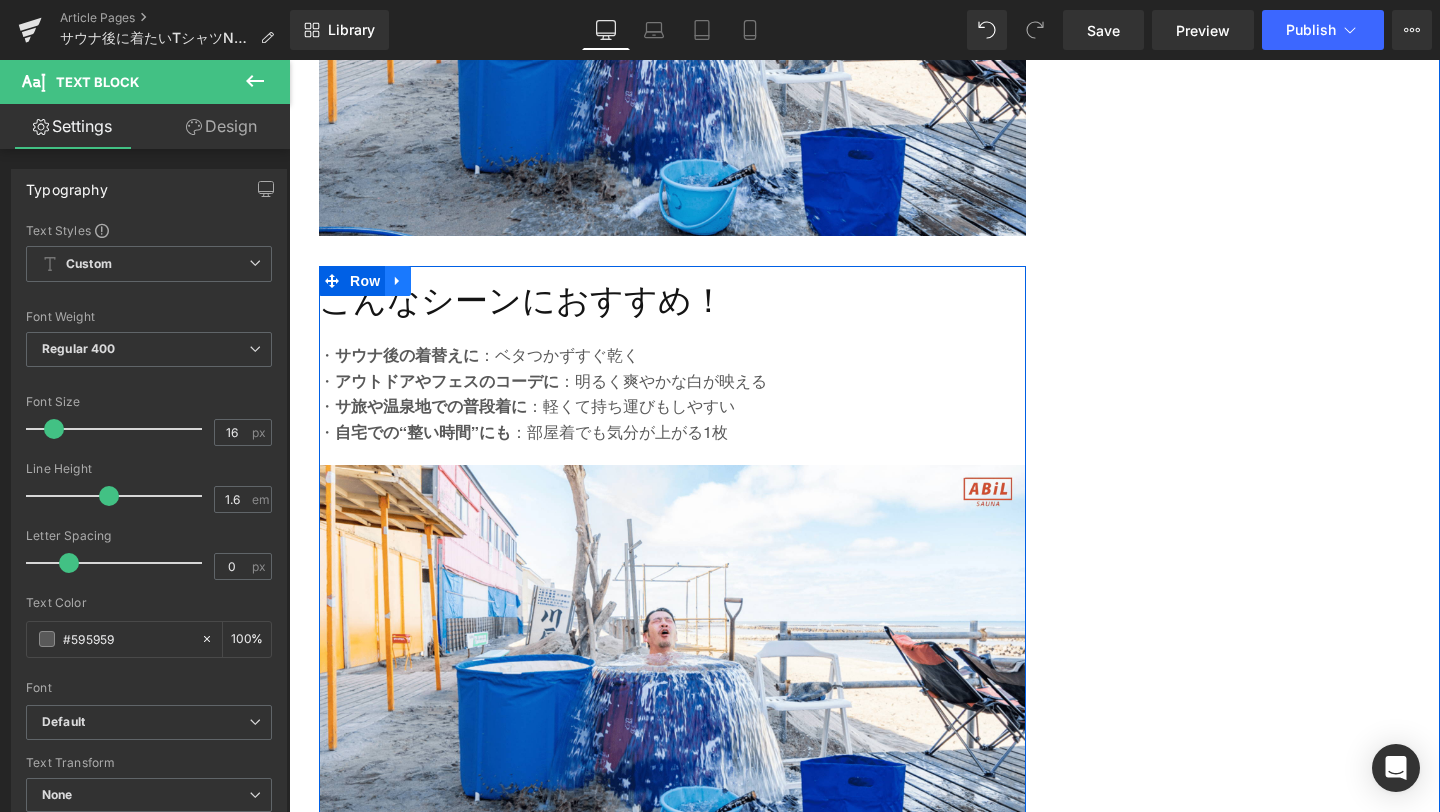 click 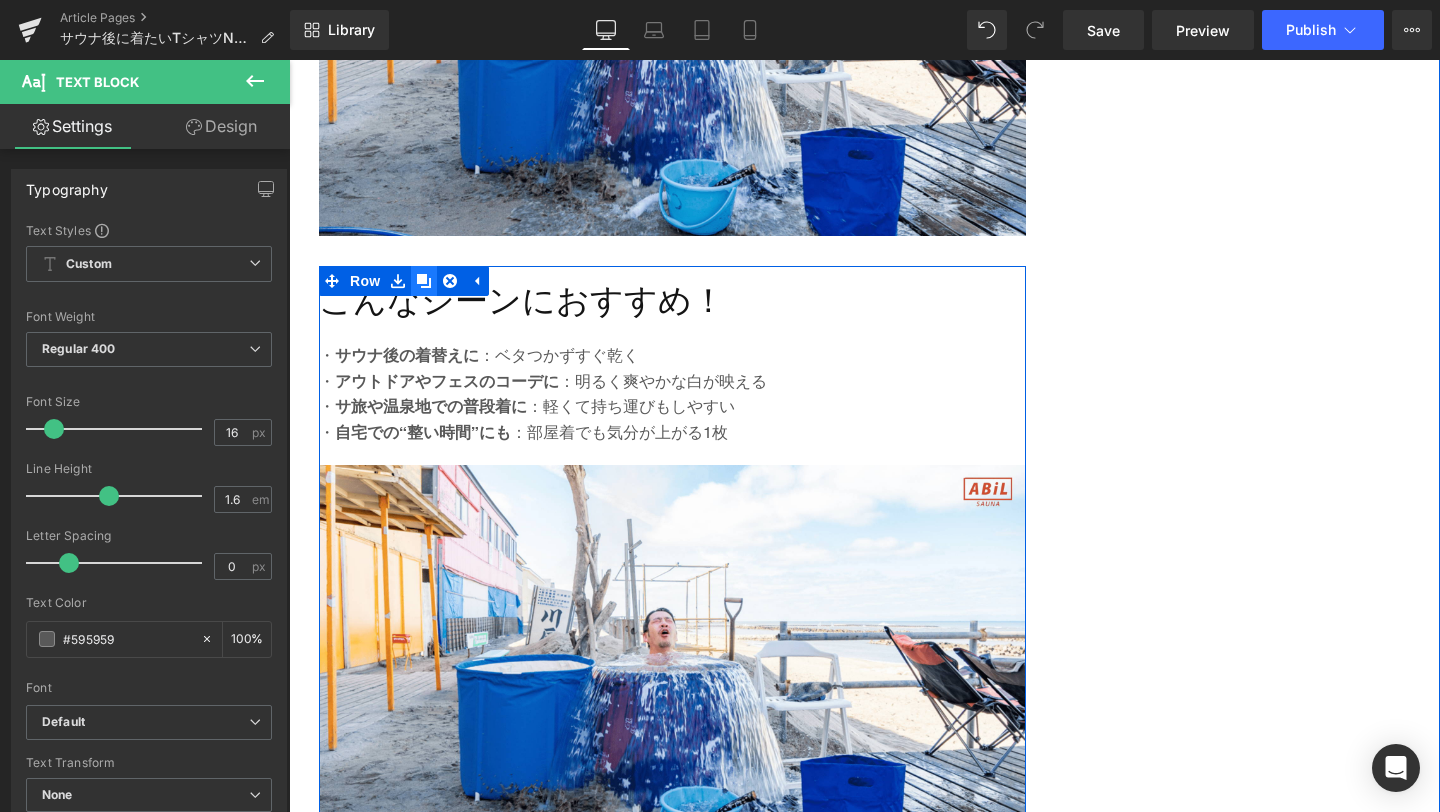 click 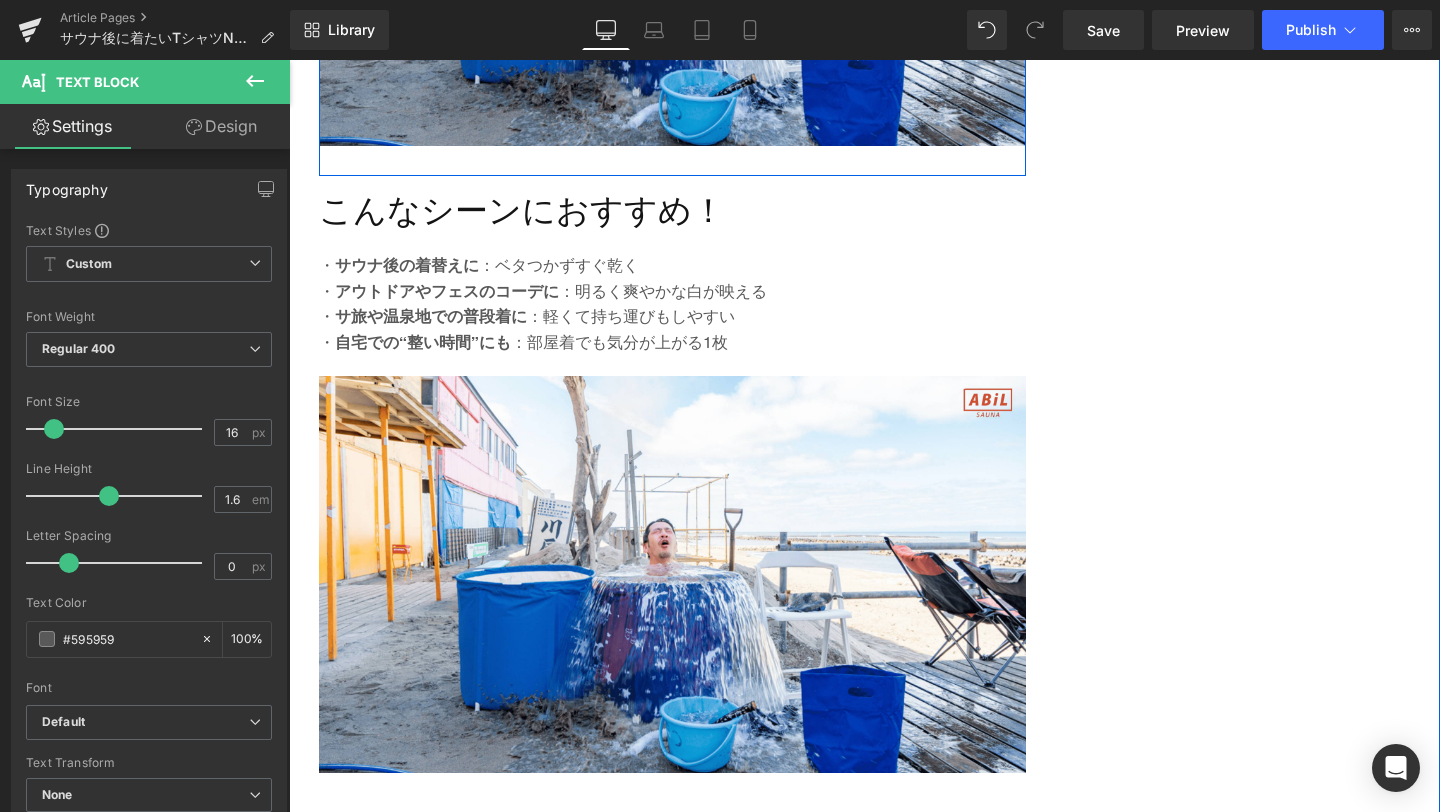 scroll, scrollTop: 3258, scrollLeft: 0, axis: vertical 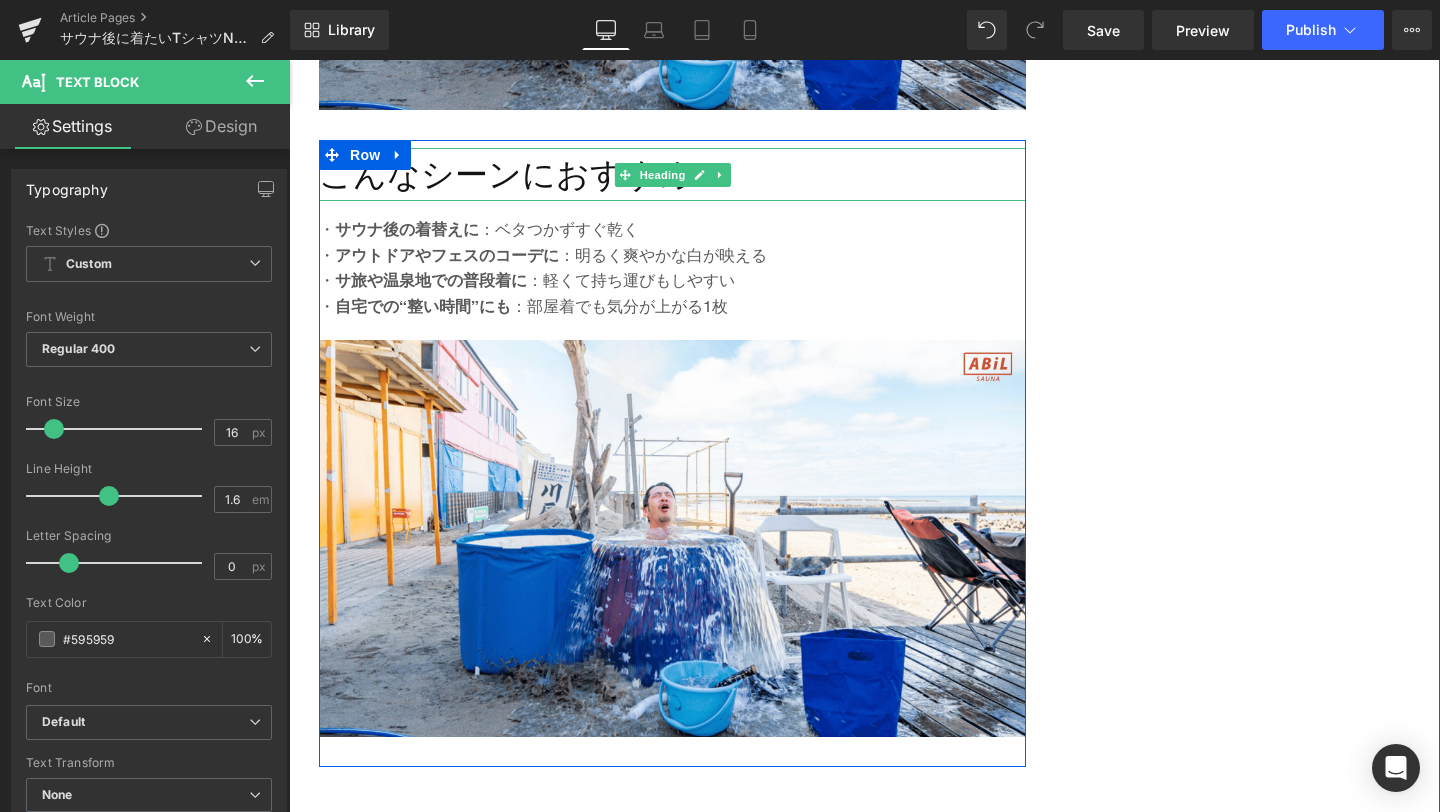 click on "こんなシーンにおすすめ！" at bounding box center [672, 174] 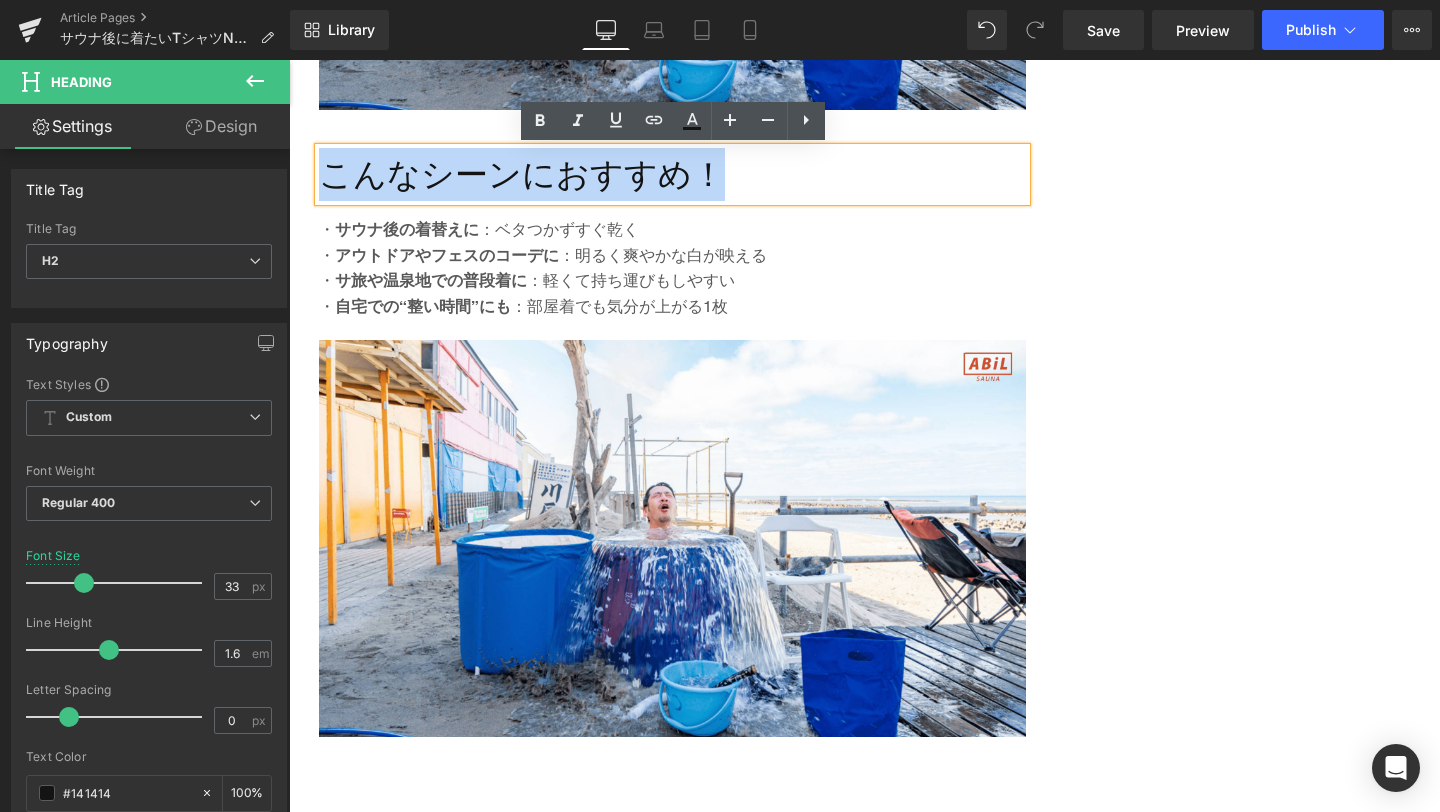 drag, startPoint x: 713, startPoint y: 181, endPoint x: 329, endPoint y: 177, distance: 384.02084 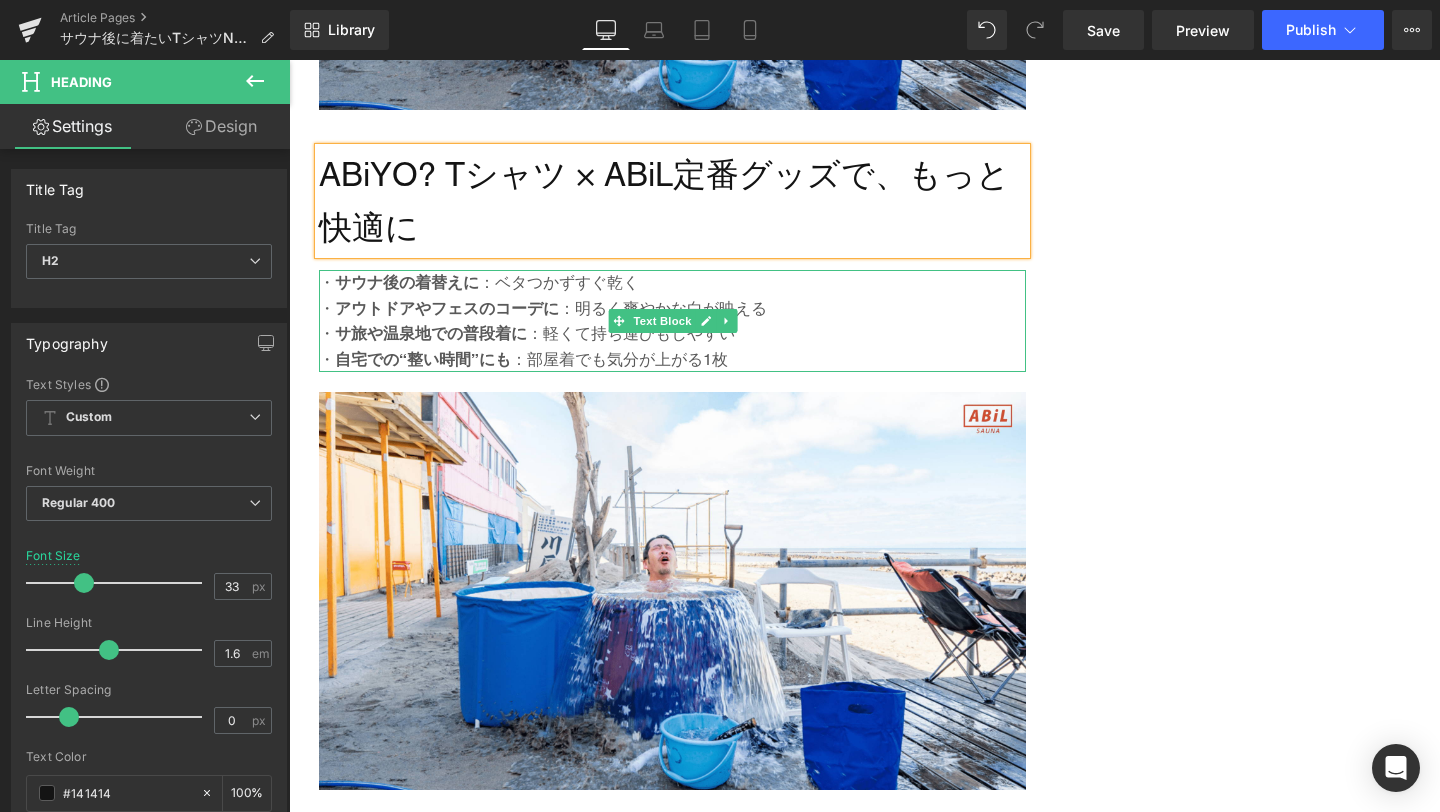 click on "・   自宅での“整い時間”にも ：部屋着でも気分が上がる1枚" at bounding box center (672, 360) 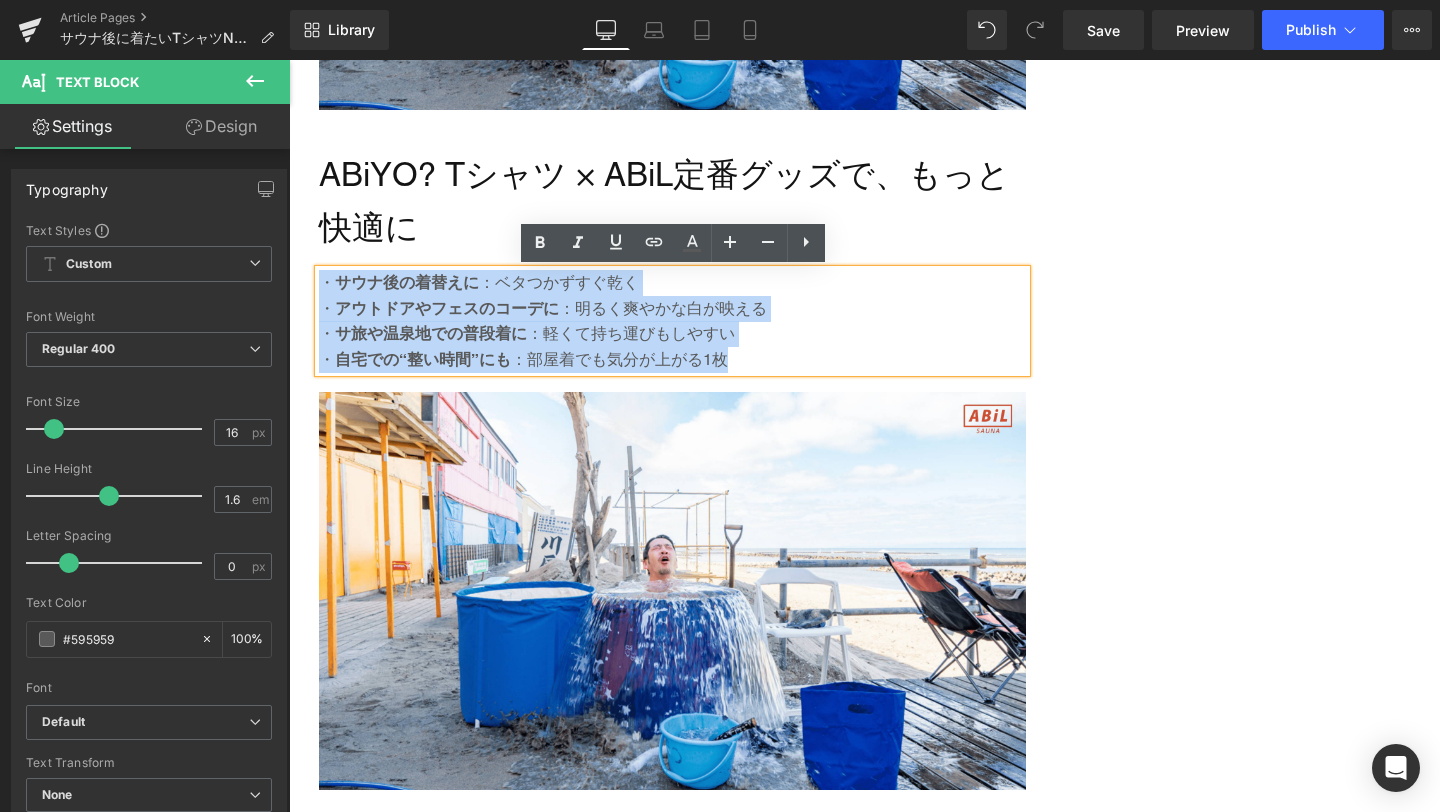 drag, startPoint x: 750, startPoint y: 360, endPoint x: 323, endPoint y: 288, distance: 433.0277 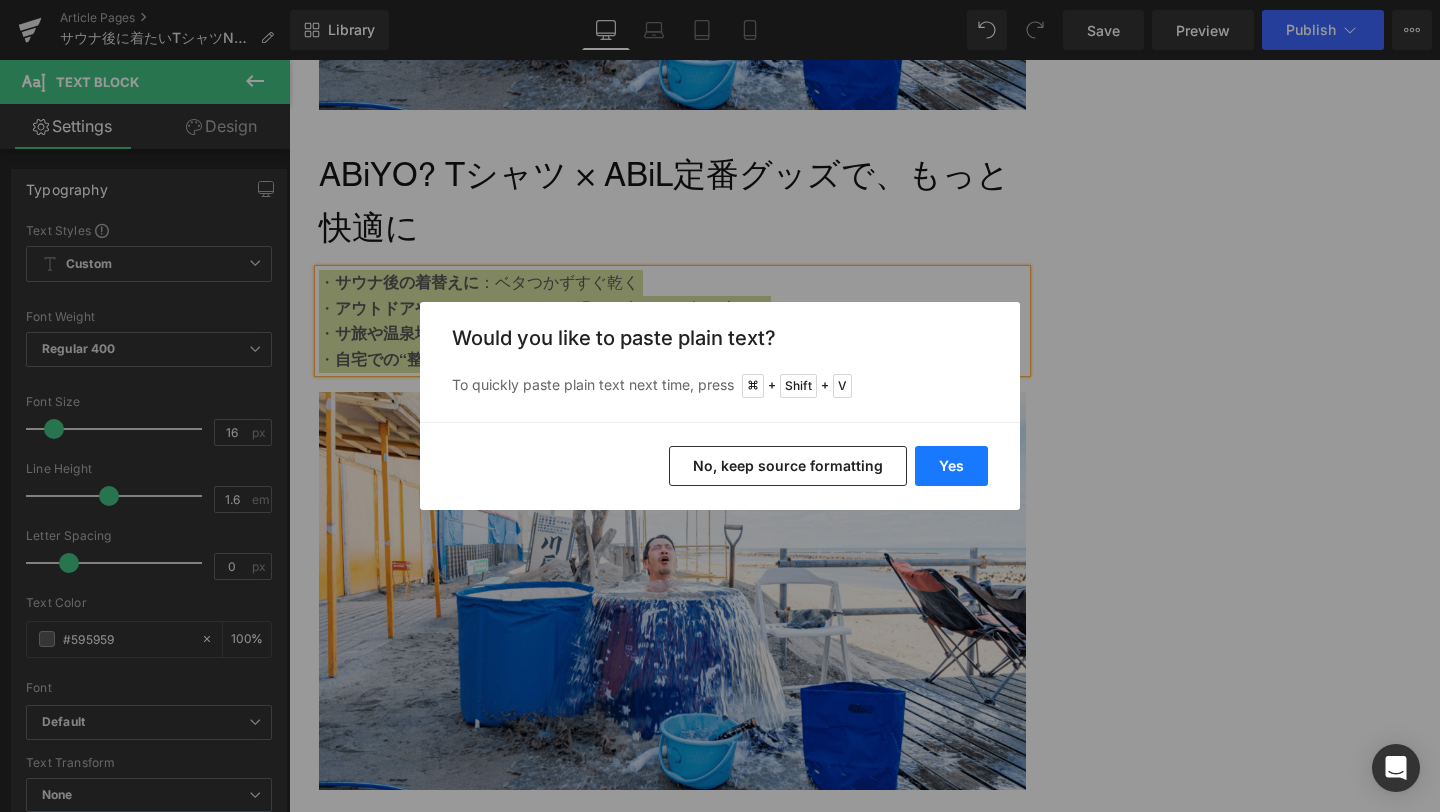 click on "Yes" at bounding box center (951, 466) 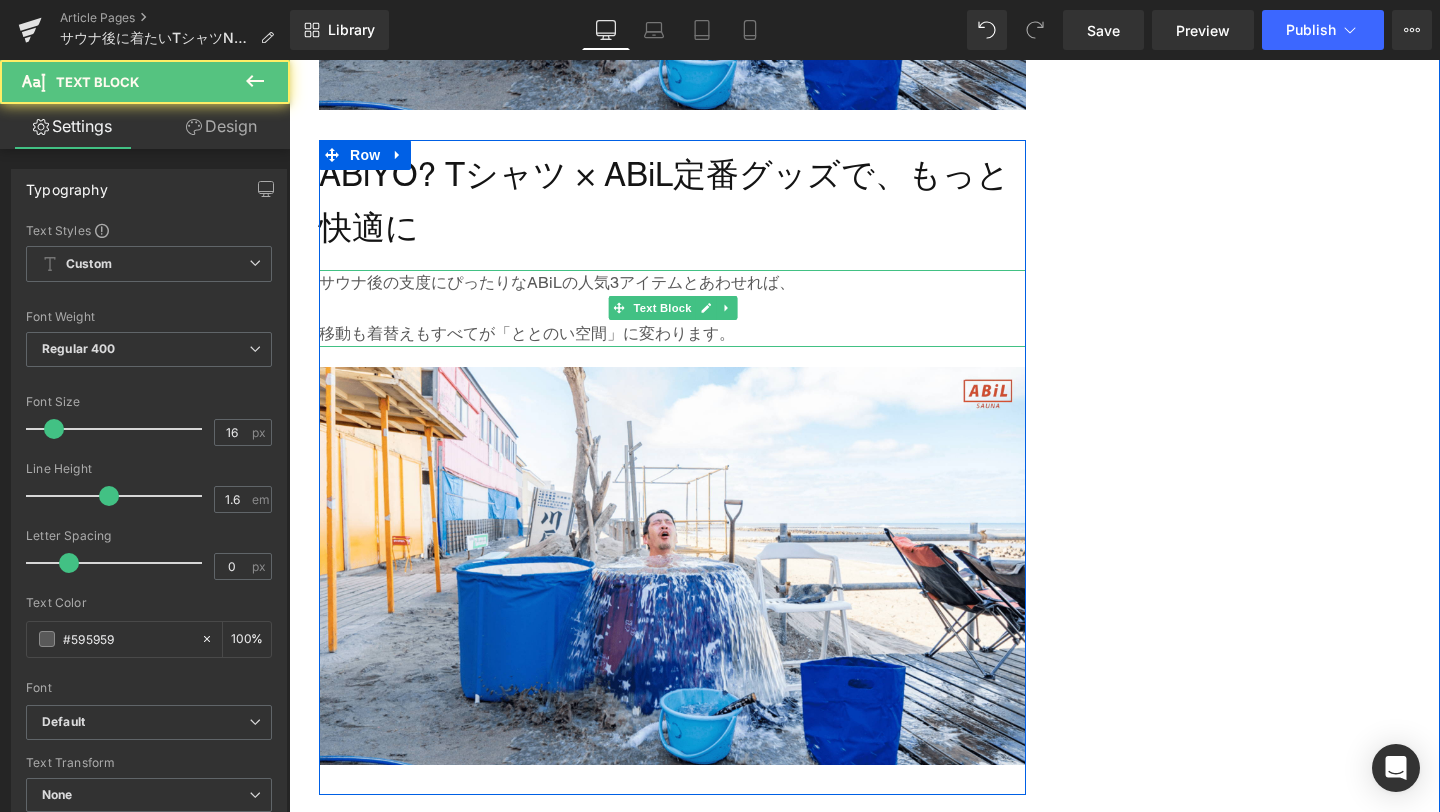 click at bounding box center [672, 309] 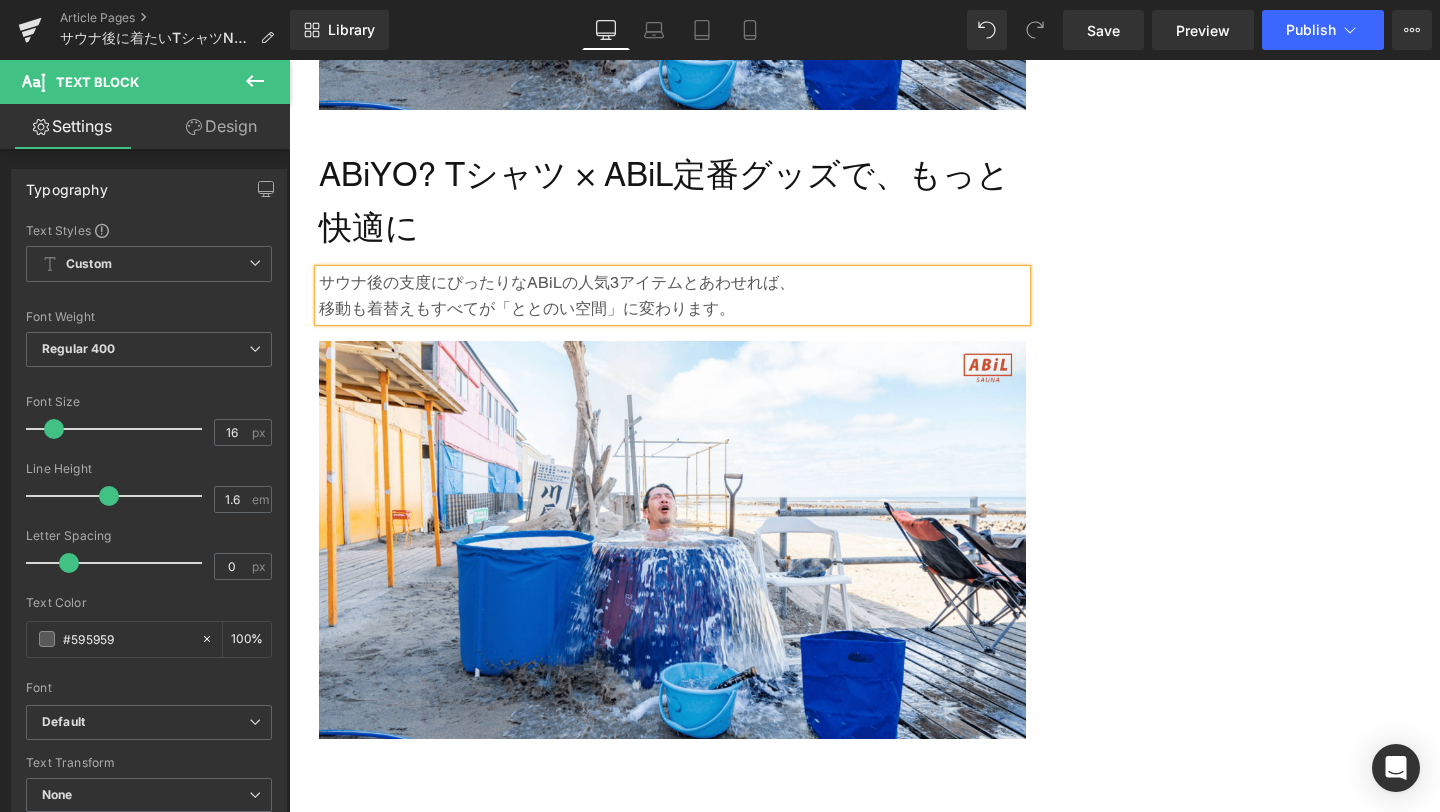 click on "移動も着替えもすべてが「ととのい空間」に変わります。" at bounding box center [672, 309] 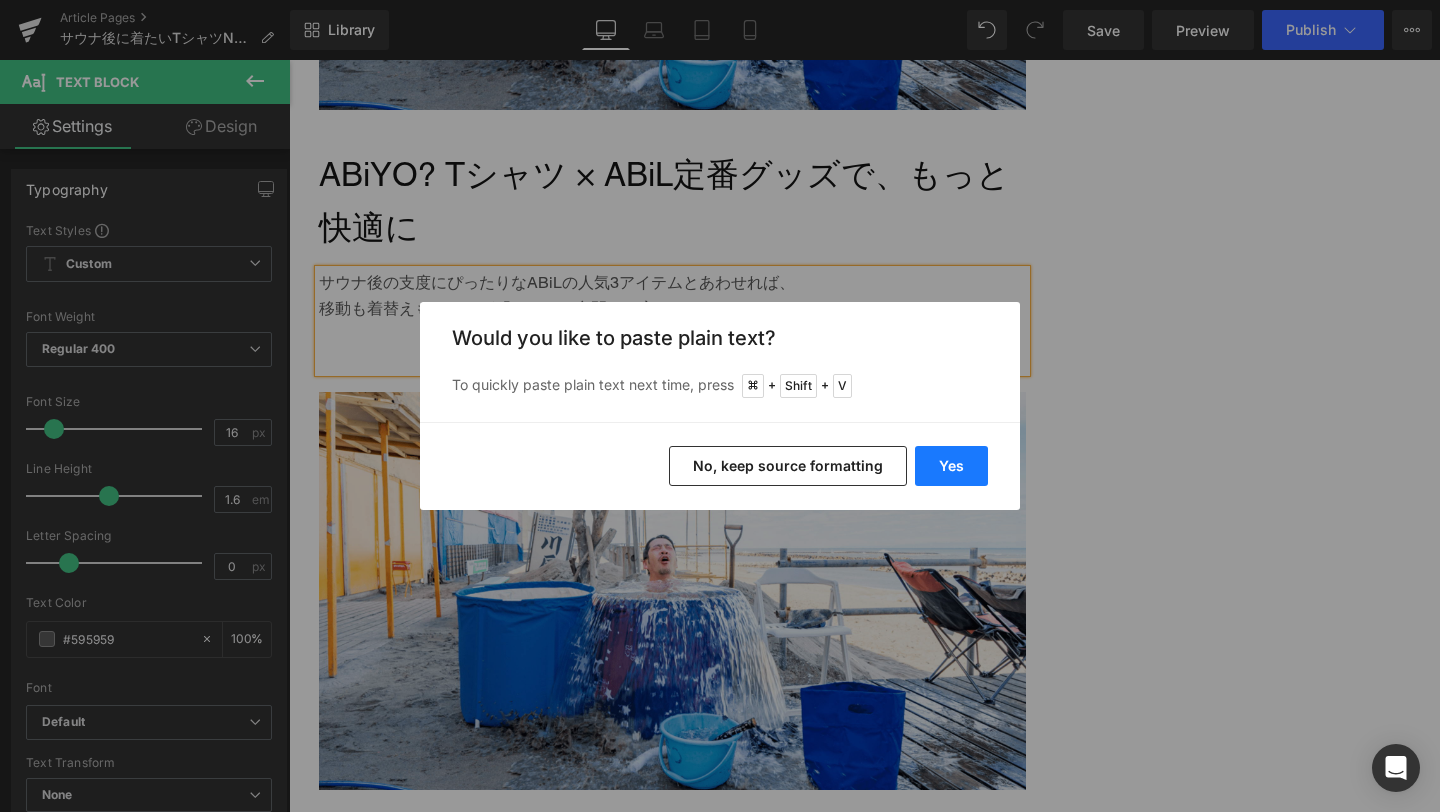 click on "Yes" at bounding box center (951, 466) 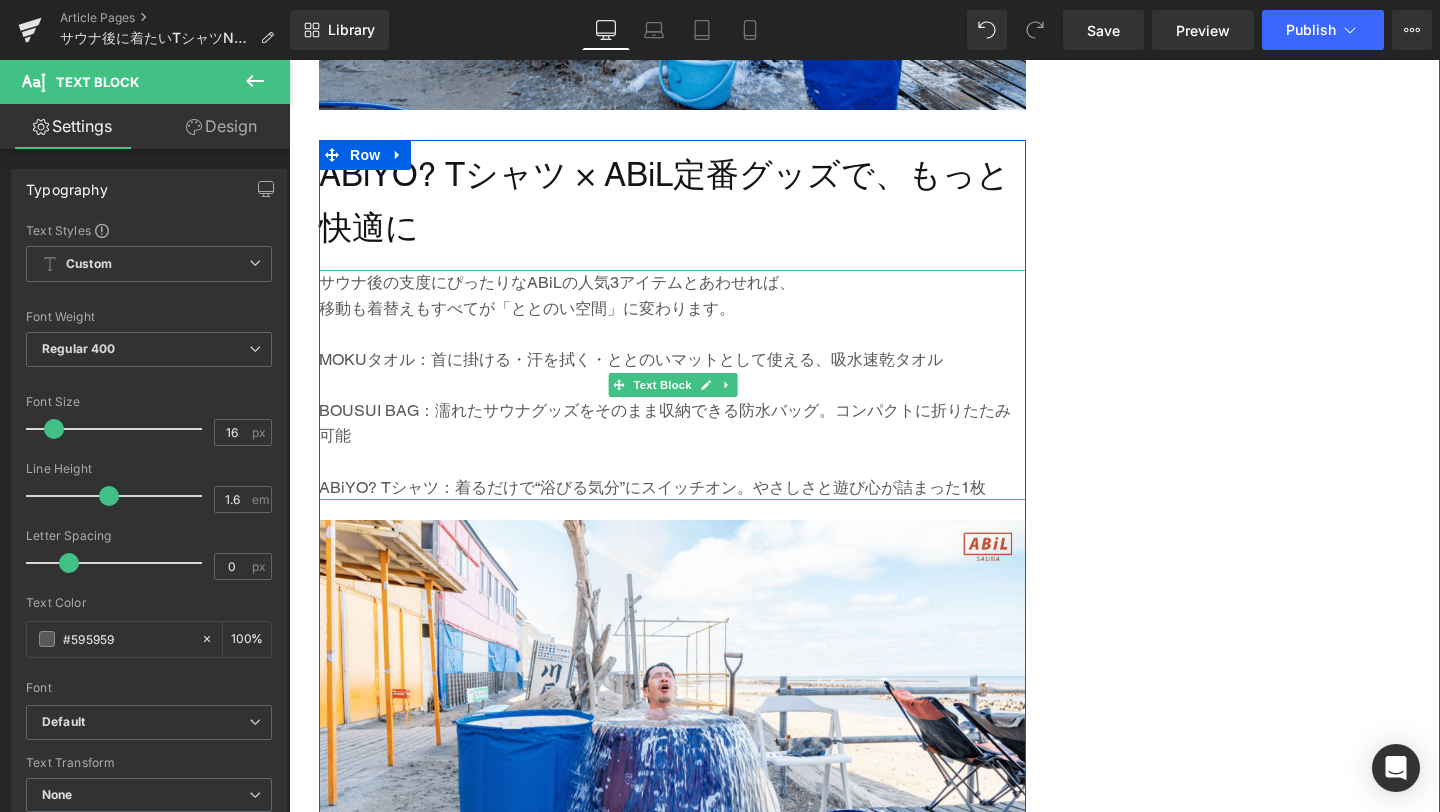 click at bounding box center [672, 385] 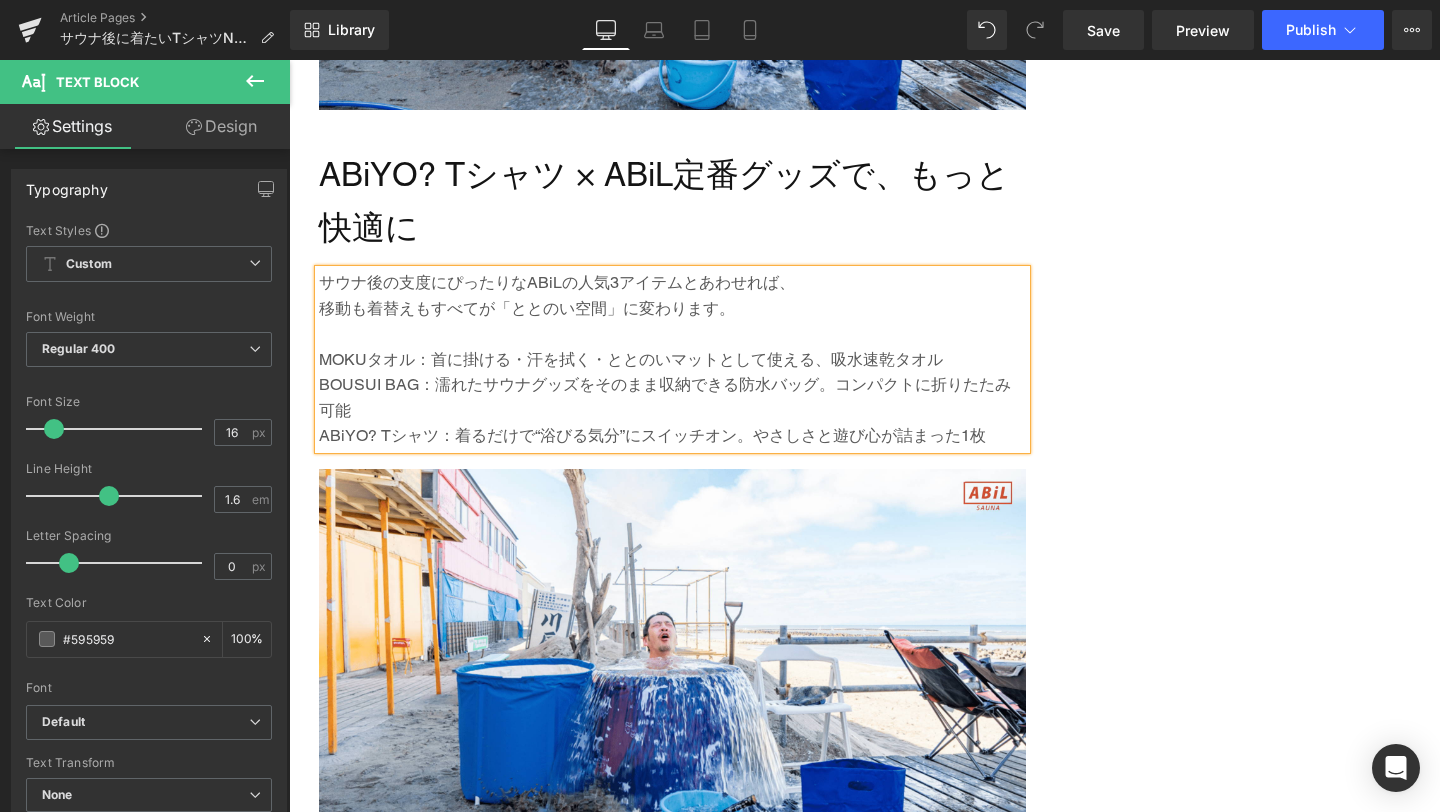 click on "MOKUタオル：首に掛ける・汗を拭く・ととのいマットとして使える、吸水速乾タオル" at bounding box center (672, 360) 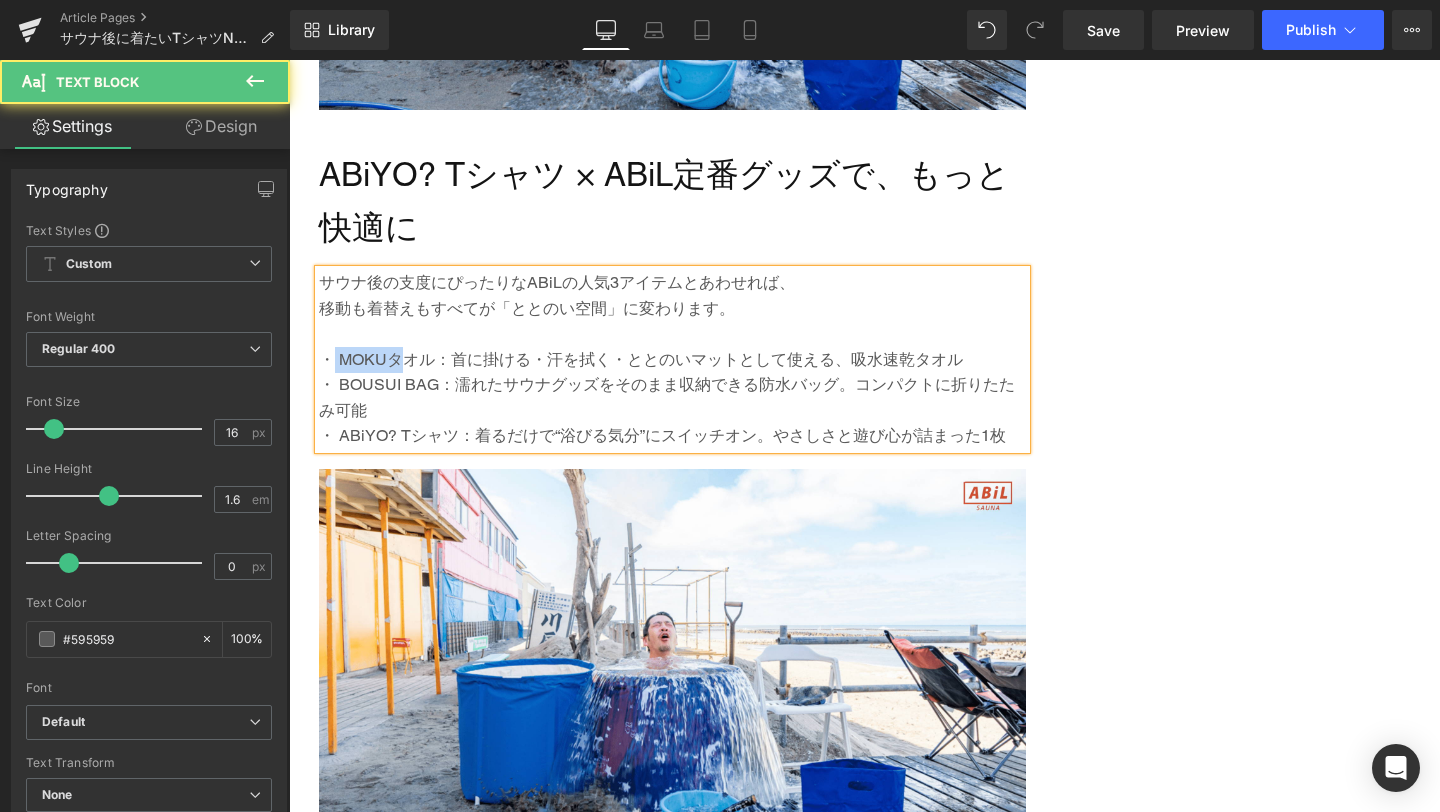 drag, startPoint x: 335, startPoint y: 359, endPoint x: 399, endPoint y: 365, distance: 64.28063 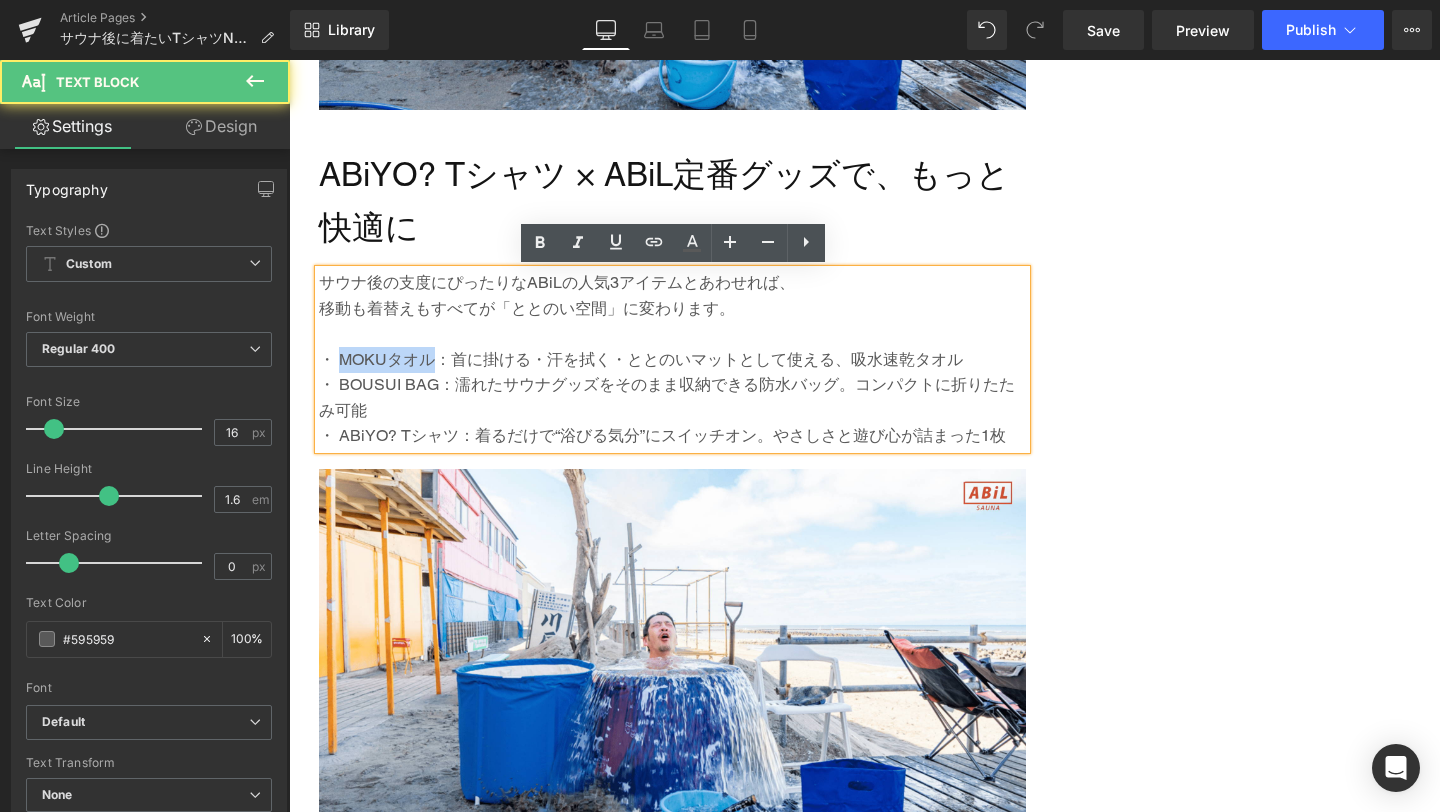 drag, startPoint x: 435, startPoint y: 366, endPoint x: 340, endPoint y: 363, distance: 95.047356 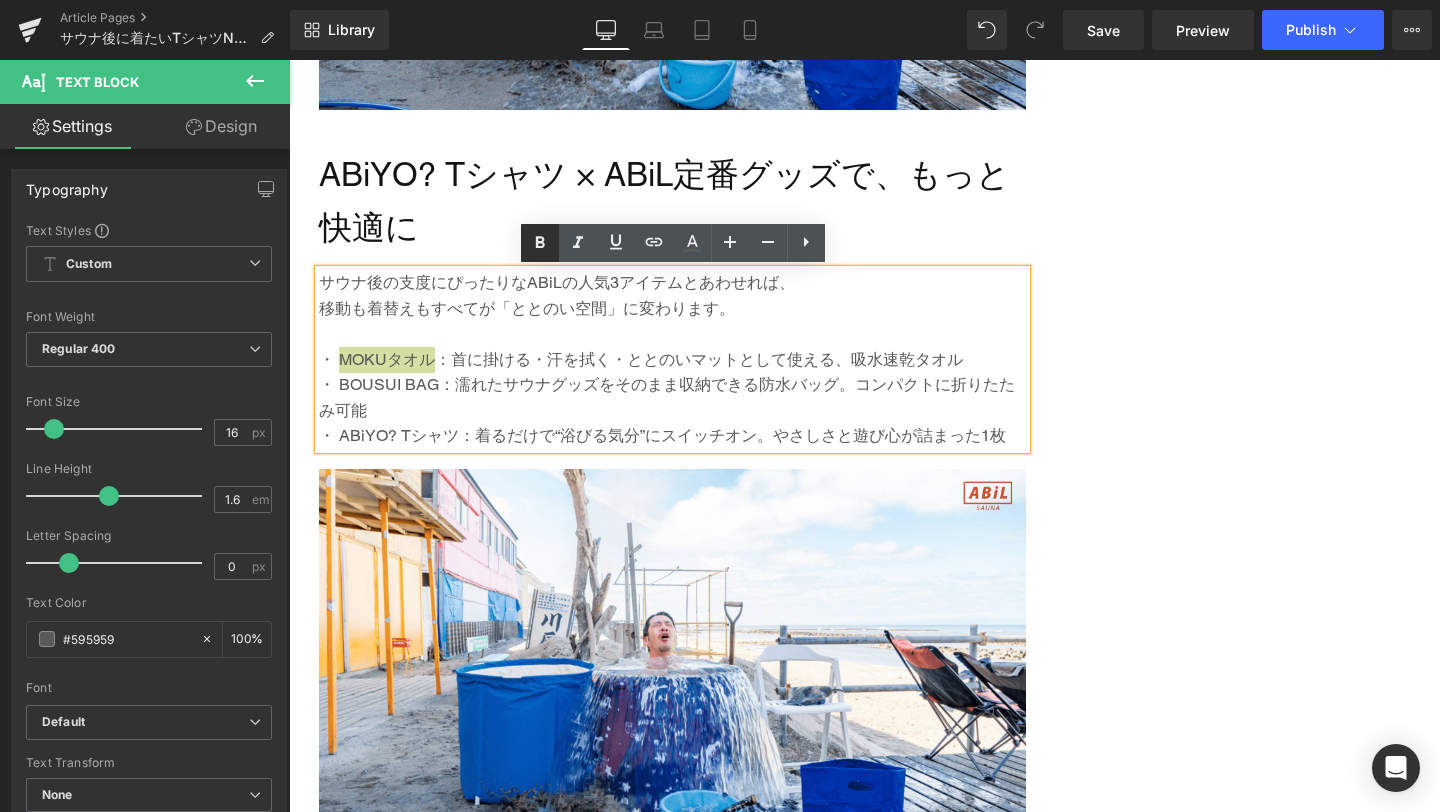 click 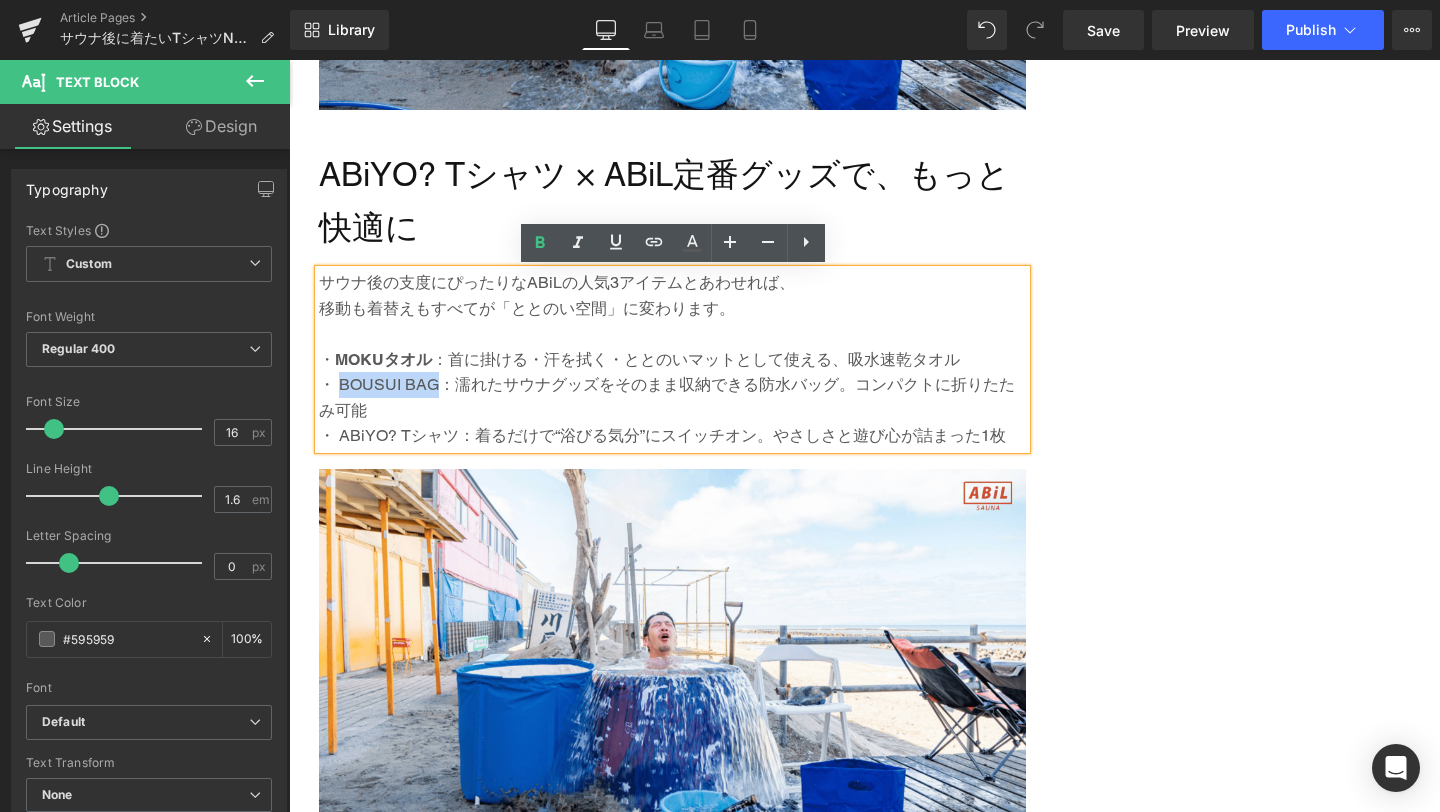 drag, startPoint x: 437, startPoint y: 383, endPoint x: 340, endPoint y: 382, distance: 97.00516 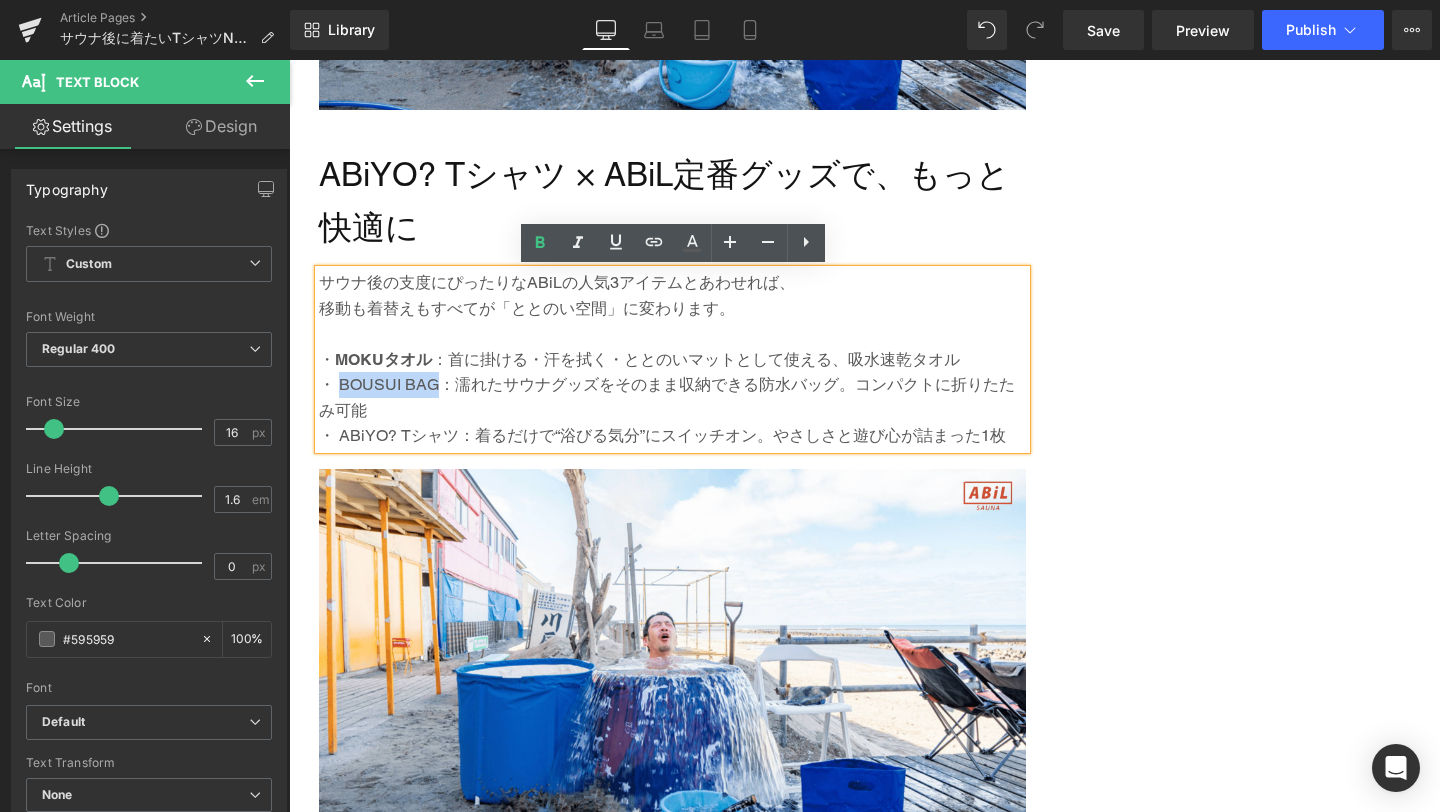 click on "・ BOUSUI BAG：濡れたサウナグッズをそのまま収納できる防水バッグ。コンパクトに折りたたみ可能" at bounding box center [672, 397] 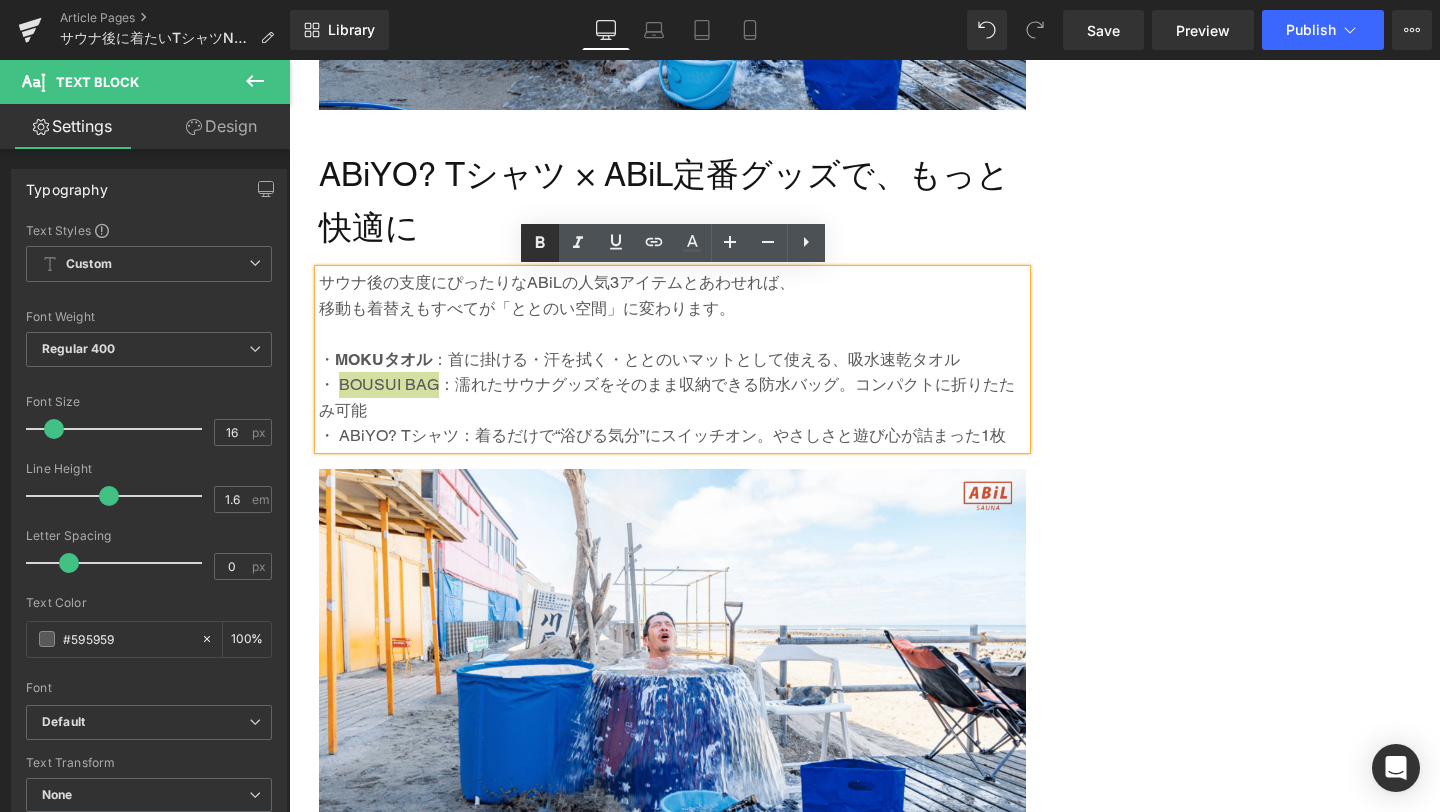 click 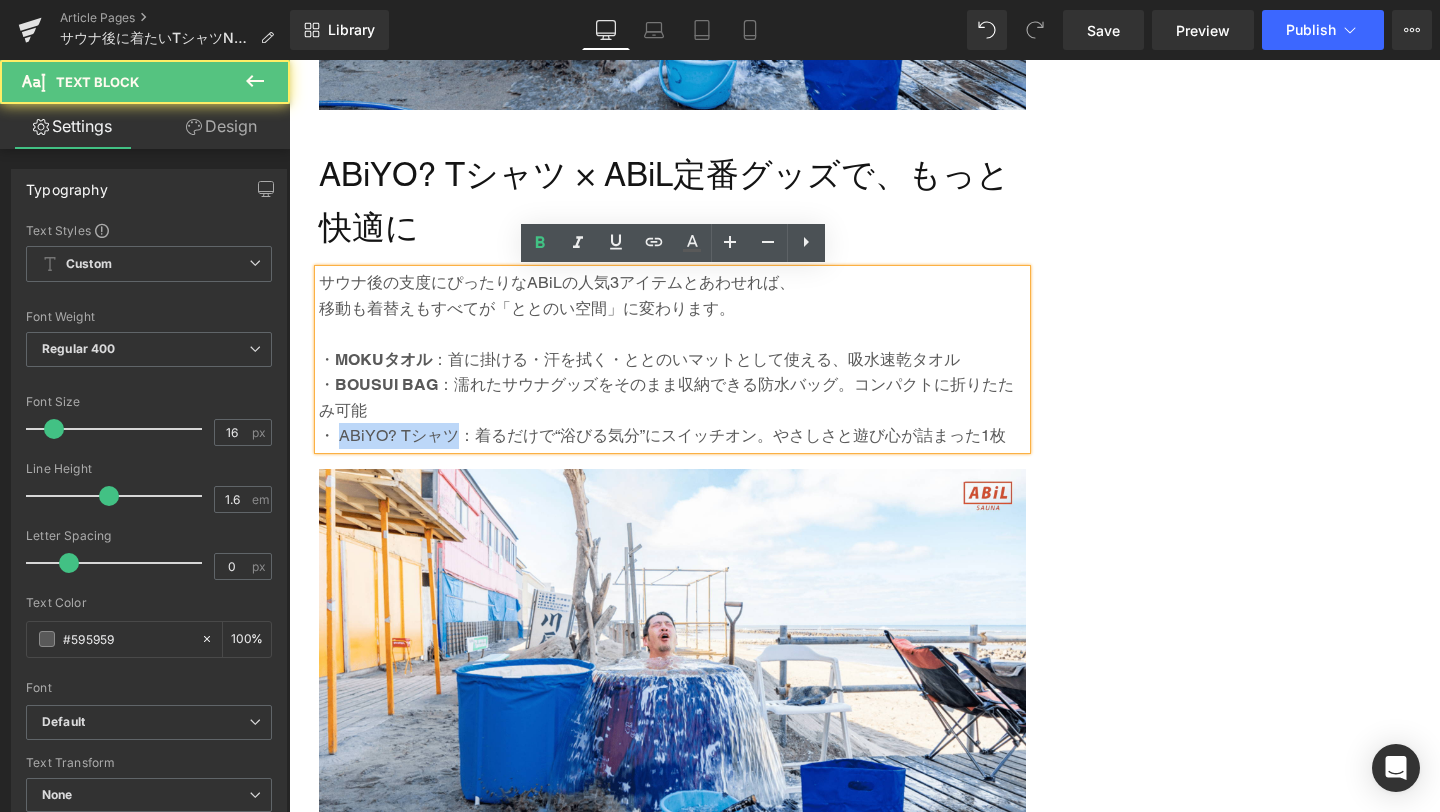 drag, startPoint x: 456, startPoint y: 434, endPoint x: 339, endPoint y: 430, distance: 117.06836 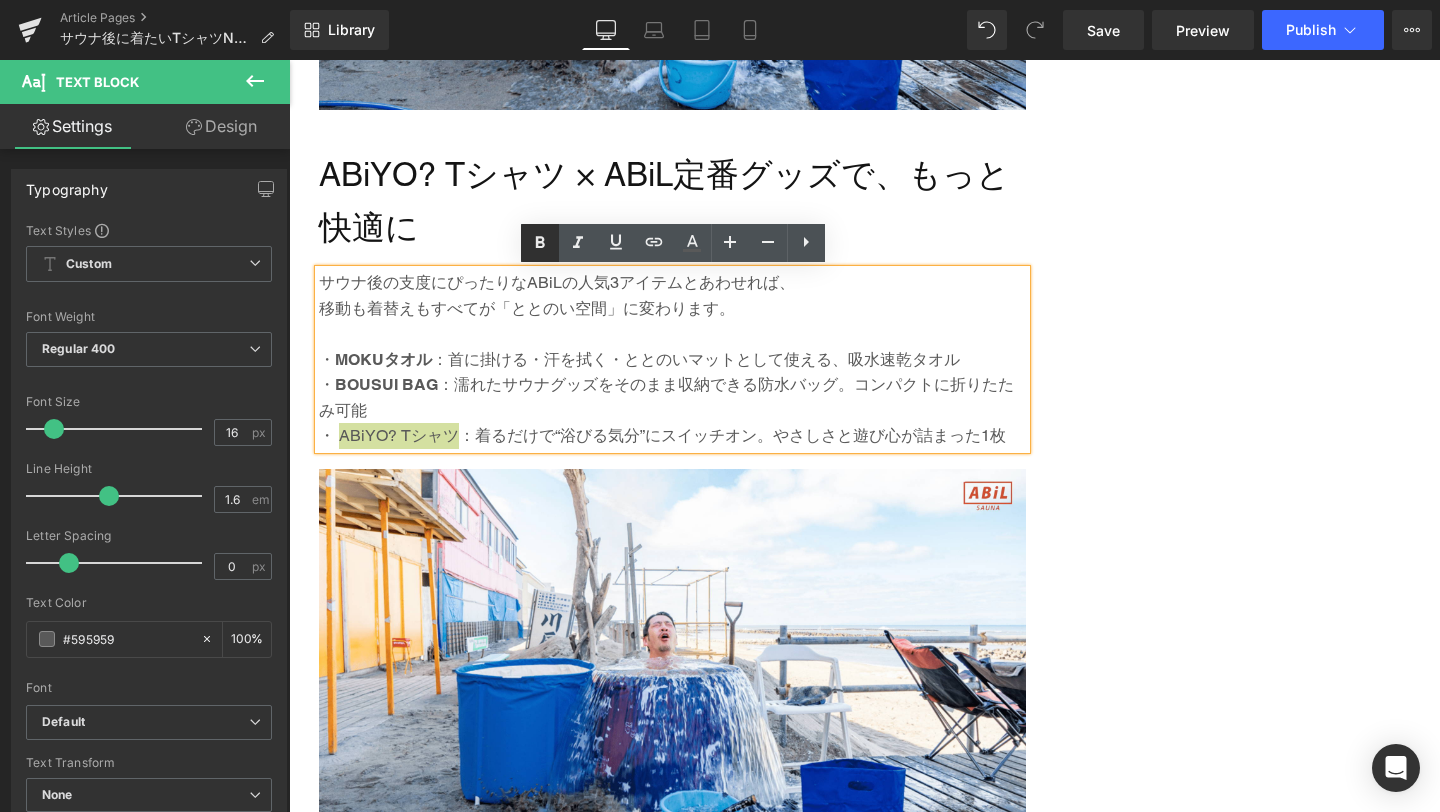 click 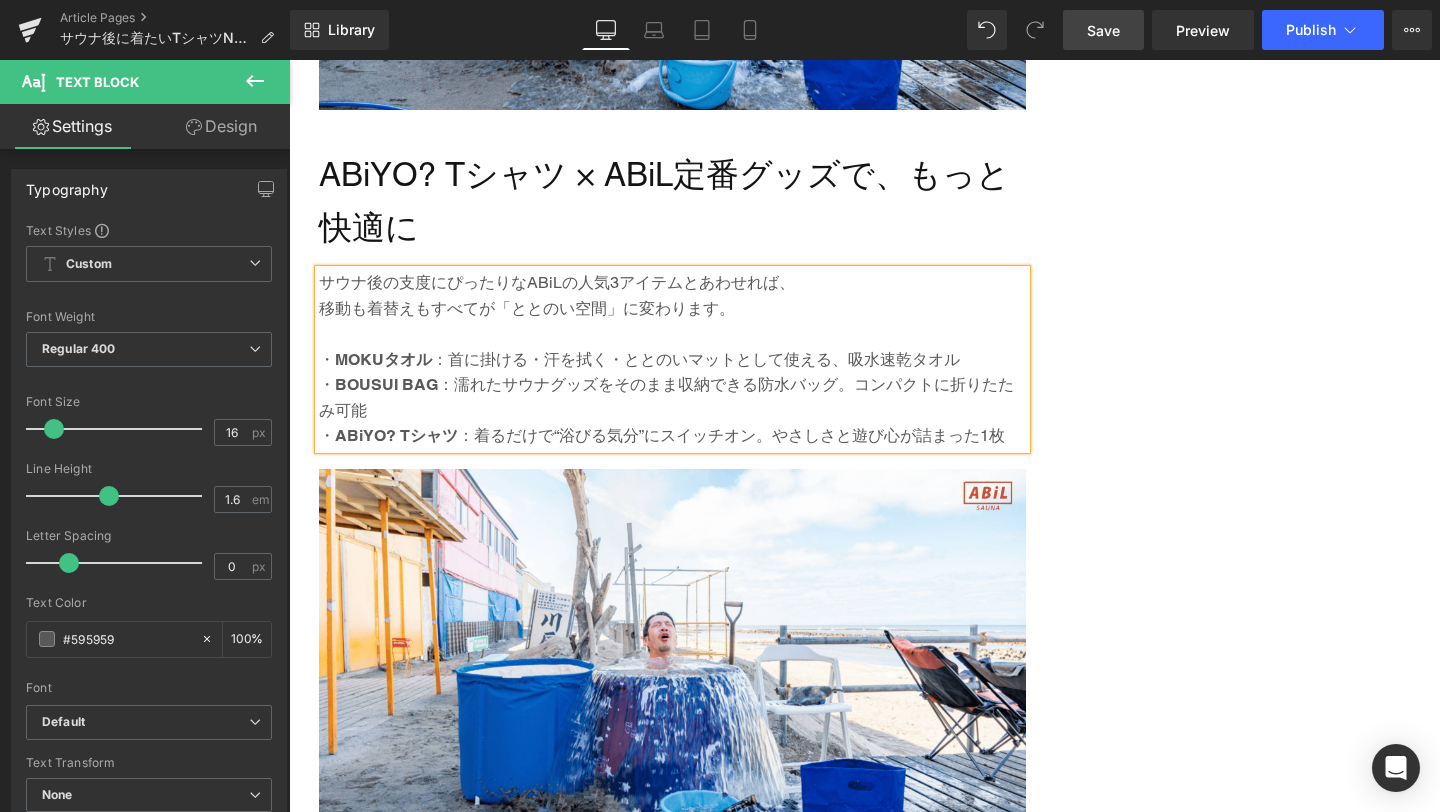 click on "Save" at bounding box center (1103, 30) 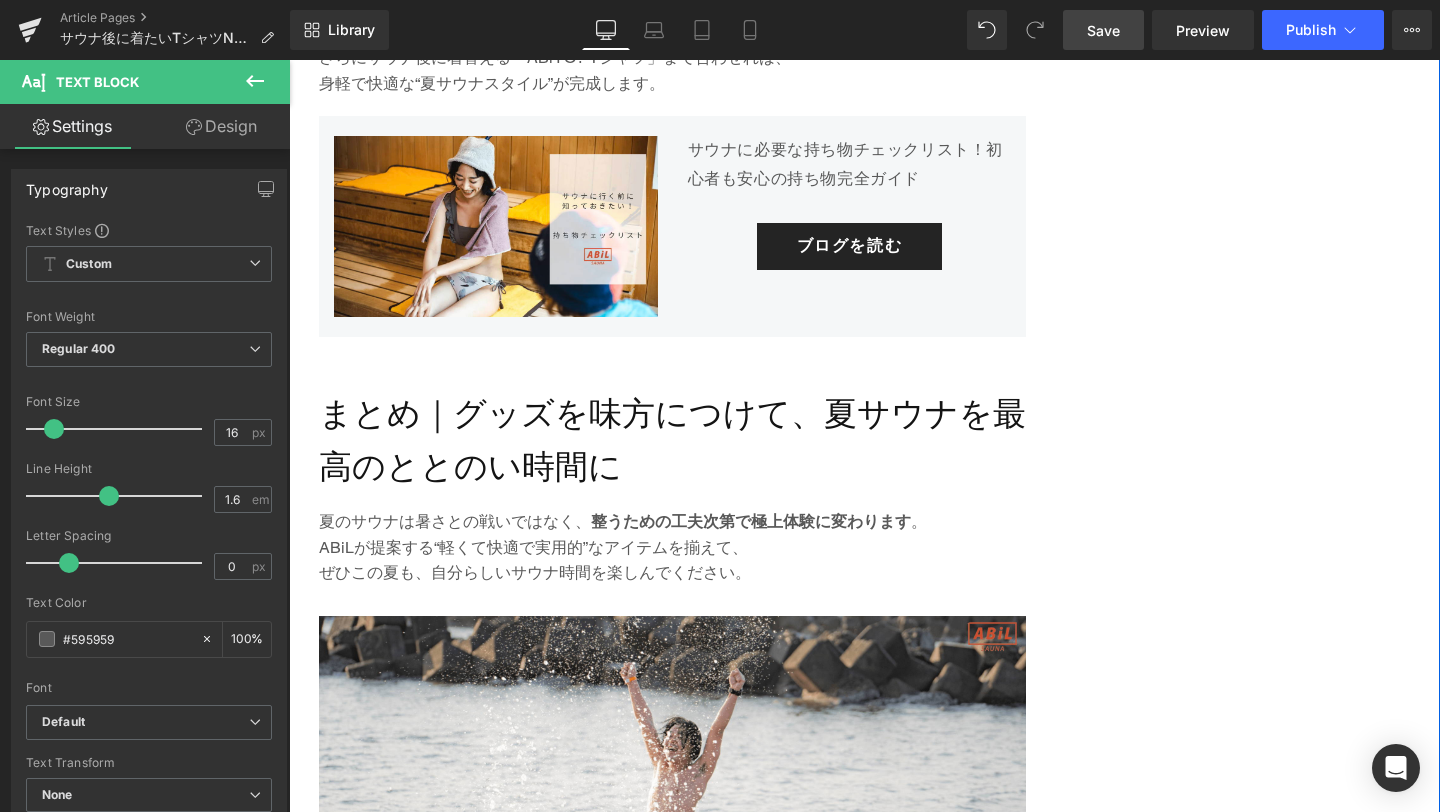 scroll, scrollTop: 7895, scrollLeft: 0, axis: vertical 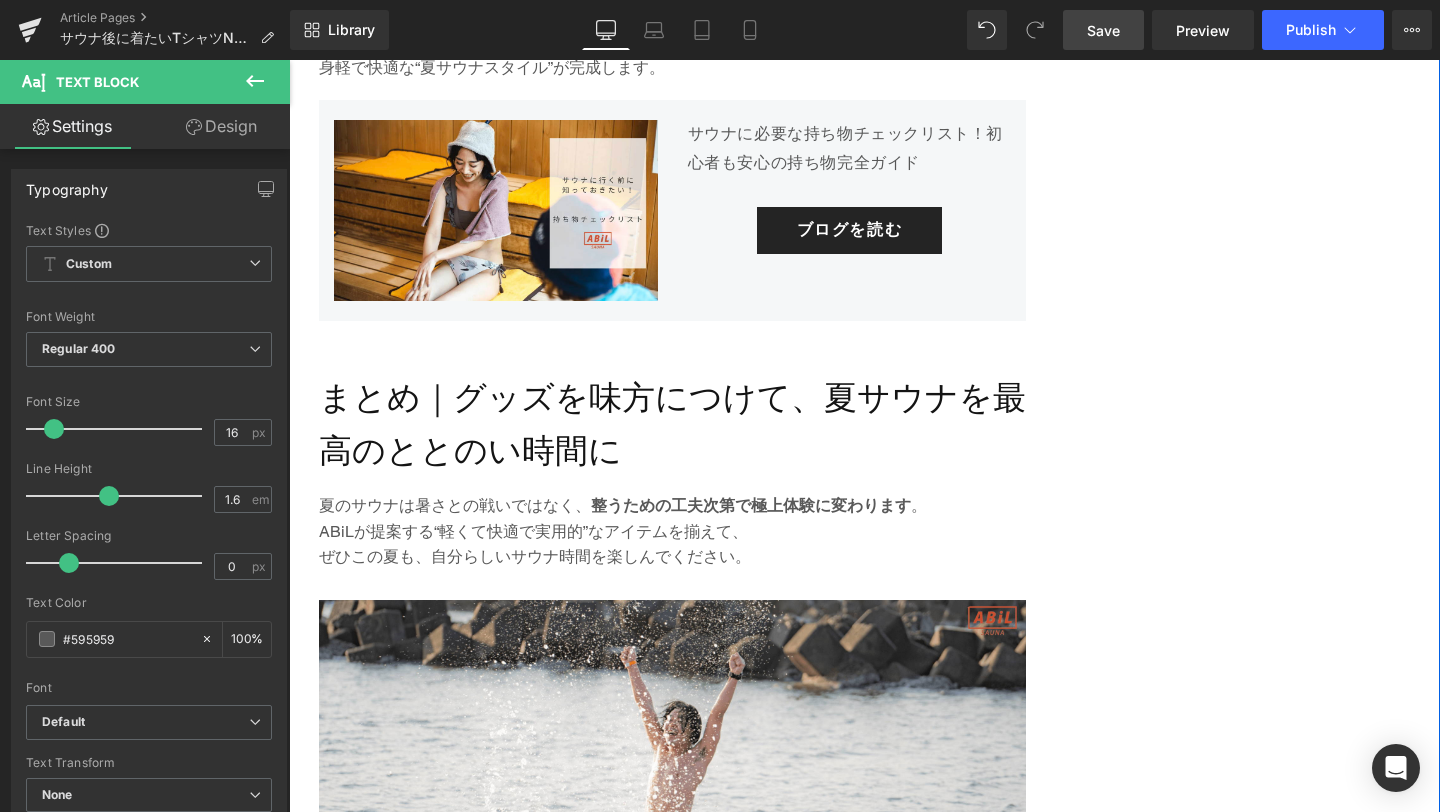 click on "まとめ｜グッズを味方につけて、夏サウナを最高のととのい時間に" at bounding box center [672, 424] 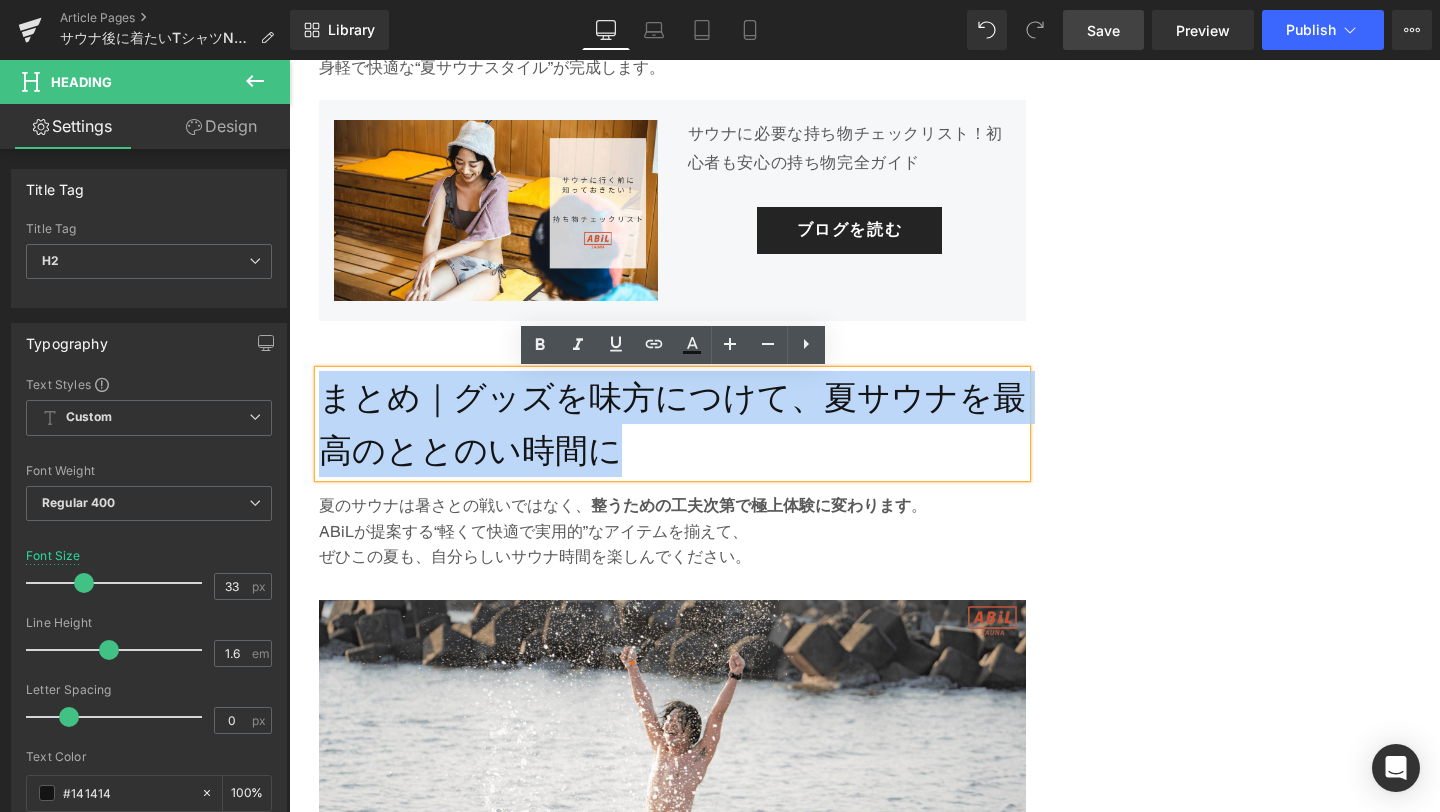 drag, startPoint x: 619, startPoint y: 453, endPoint x: 333, endPoint y: 397, distance: 291.43094 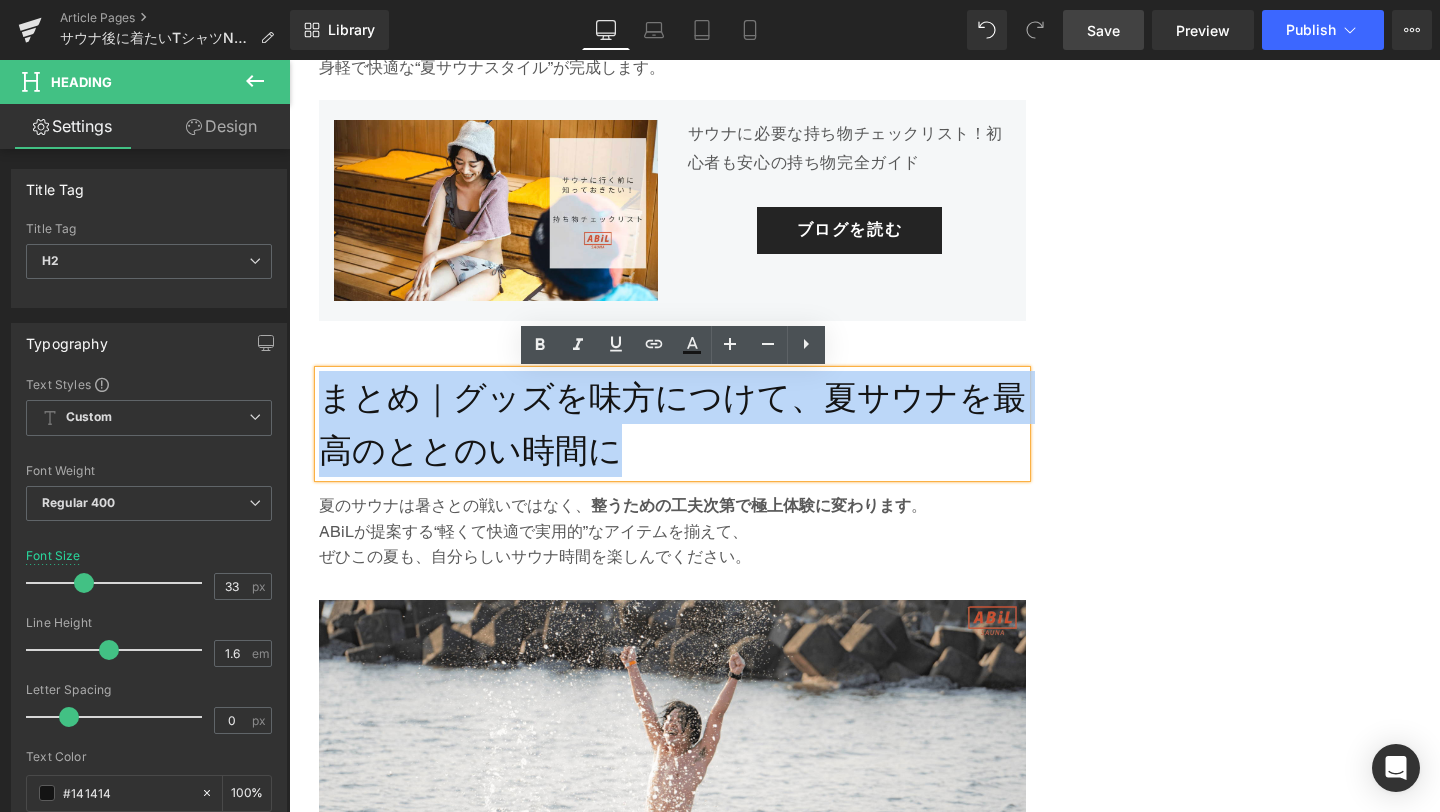 click on "まとめ｜グッズを味方につけて、夏サウナを最高のととのい時間に" at bounding box center (672, 424) 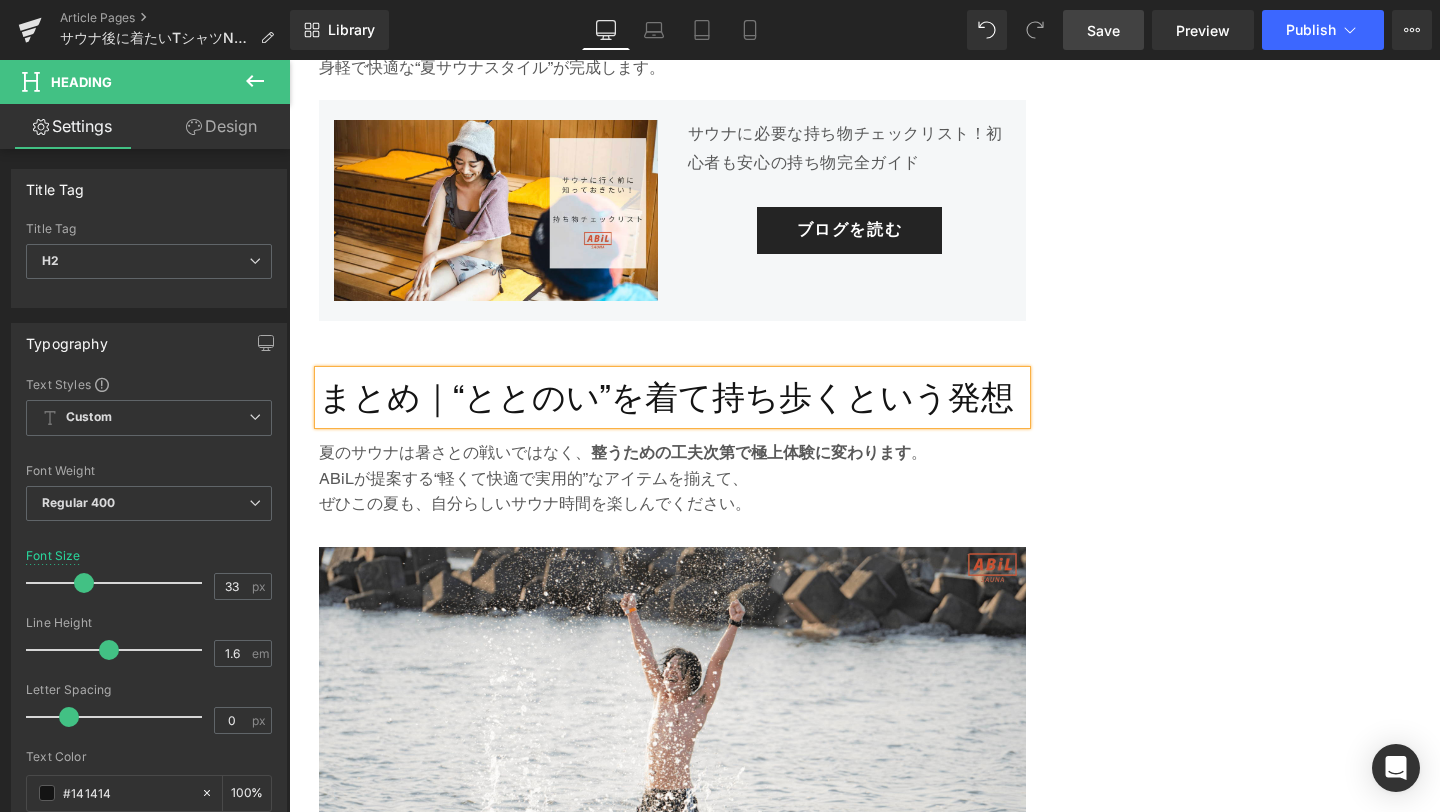 click on "ぜひこの夏も、自分らしいサウナ時間を楽しんでください。" at bounding box center (672, 504) 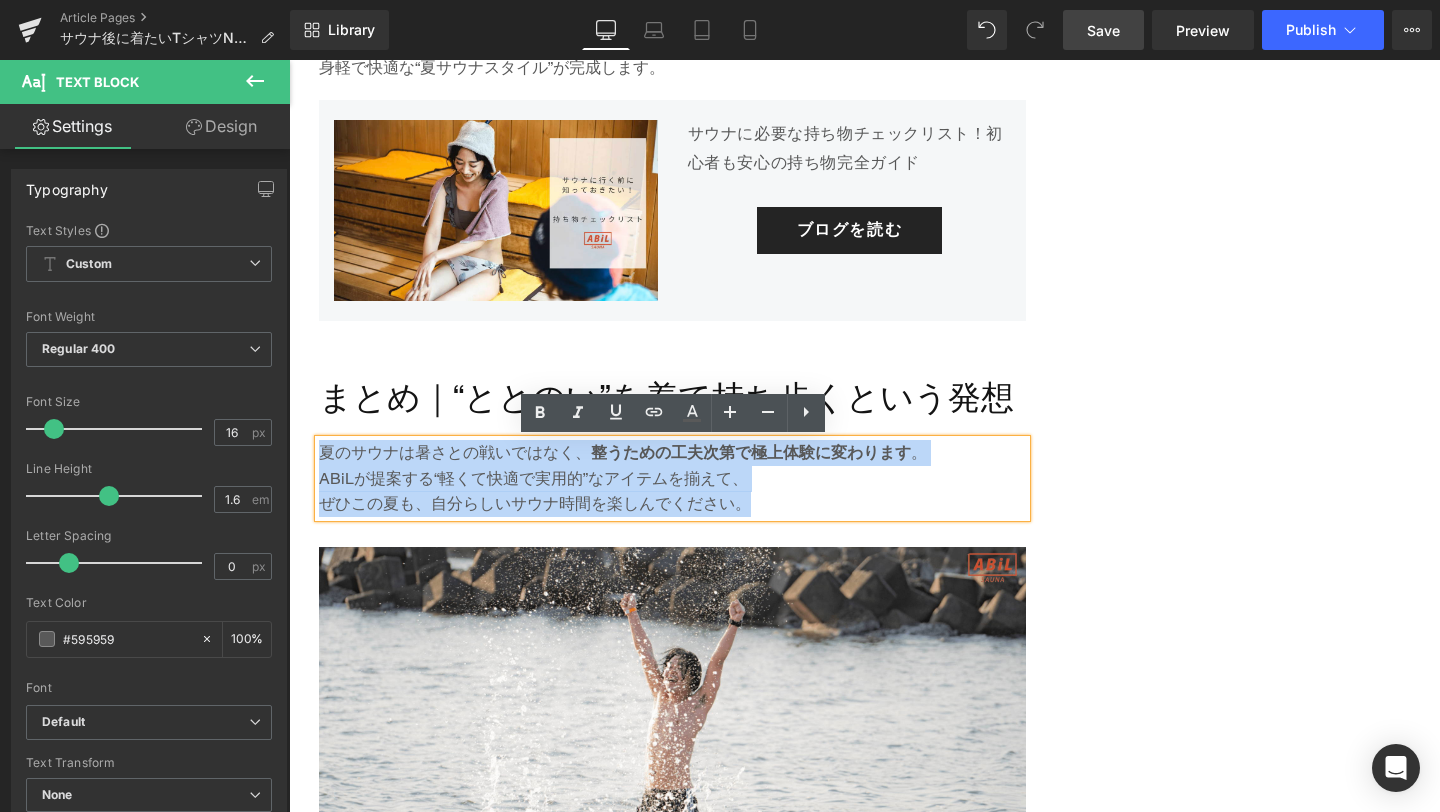 drag, startPoint x: 748, startPoint y: 509, endPoint x: 325, endPoint y: 448, distance: 427.3757 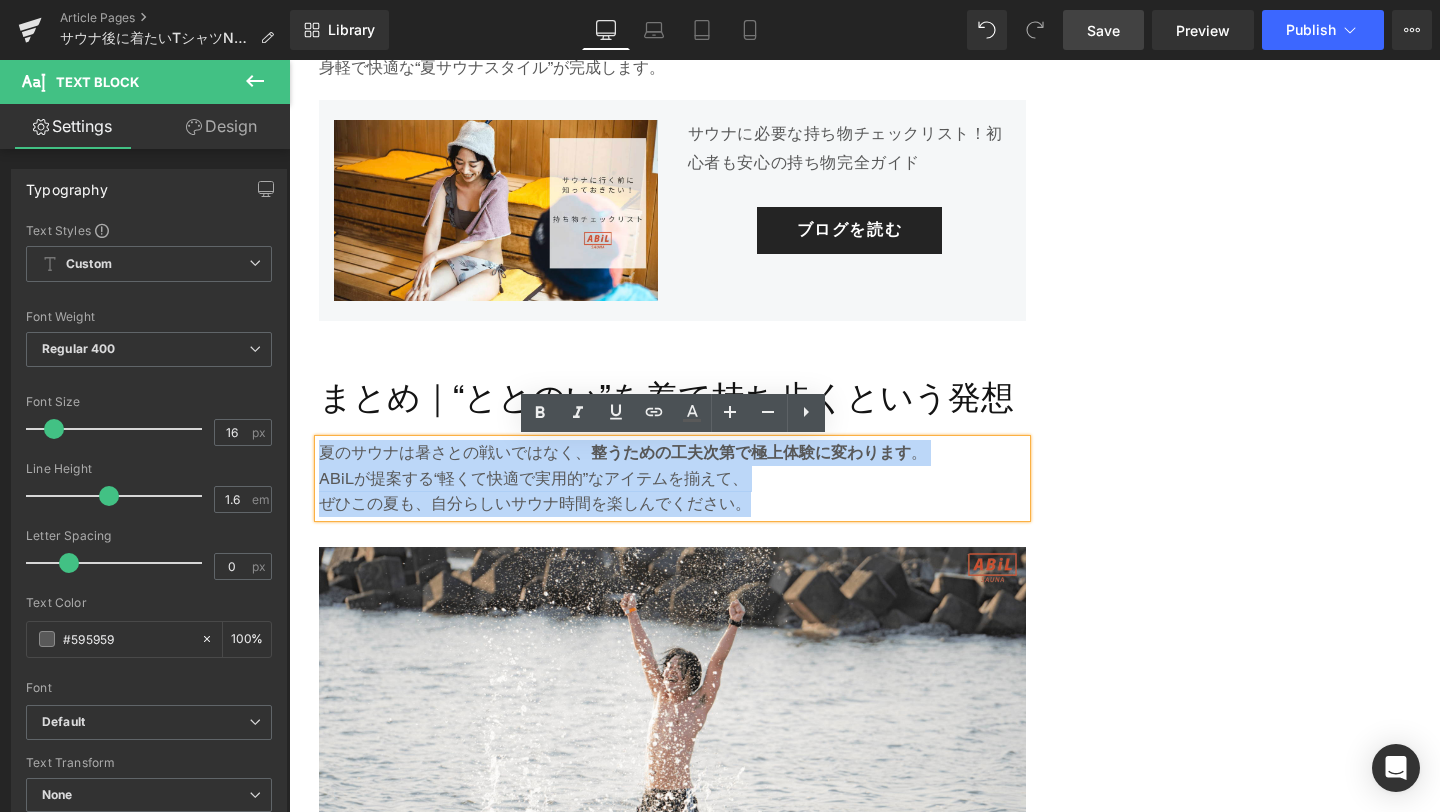 click on "夏のサウナは暑さとの戦いではなく、 整うための工夫次第で極上体験に変わります 。 ABiLが提案する“軽くて快適で実用的”なアイテムを揃えて、 ぜひこの夏も、自分らしいサウナ時間を楽しんでください。" at bounding box center (672, 478) 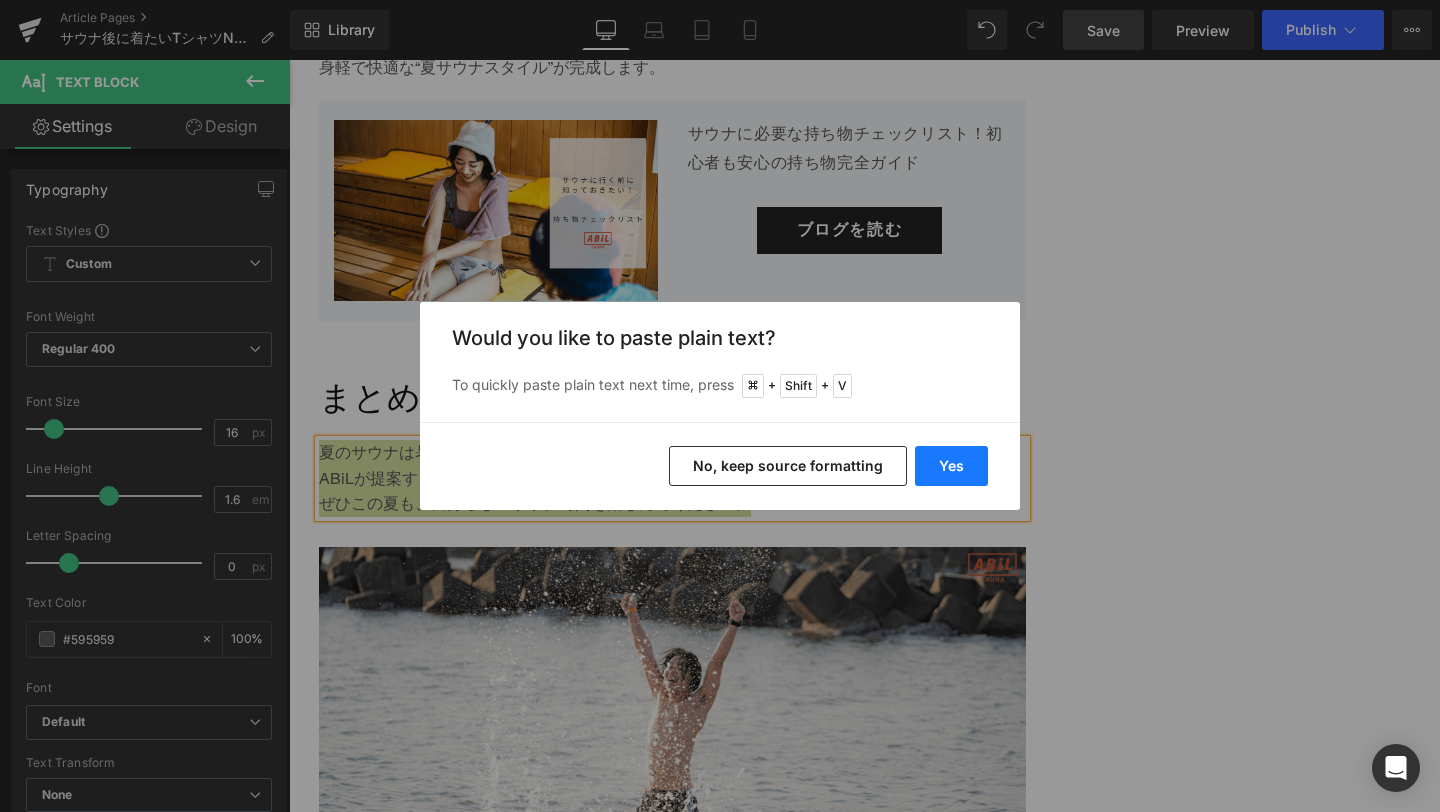 click on "Yes" at bounding box center [951, 466] 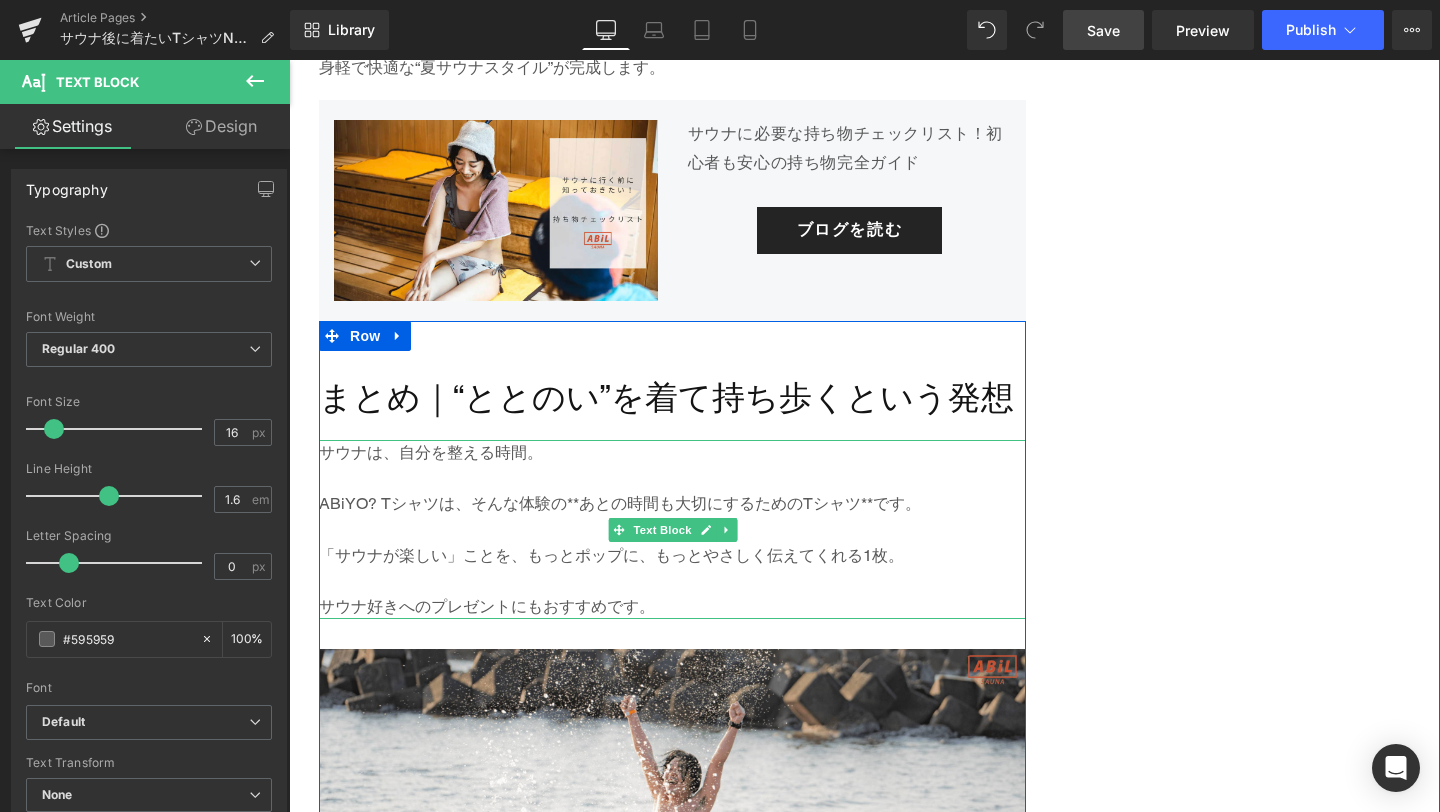 click at bounding box center [672, 530] 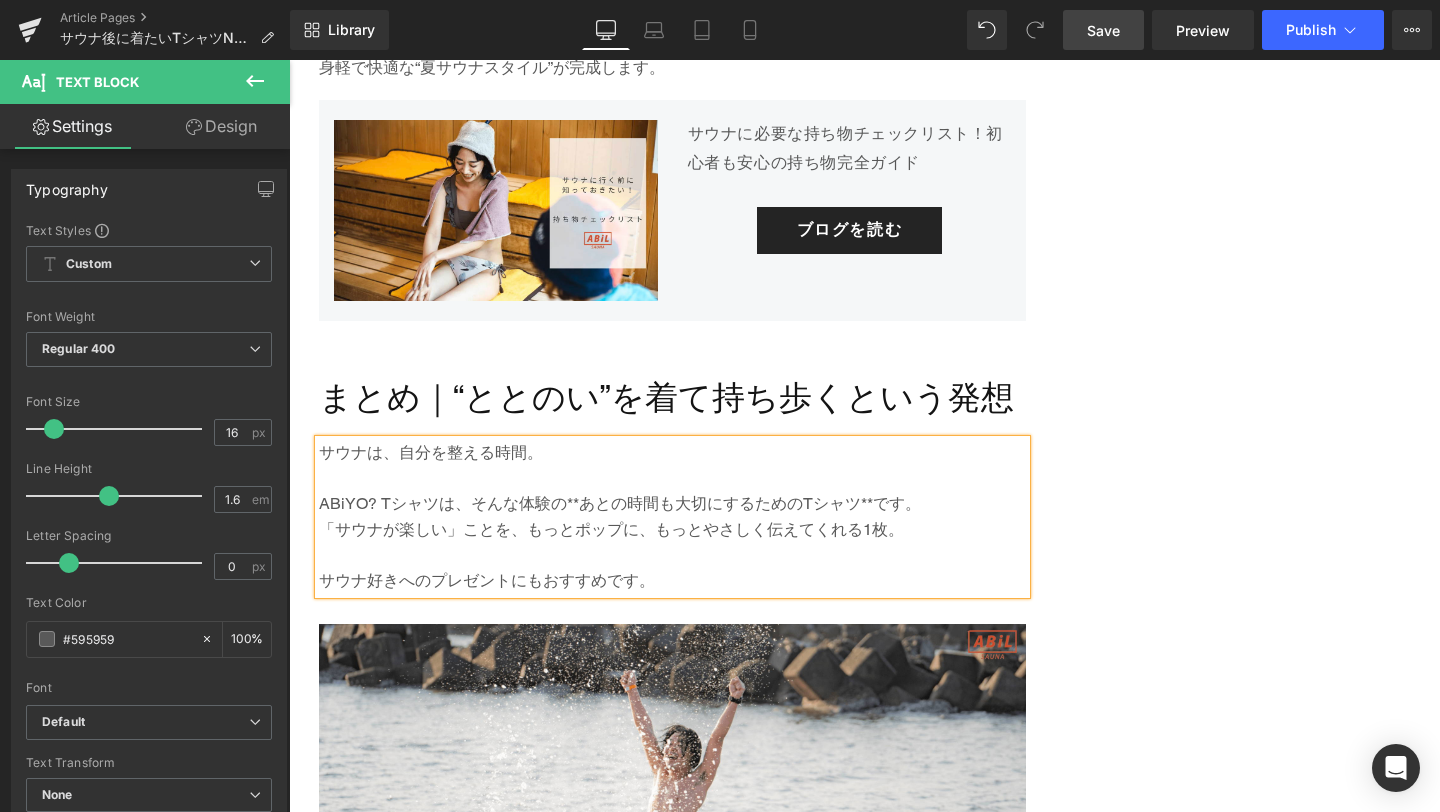 click on "ABiYO? Tシャツは、そんな体験の**あとの時間も大切にするためのTシャツ**です。" at bounding box center [672, 504] 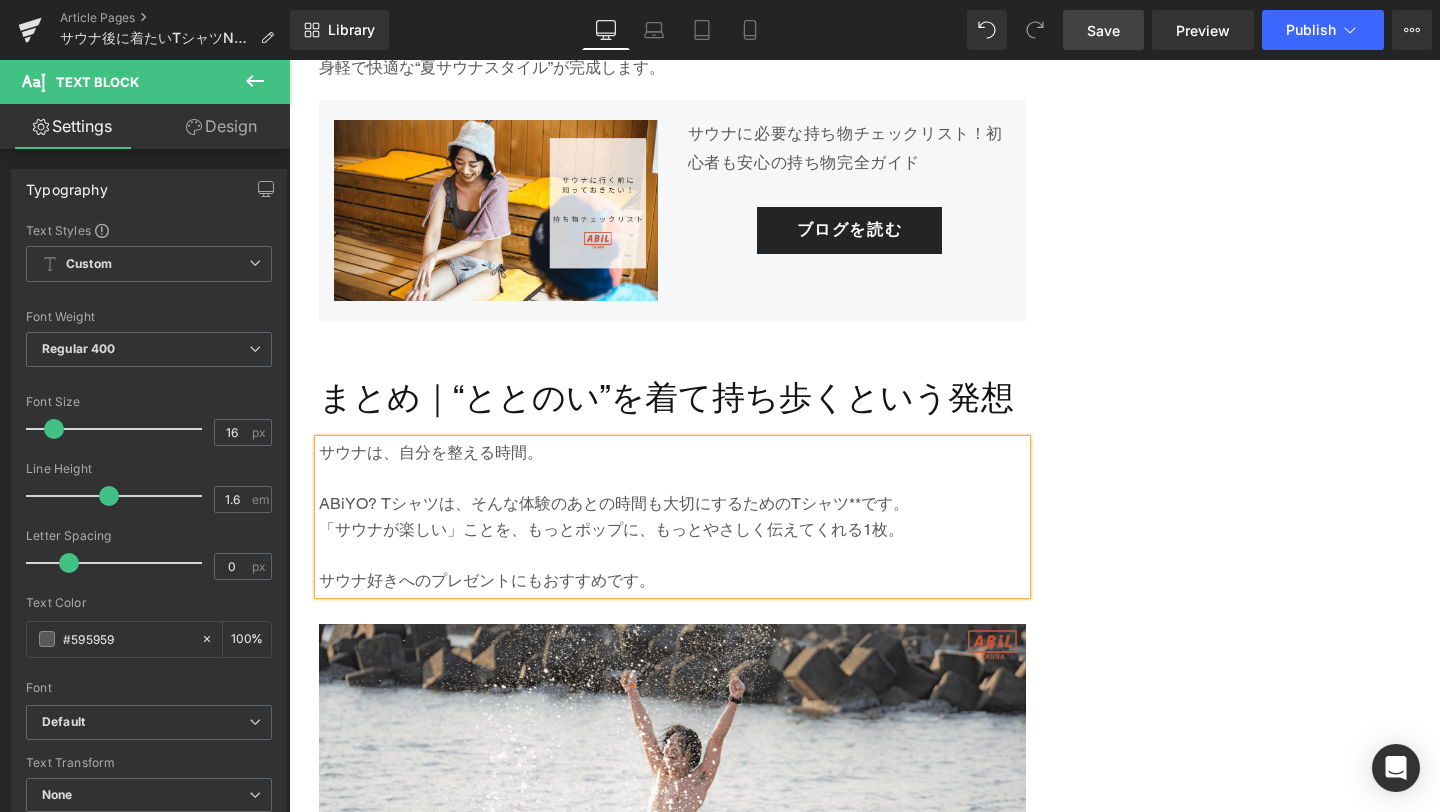 click on "ABiYO? Tシャツは、そんな体験のあとの時間も大切にするためのTシャツ**です。" at bounding box center (672, 504) 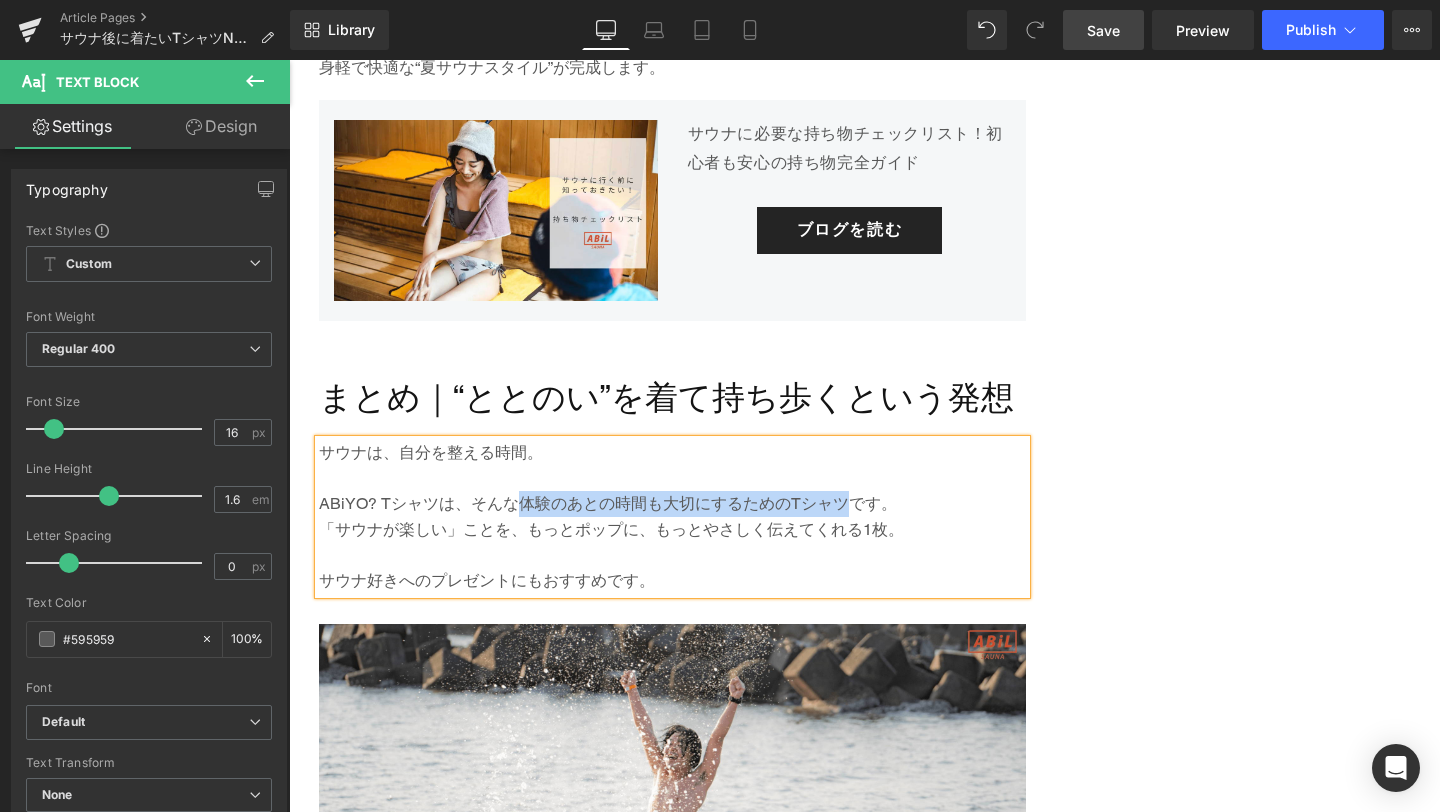 drag, startPoint x: 519, startPoint y: 502, endPoint x: 848, endPoint y: 511, distance: 329.12308 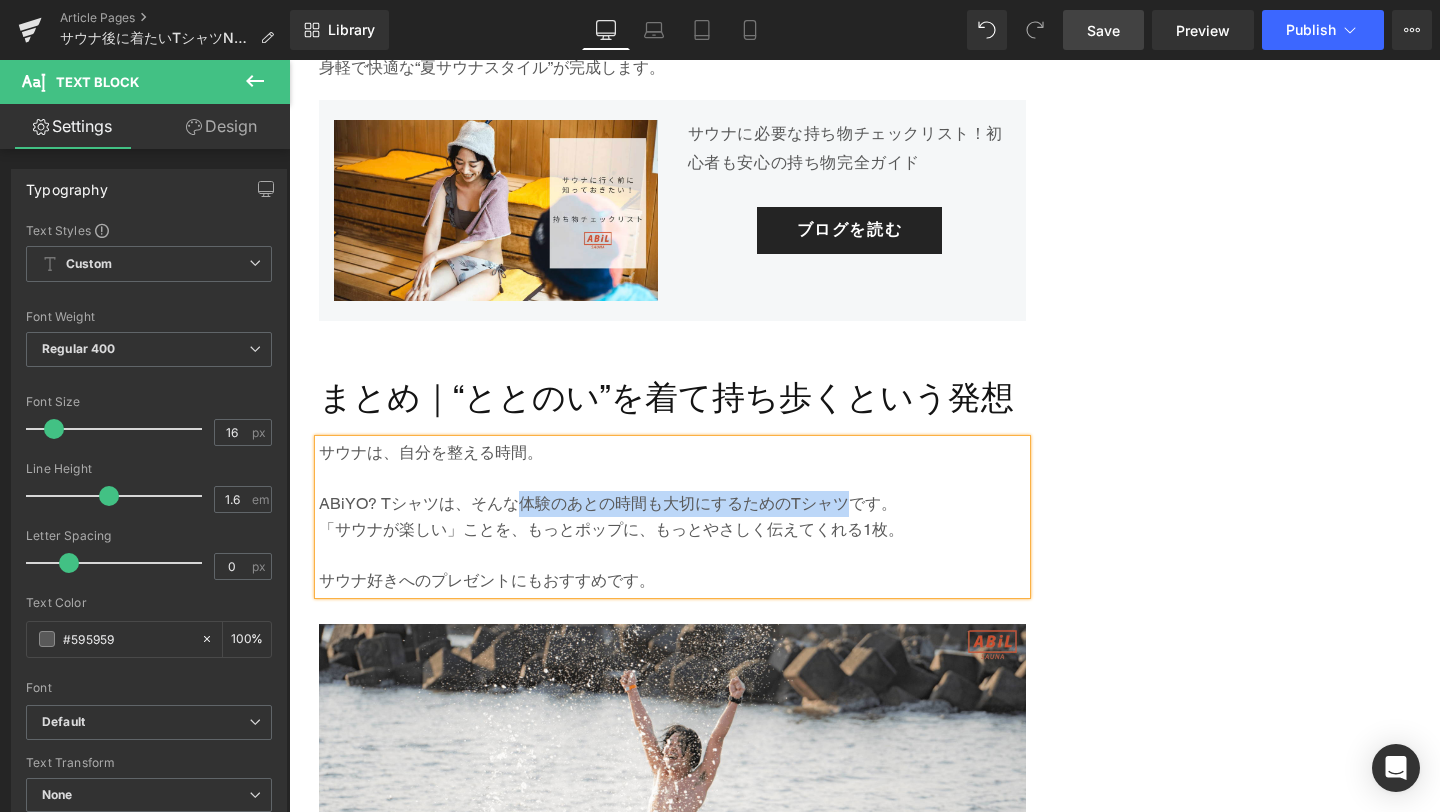click on "ABiYO? Tシャツは、そんな体験のあとの時間も大切にするためのTシャツです。" at bounding box center (672, 504) 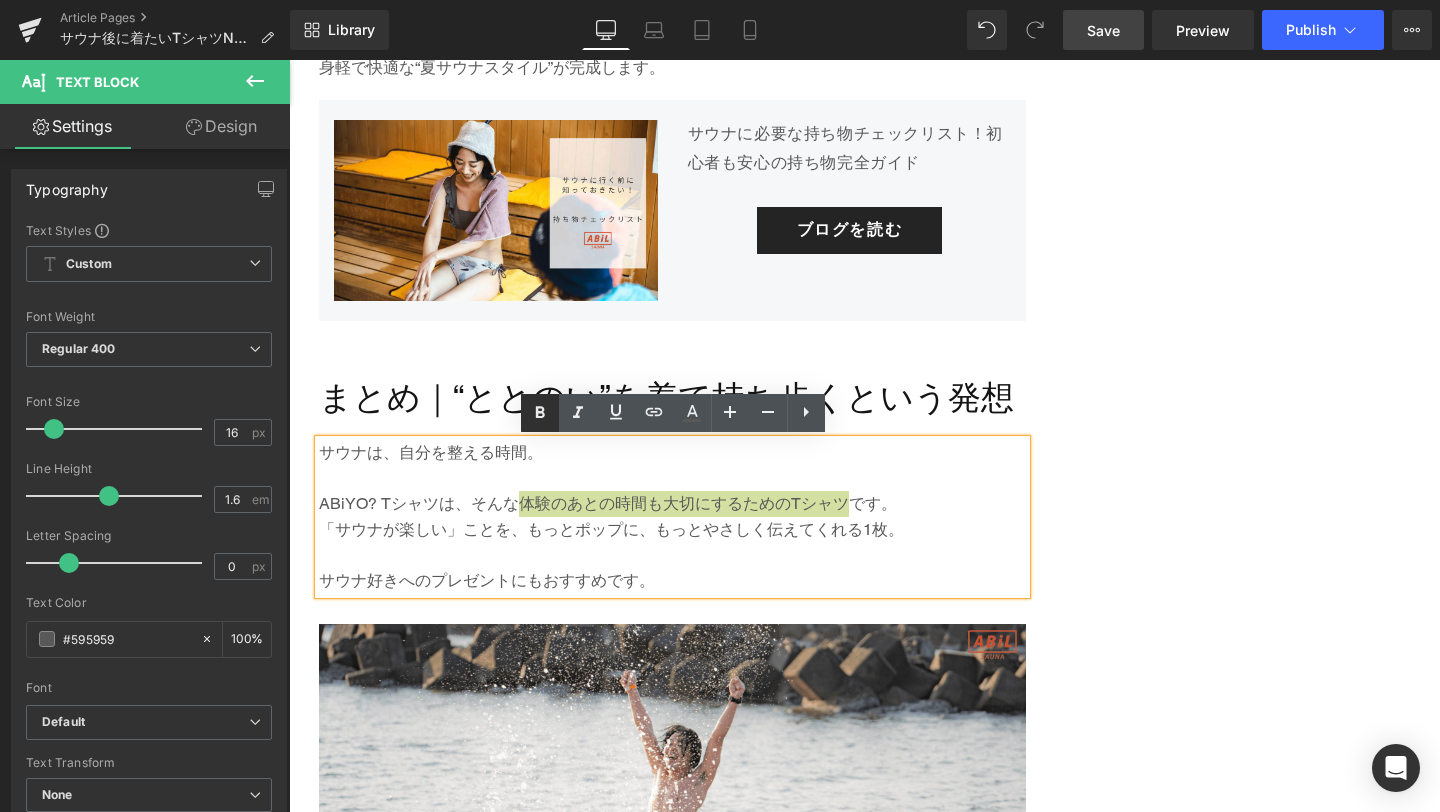 click 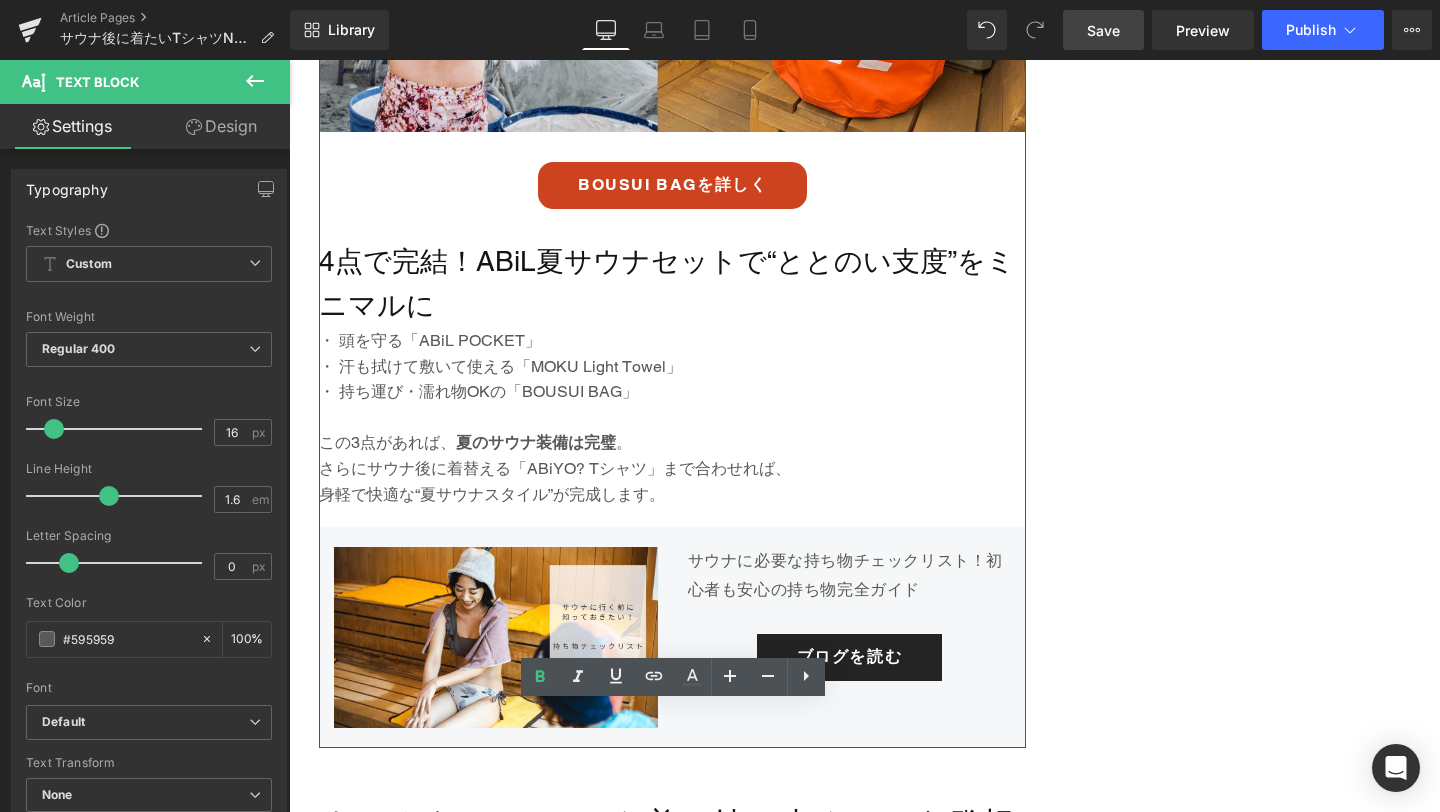 scroll, scrollTop: 7758, scrollLeft: 0, axis: vertical 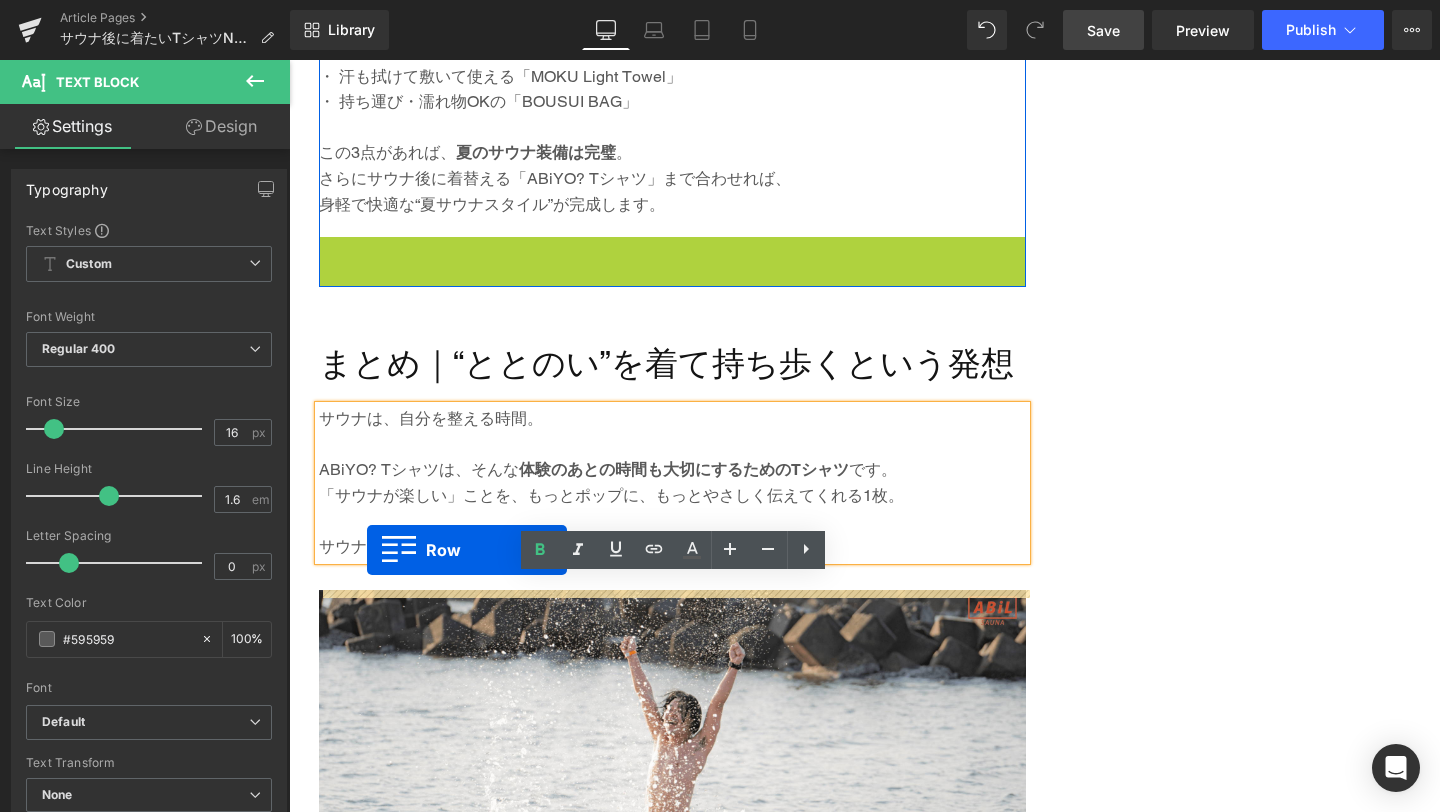 drag, startPoint x: 335, startPoint y: 253, endPoint x: 364, endPoint y: 547, distance: 295.42682 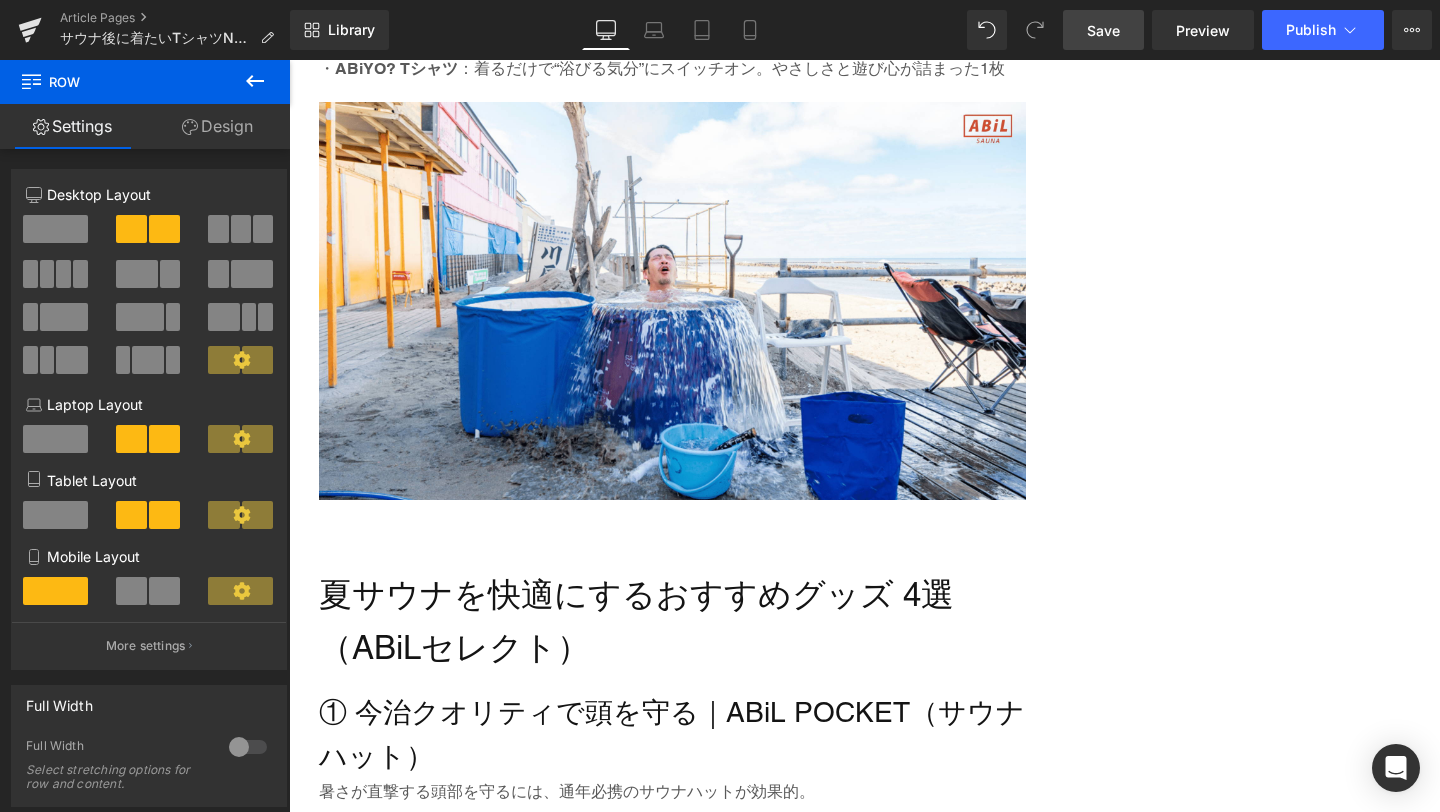 scroll, scrollTop: 3635, scrollLeft: 0, axis: vertical 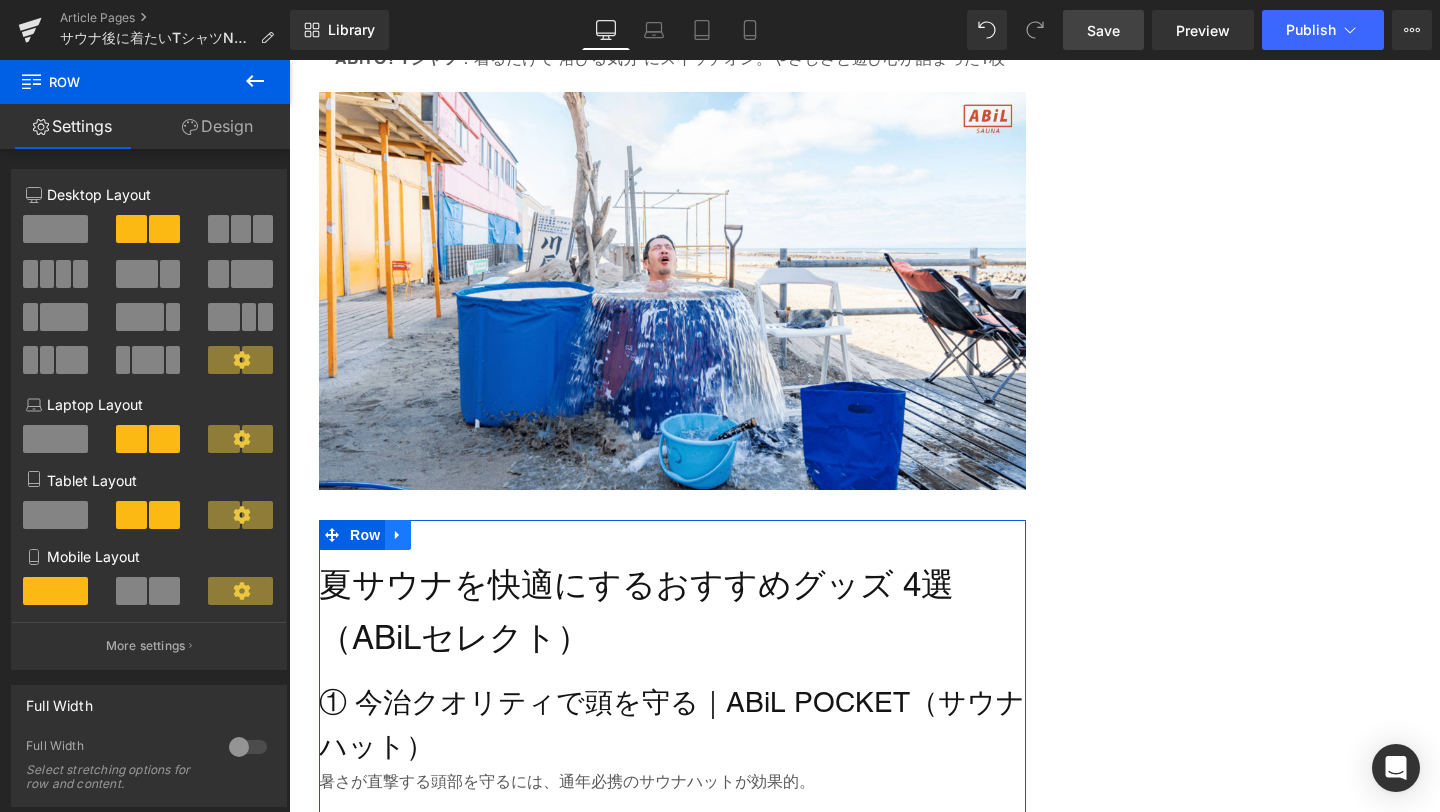 click at bounding box center (398, 535) 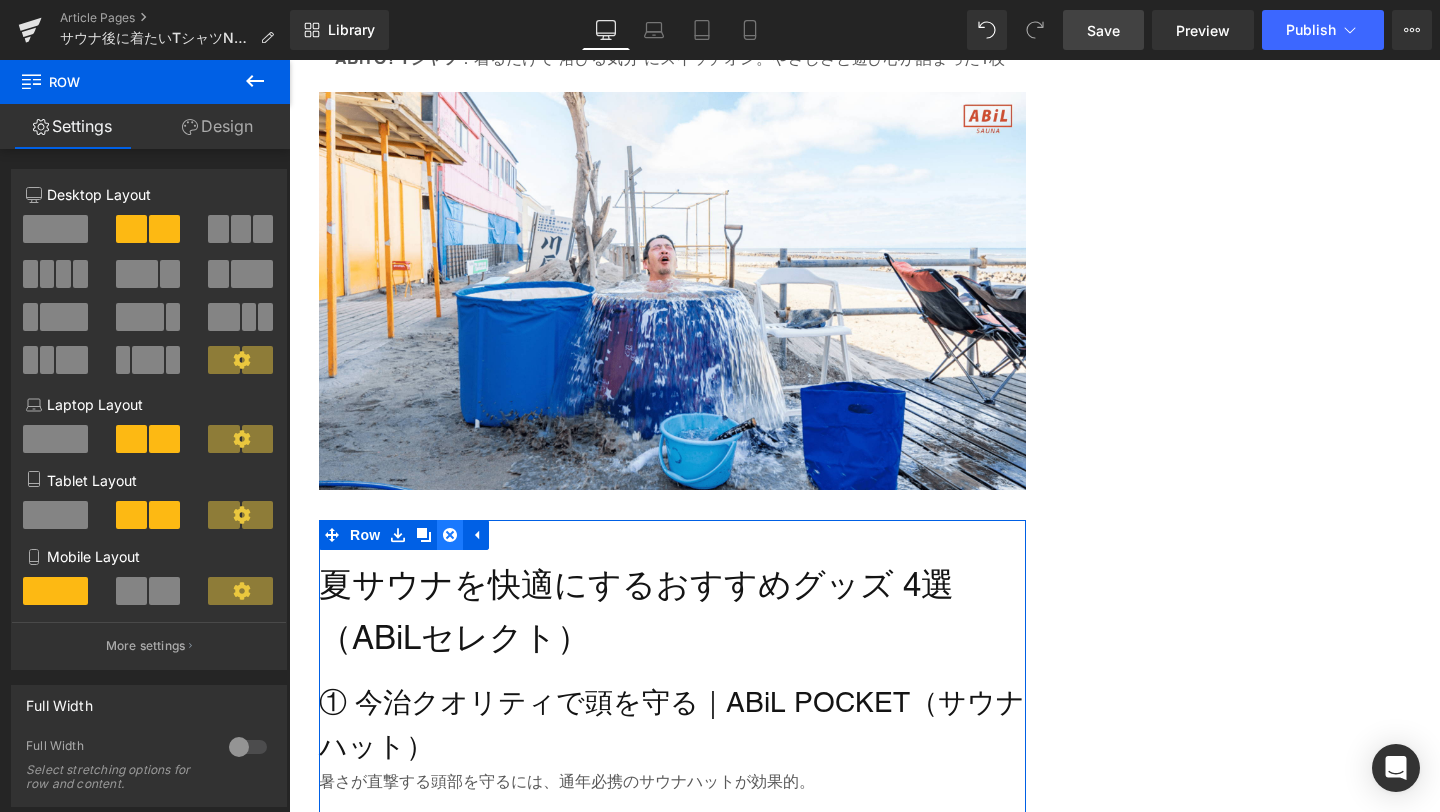 click 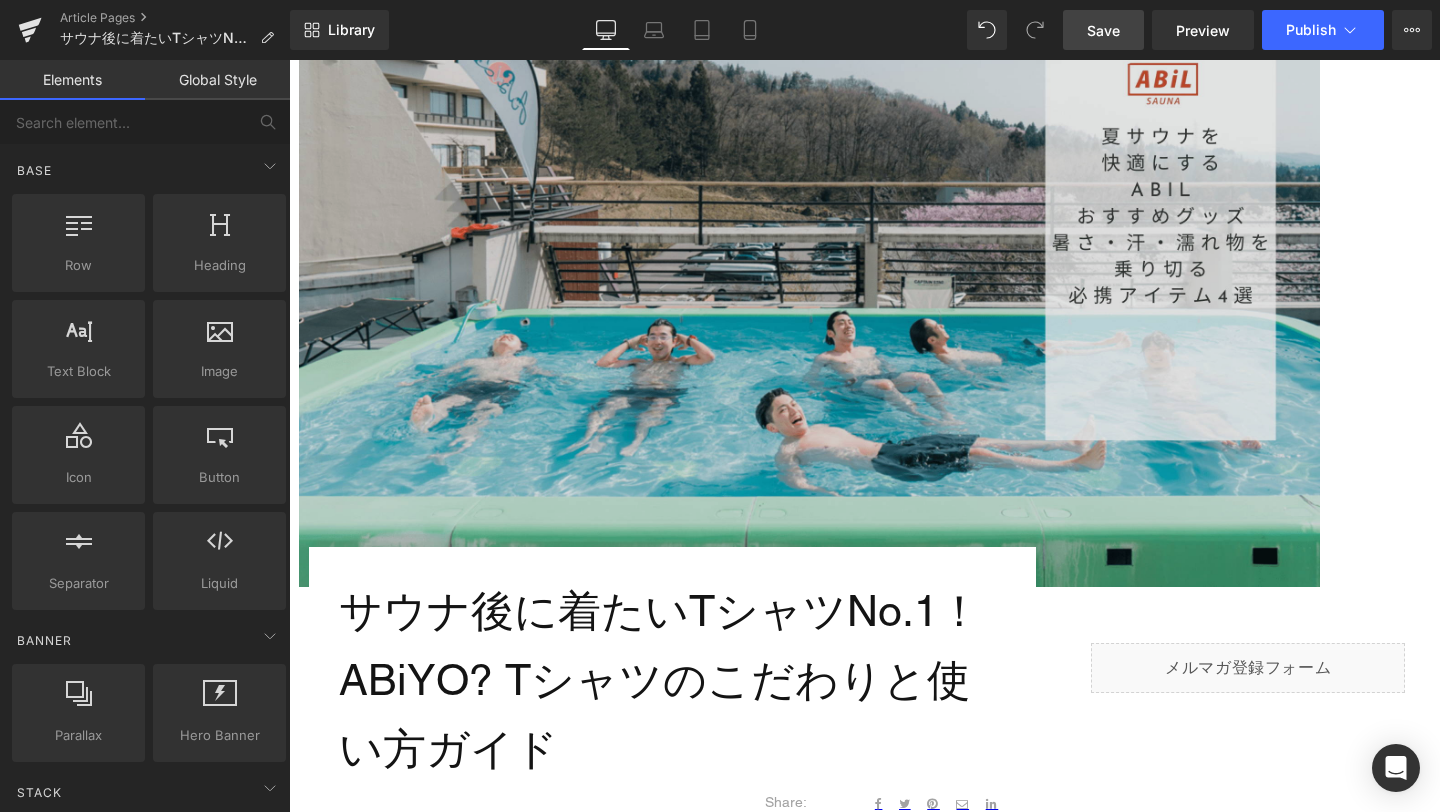 scroll, scrollTop: 272, scrollLeft: 0, axis: vertical 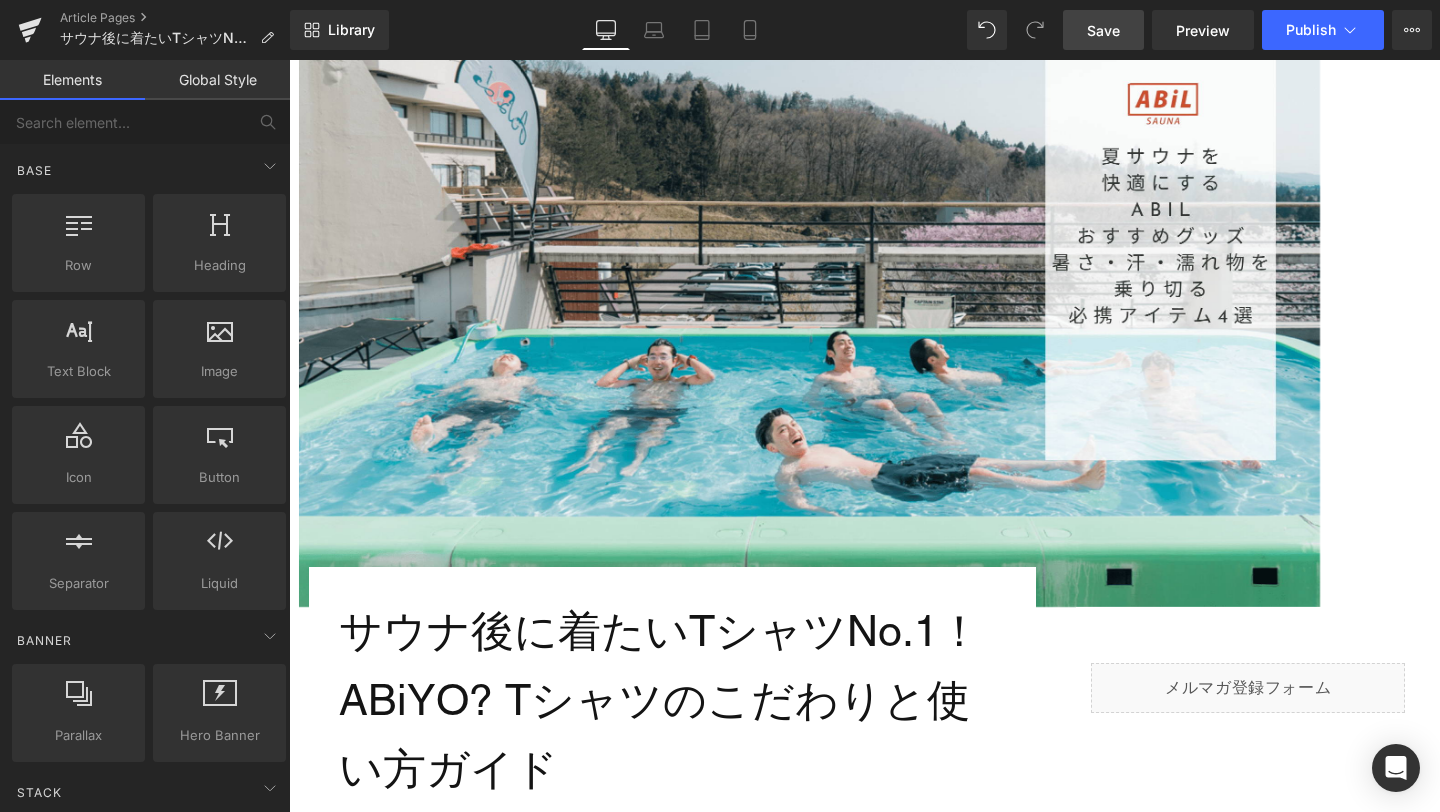 click on "Save" at bounding box center [1103, 30] 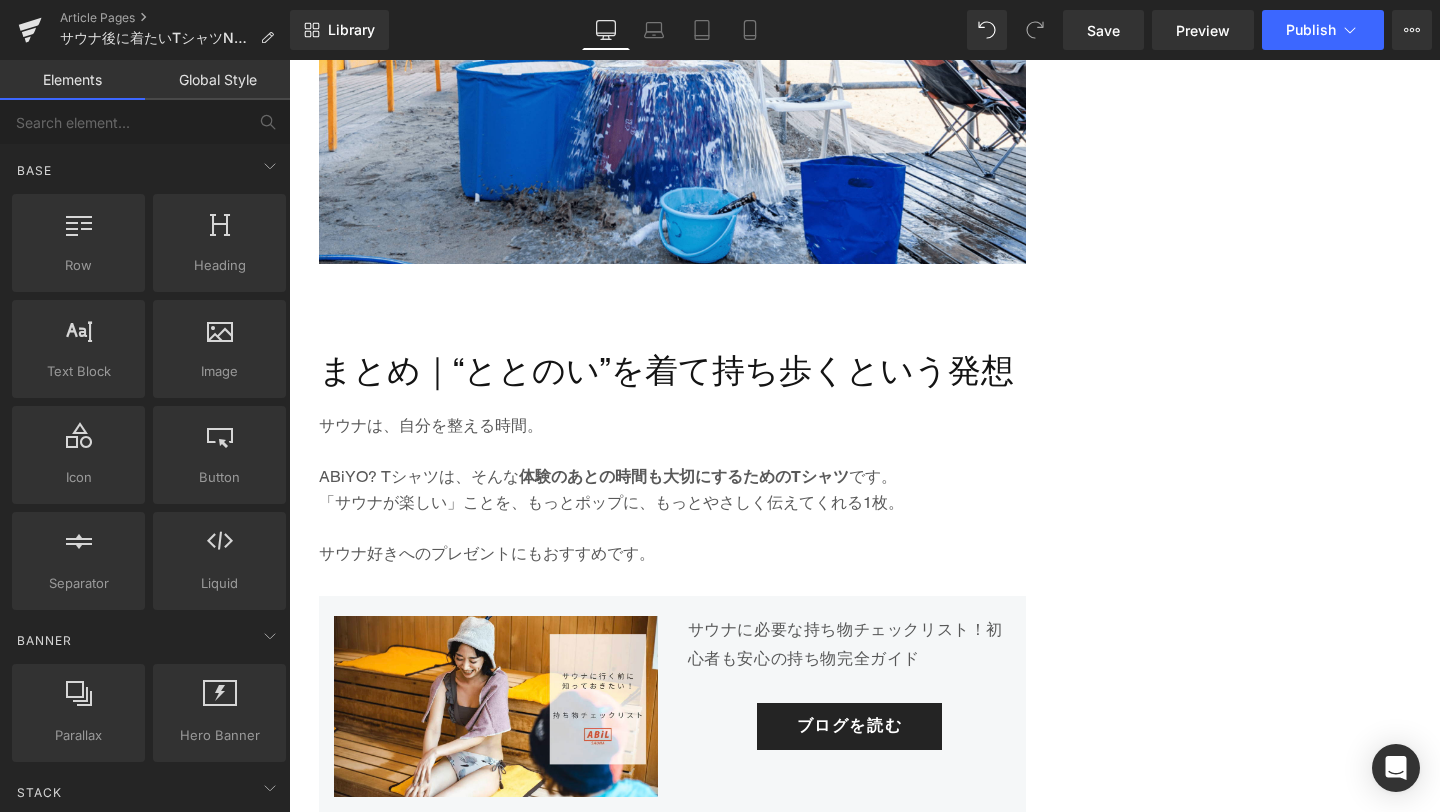 scroll, scrollTop: 3879, scrollLeft: 0, axis: vertical 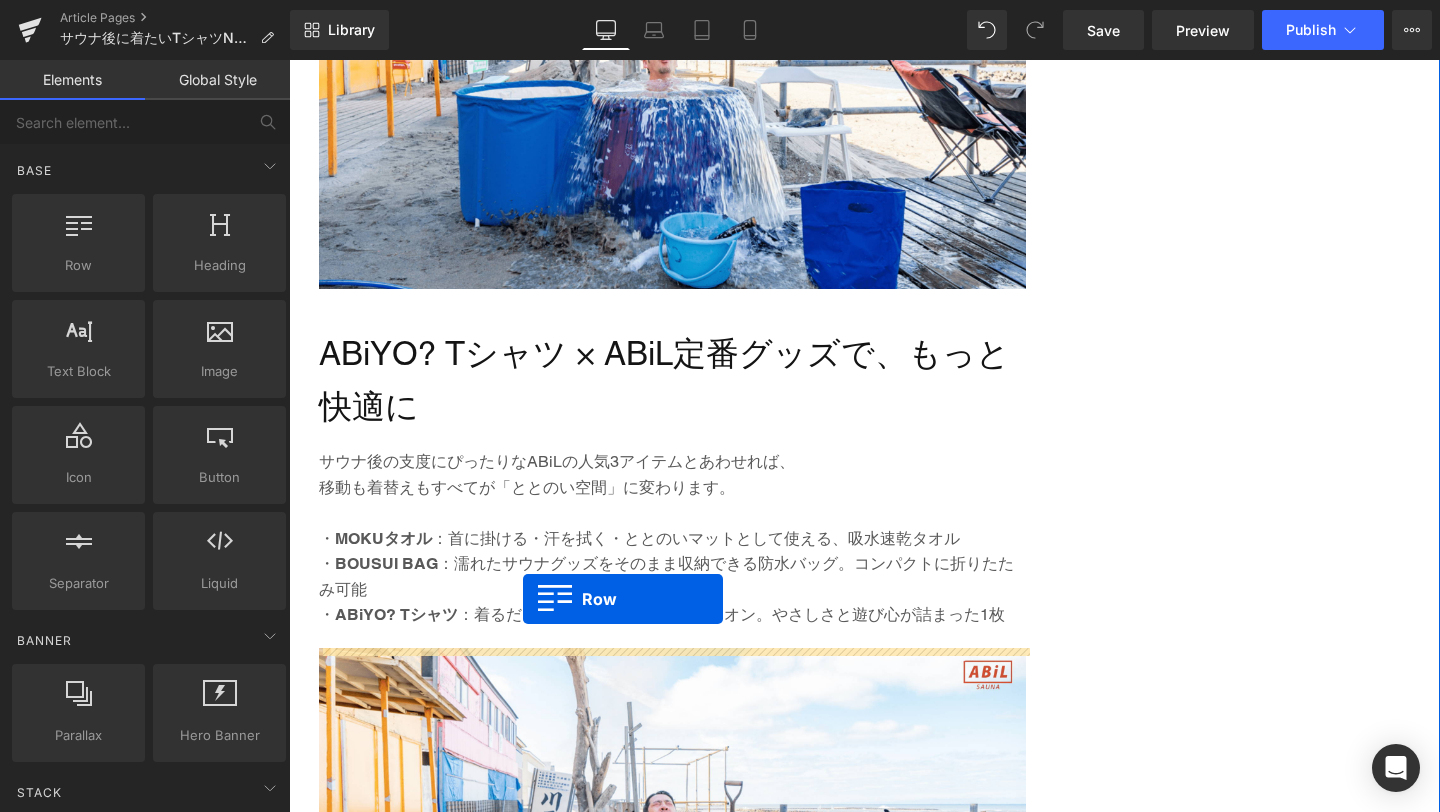 drag, startPoint x: 336, startPoint y: 593, endPoint x: 523, endPoint y: 595, distance: 187.0107 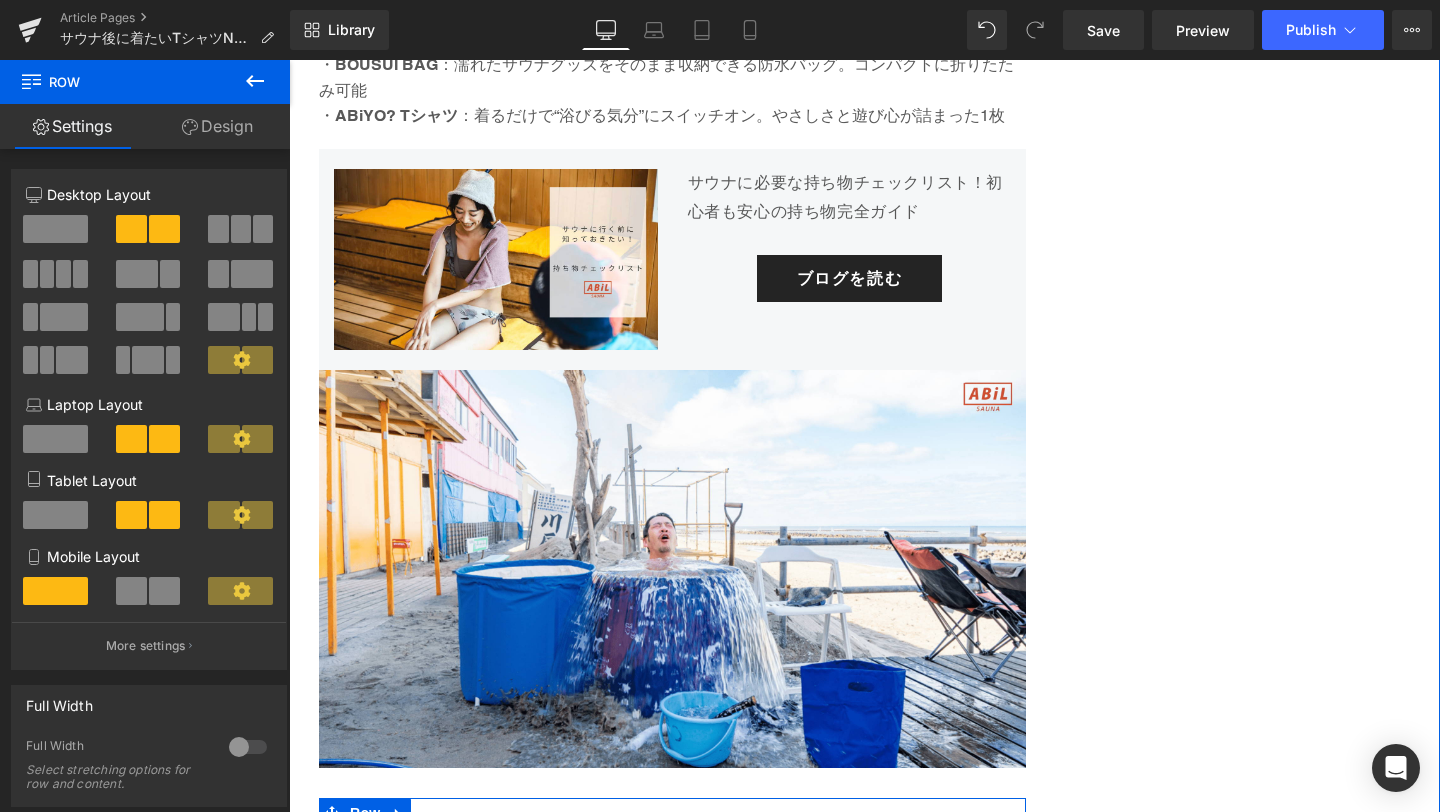 scroll, scrollTop: 3580, scrollLeft: 0, axis: vertical 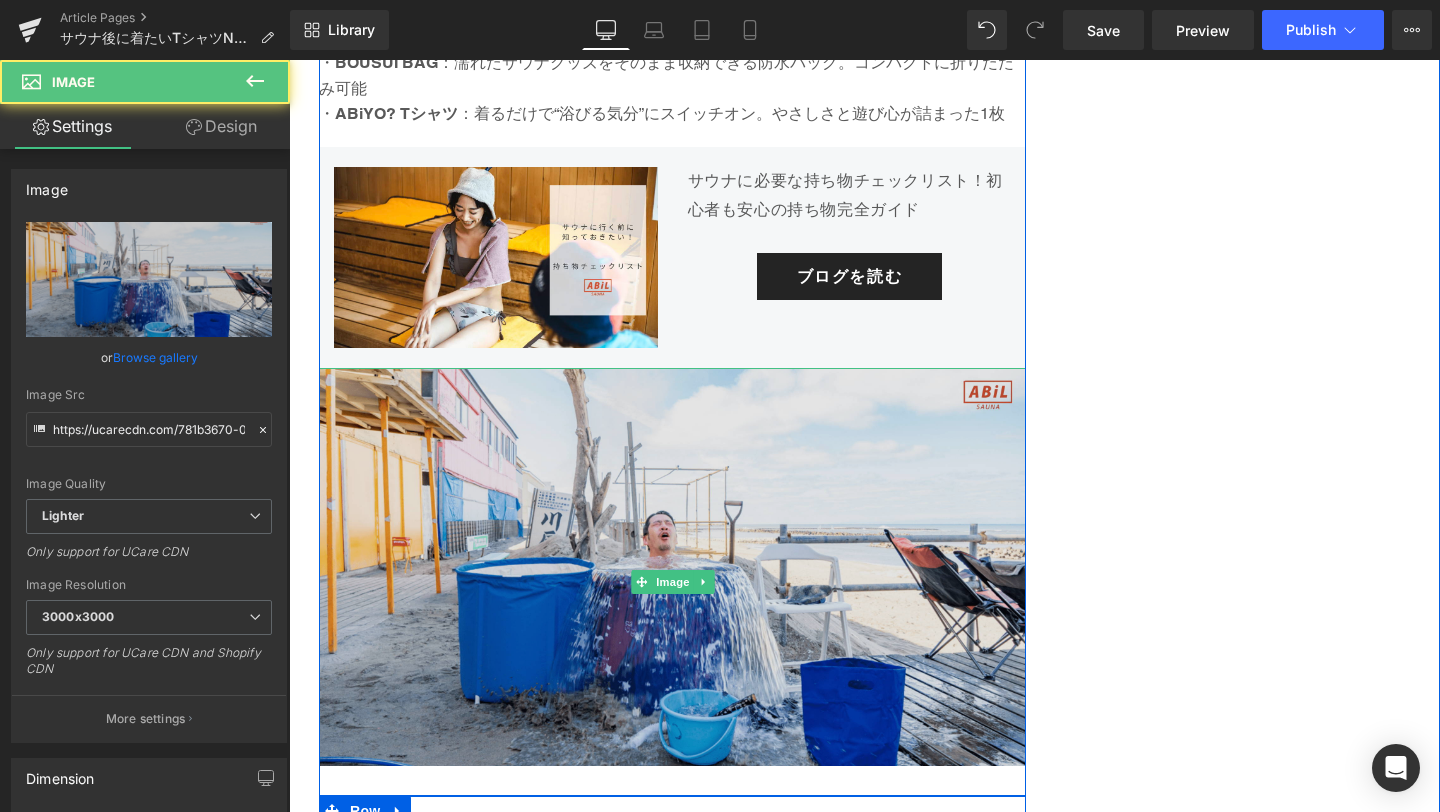 click at bounding box center [672, 582] 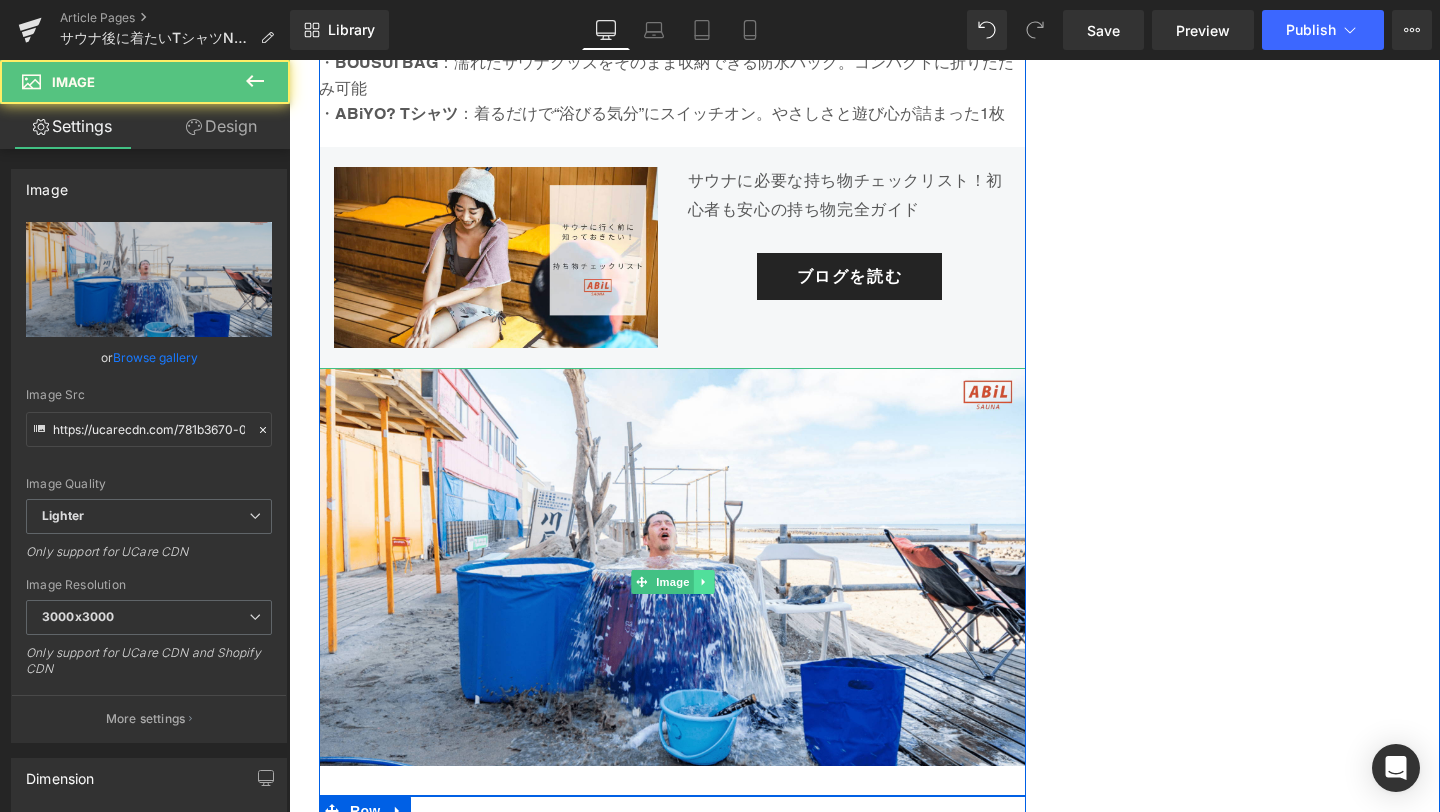 click 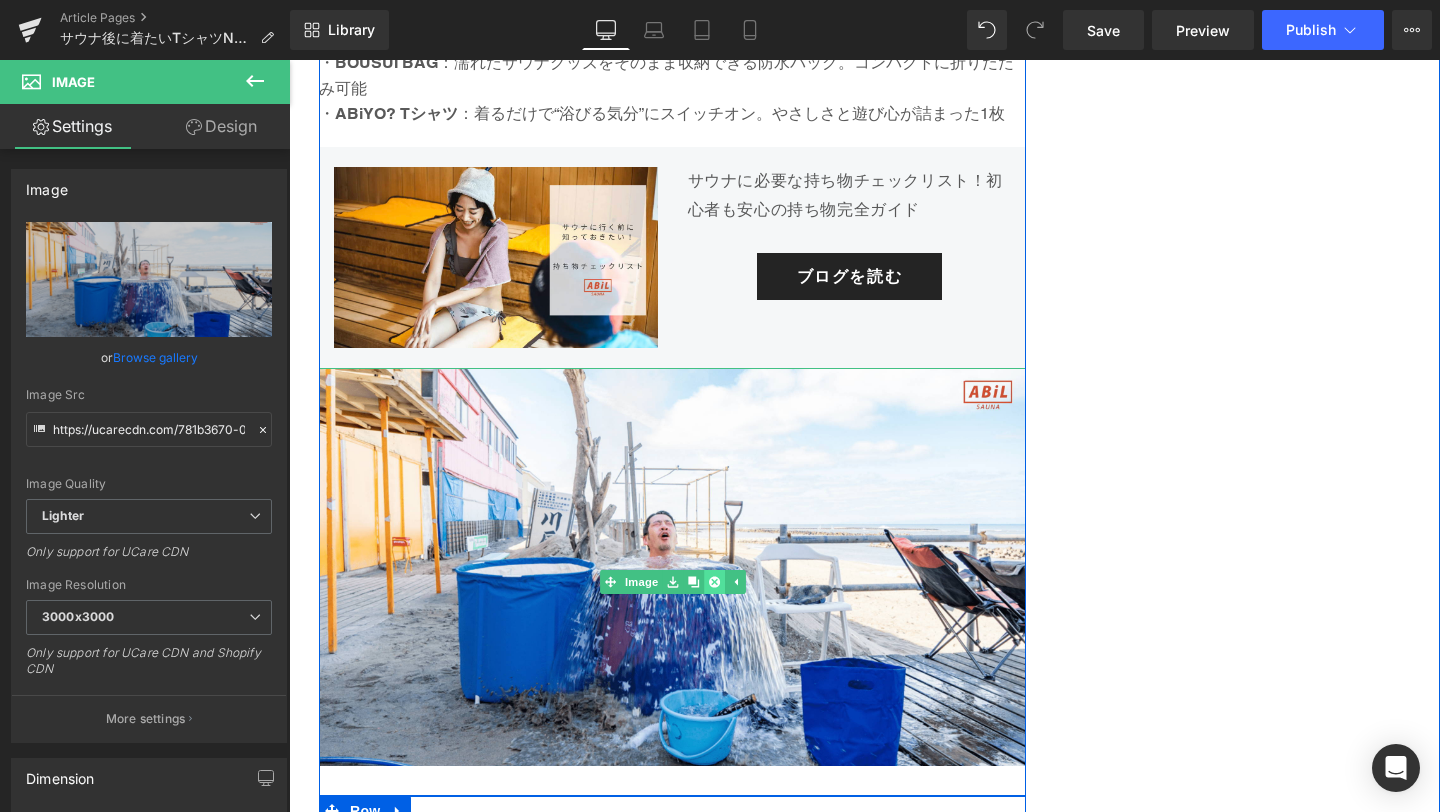 click at bounding box center (714, 582) 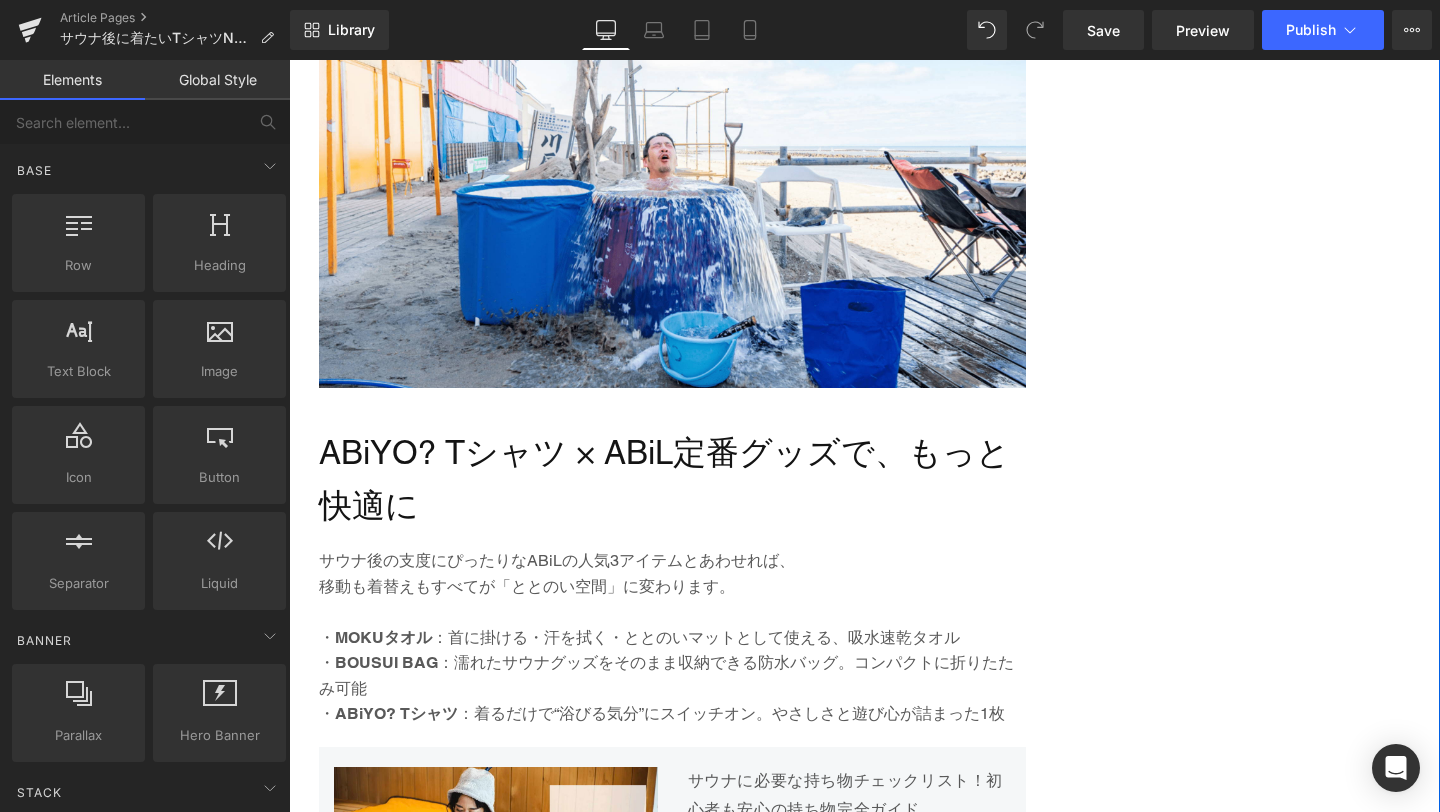 scroll, scrollTop: 3031, scrollLeft: 0, axis: vertical 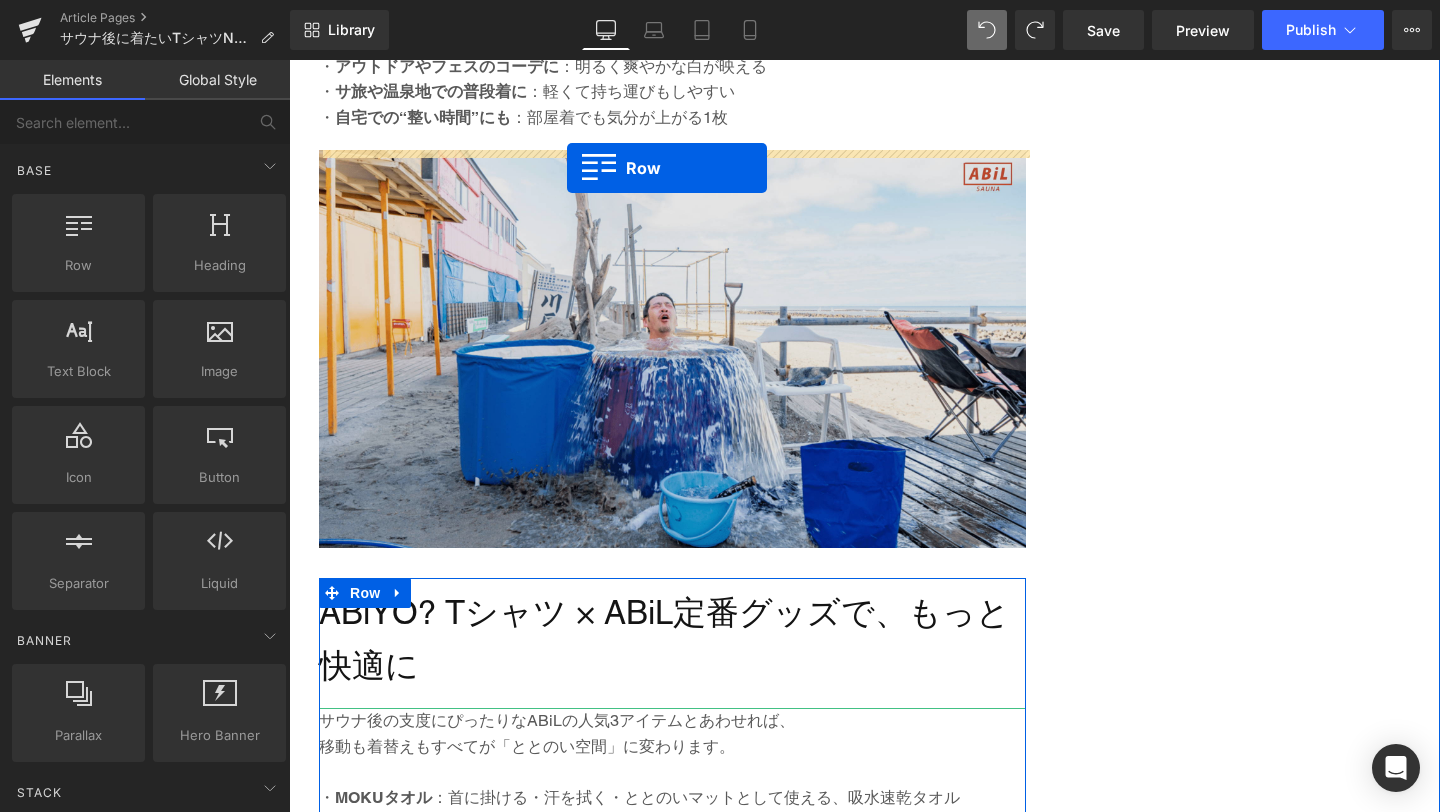 drag, startPoint x: 328, startPoint y: 523, endPoint x: 566, endPoint y: 164, distance: 430.72614 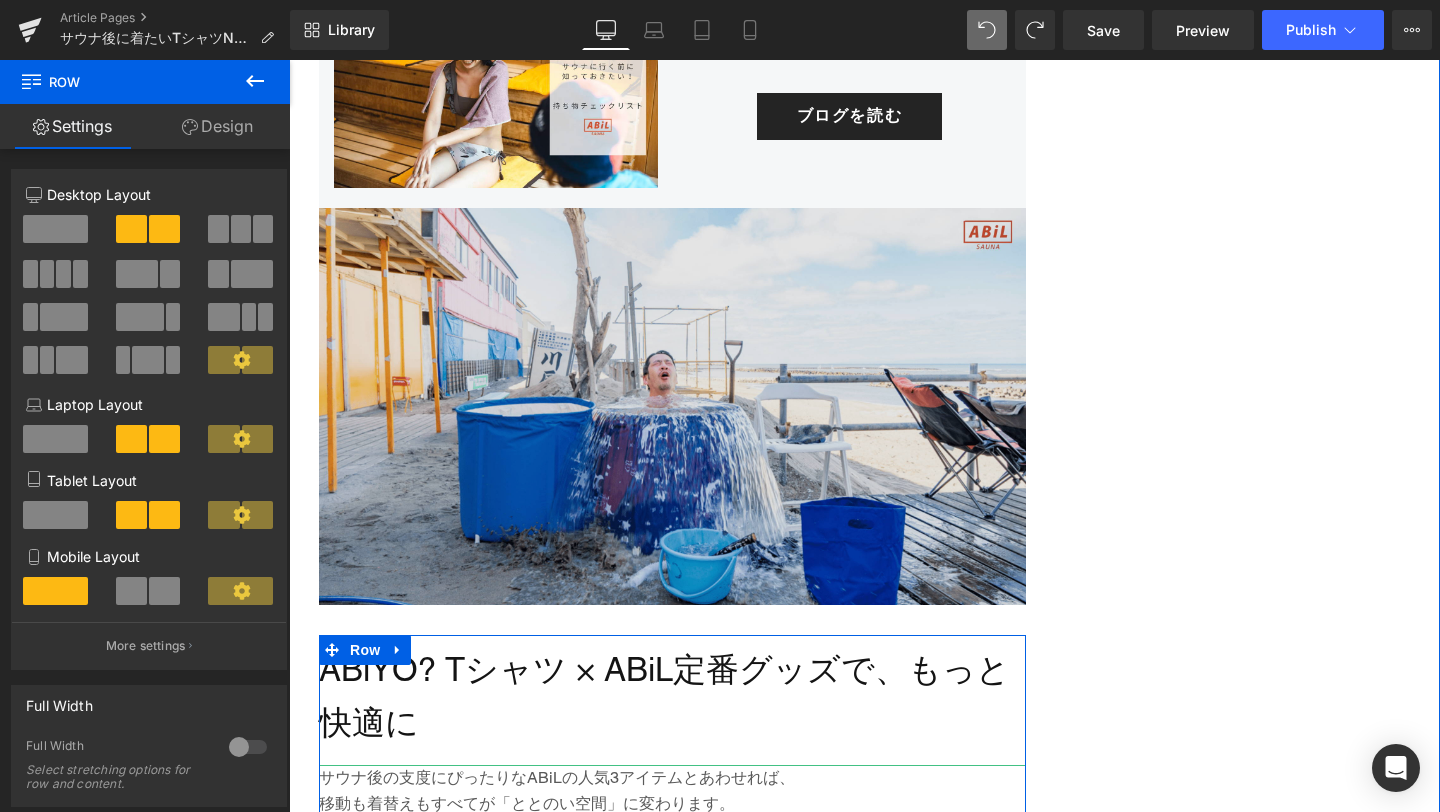 scroll, scrollTop: 2994, scrollLeft: 0, axis: vertical 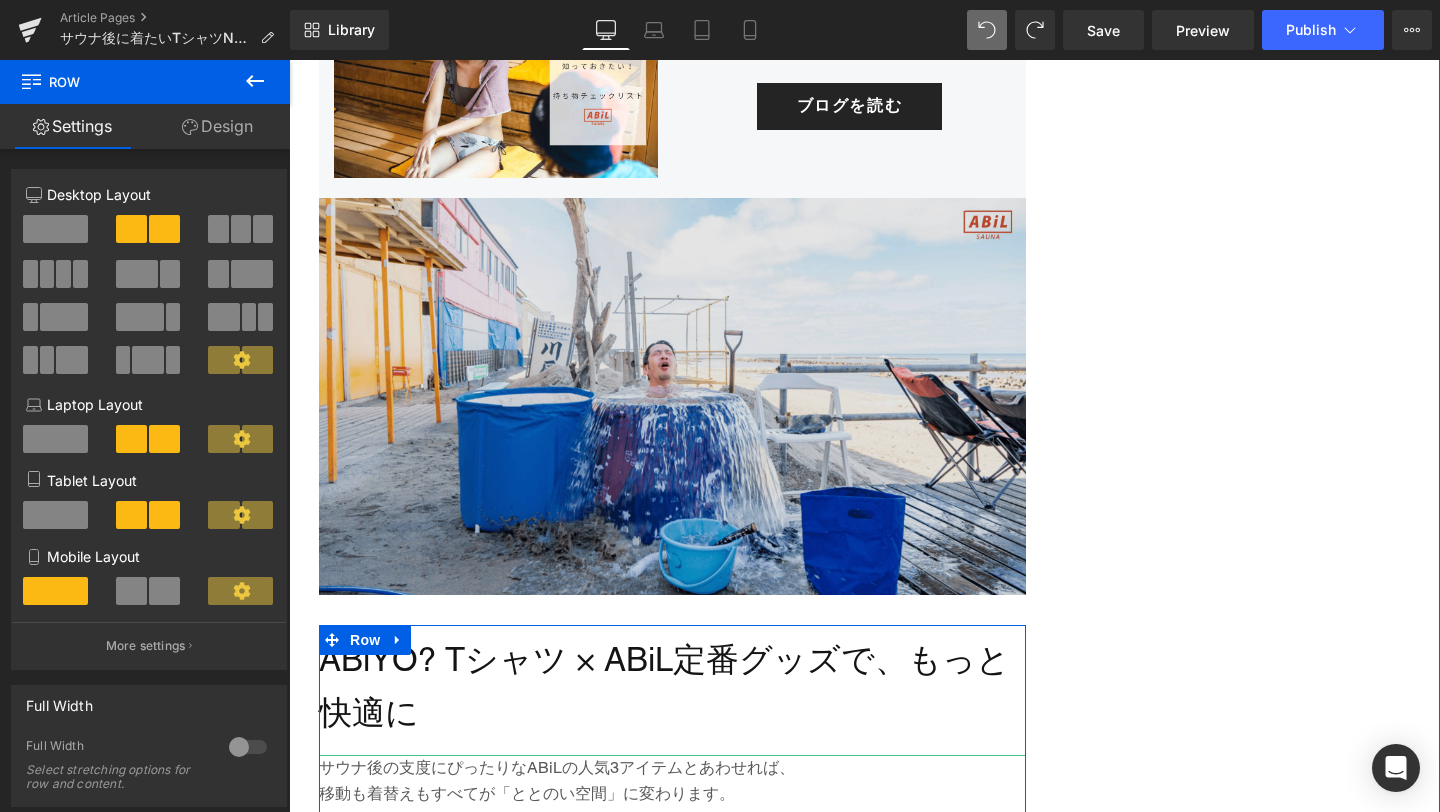 click at bounding box center (672, 412) 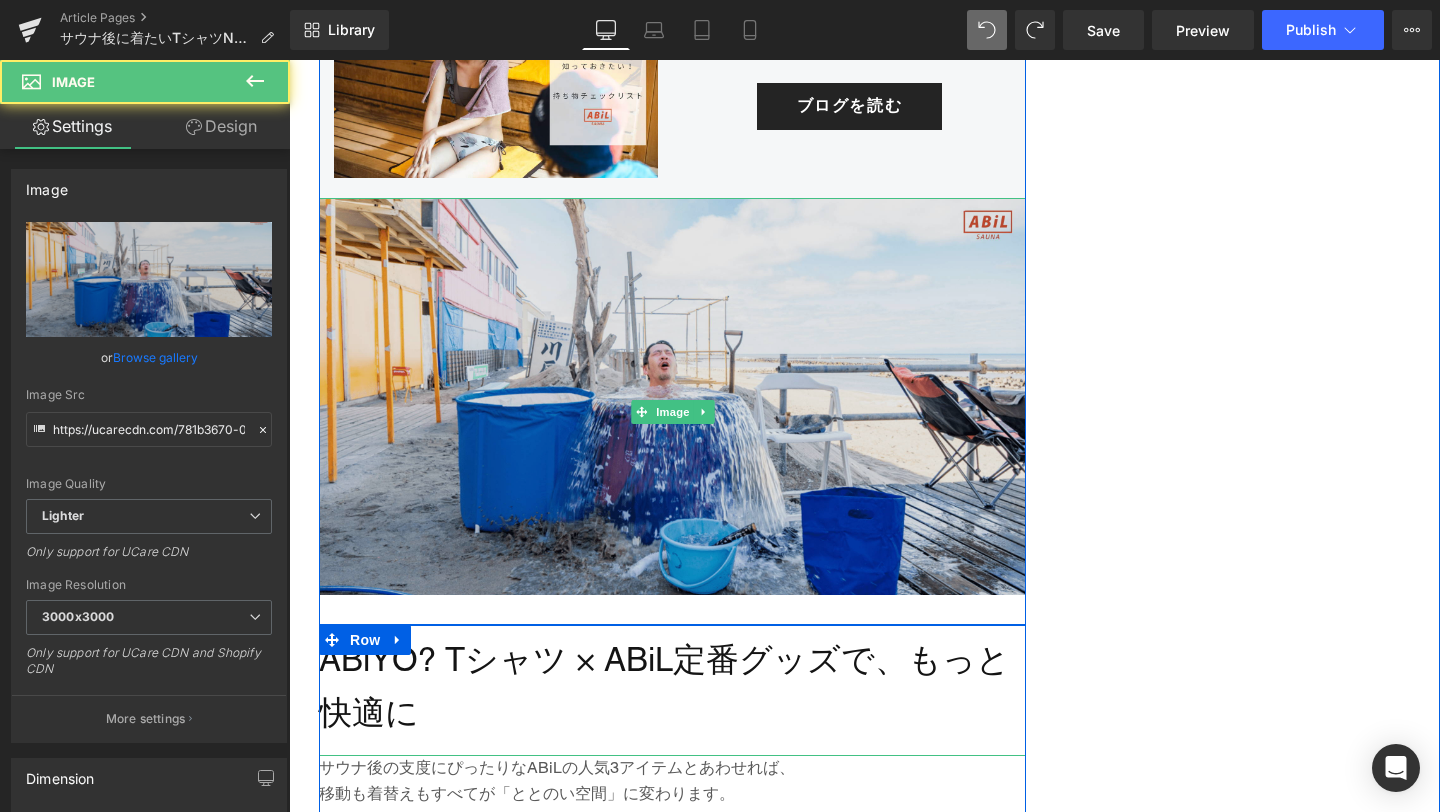 click at bounding box center [672, 412] 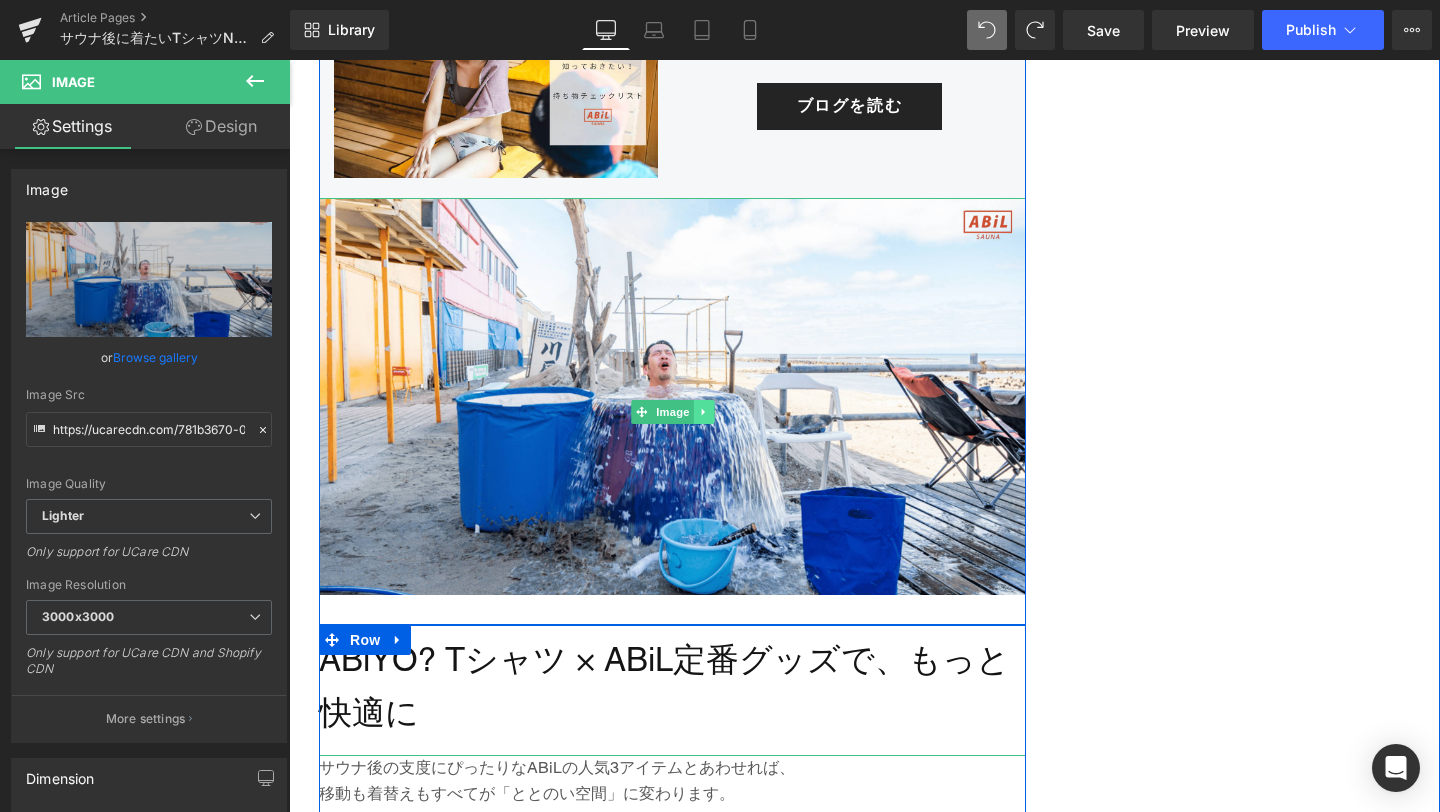 click 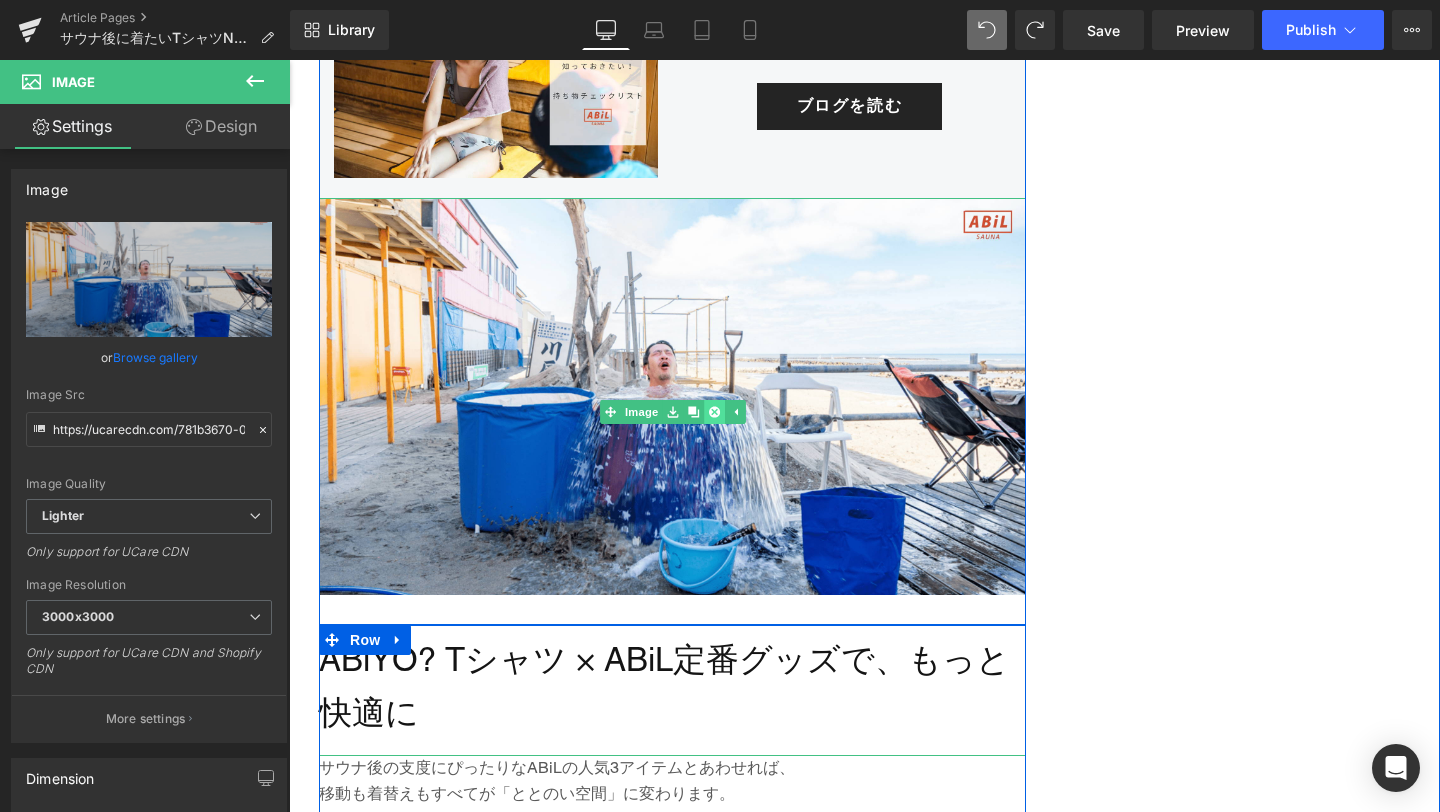 click 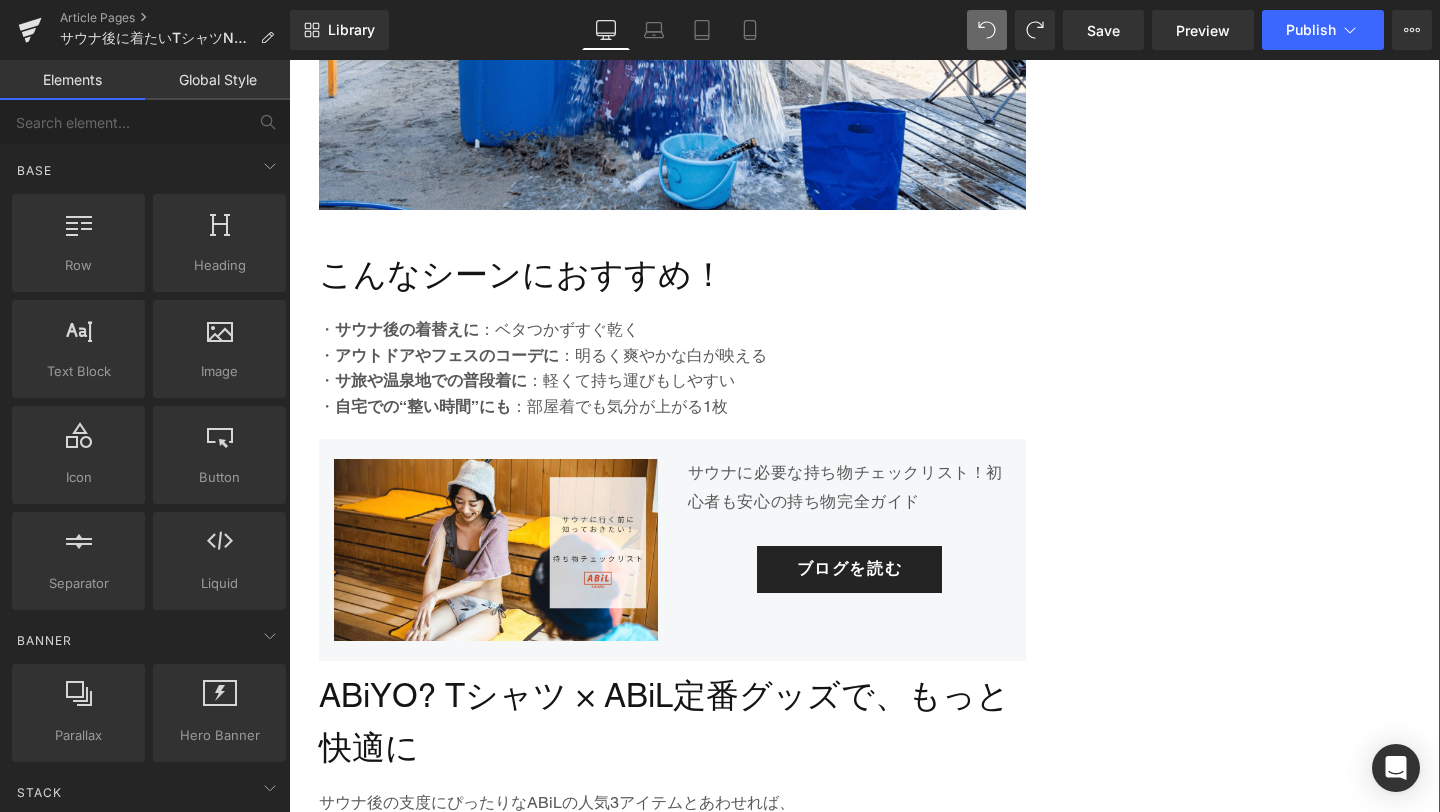 scroll, scrollTop: 2554, scrollLeft: 0, axis: vertical 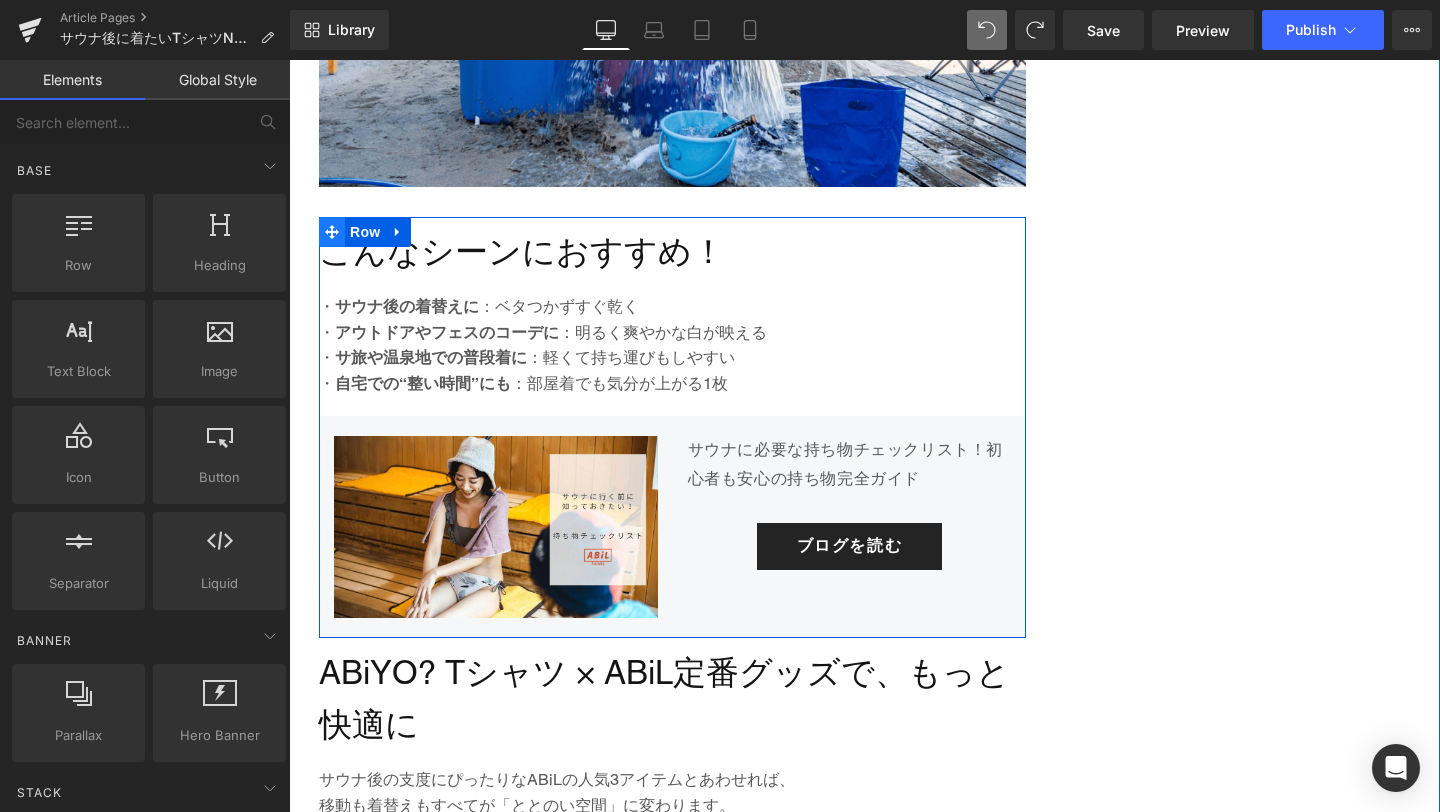 click at bounding box center (332, 232) 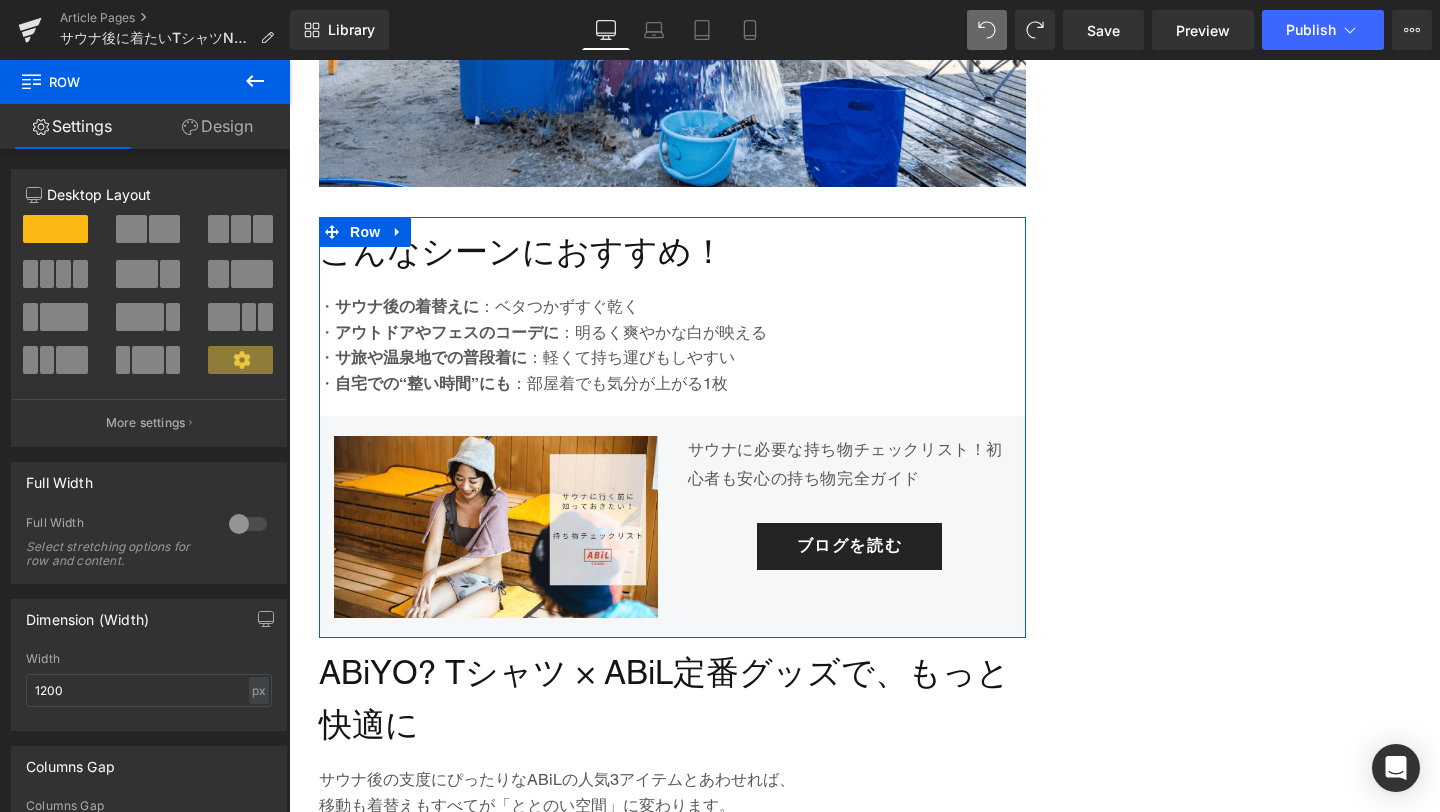 click on "Design" at bounding box center [217, 126] 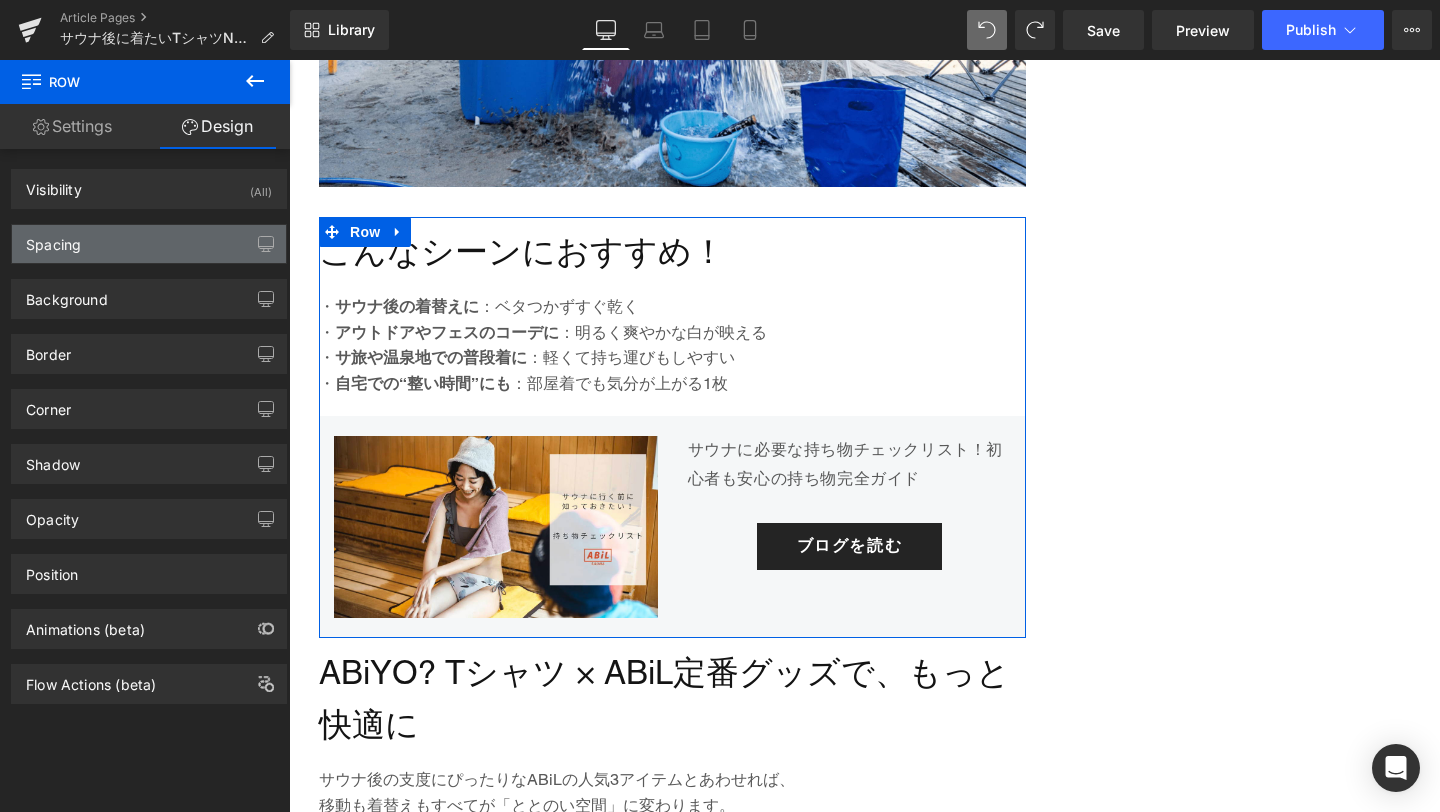 click on "Spacing" at bounding box center [149, 244] 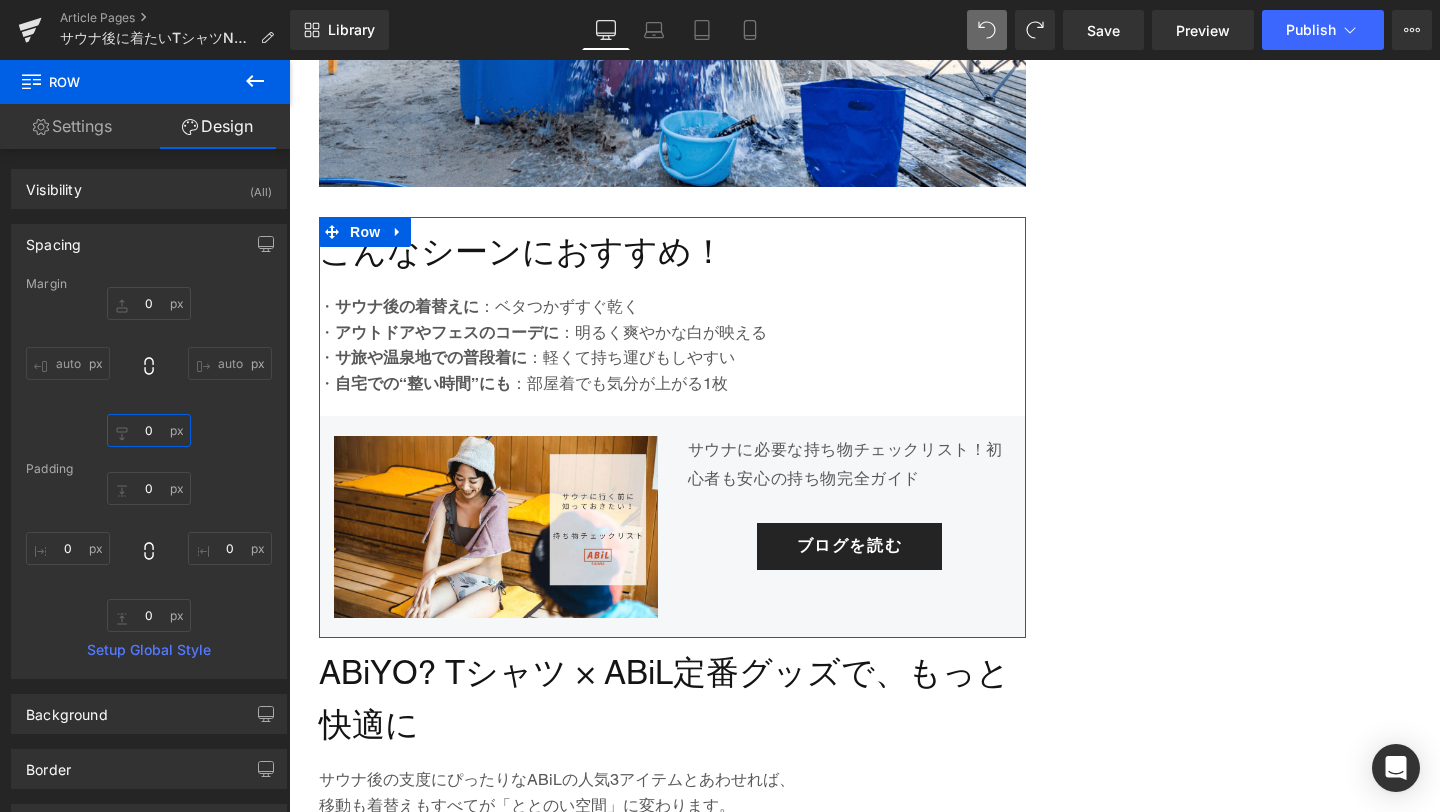 click on "0" at bounding box center (149, 430) 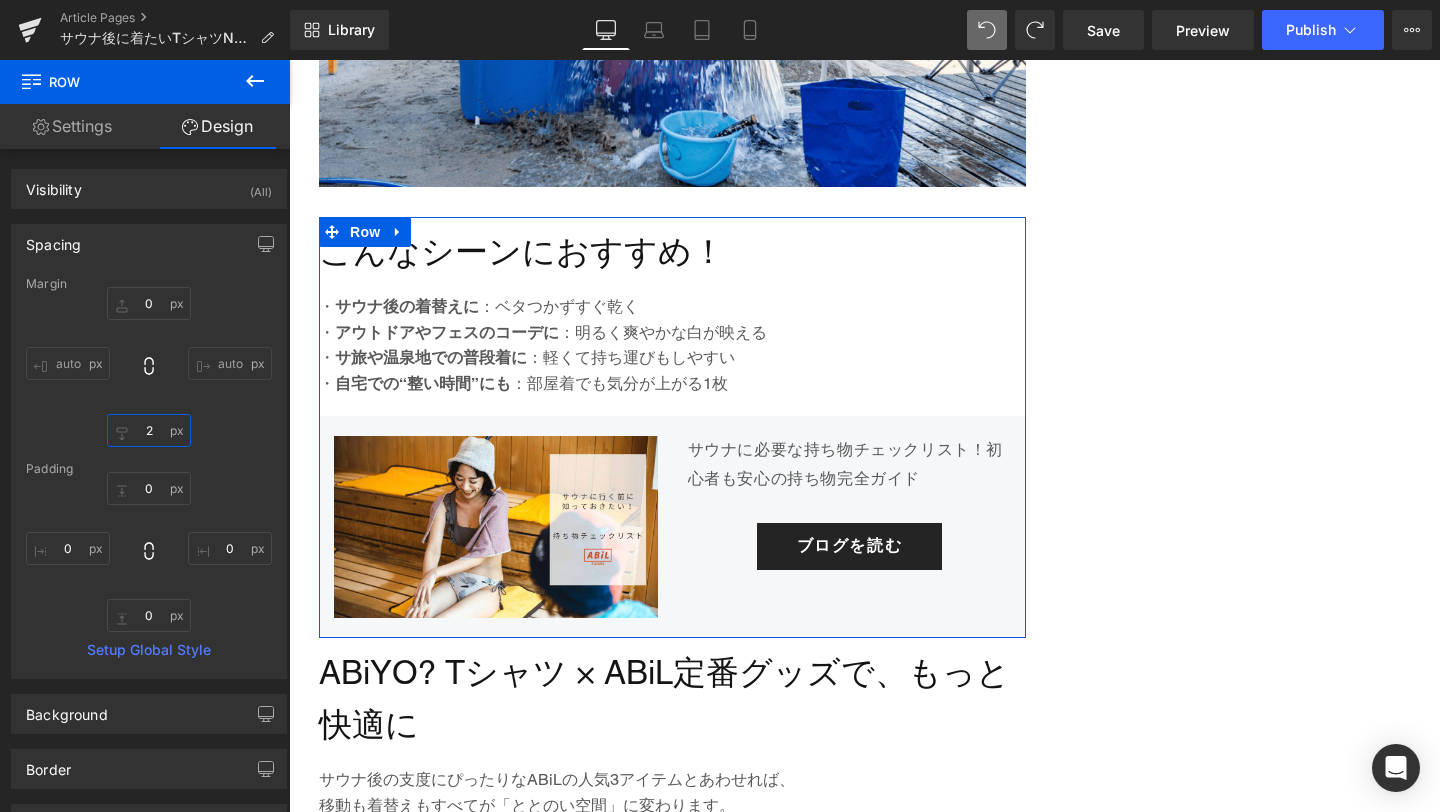 type on "20" 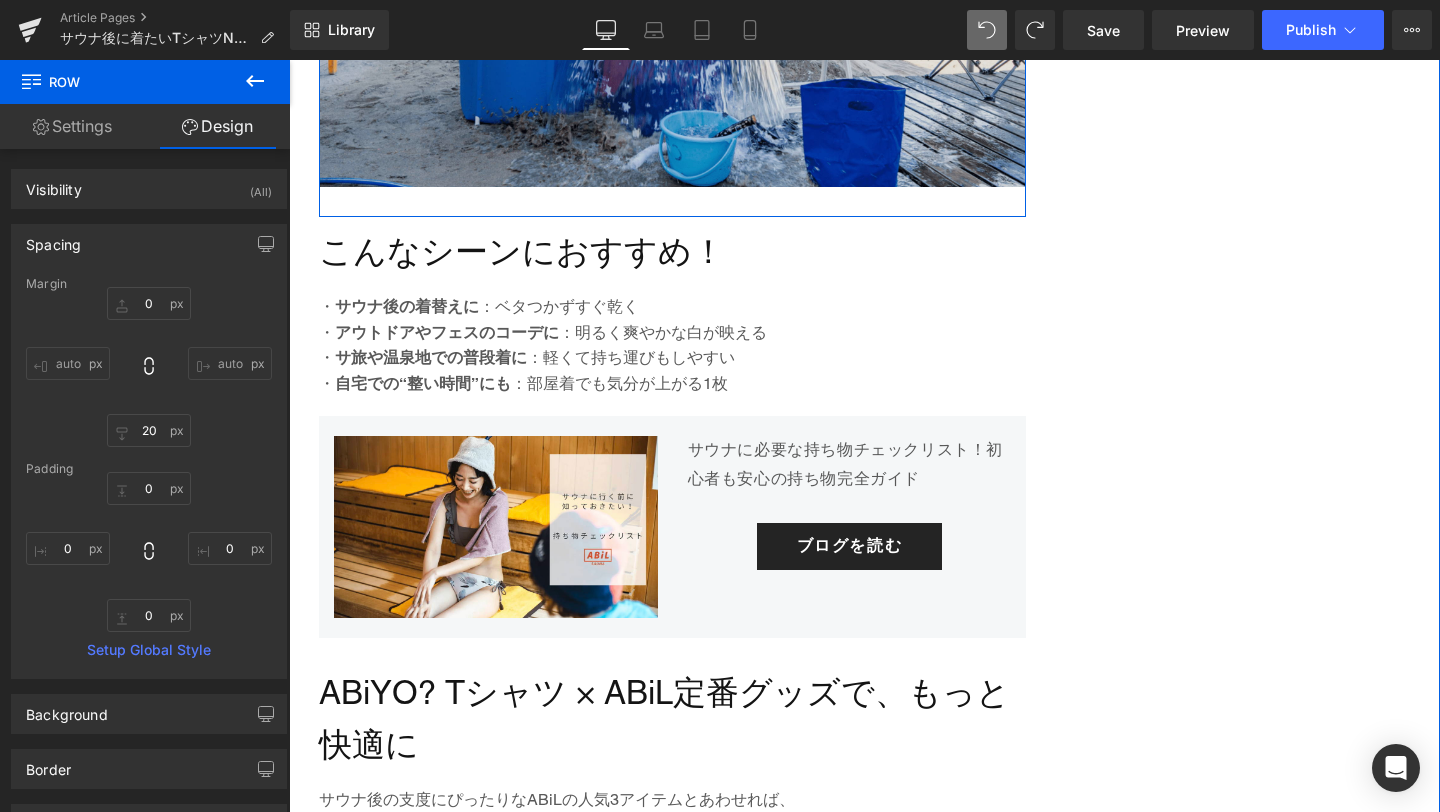 click at bounding box center (672, 3) 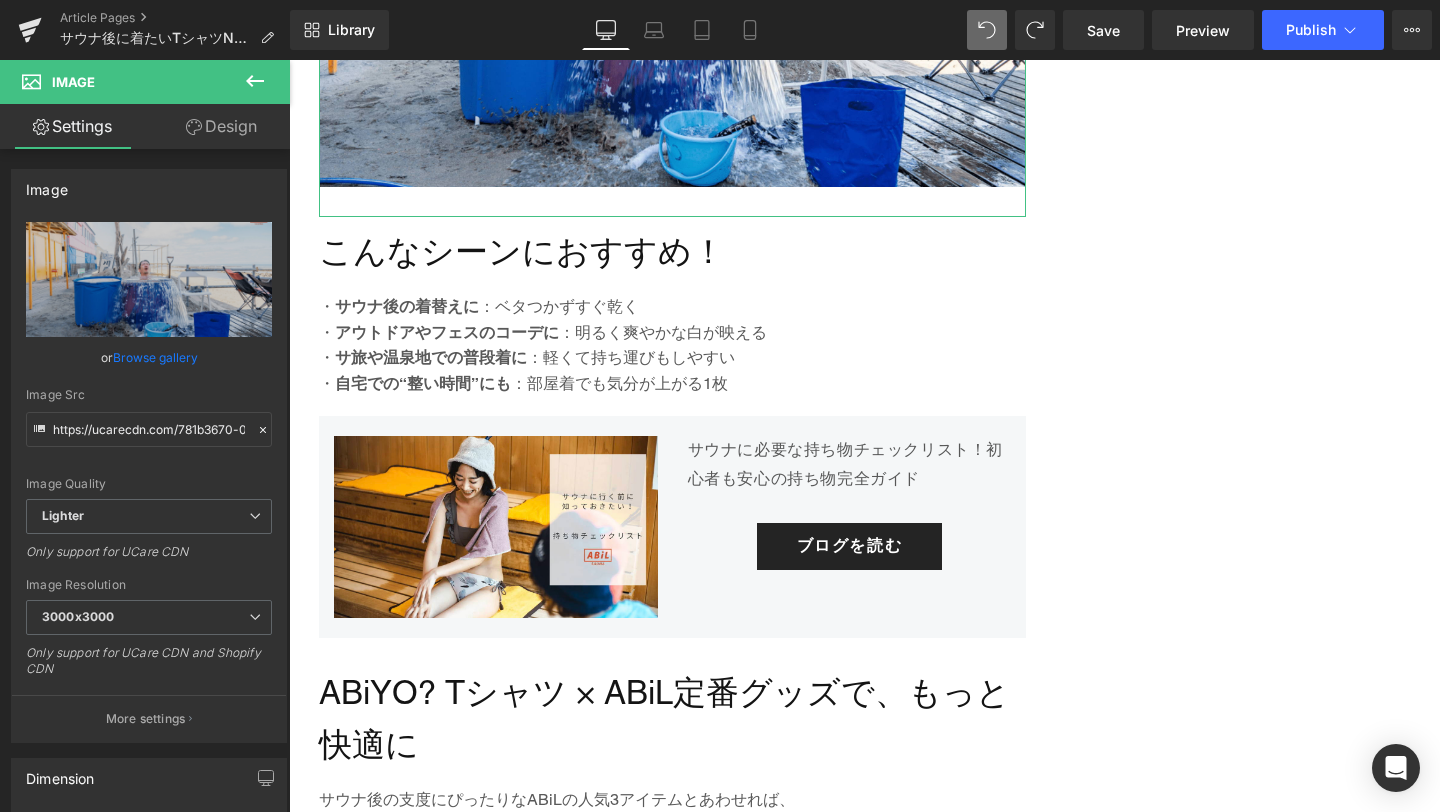 click on "Design" at bounding box center (221, 126) 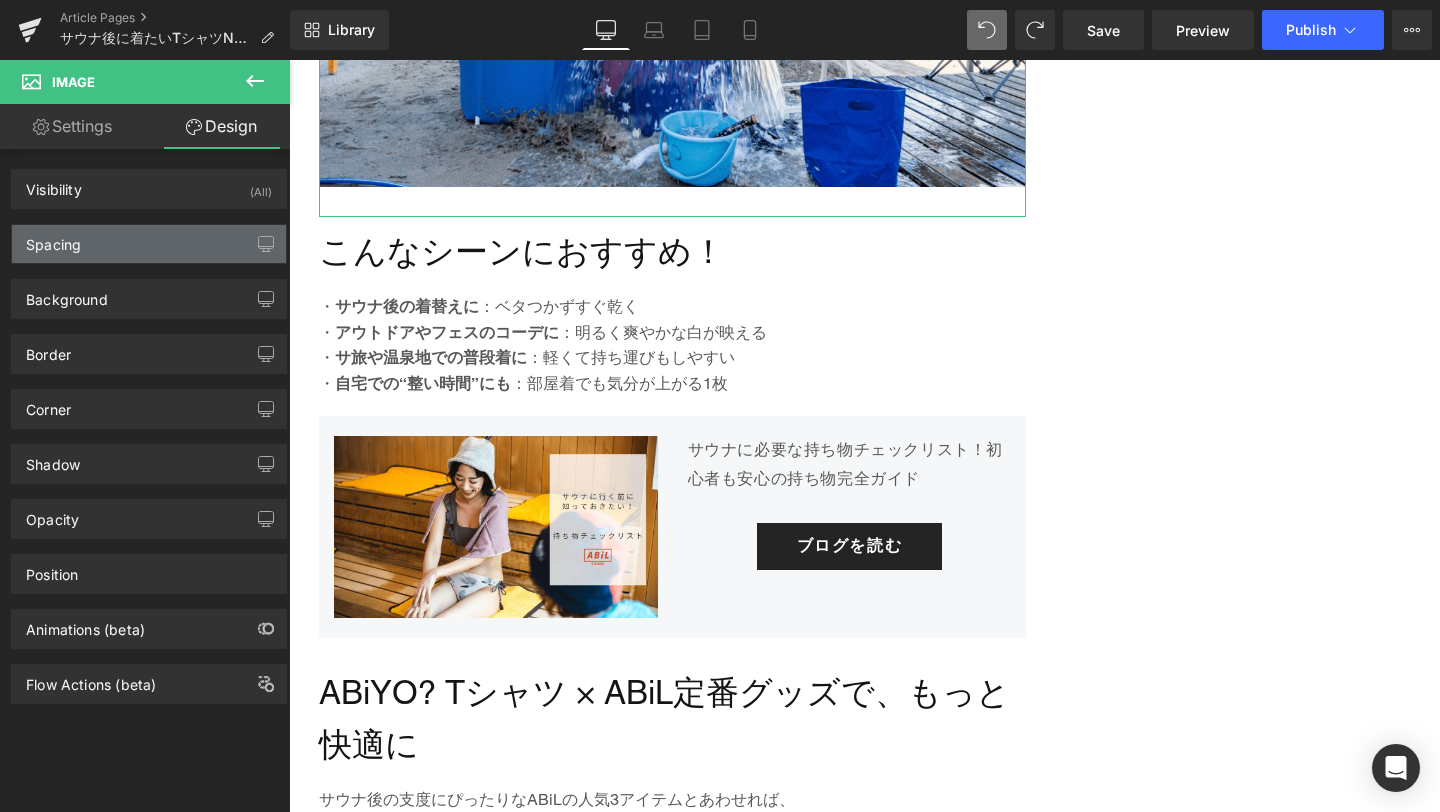 click on "Spacing" at bounding box center (149, 244) 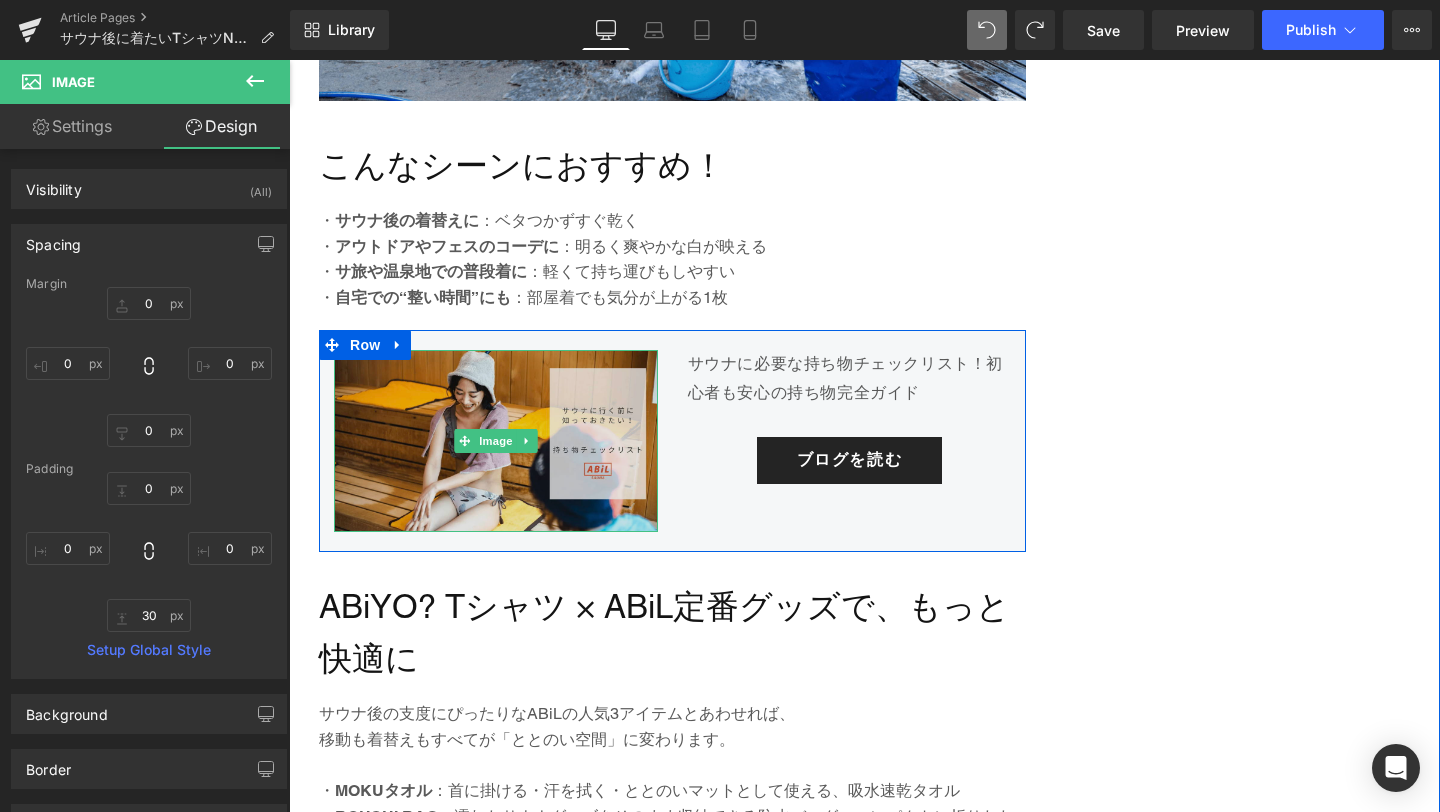 scroll, scrollTop: 2660, scrollLeft: 0, axis: vertical 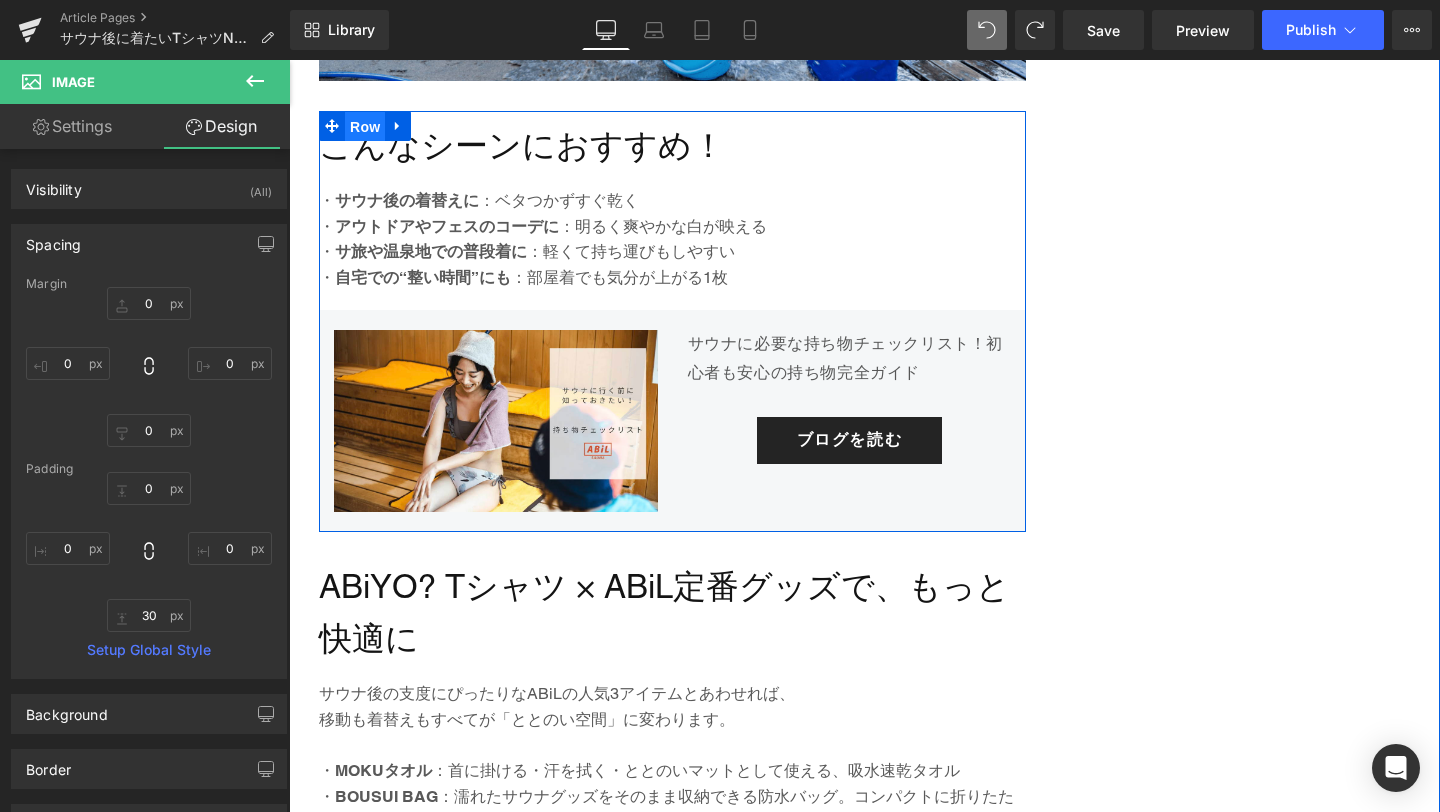 click on "Row" at bounding box center (365, 127) 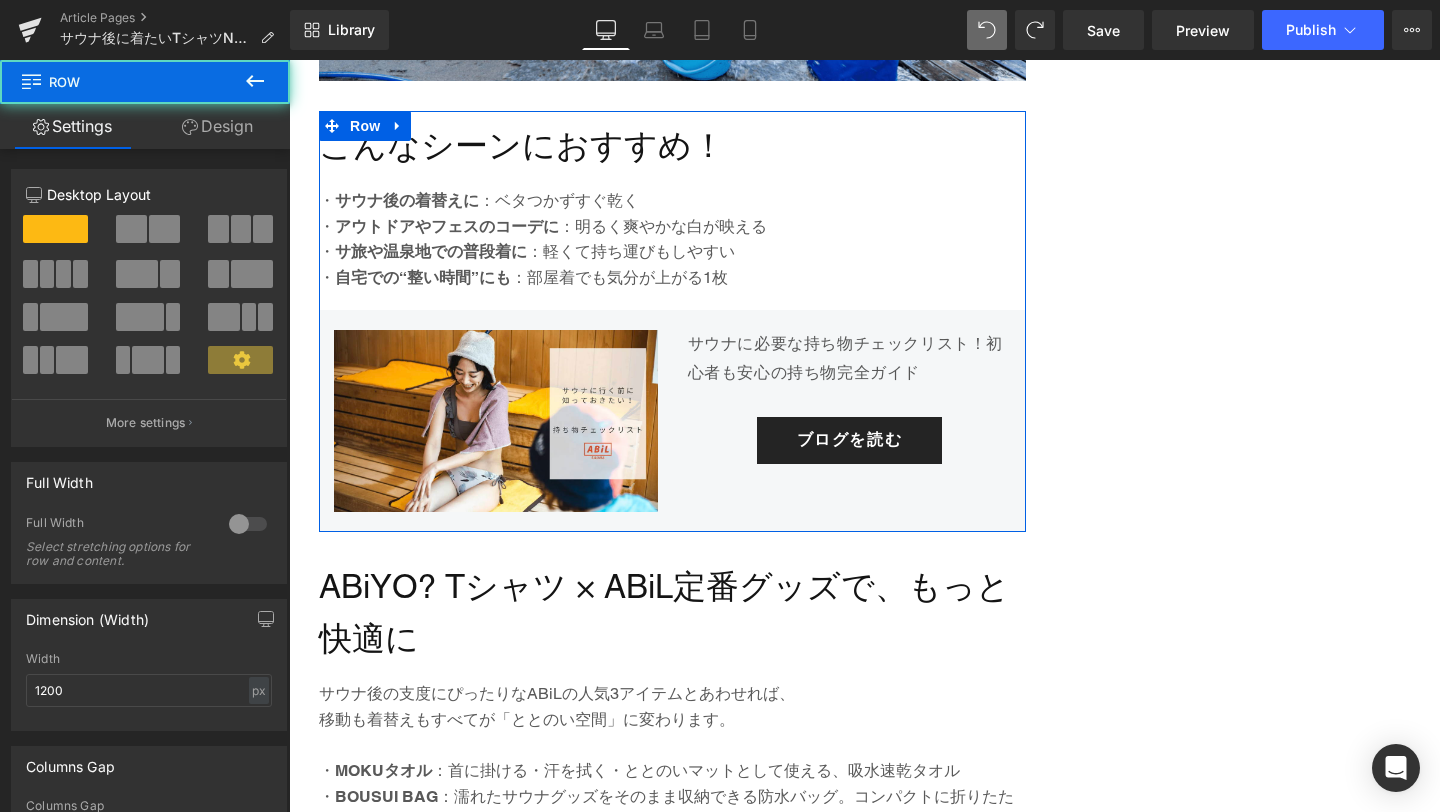 click on "Design" at bounding box center (217, 126) 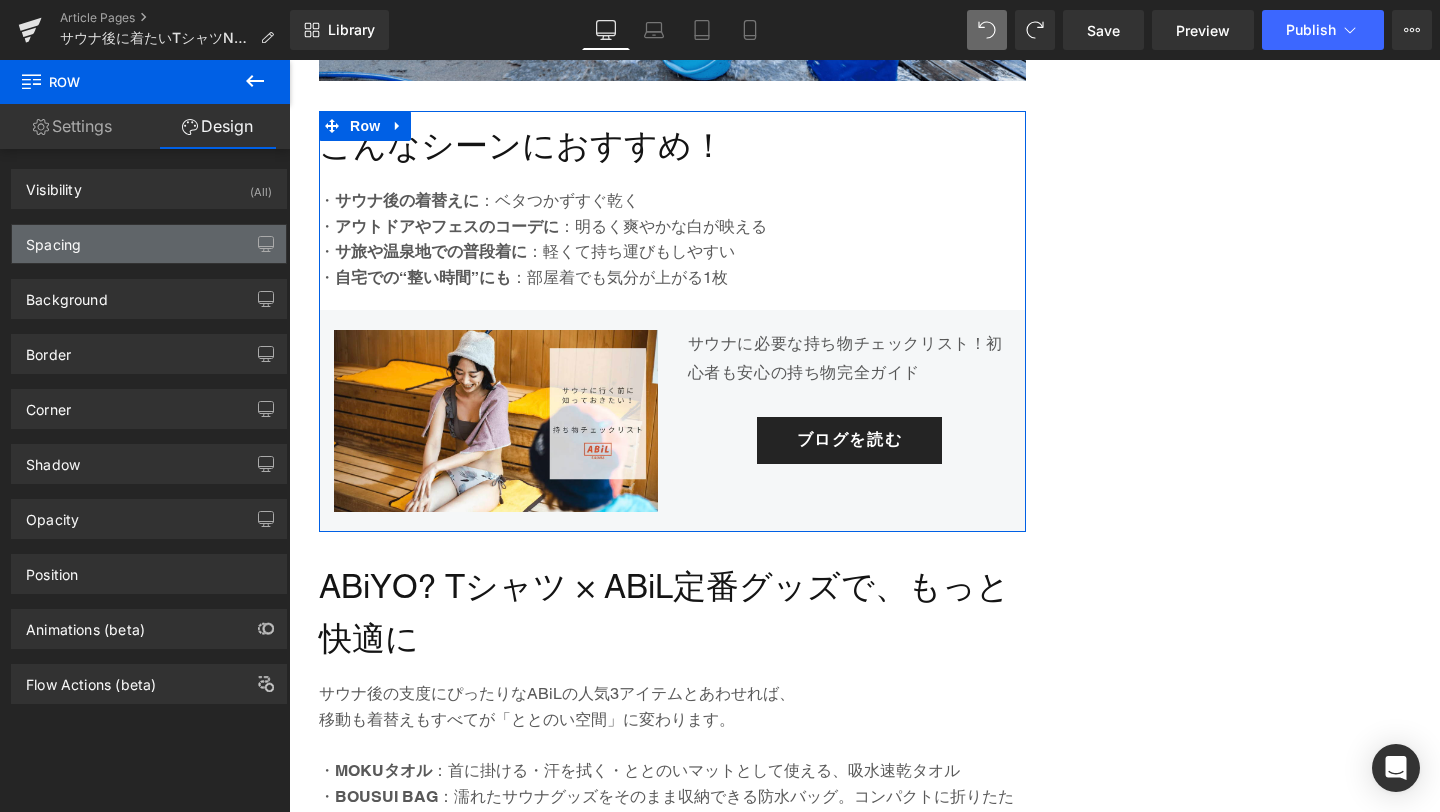 click on "Spacing" at bounding box center [149, 244] 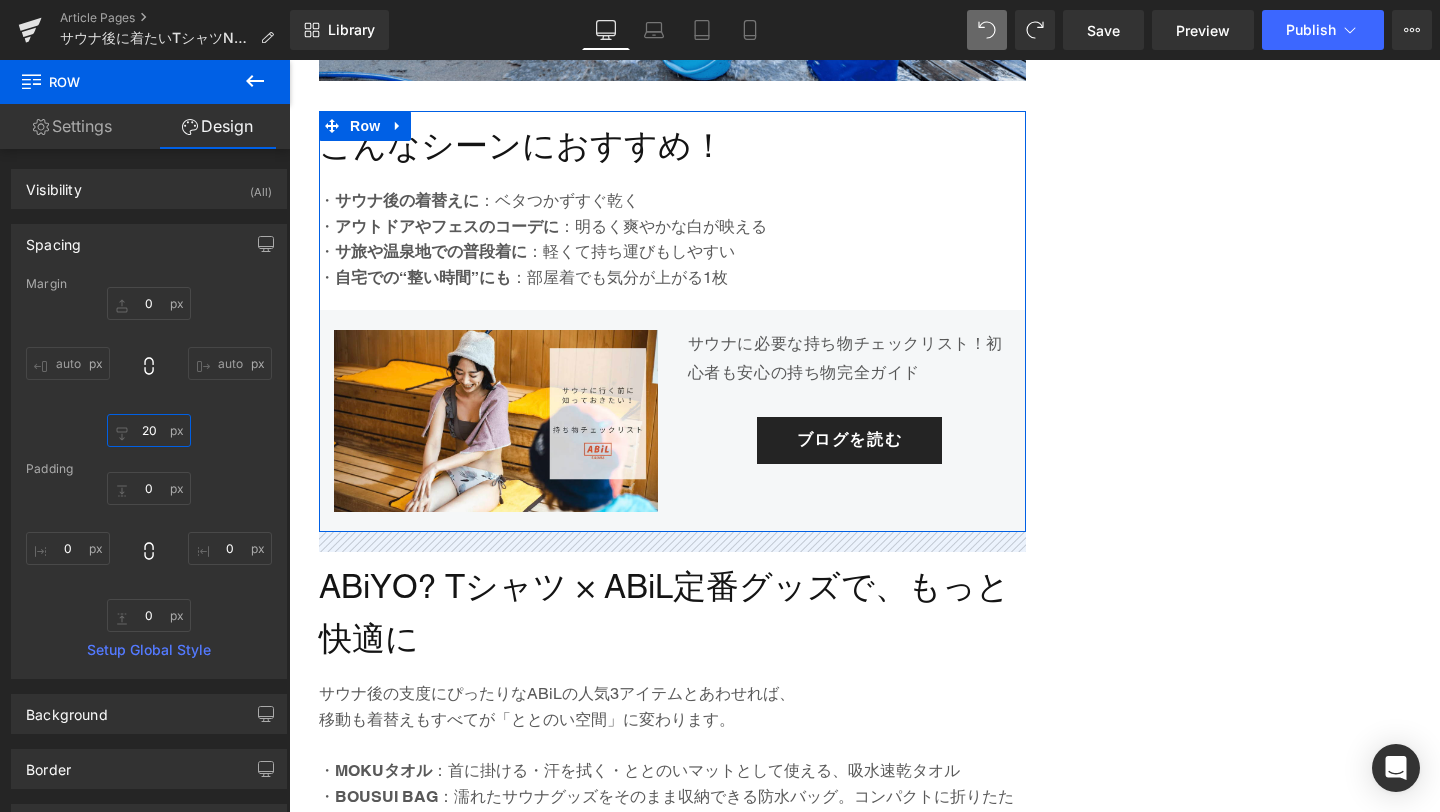 click on "20" at bounding box center [149, 430] 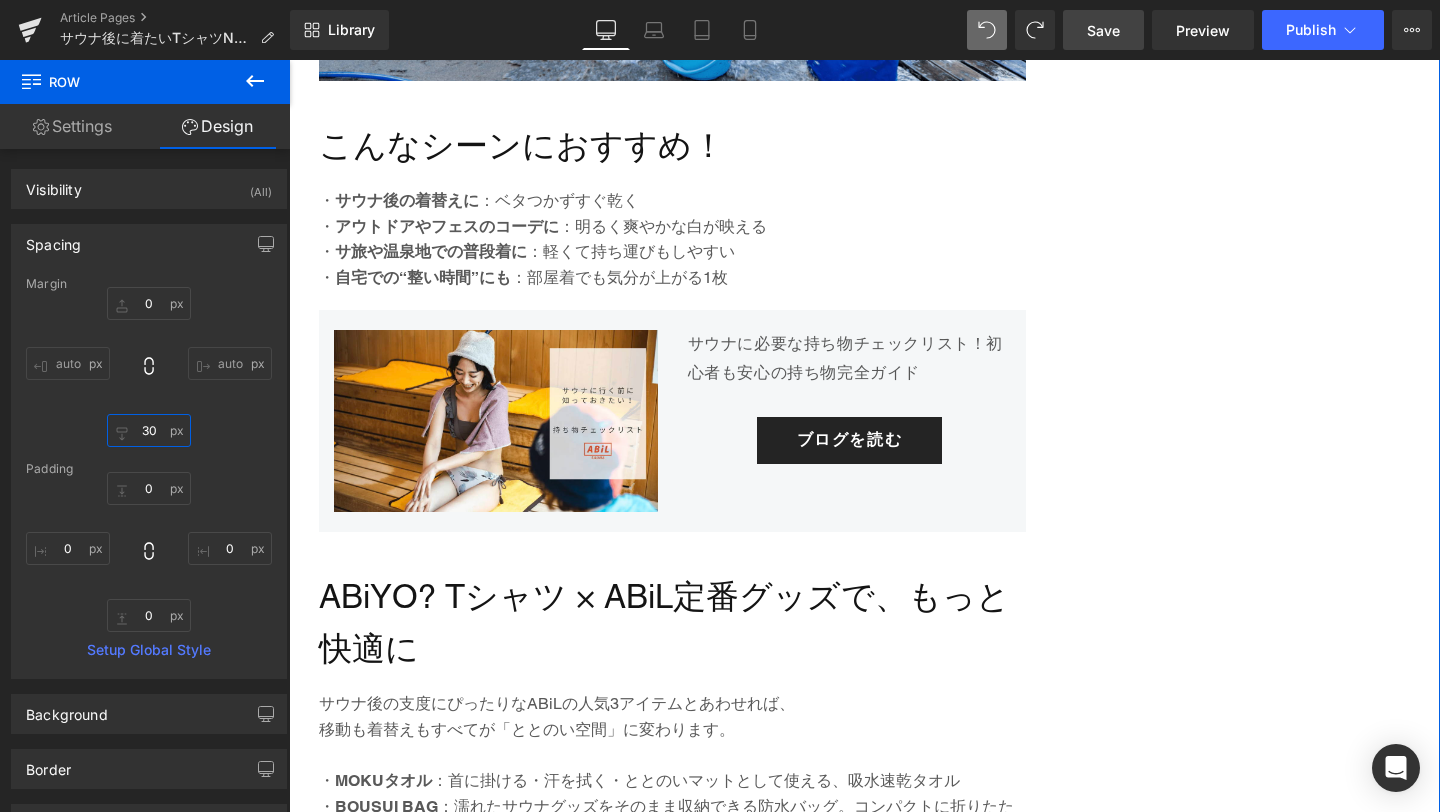 type on "30" 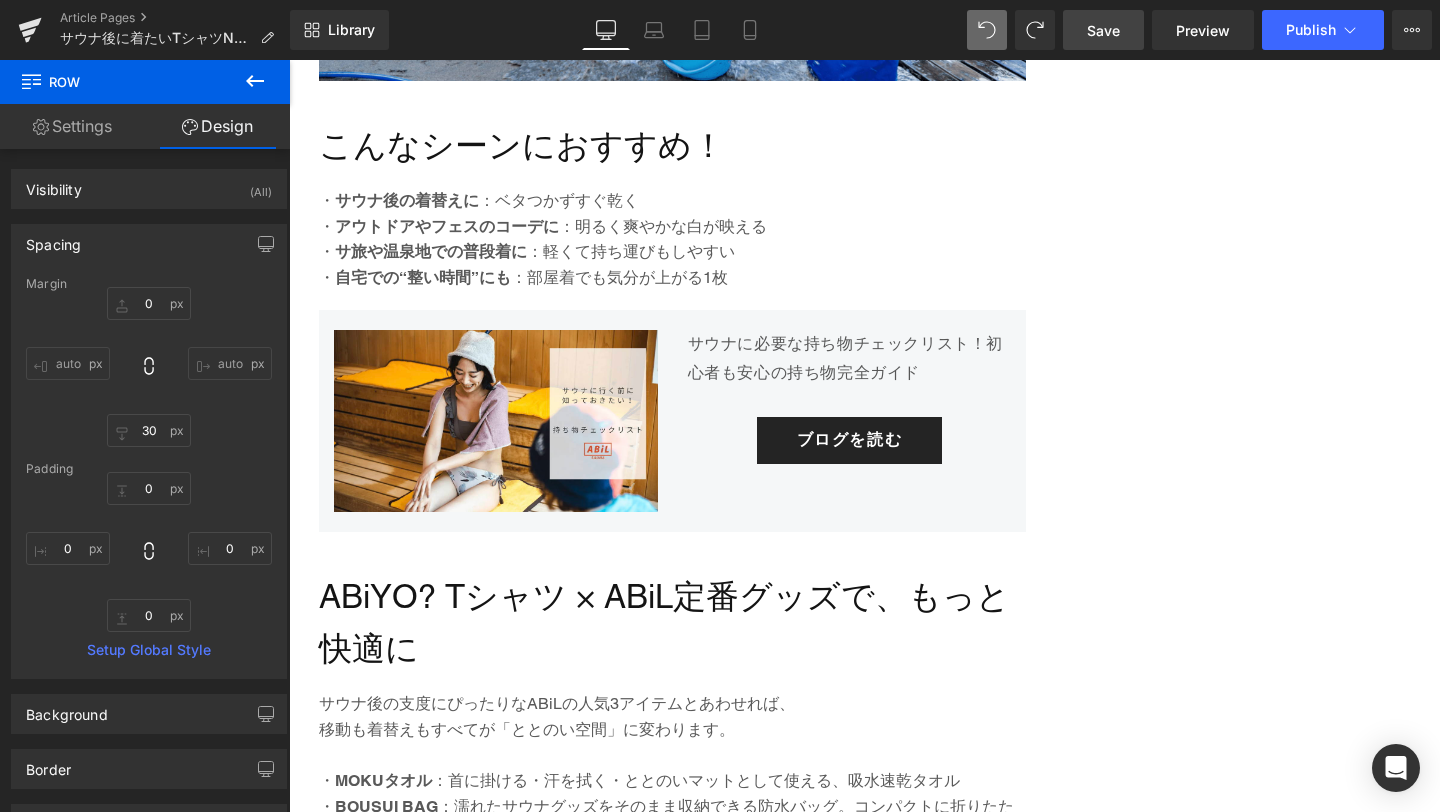 click on "Save" at bounding box center [1103, 30] 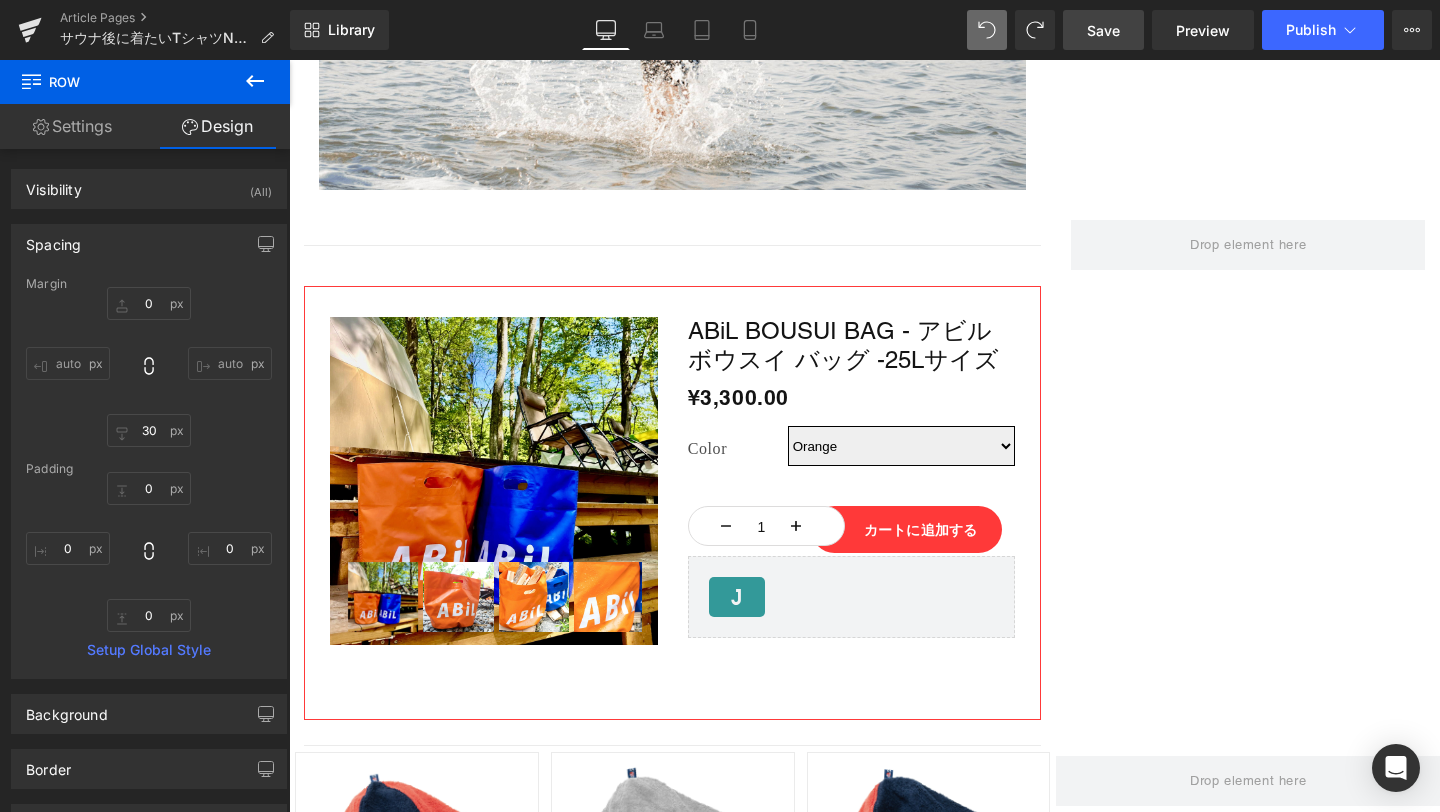 scroll, scrollTop: 4470, scrollLeft: 0, axis: vertical 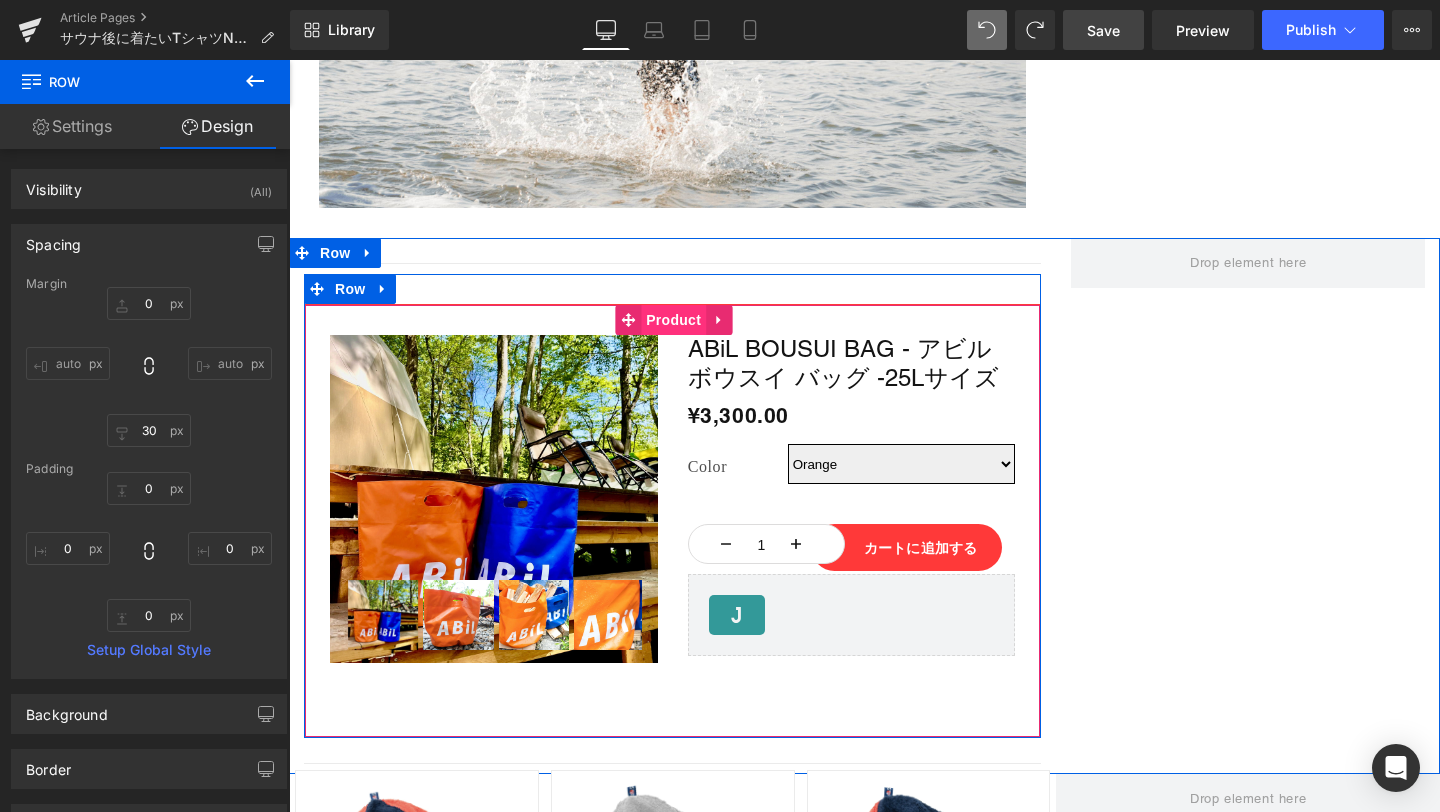 click on "Product" at bounding box center [673, 320] 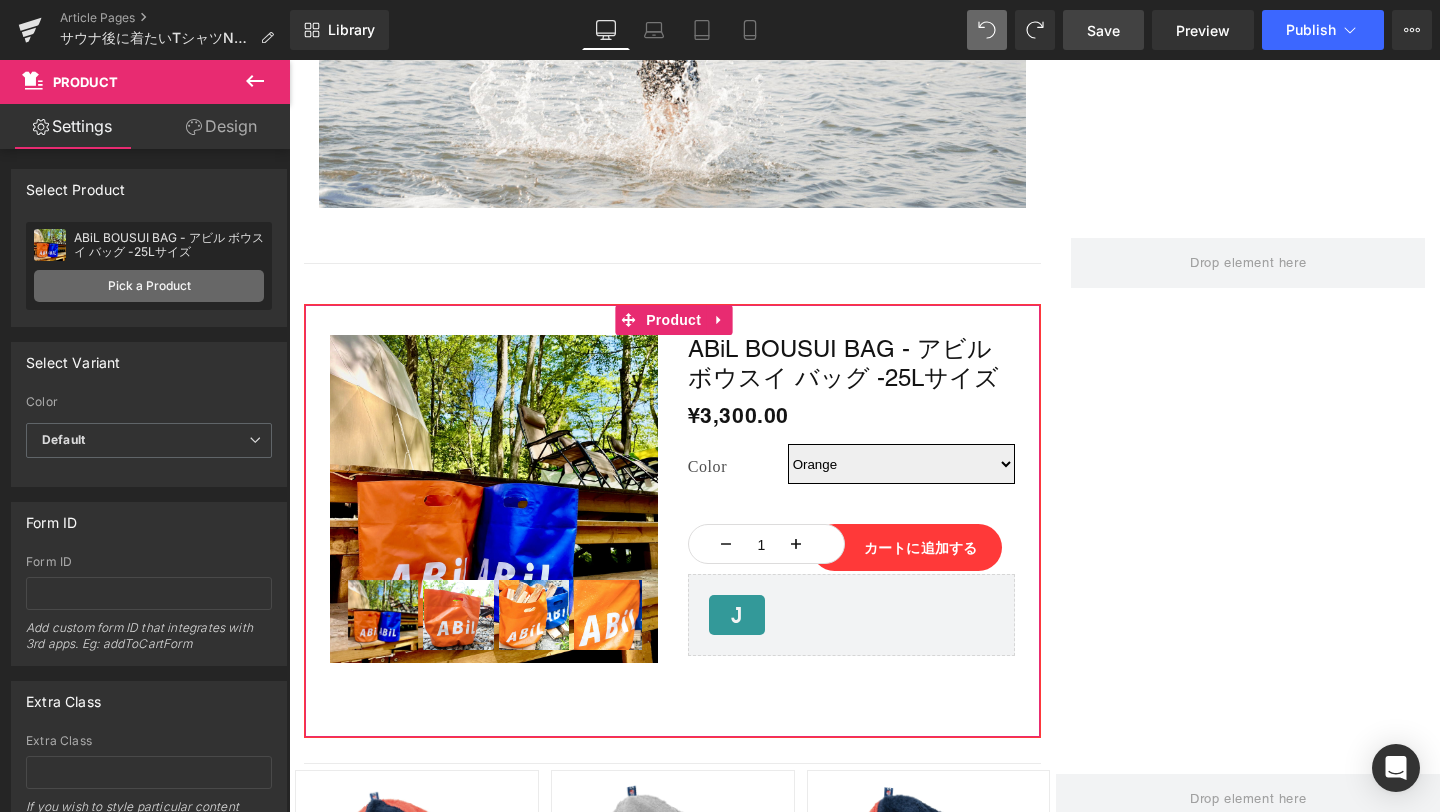 click on "Pick a Product" at bounding box center [149, 286] 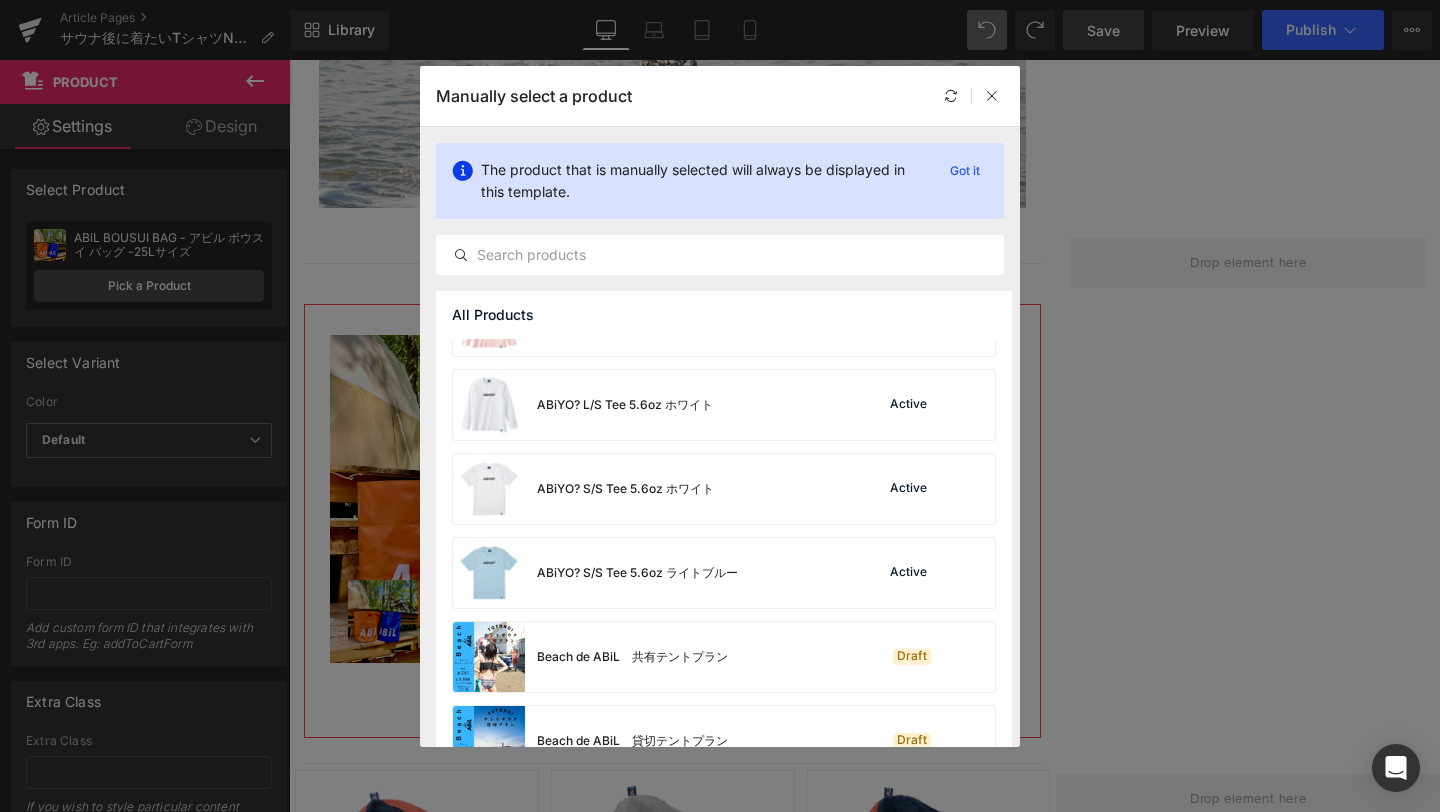 scroll, scrollTop: 6026, scrollLeft: 0, axis: vertical 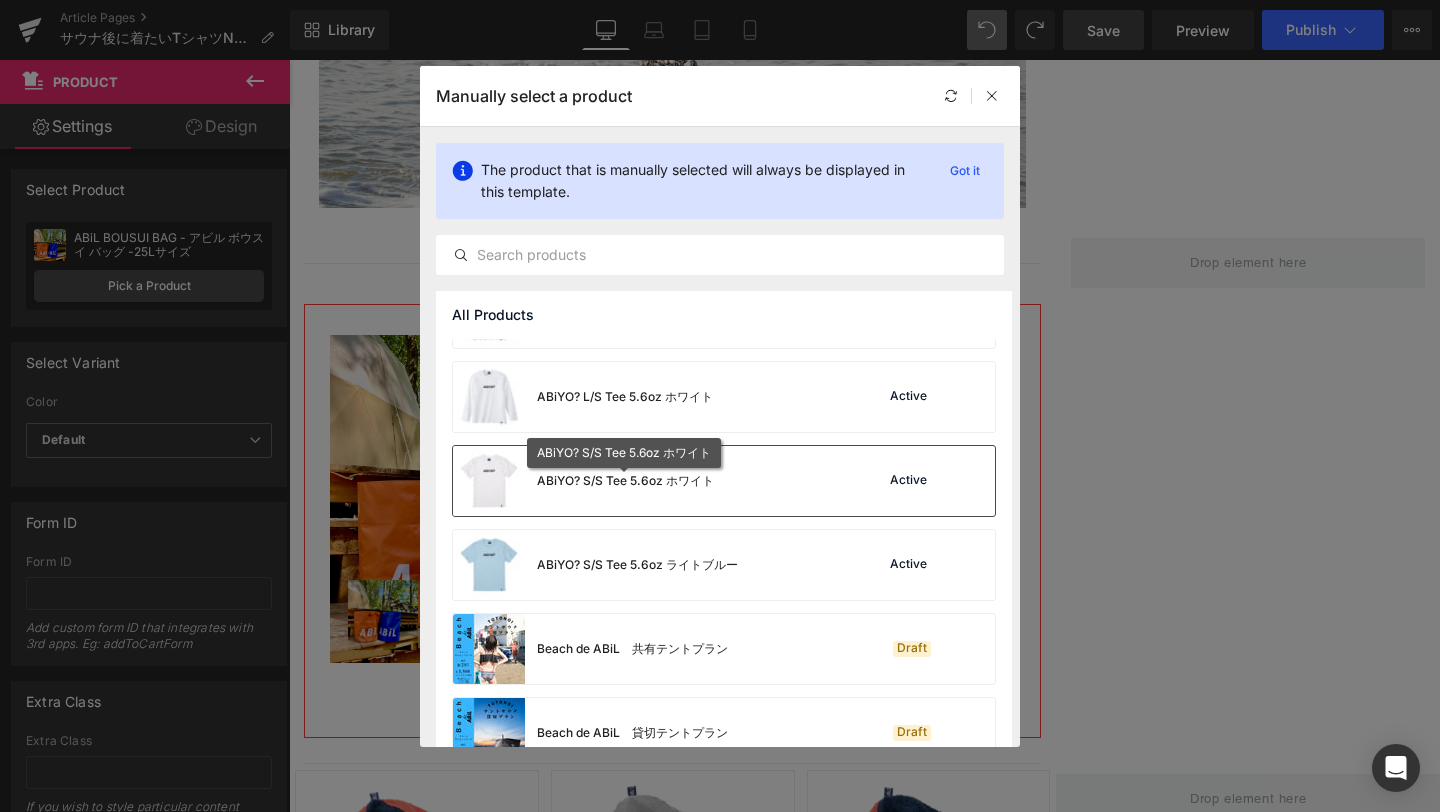 click on "ABiYO? S/S Tee 5.6oz ホワイト" at bounding box center [625, 481] 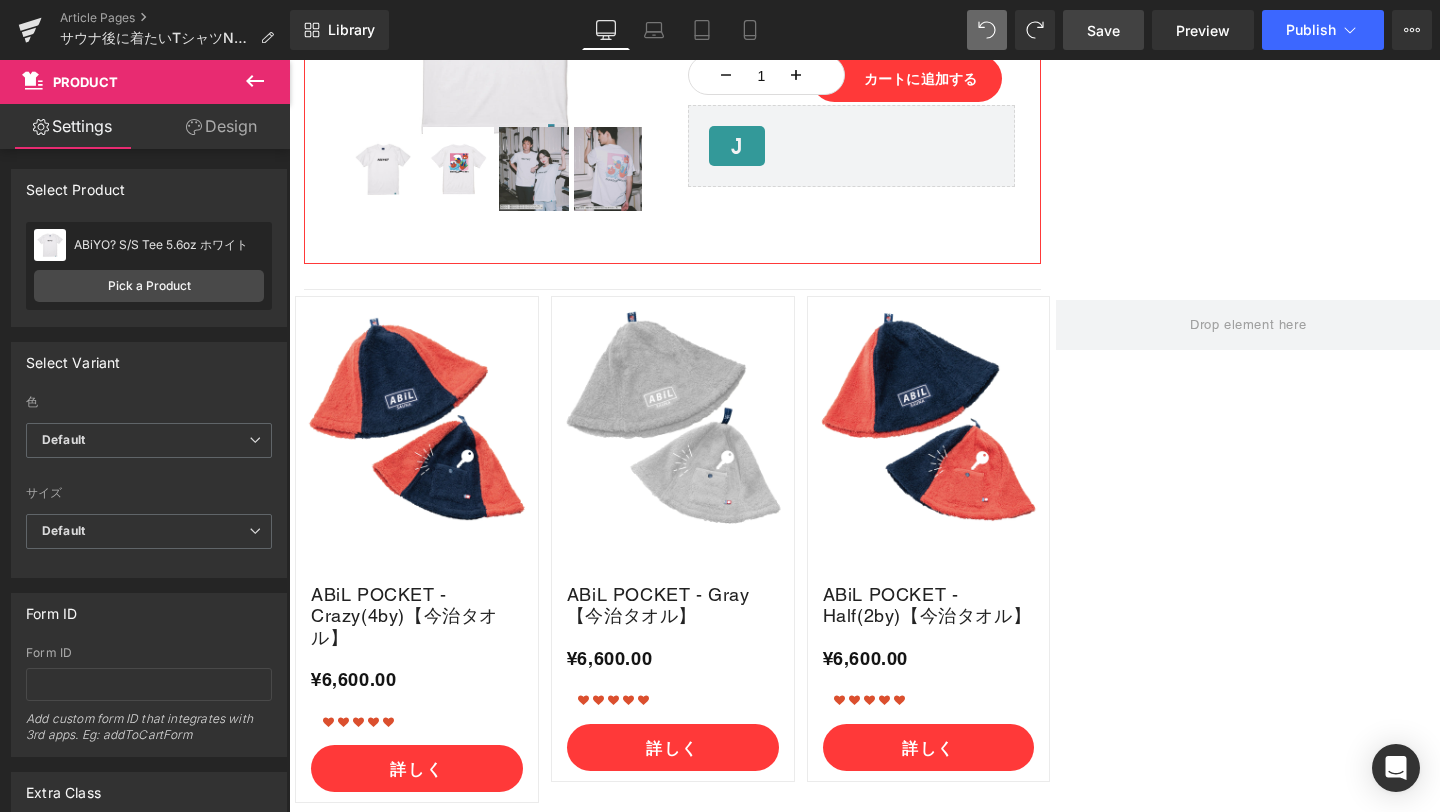scroll, scrollTop: 4988, scrollLeft: 0, axis: vertical 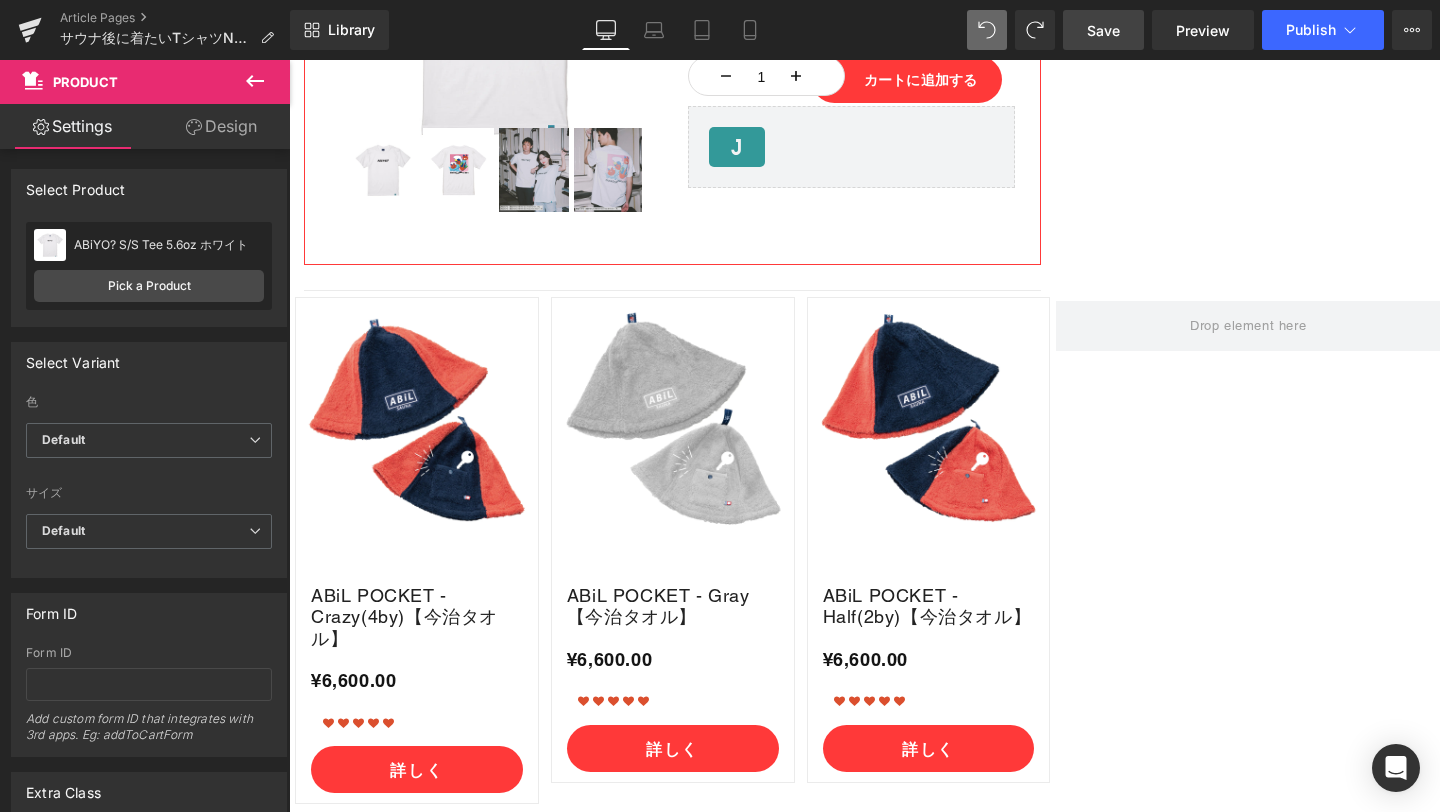 click on "Save" at bounding box center (1103, 30) 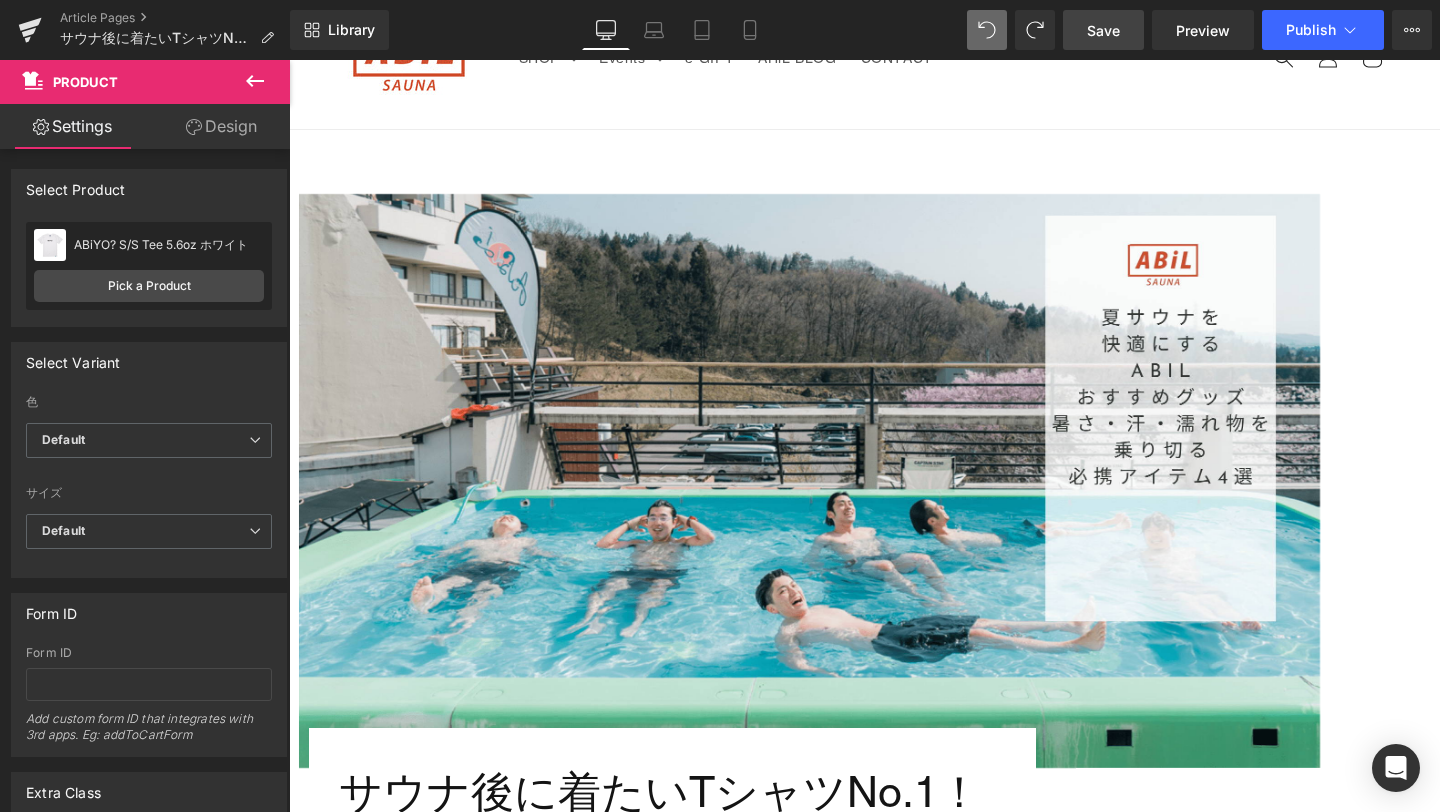 scroll, scrollTop: 139, scrollLeft: 0, axis: vertical 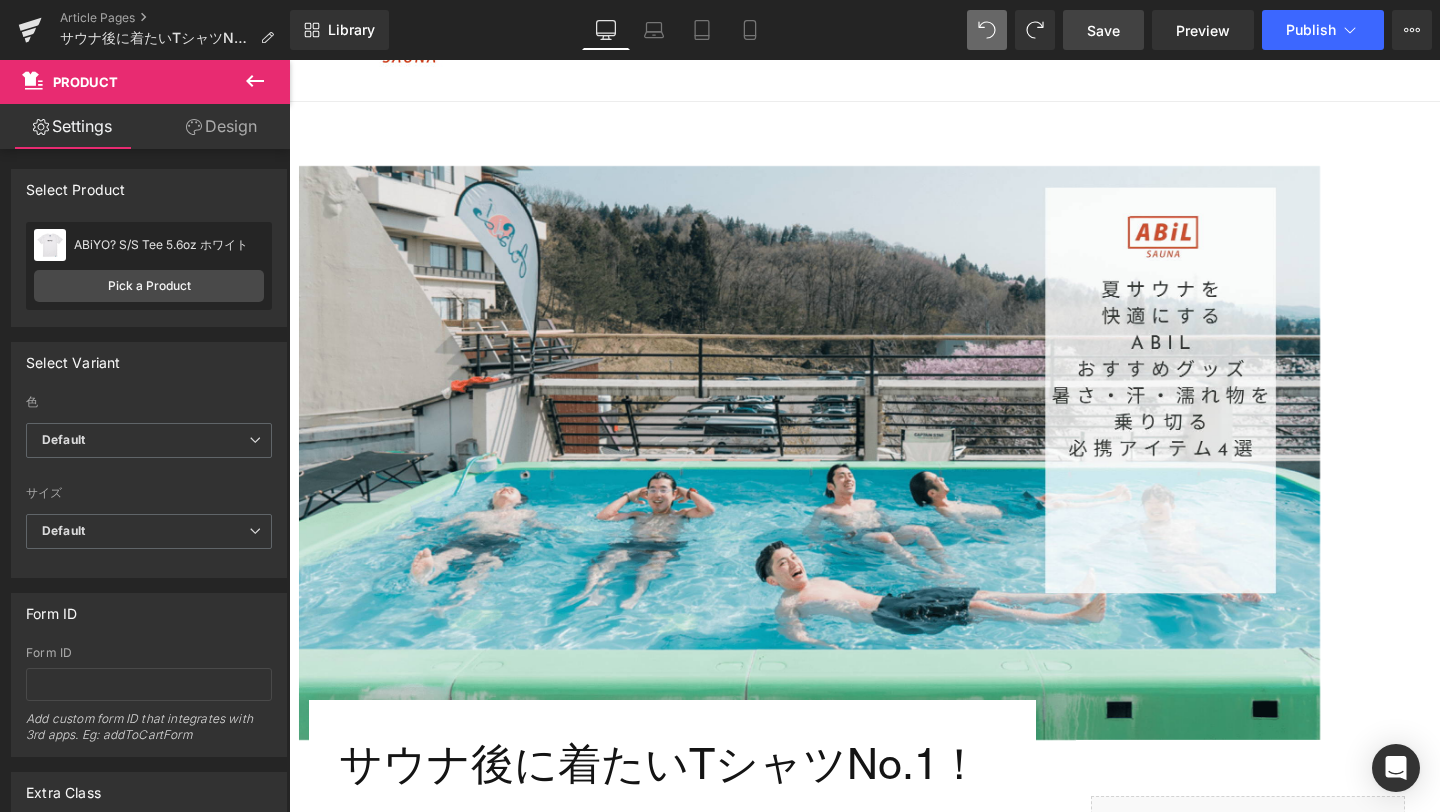 click at bounding box center (809, 453) 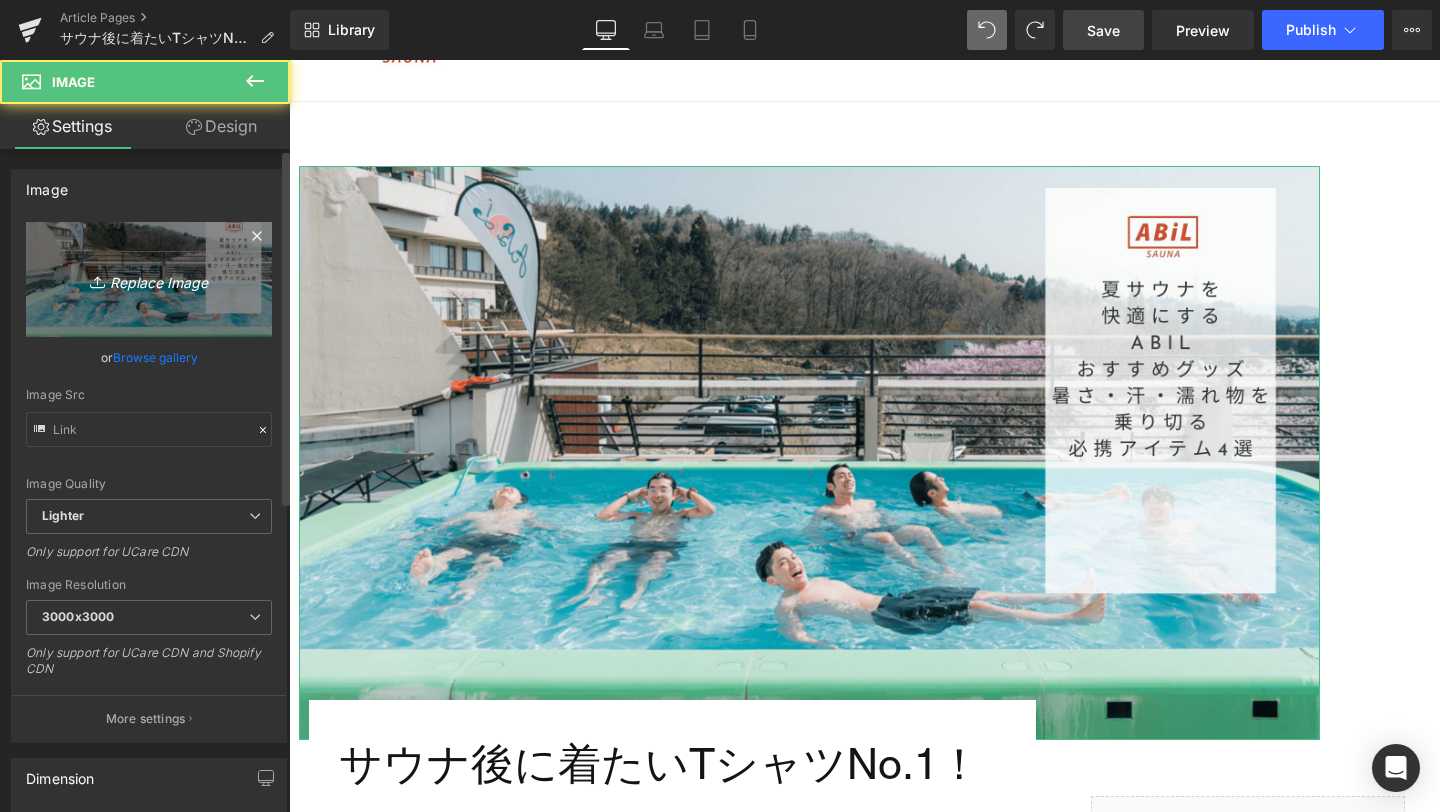 click on "Replace Image" at bounding box center [149, 279] 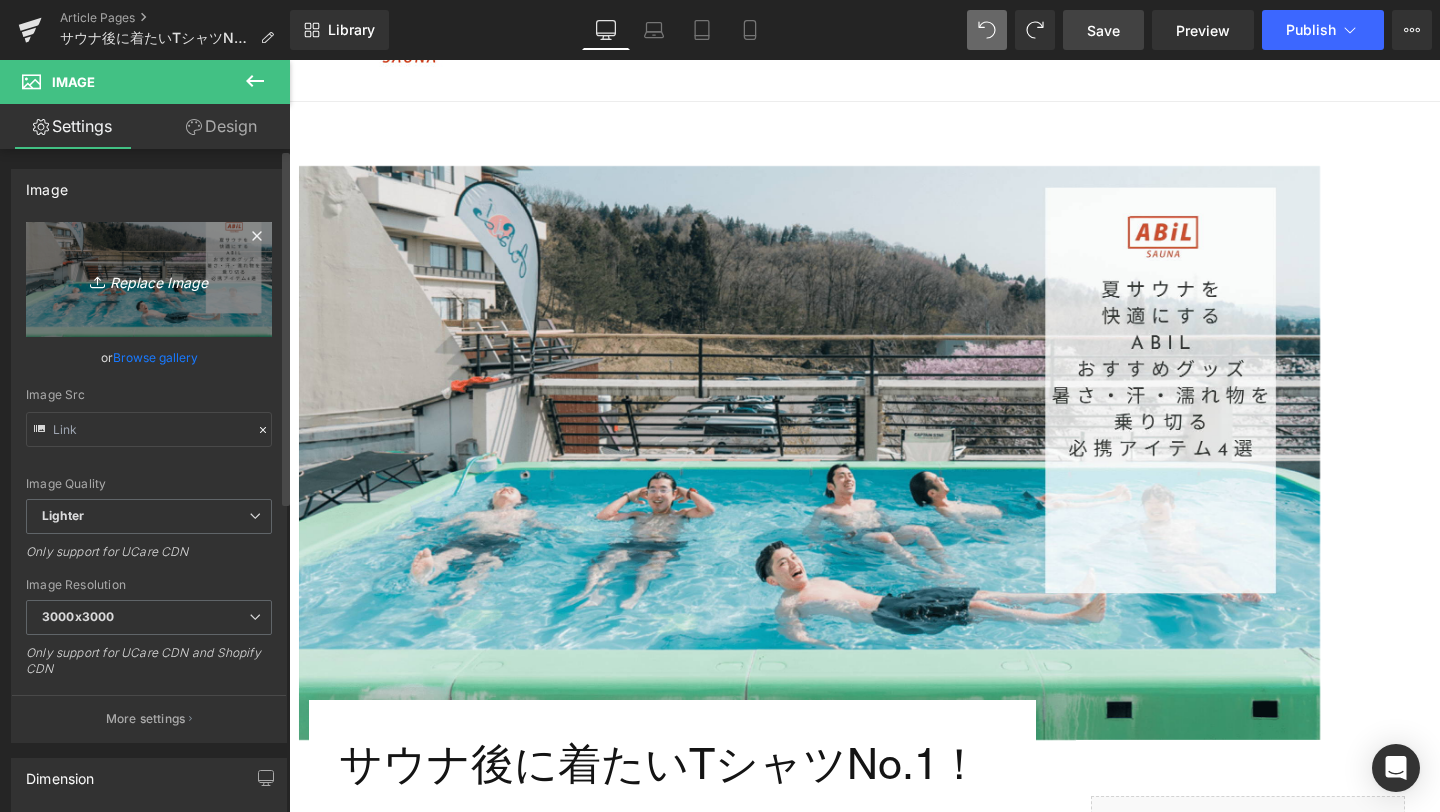 type on "C:\fakepath\1-min.png" 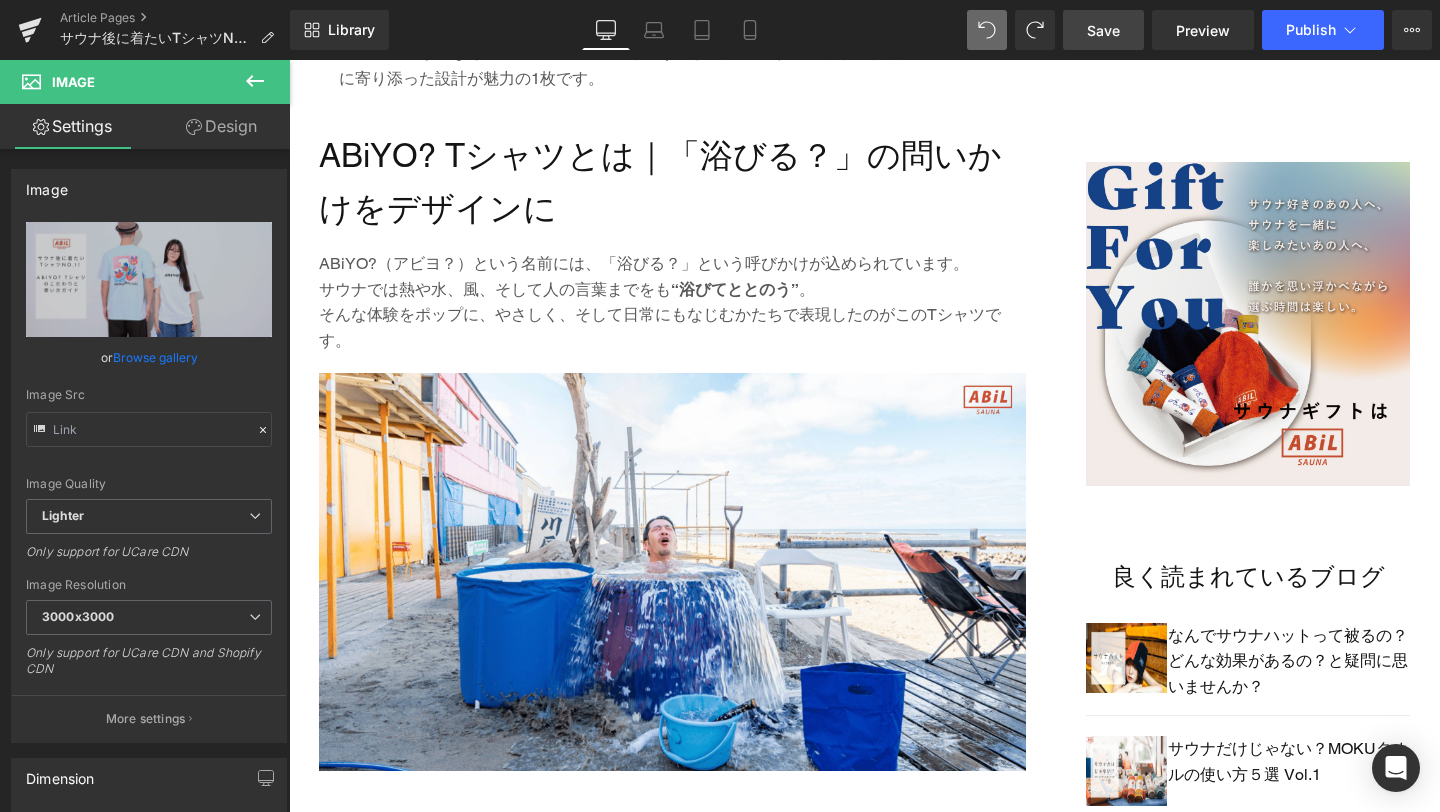 scroll, scrollTop: 1248, scrollLeft: 0, axis: vertical 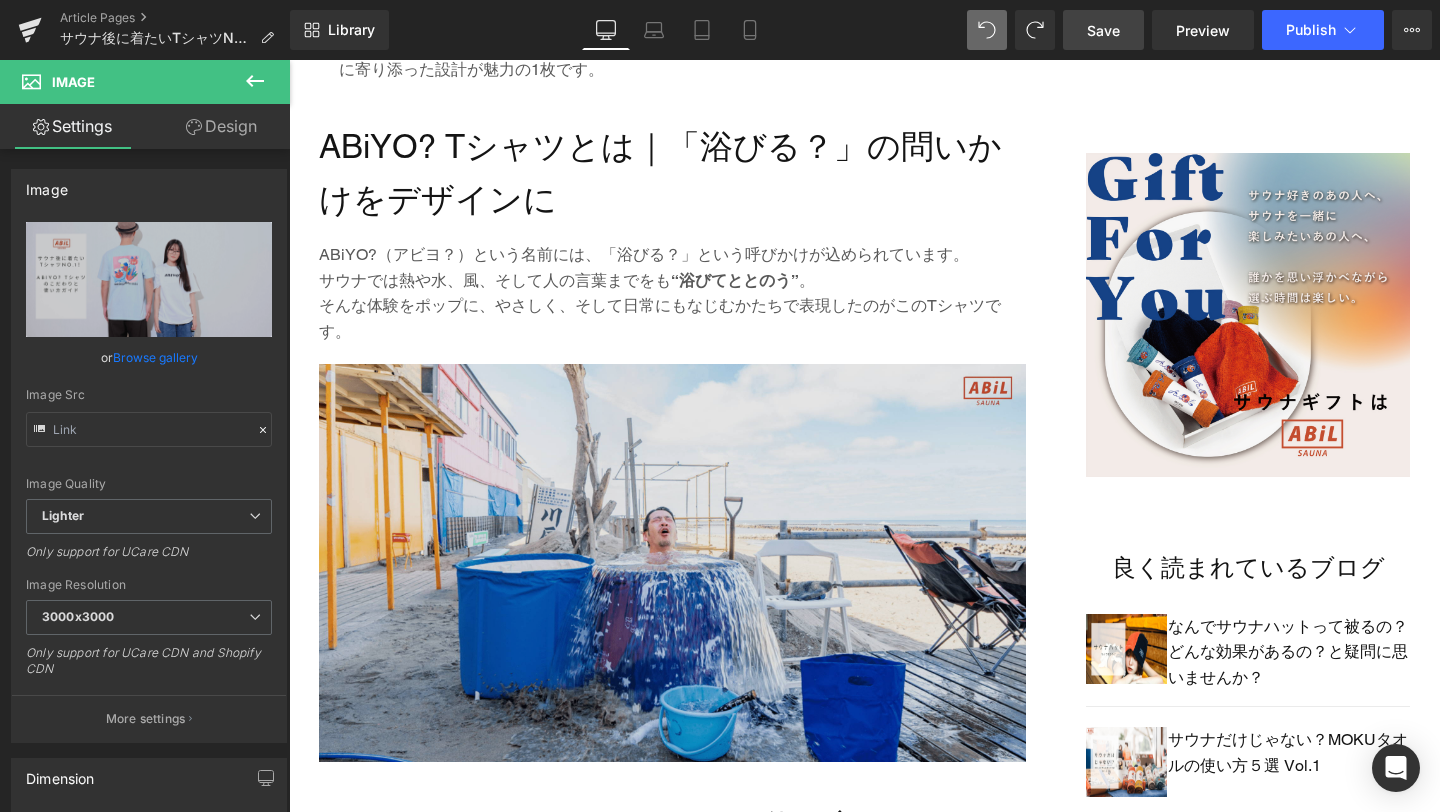 click at bounding box center [672, 578] 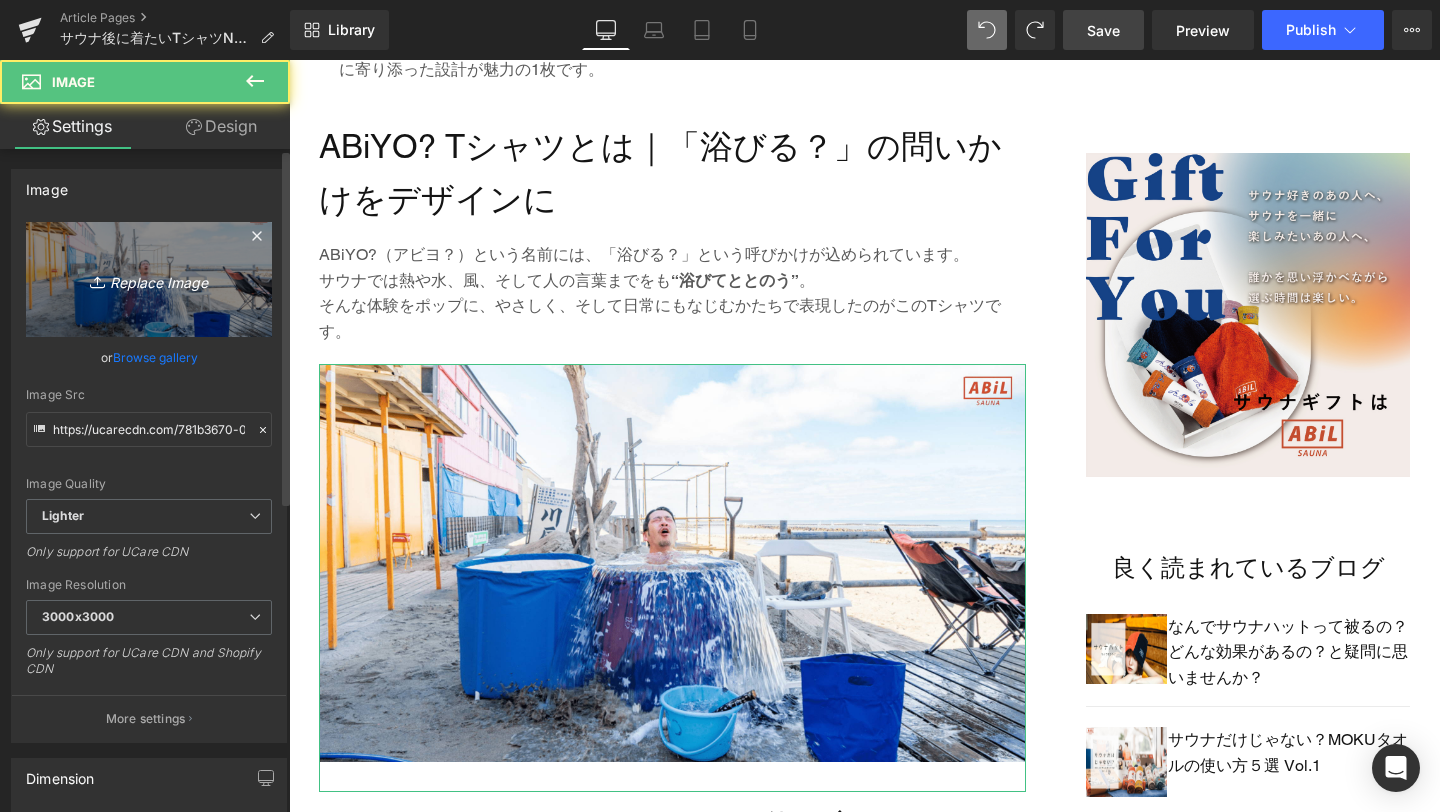click on "Replace Image" at bounding box center [149, 279] 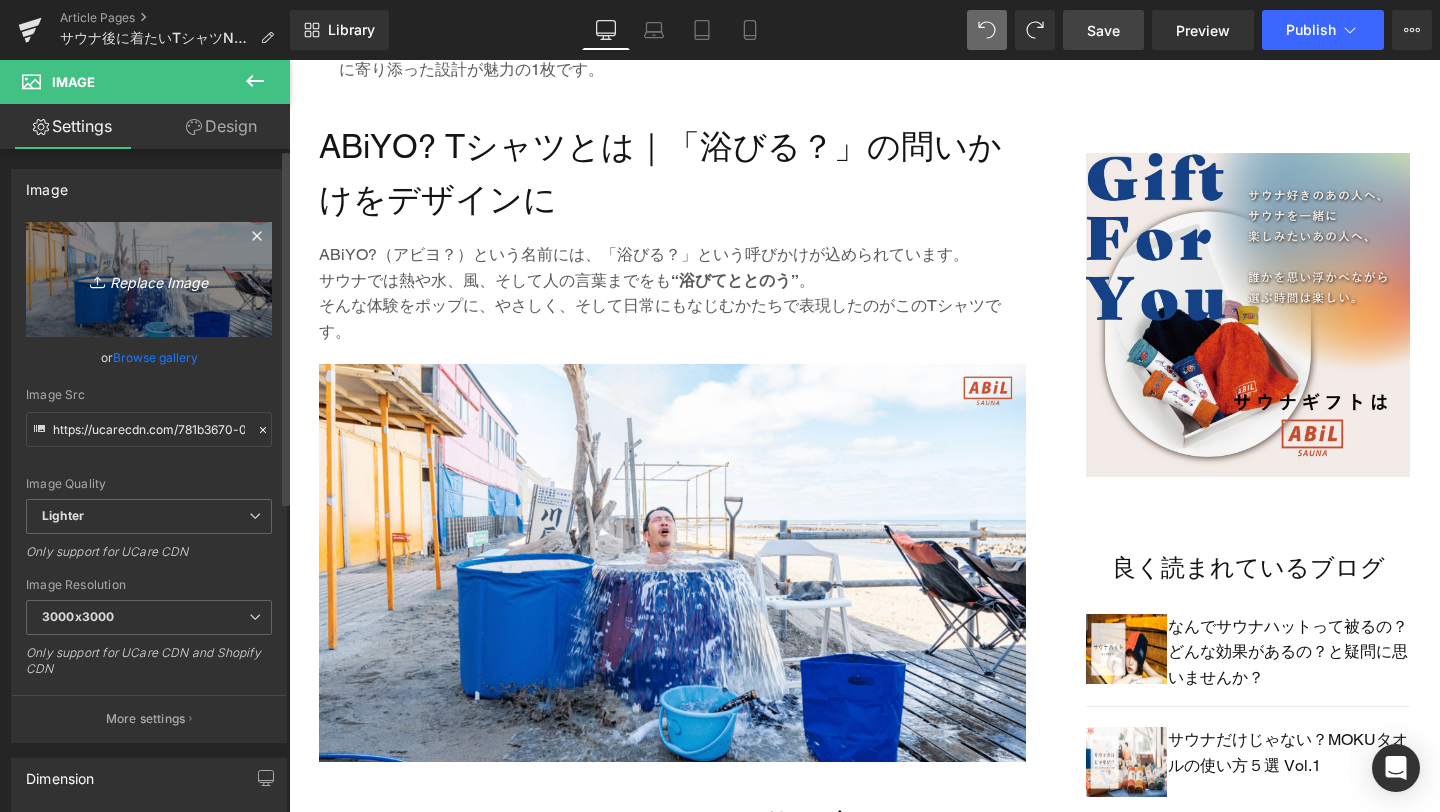 type on "C:\fakepath\2-min.png" 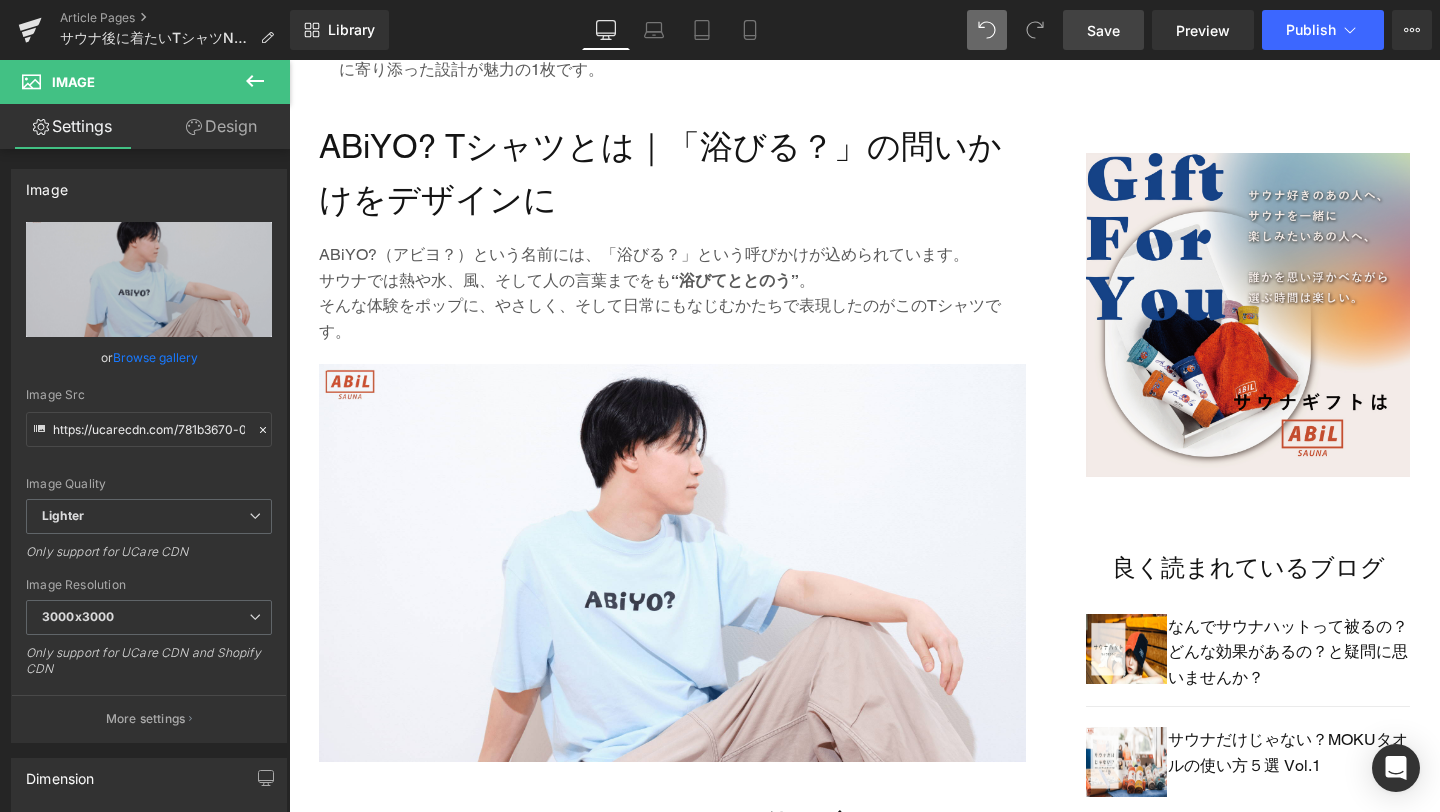 click on "Save" at bounding box center [1103, 30] 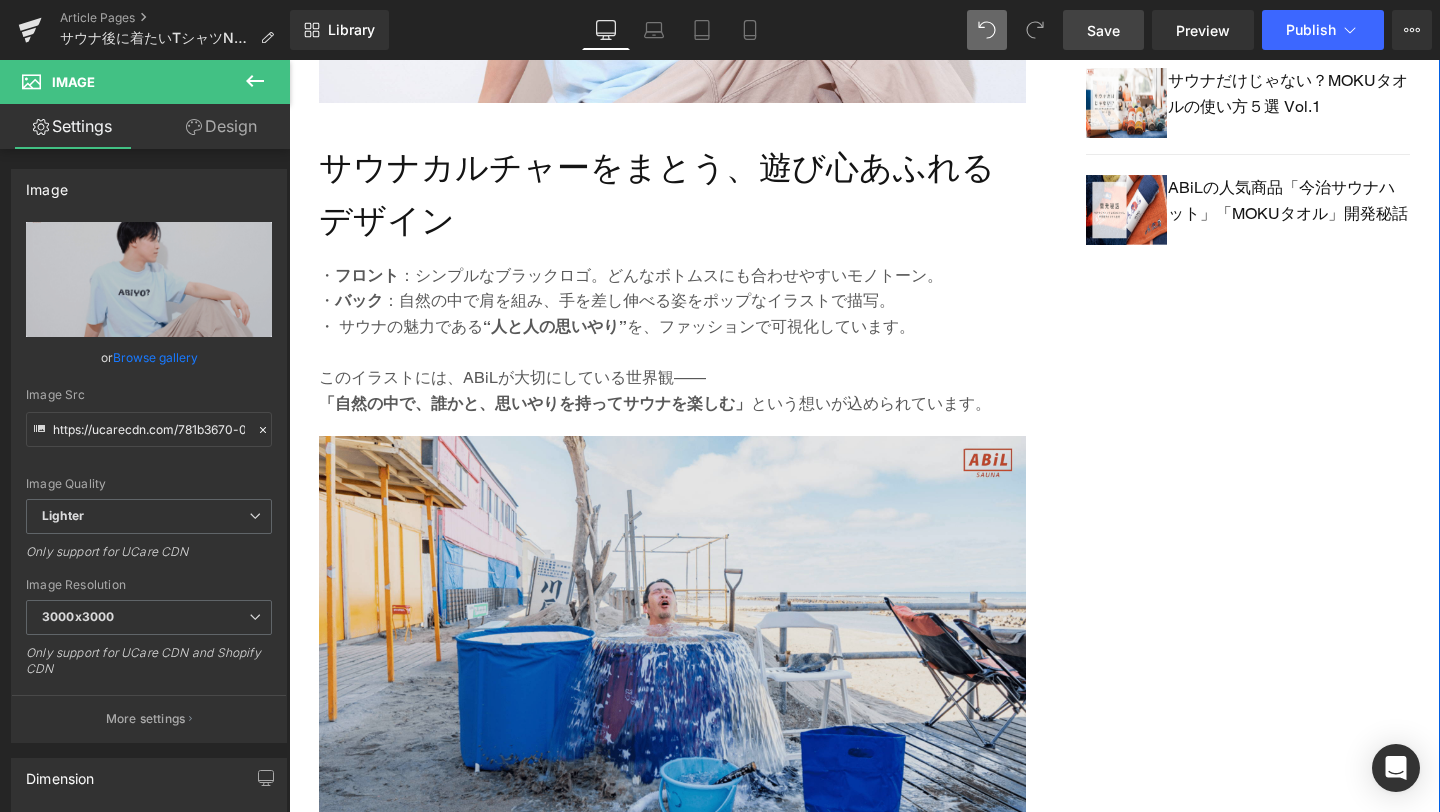 scroll, scrollTop: 2018, scrollLeft: 0, axis: vertical 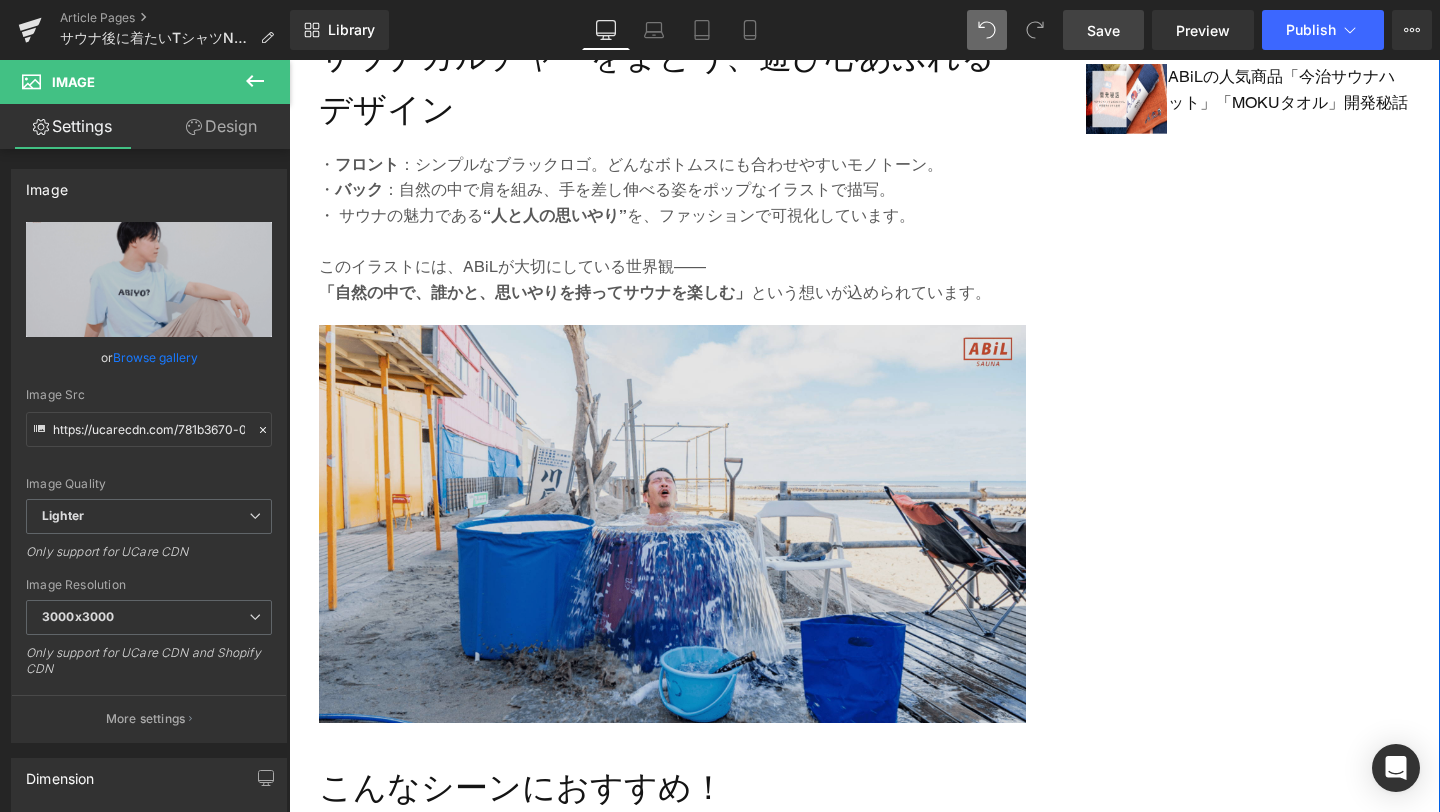 click at bounding box center (672, 539) 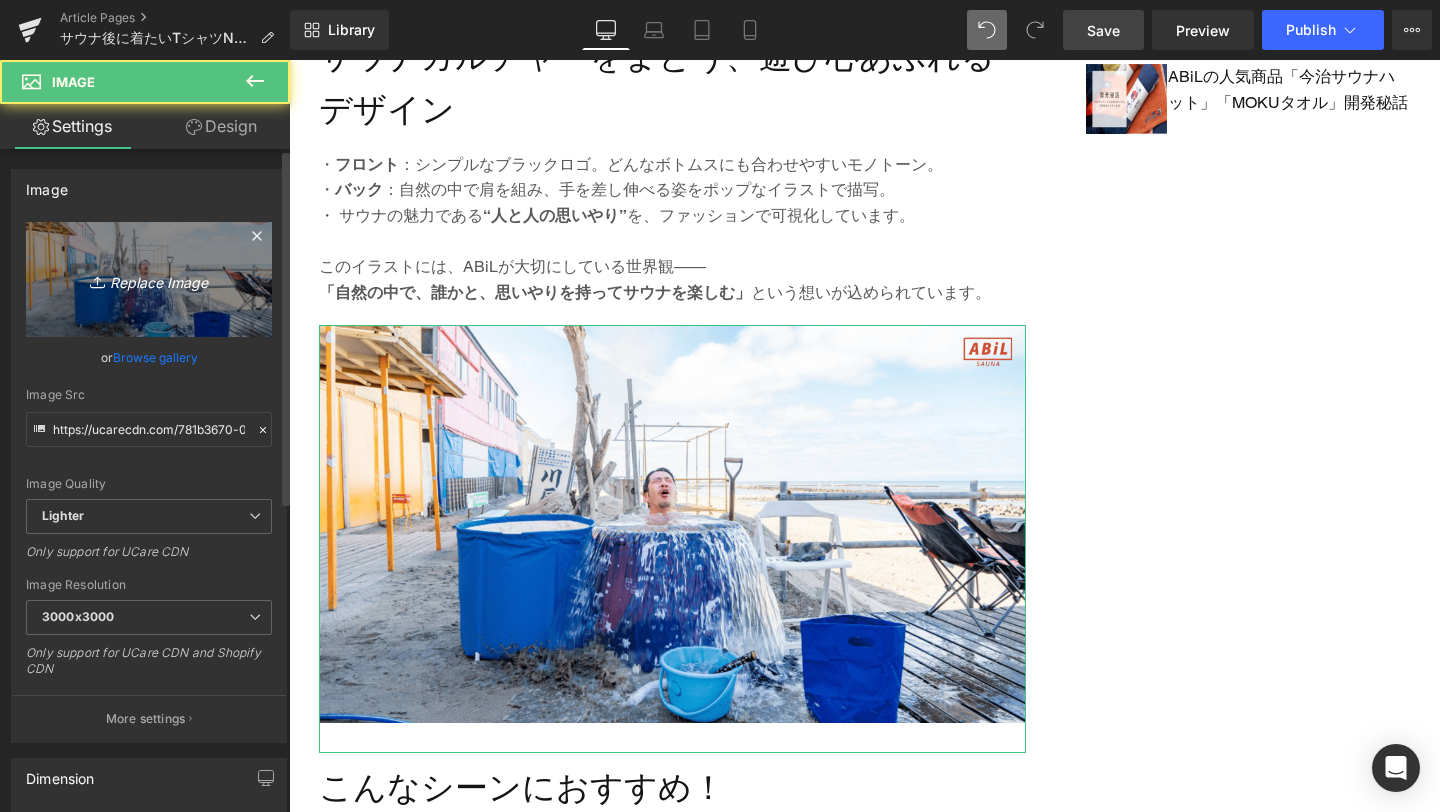 click on "Replace Image" at bounding box center [149, 279] 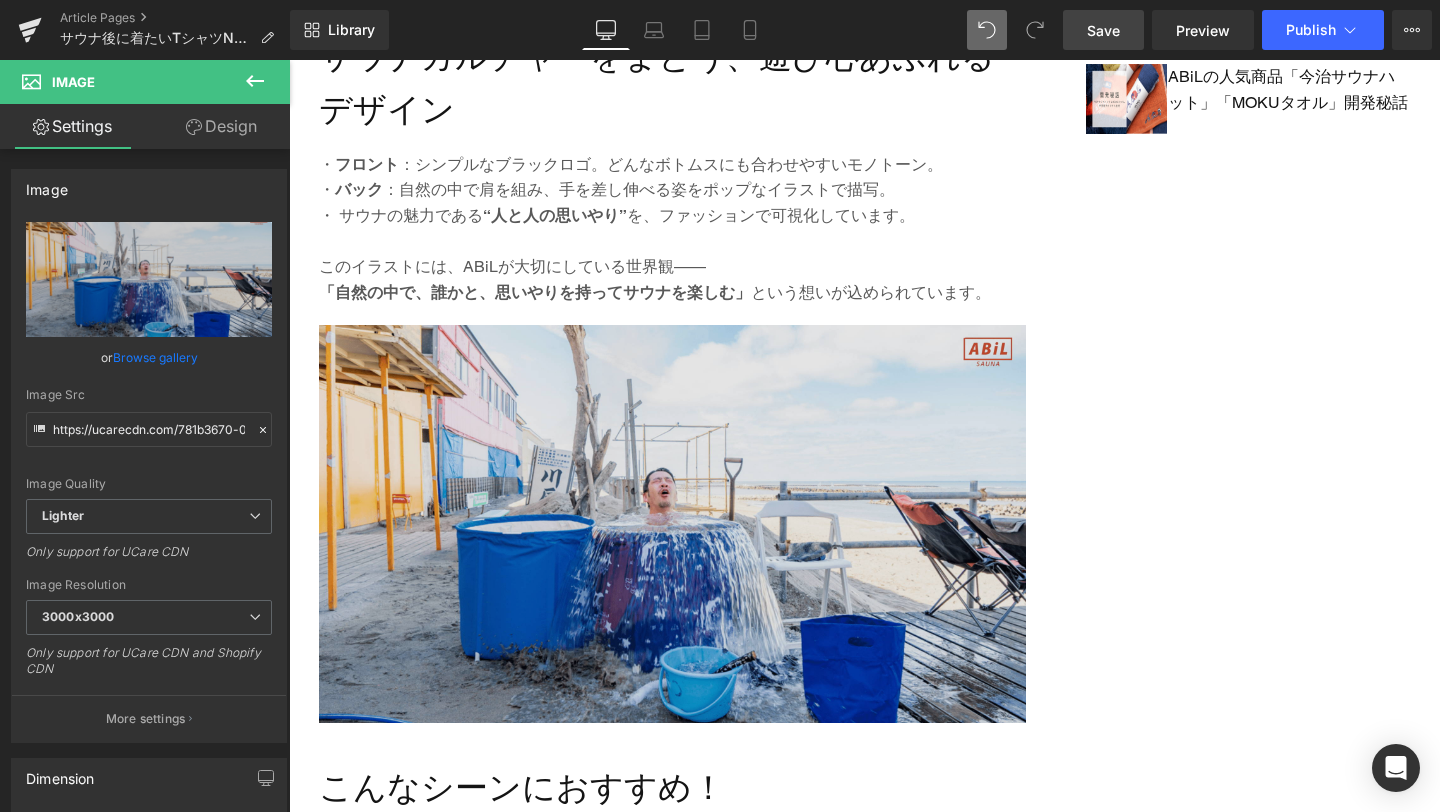 type on "C:\fakepath\3-min.png" 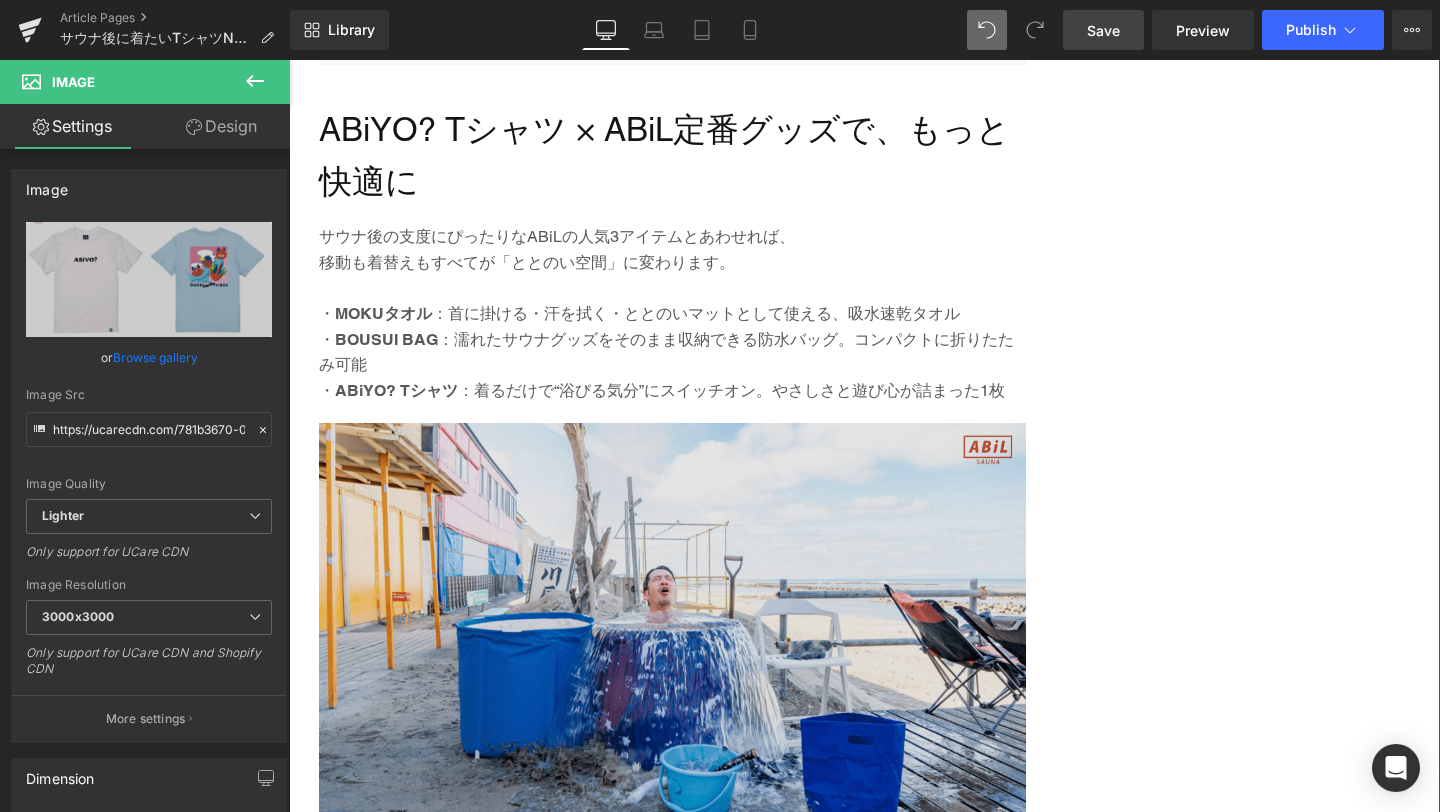 scroll, scrollTop: 3156, scrollLeft: 0, axis: vertical 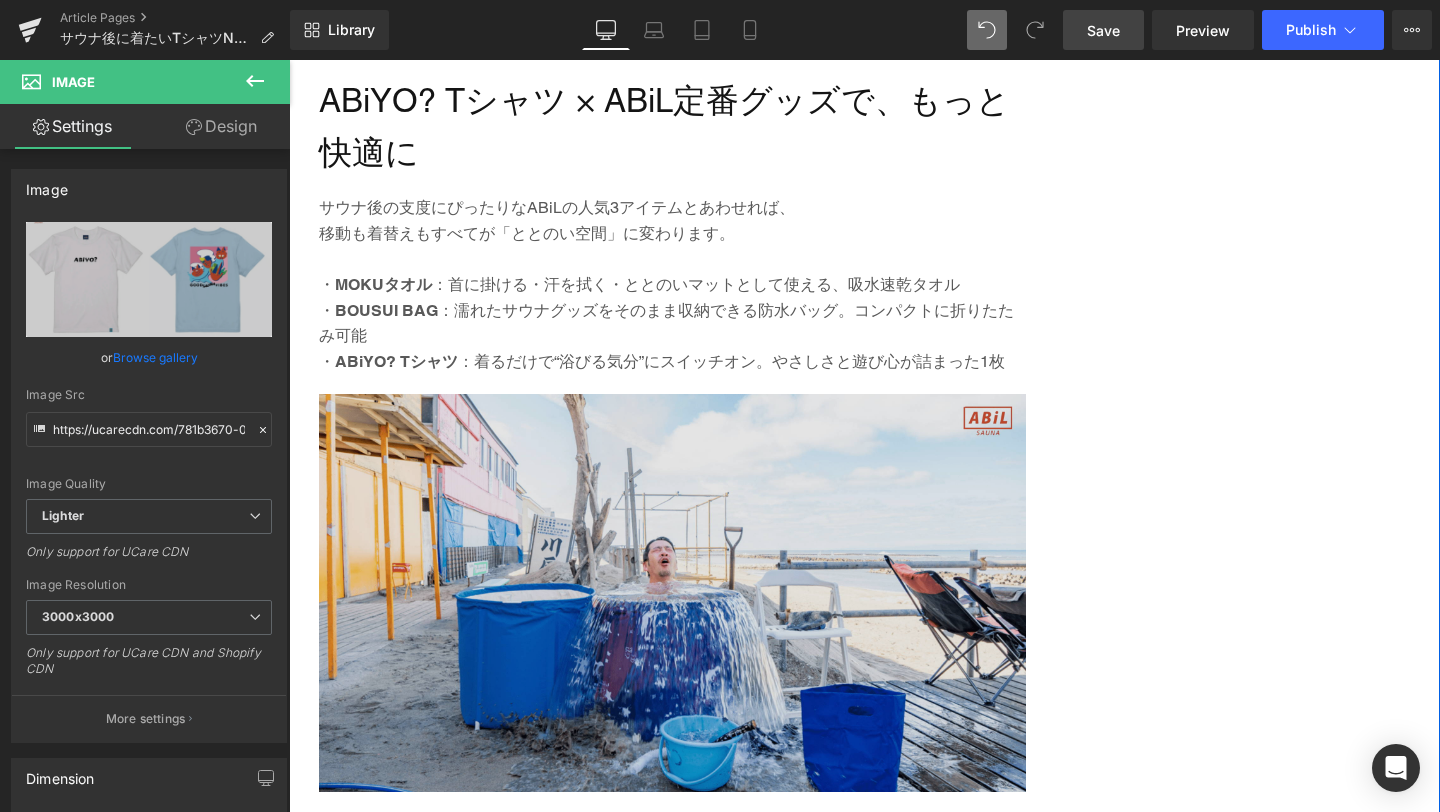 click at bounding box center [672, 608] 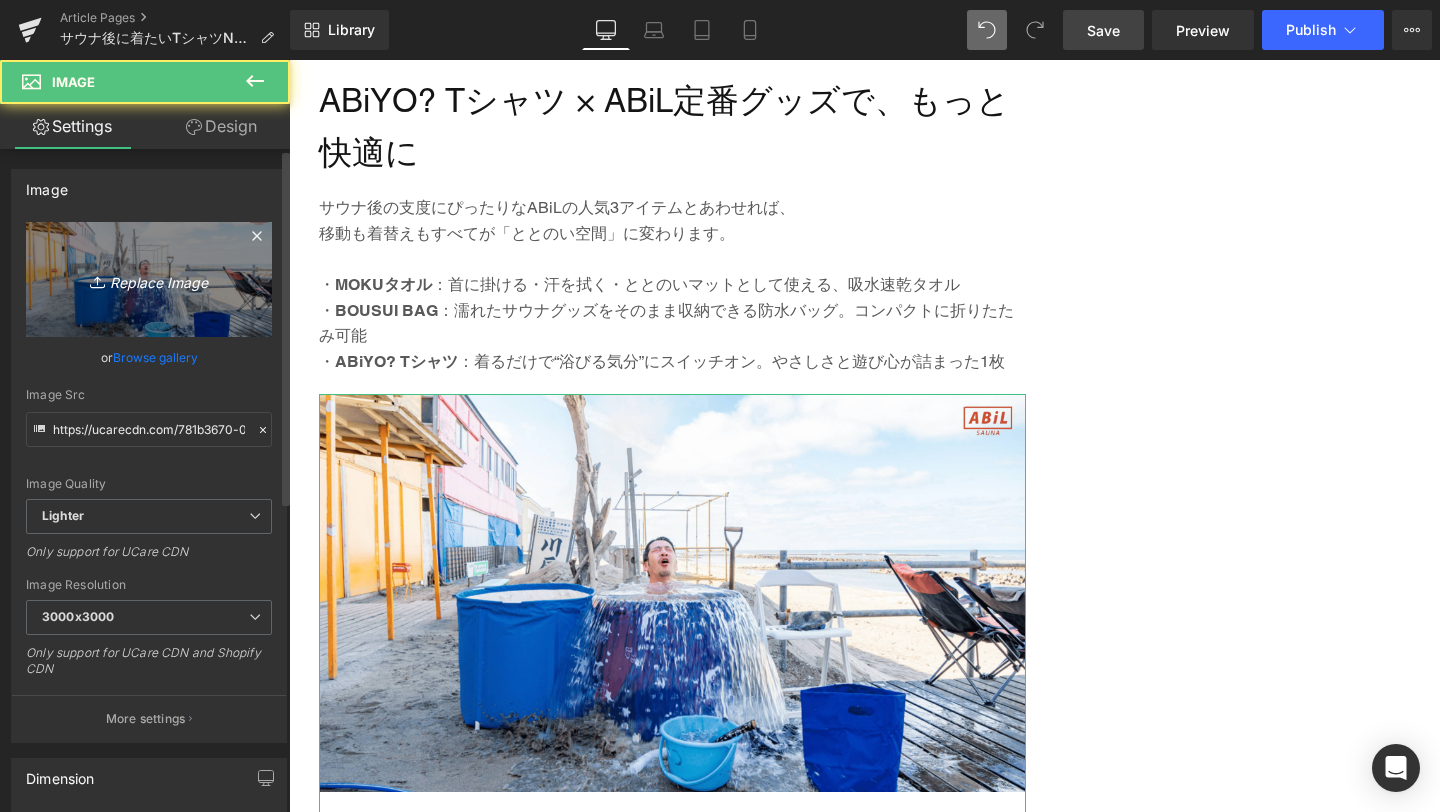 click on "Replace Image" at bounding box center [149, 279] 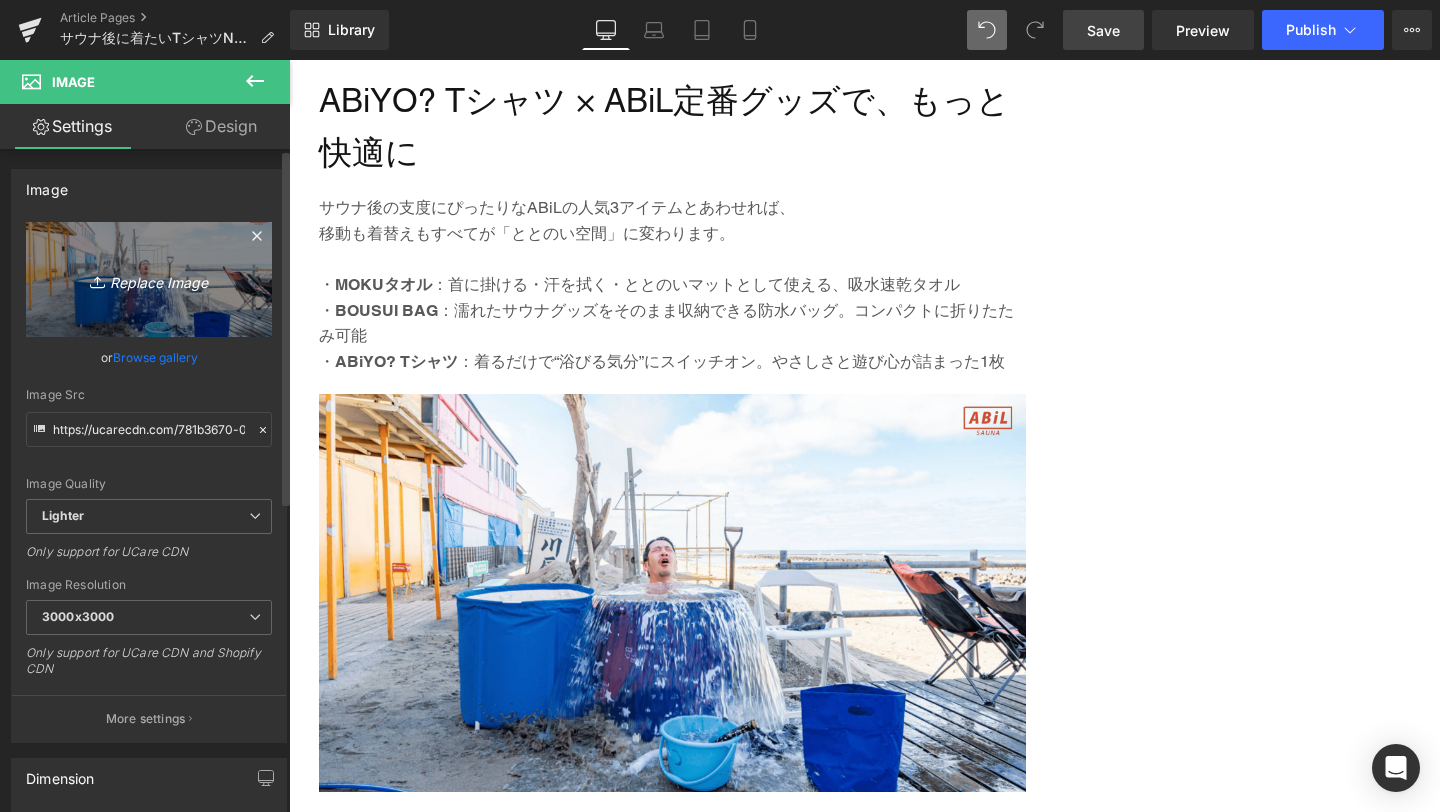 type on "C:\fakepath\4-min.png" 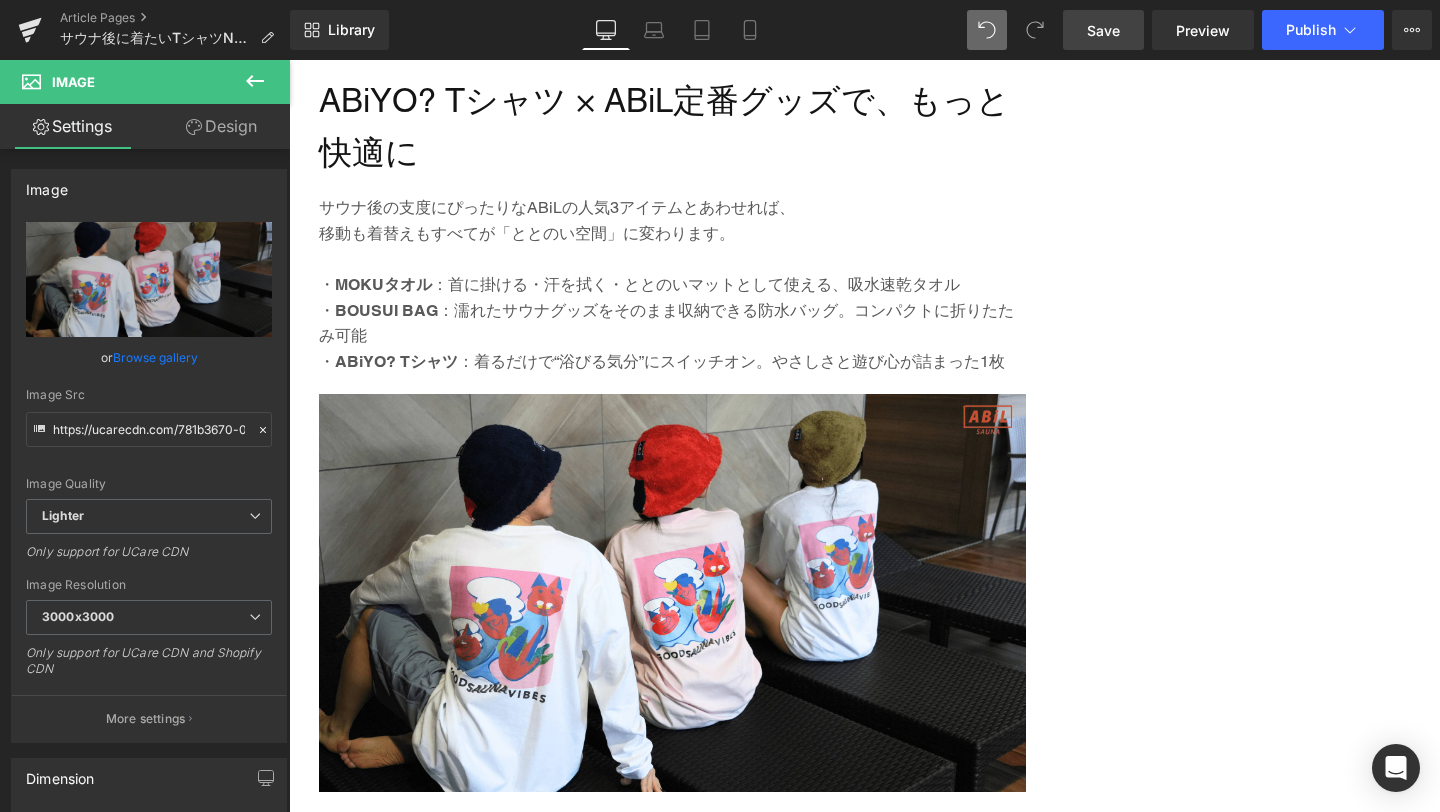 click on "Save" at bounding box center (1103, 30) 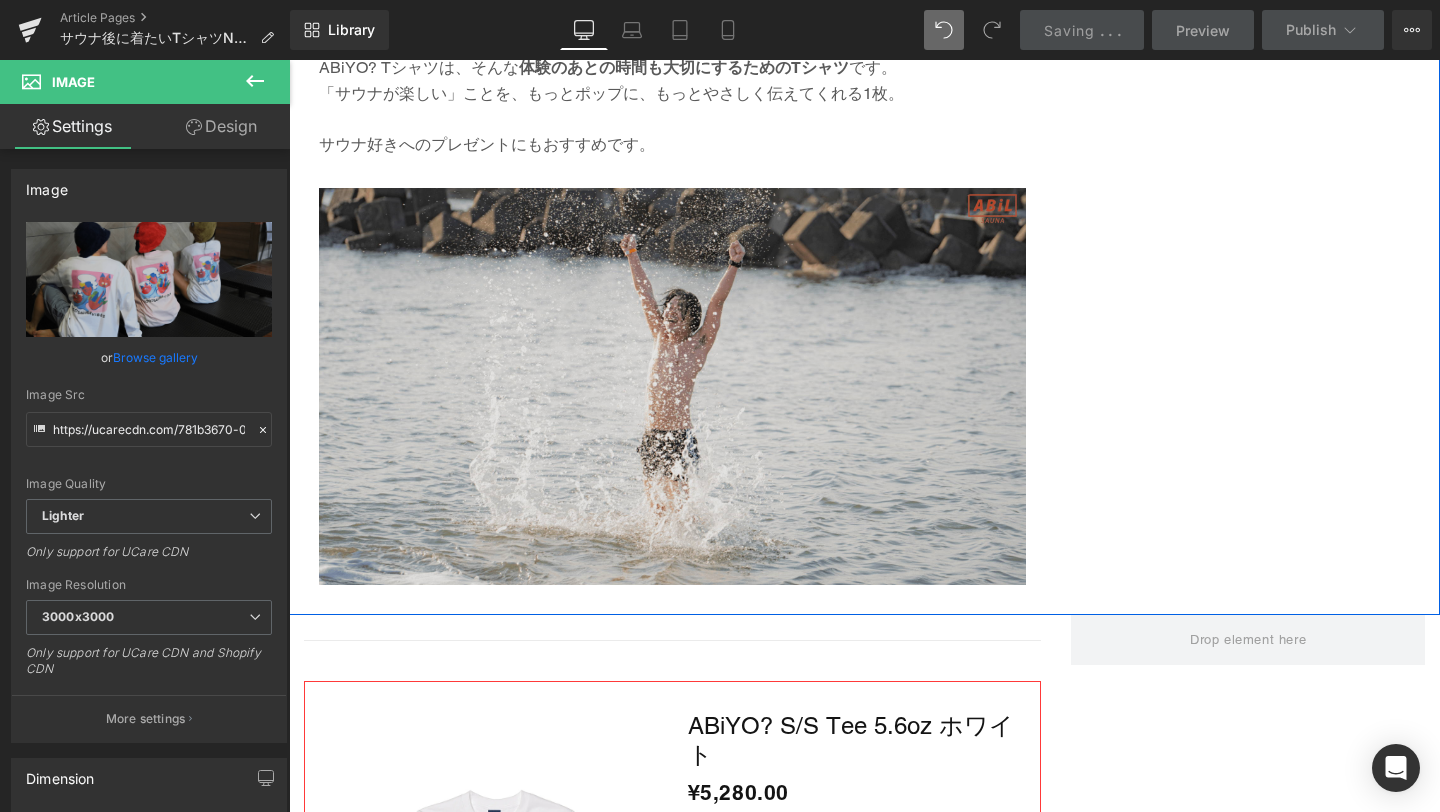 scroll, scrollTop: 4123, scrollLeft: 0, axis: vertical 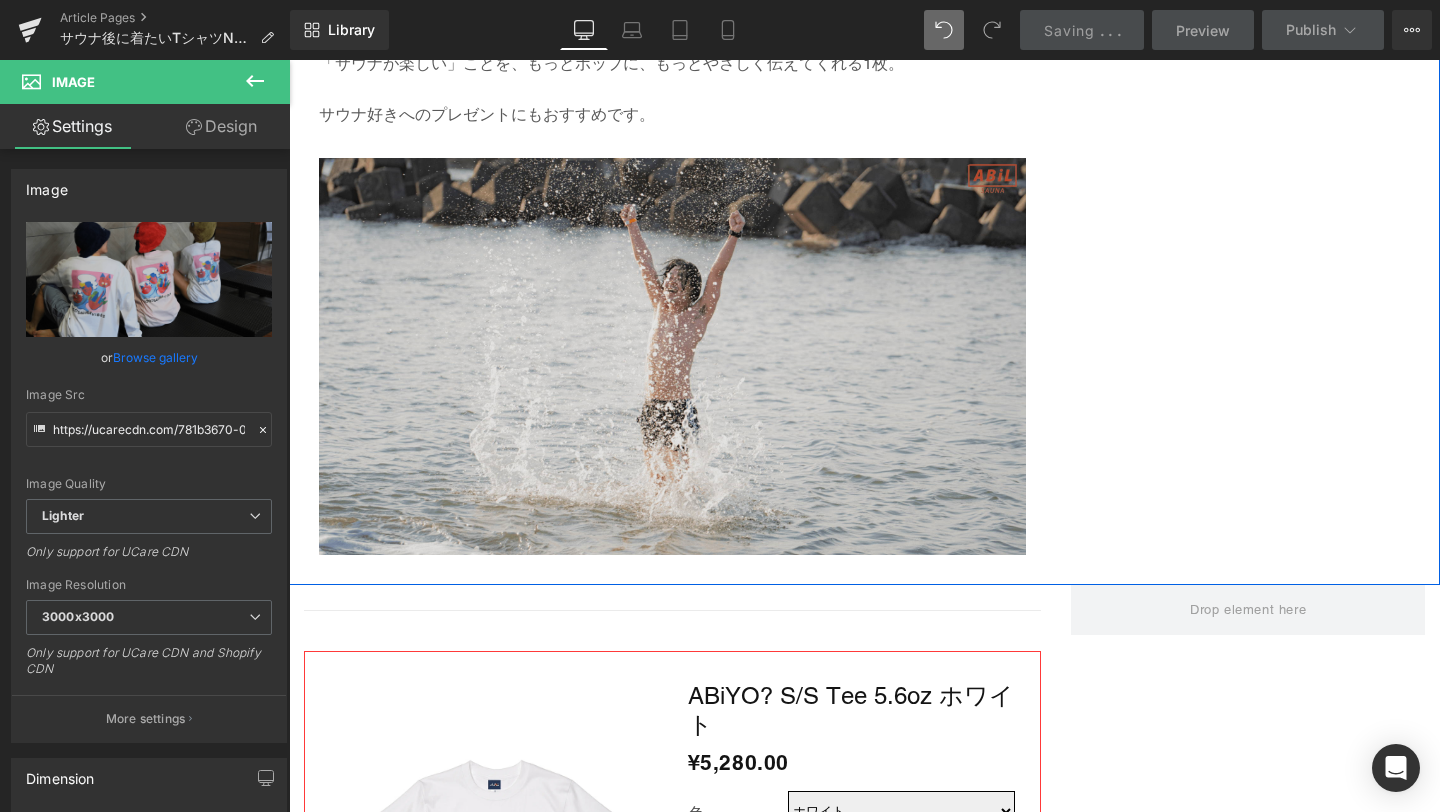 click at bounding box center (672, 372) 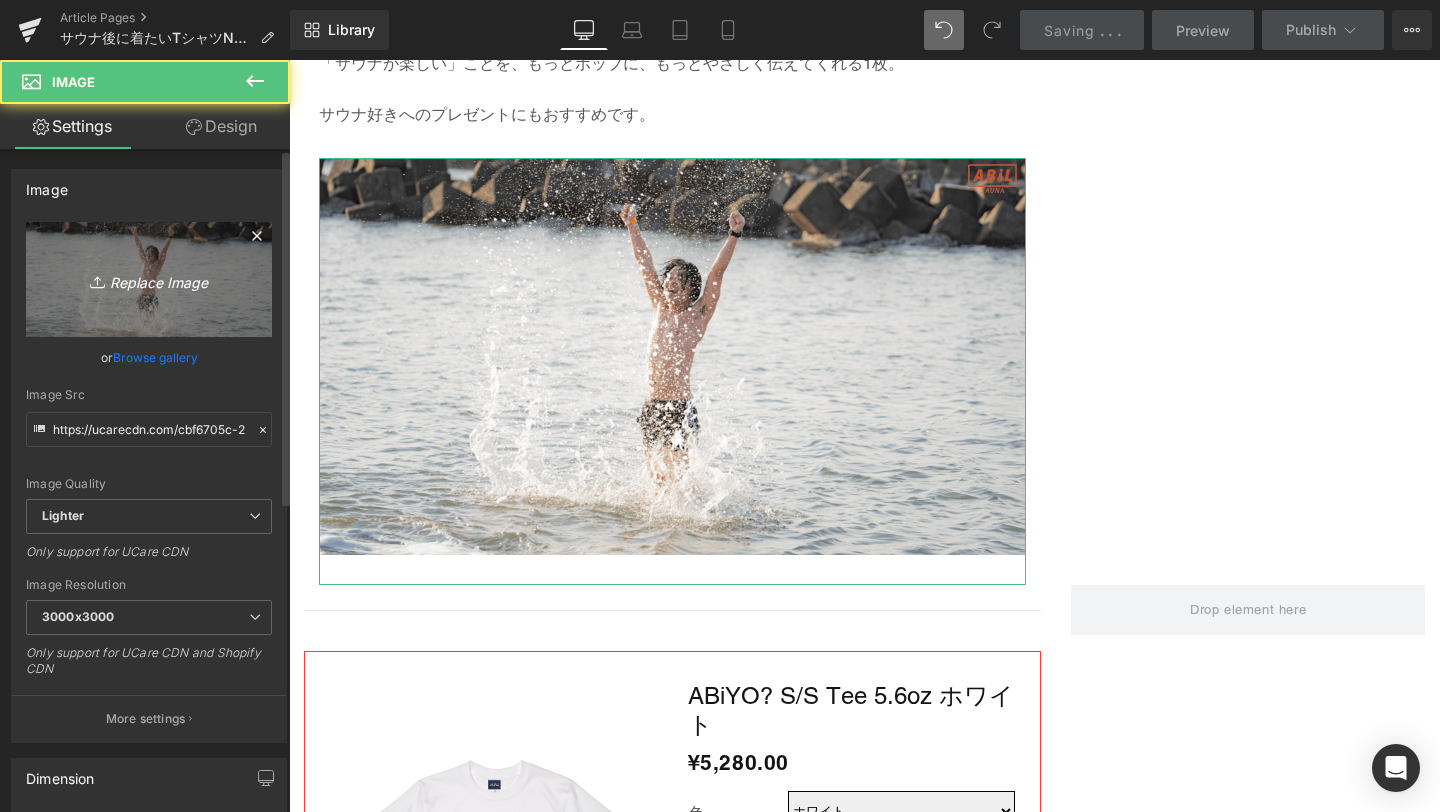 click on "Replace Image" at bounding box center (149, 279) 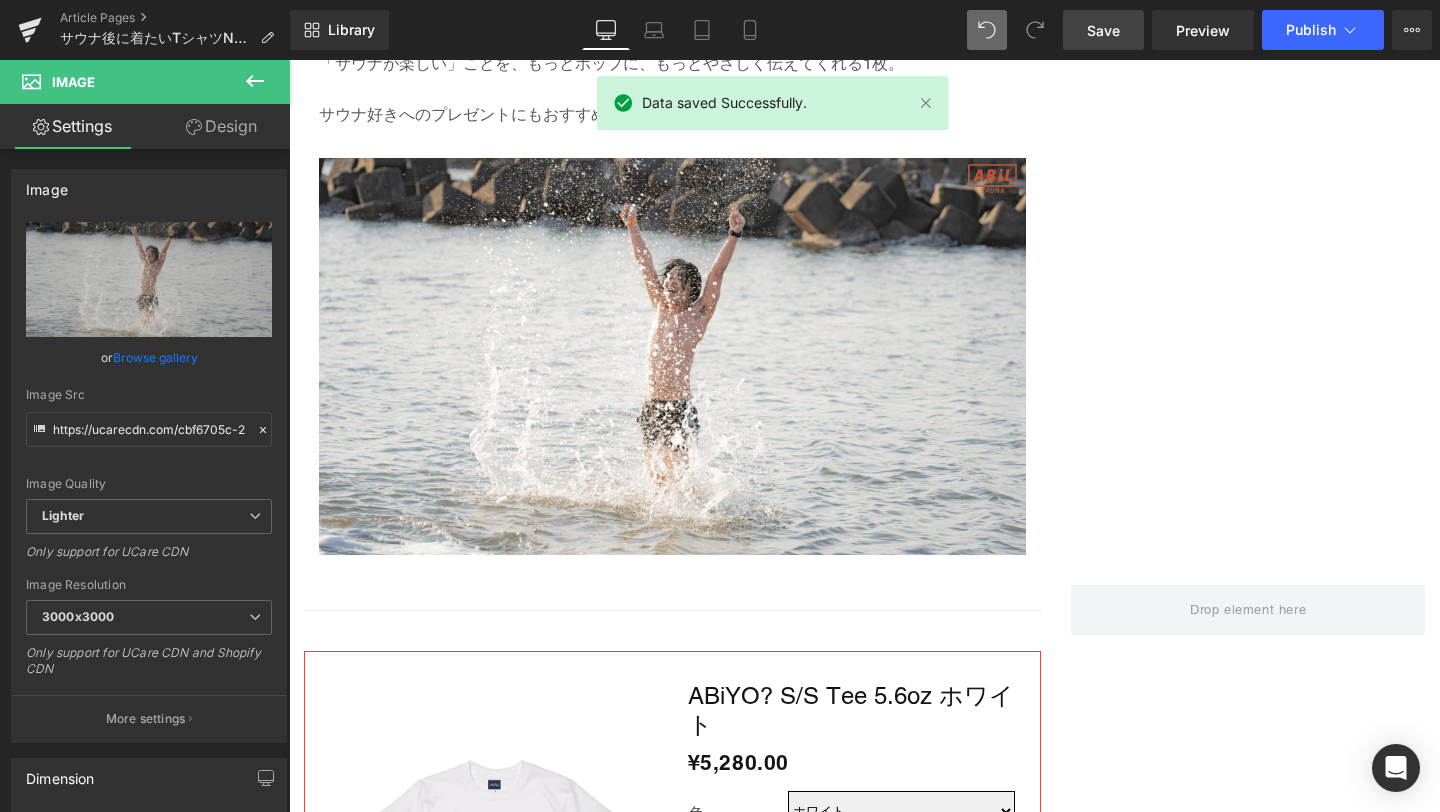 type on "C:\fakepath\5-min.png" 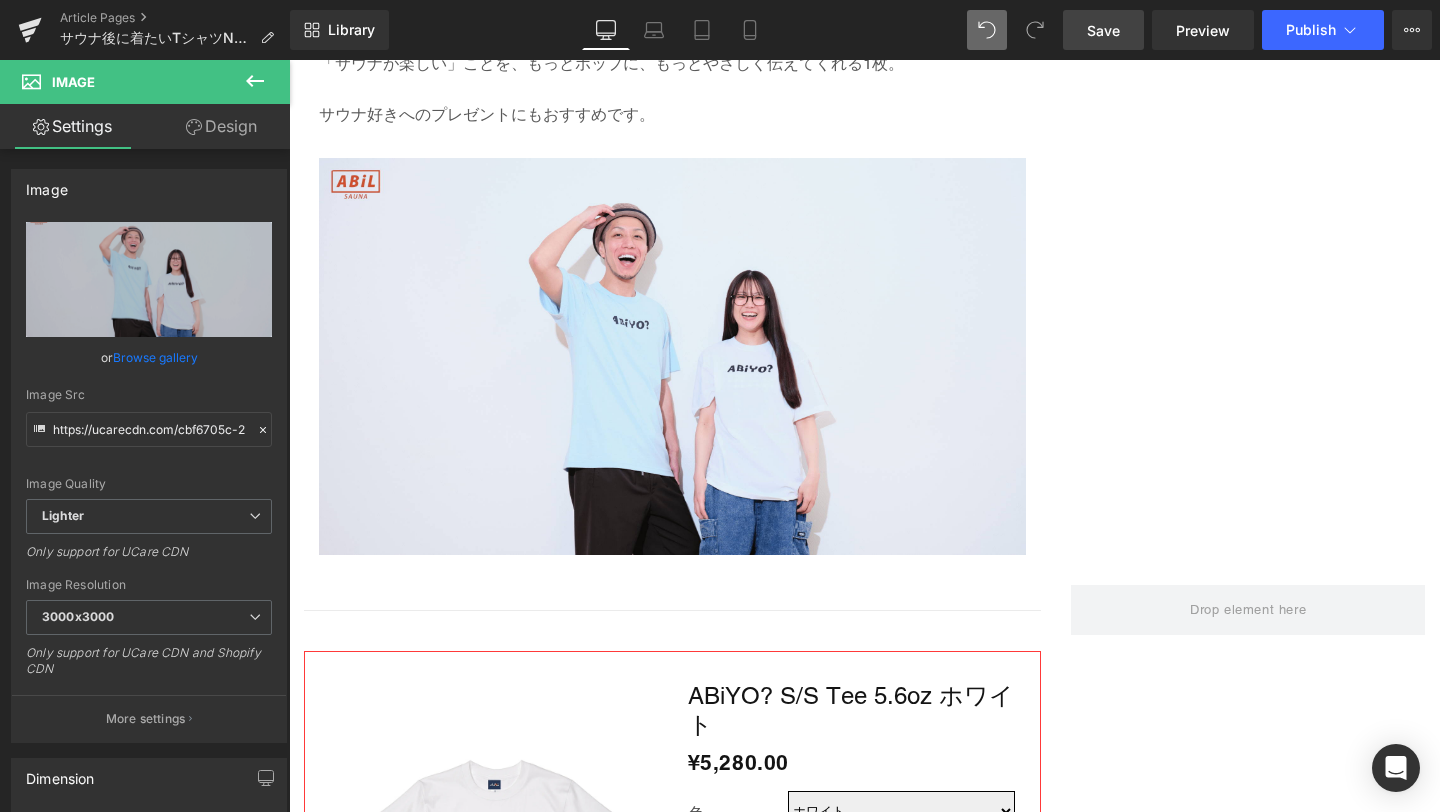 click on "Save" at bounding box center (1103, 30) 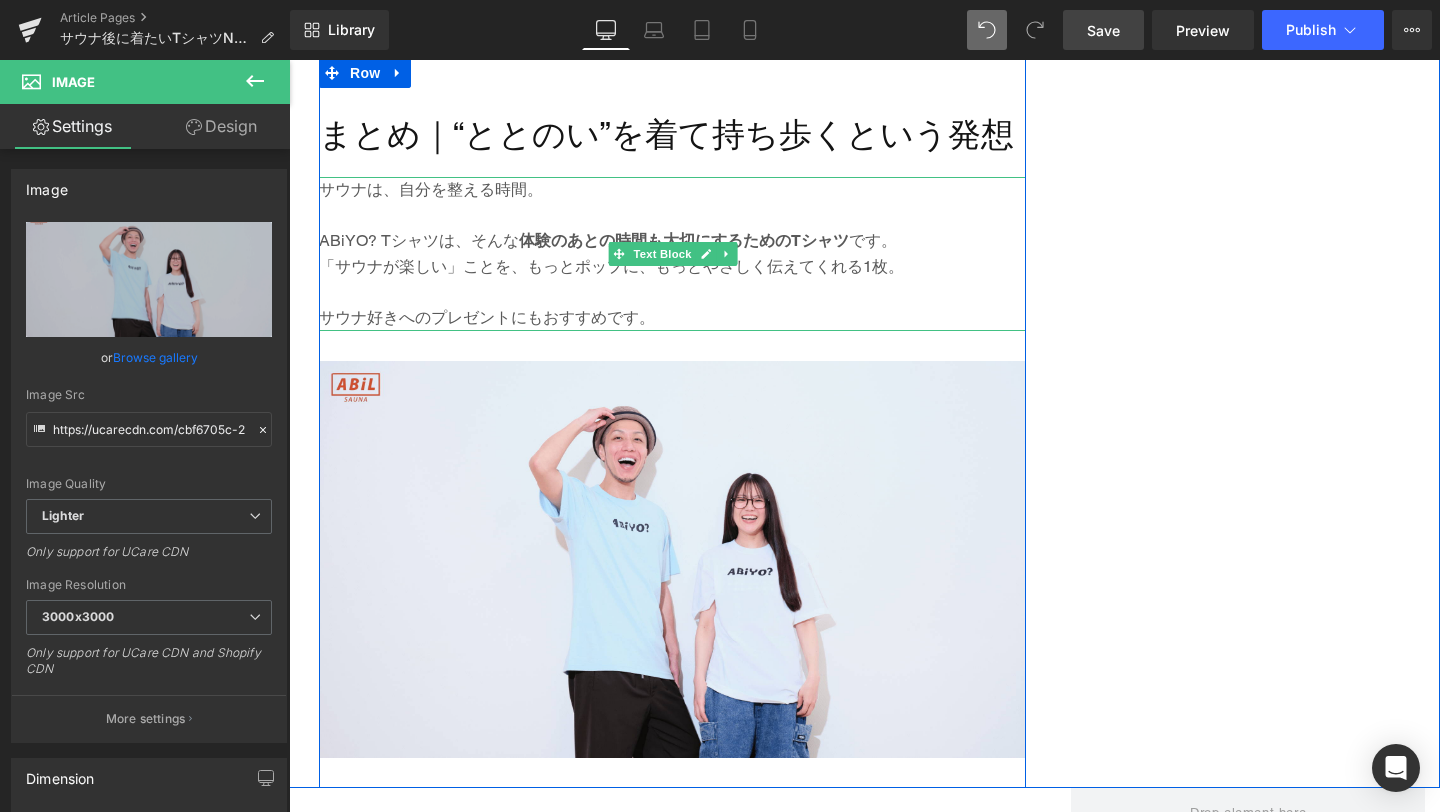 scroll, scrollTop: 3910, scrollLeft: 0, axis: vertical 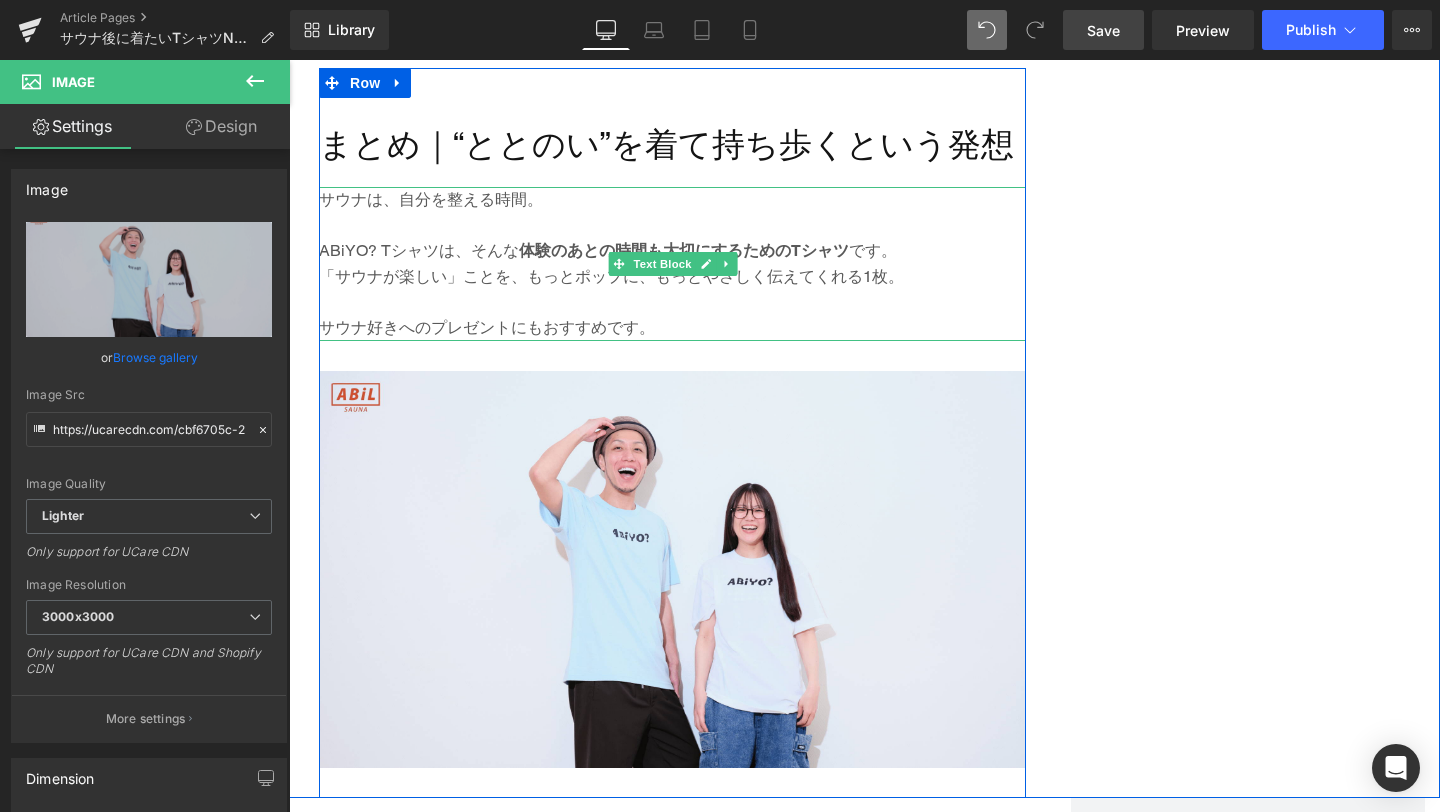 click on "サウナ好きへのプレゼントにもおすすめです。" at bounding box center (672, 328) 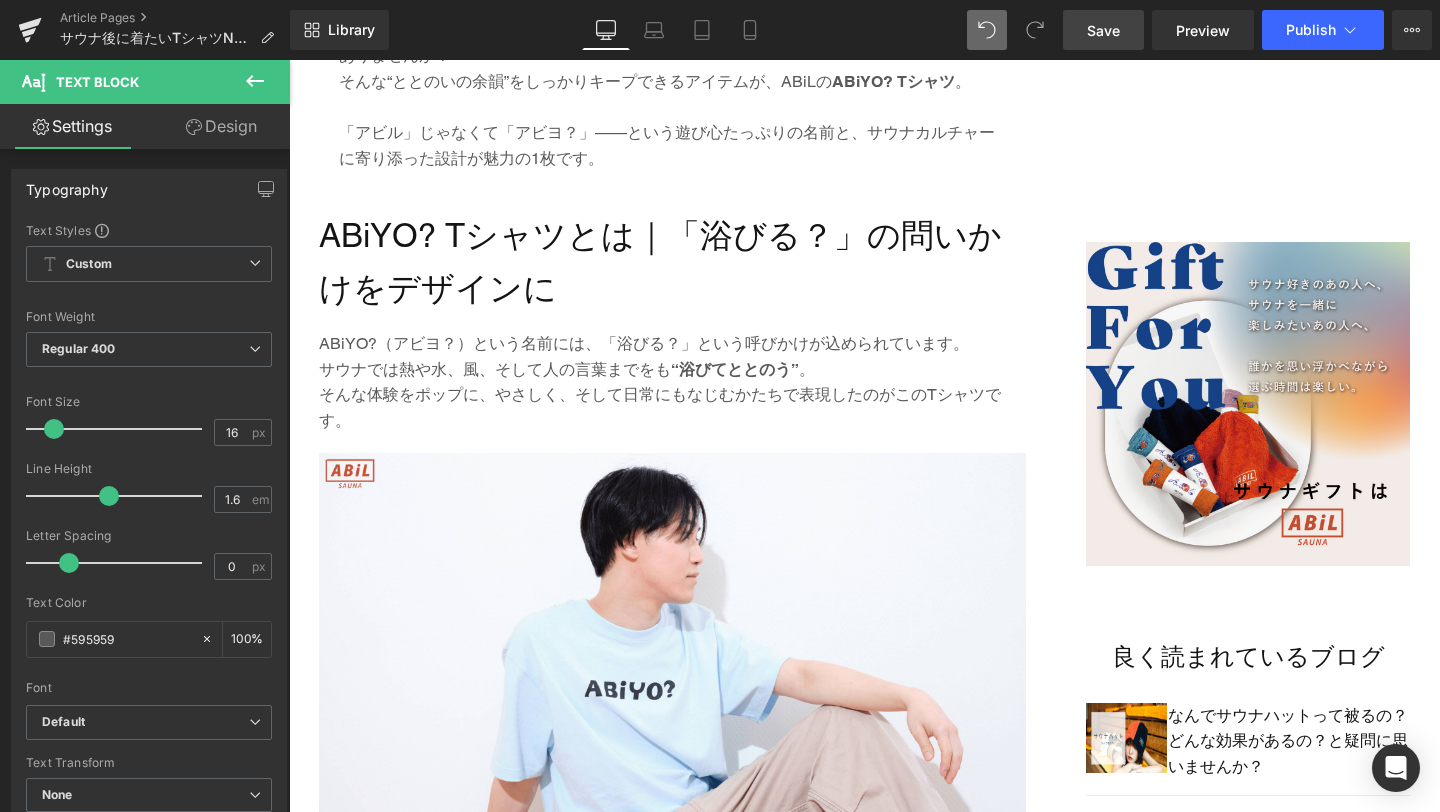 scroll, scrollTop: 1142, scrollLeft: 0, axis: vertical 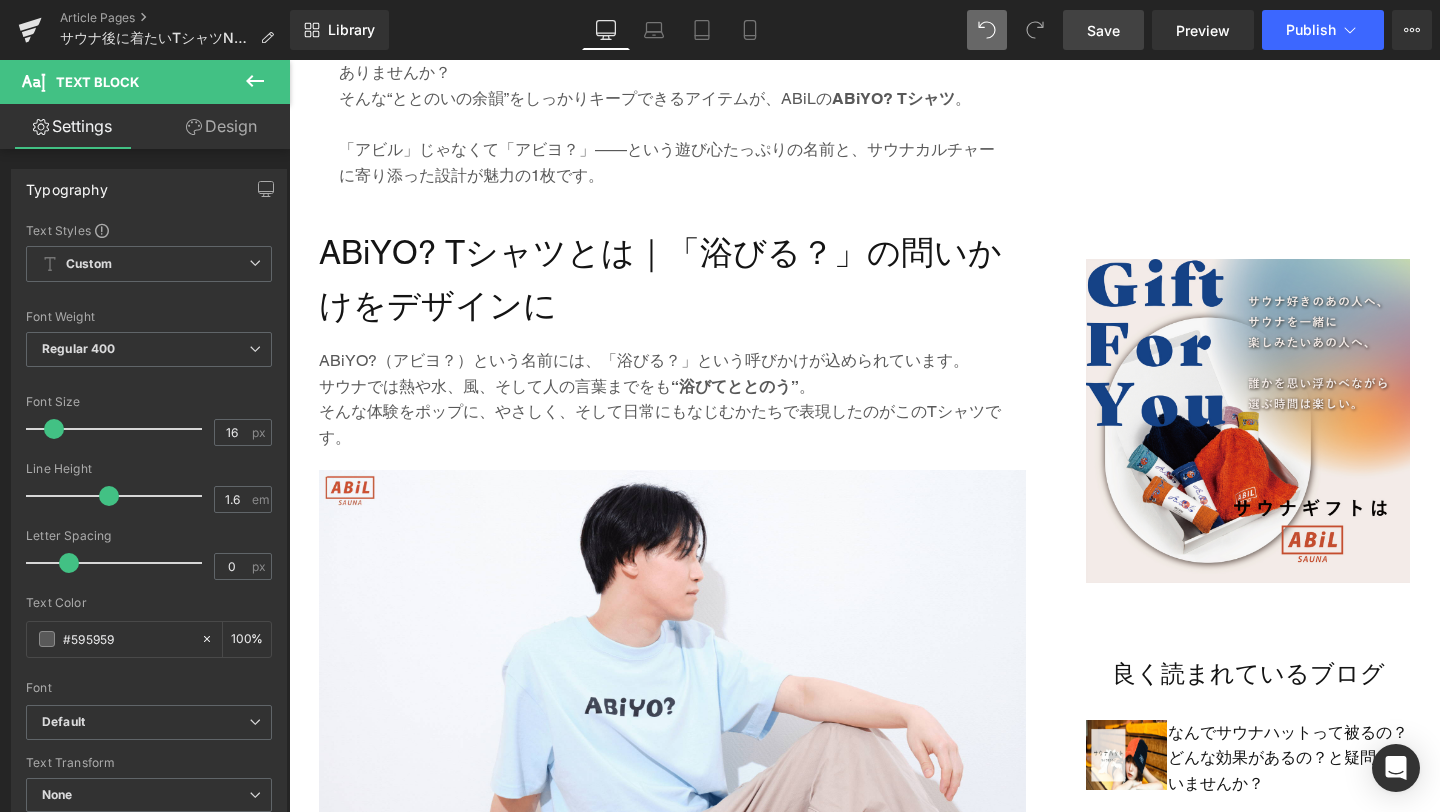 click on "Save" at bounding box center (1103, 30) 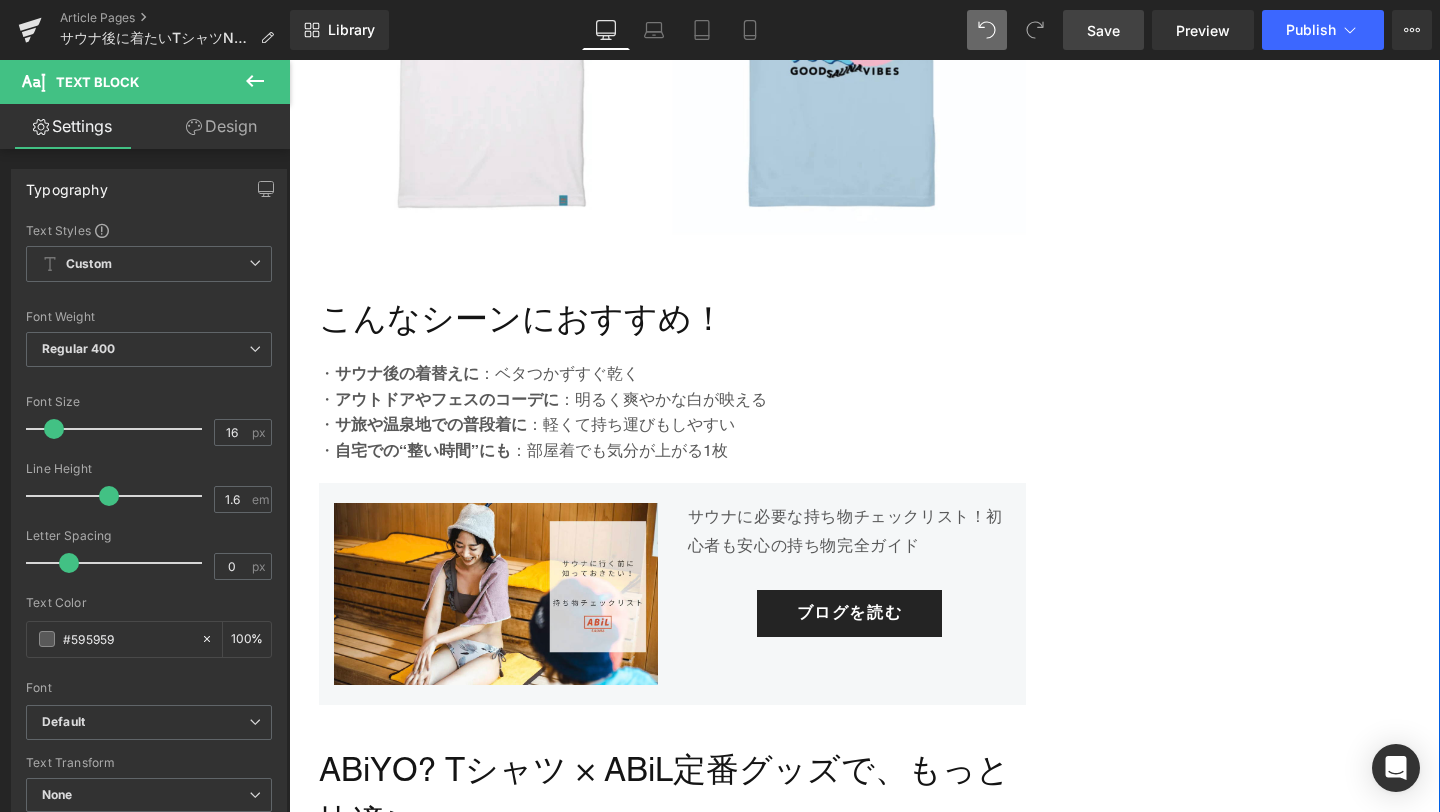 scroll, scrollTop: 2518, scrollLeft: 0, axis: vertical 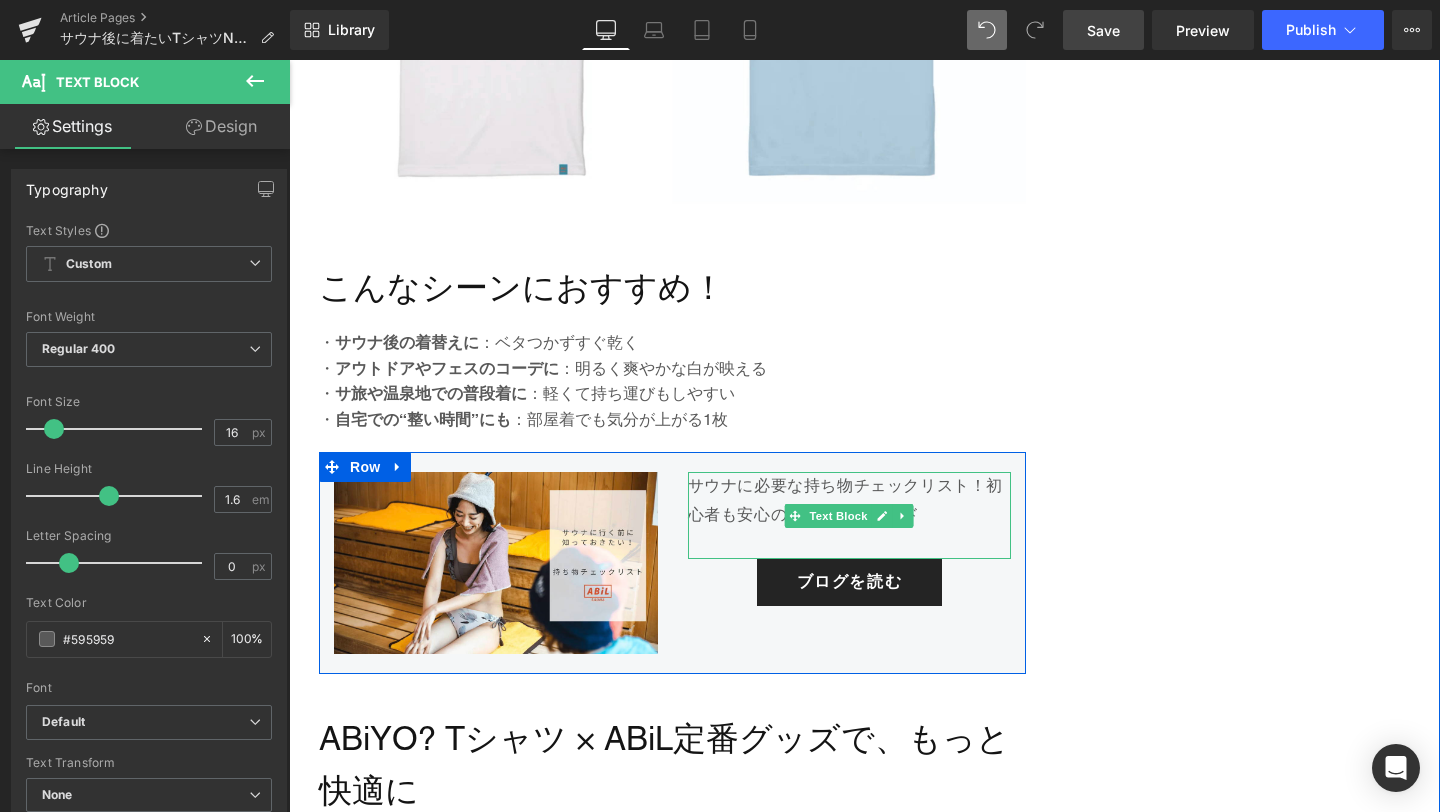 click on "サウナに必要な持ち物チェックリスト！初心者も安心の持ち物完全ガイド" at bounding box center (850, 501) 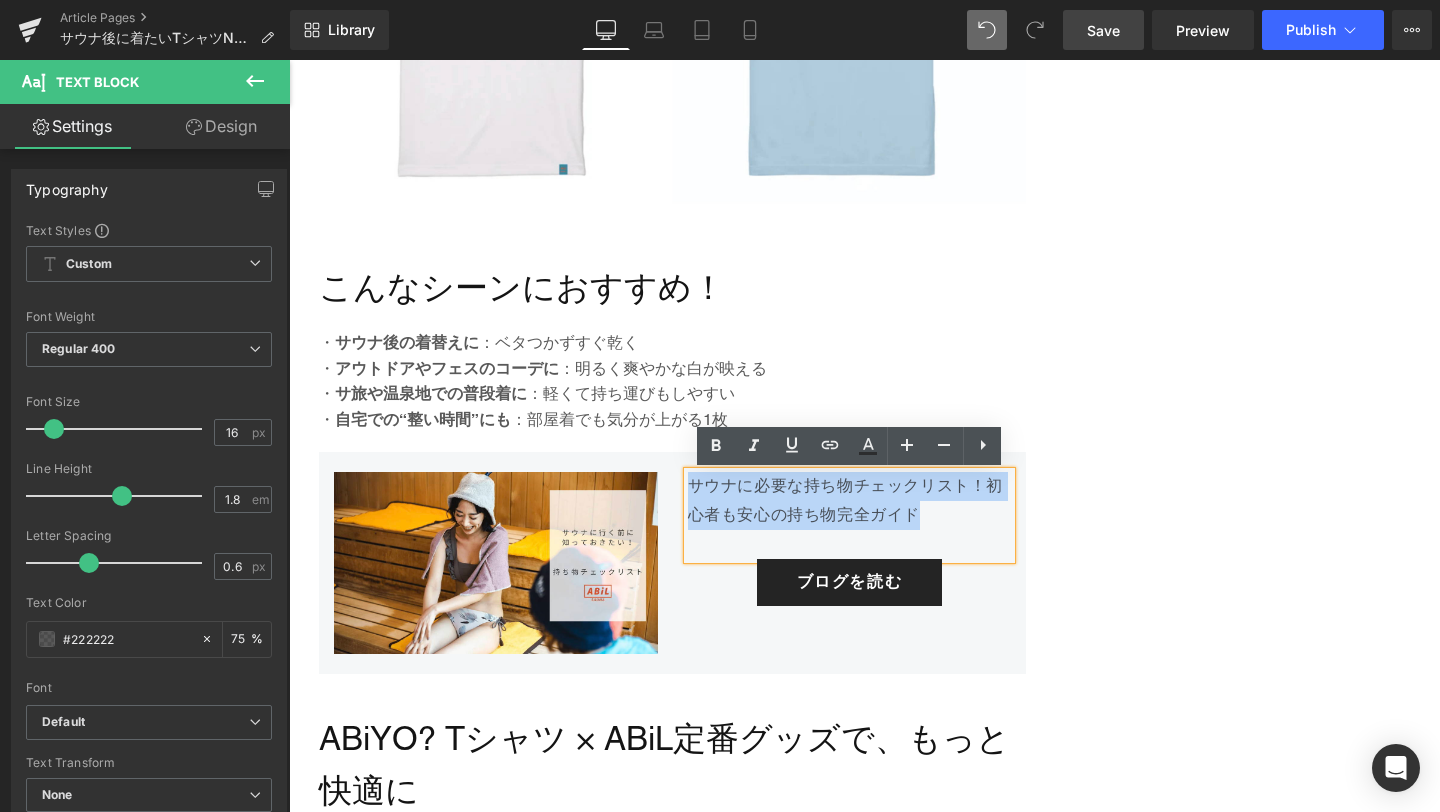 drag, startPoint x: 926, startPoint y: 512, endPoint x: 690, endPoint y: 482, distance: 237.89914 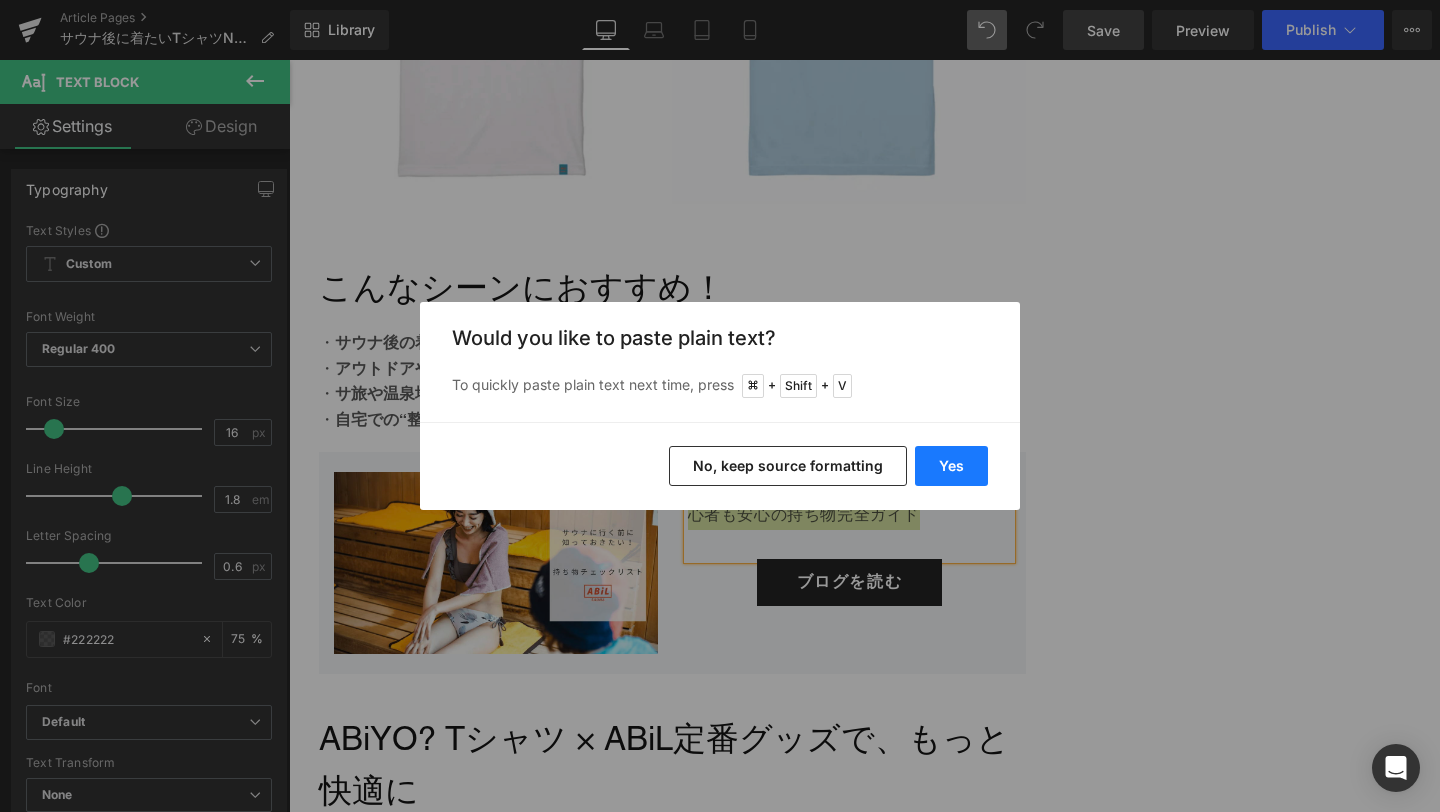 click on "Yes" at bounding box center (951, 466) 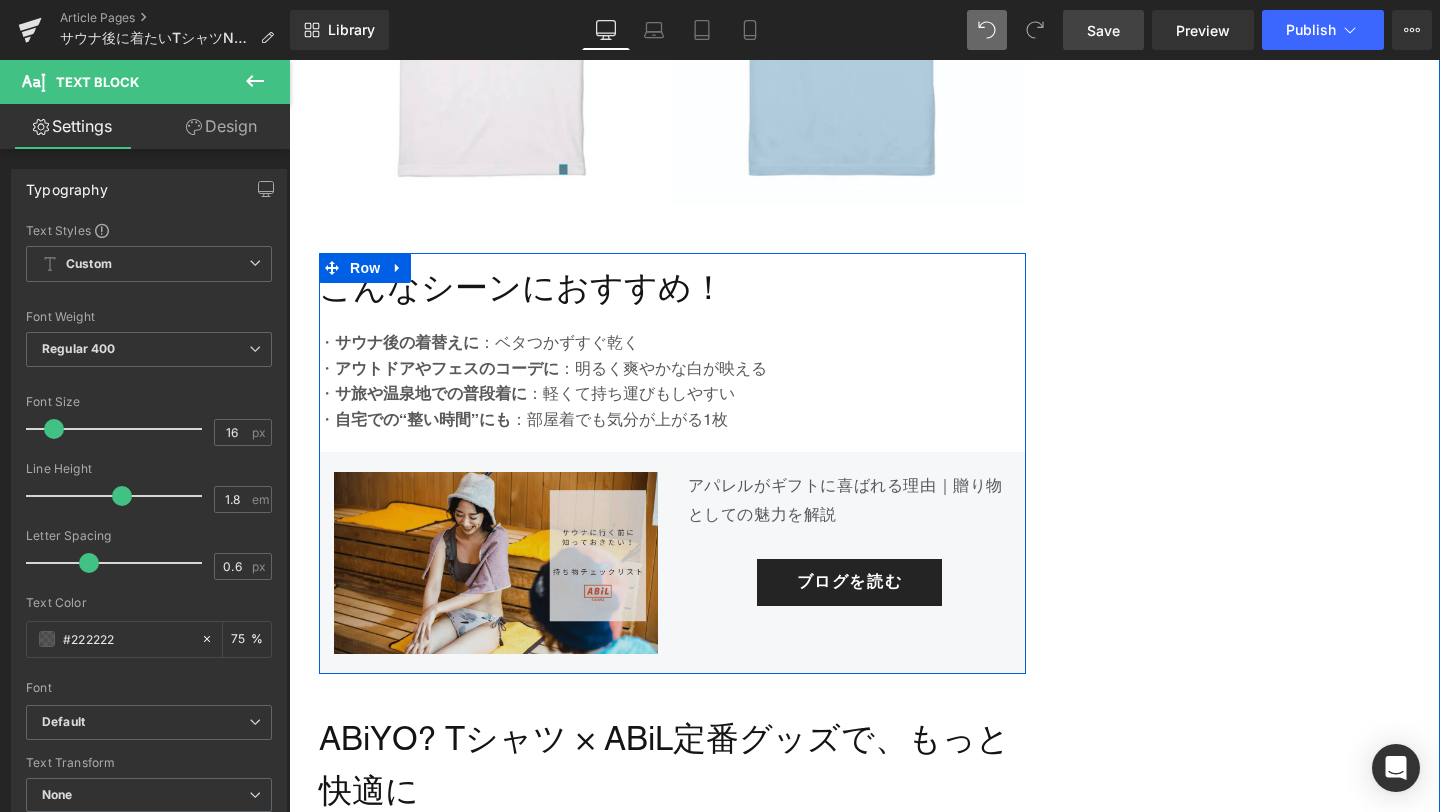 click at bounding box center (496, 562) 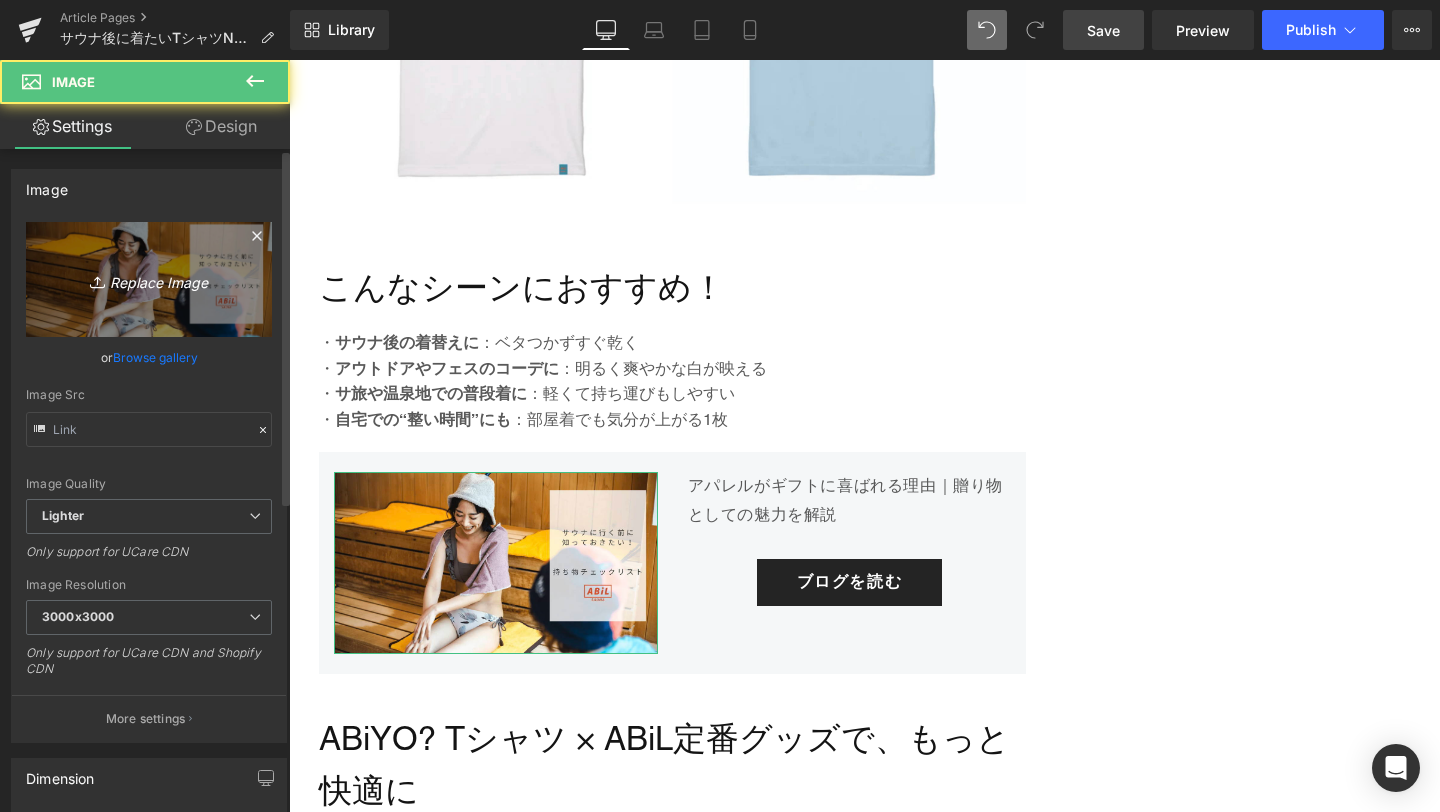 click on "Replace Image" at bounding box center (149, 279) 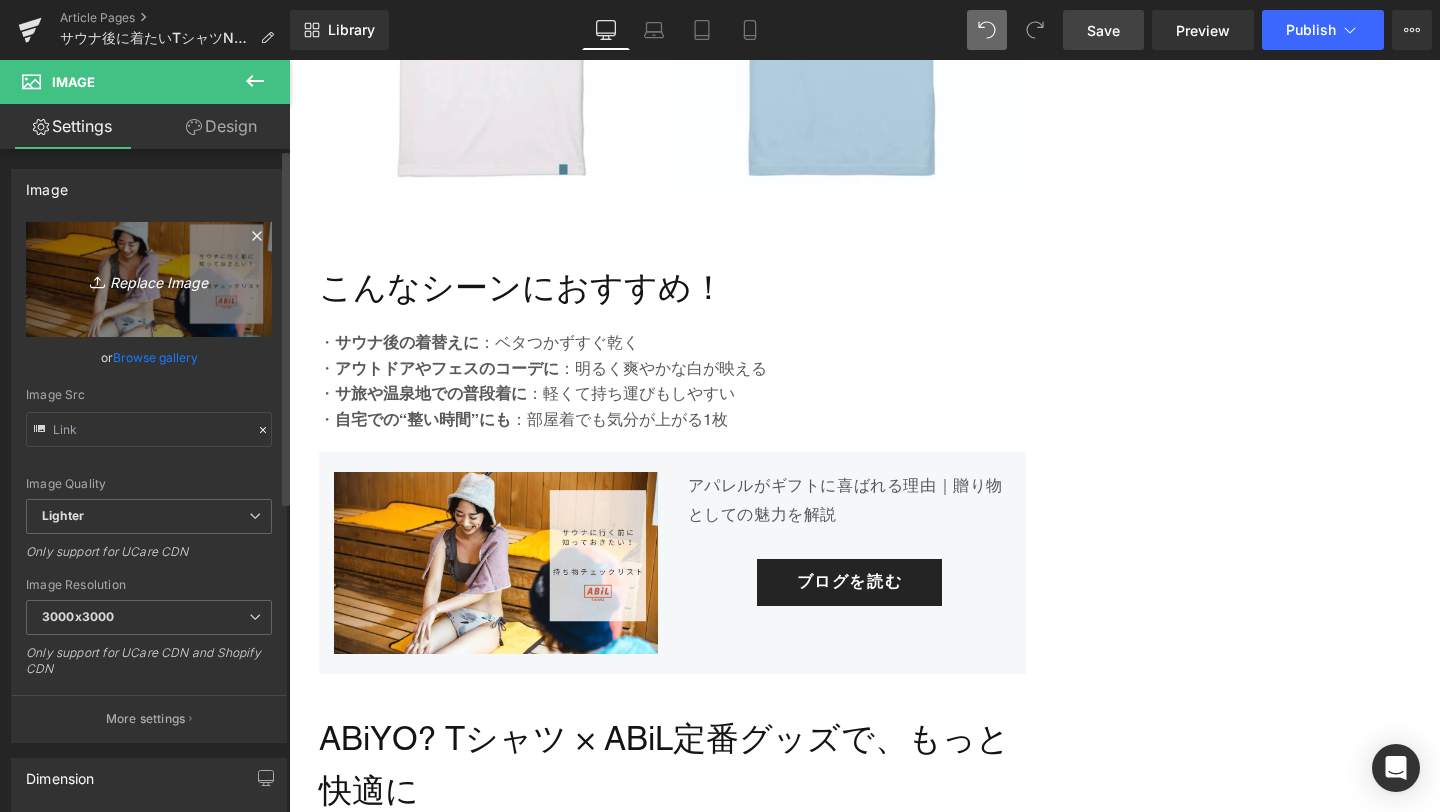 type on "C:\fakepath\1-min (1).png" 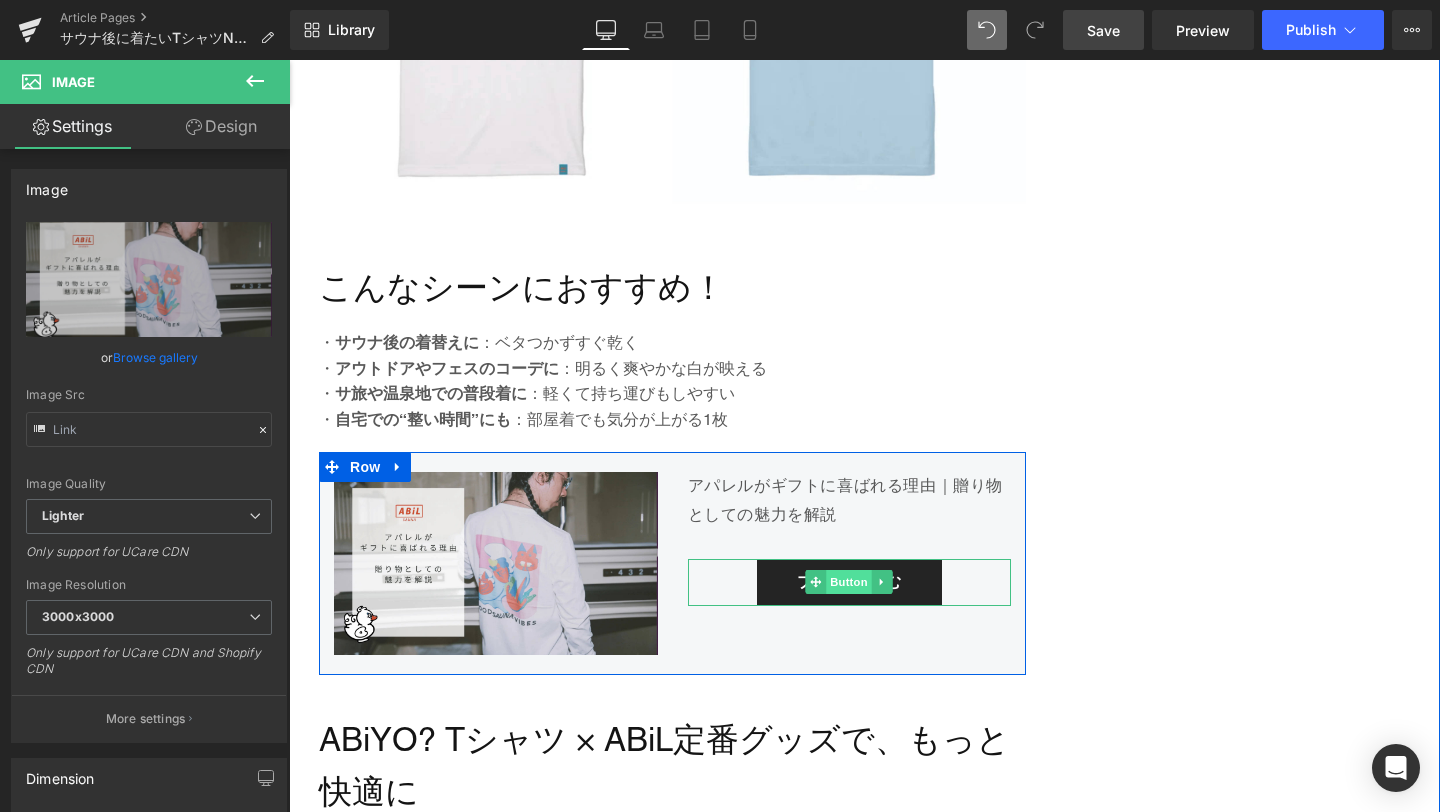 click on "Button" at bounding box center [850, 582] 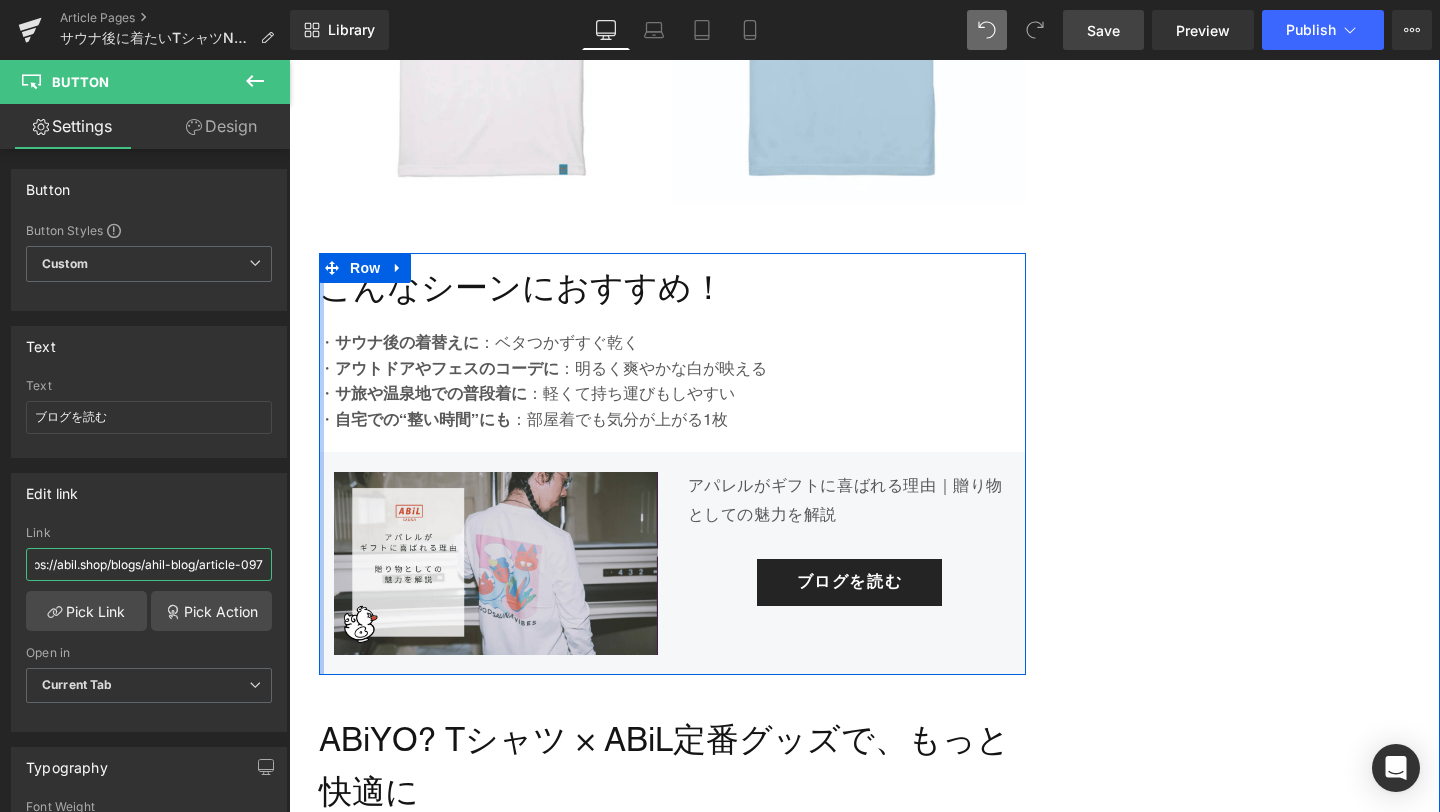 drag, startPoint x: 323, startPoint y: 621, endPoint x: 319, endPoint y: 570, distance: 51.156624 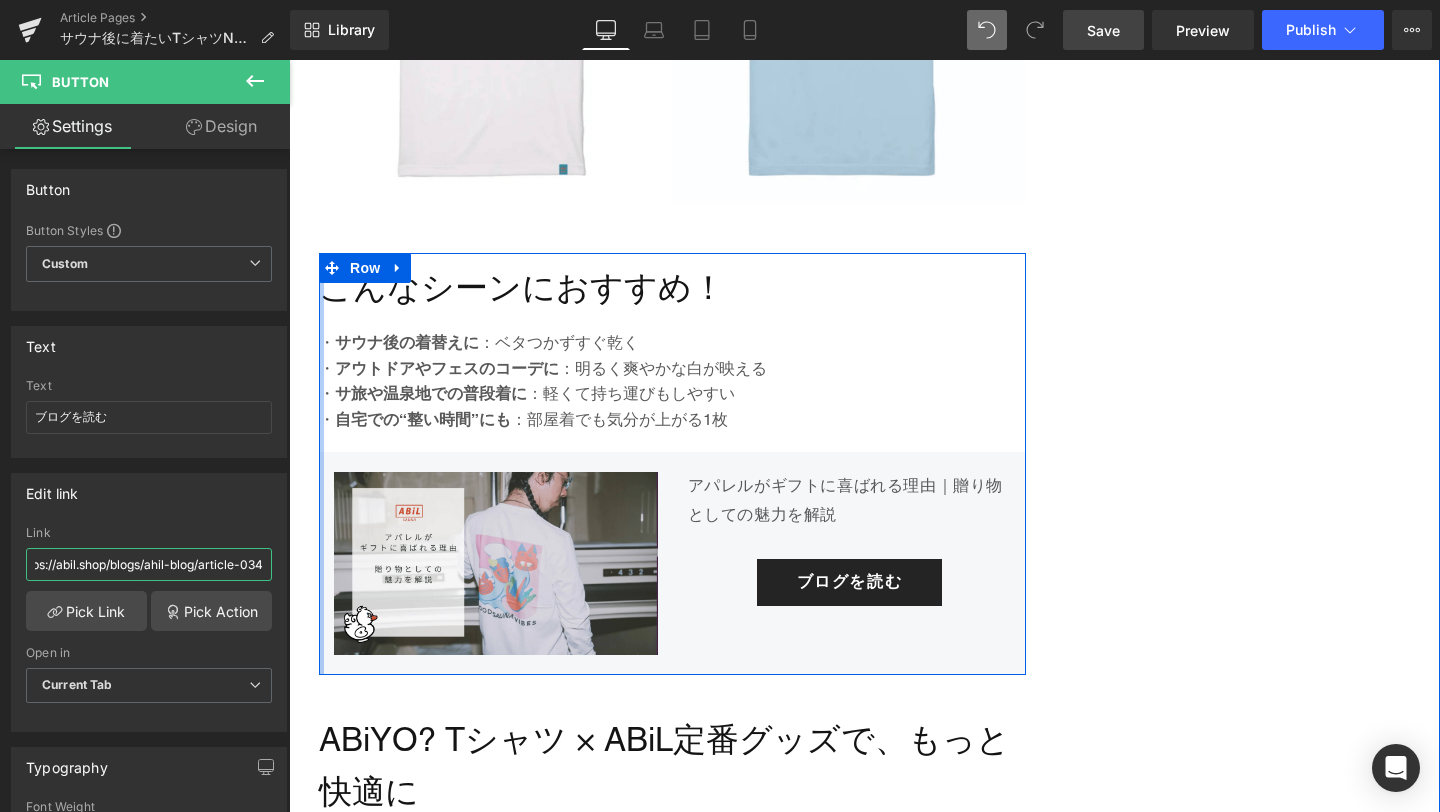 scroll, scrollTop: 0, scrollLeft: 29, axis: horizontal 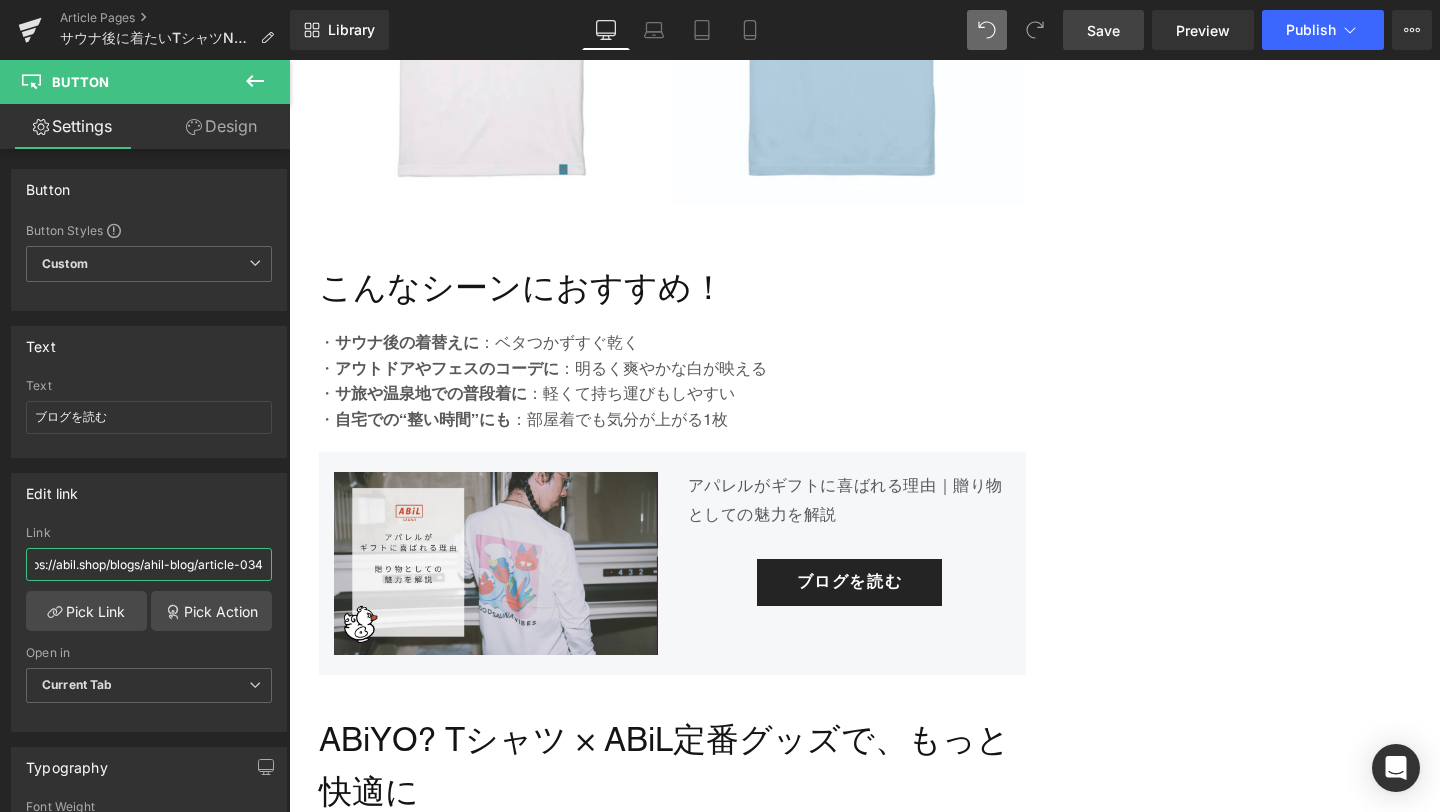 type on "https://abil.shop/blogs/ahil-blog/article-034" 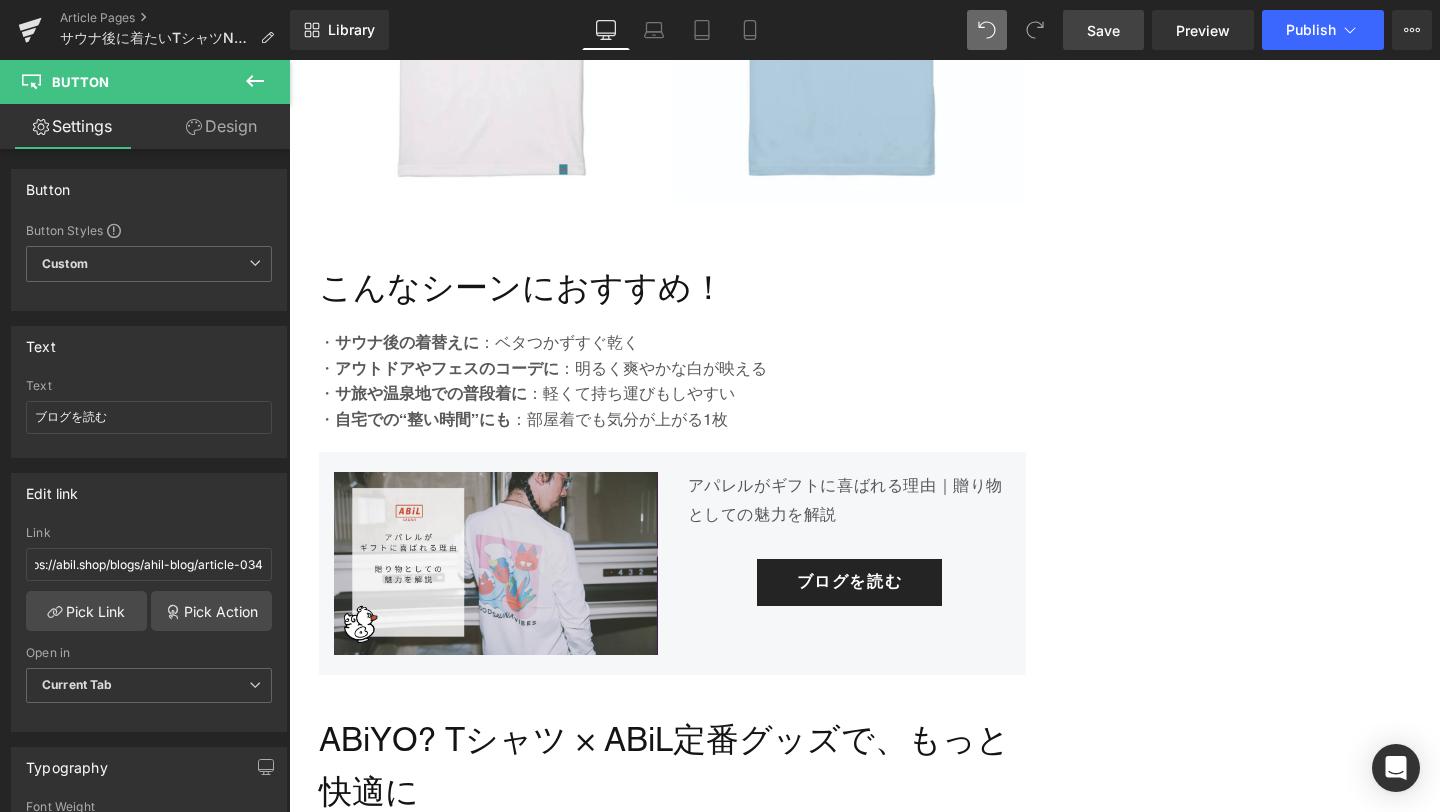 click on "Save" at bounding box center (1103, 30) 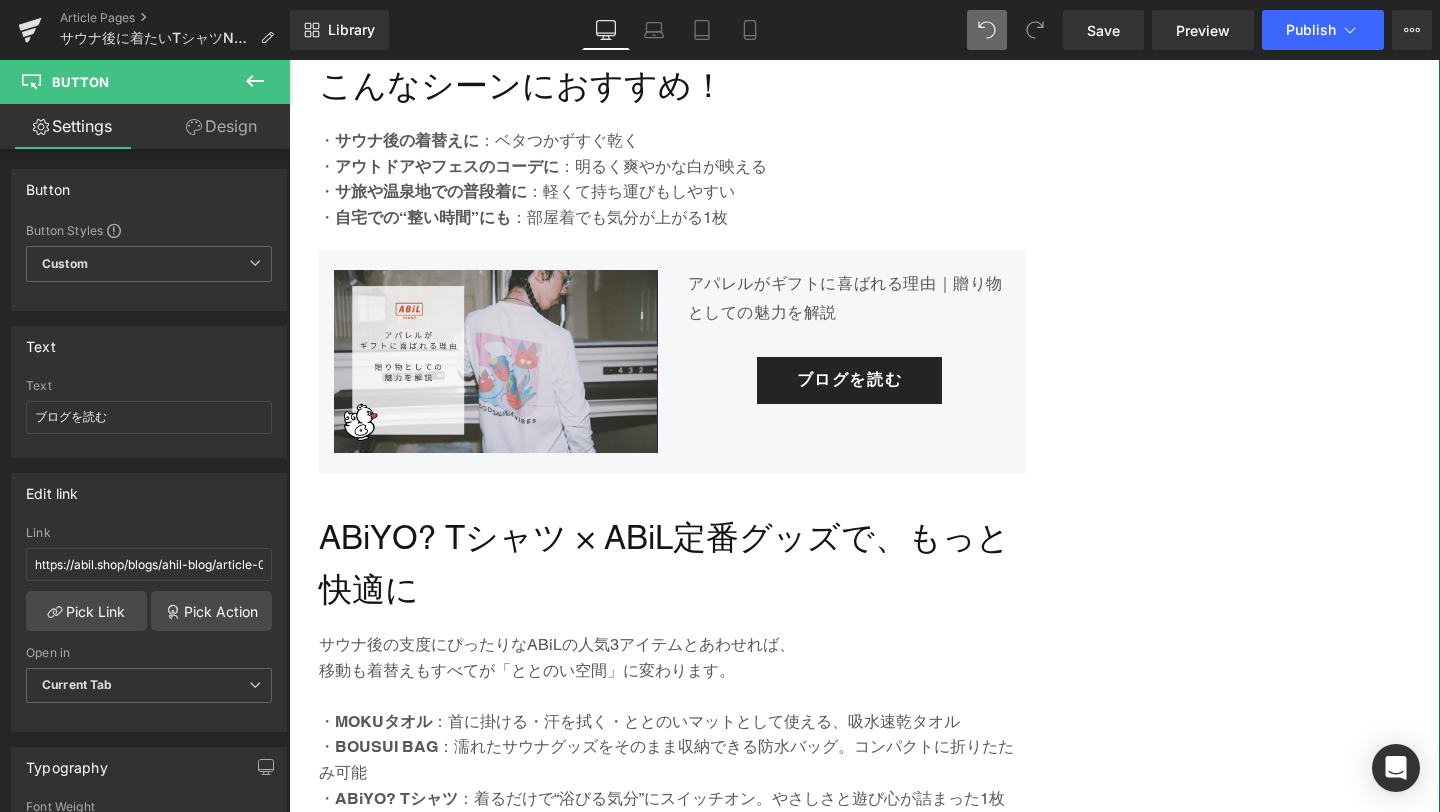 scroll, scrollTop: 2703, scrollLeft: 0, axis: vertical 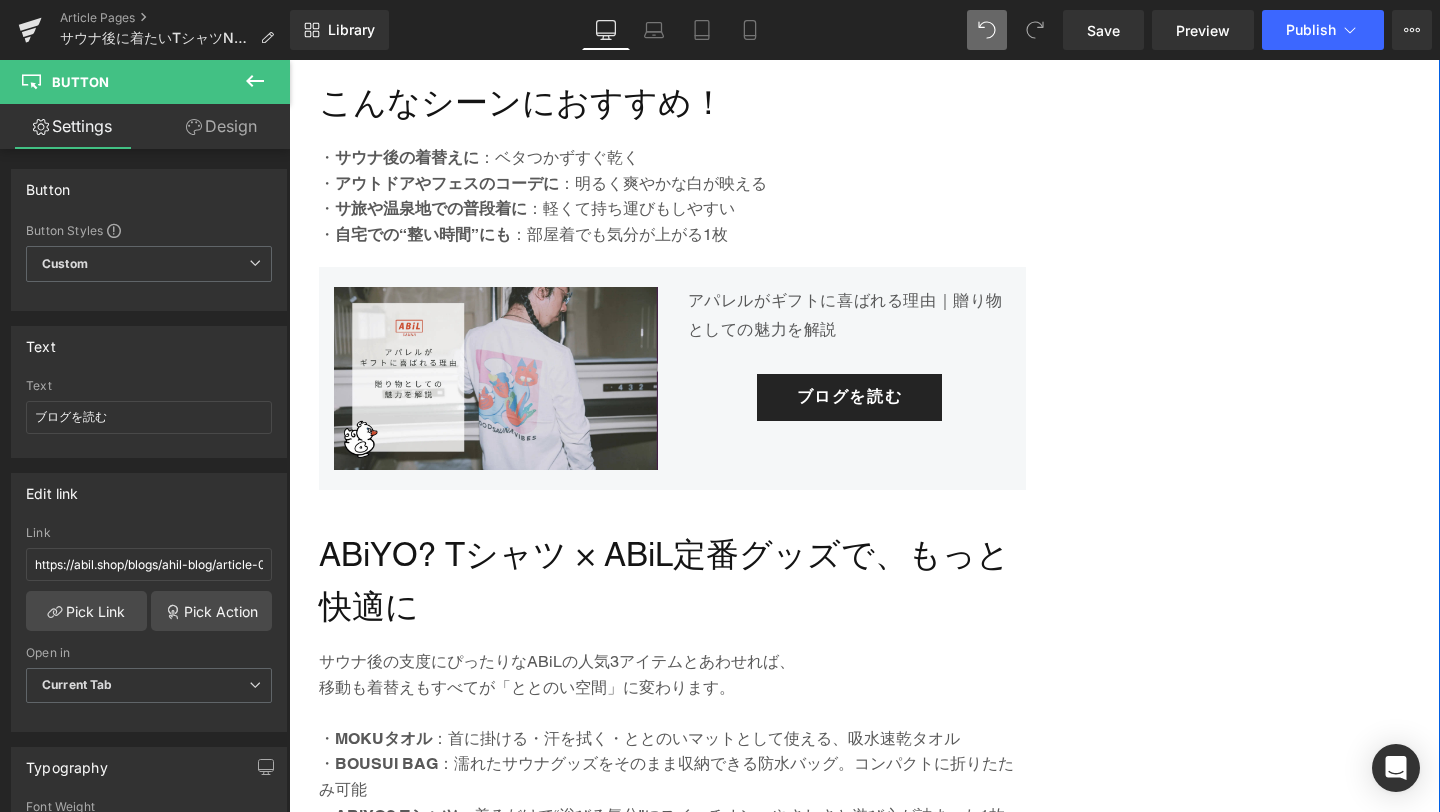 click on "アパレルがギフトに喜ばれる理由｜贈り物としての魅力を解説 Text Block" at bounding box center [850, 330] 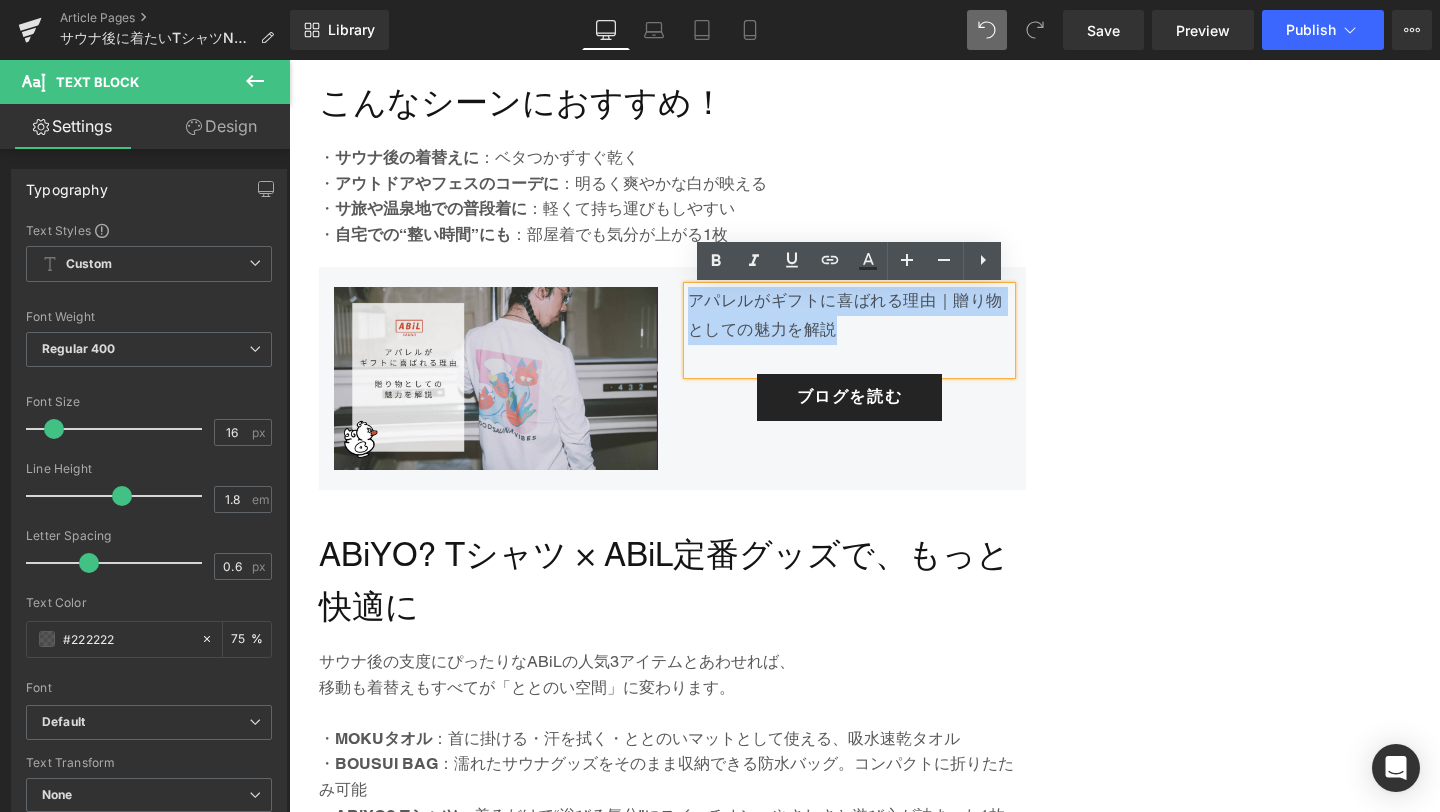 drag, startPoint x: 837, startPoint y: 336, endPoint x: 692, endPoint y: 300, distance: 149.40215 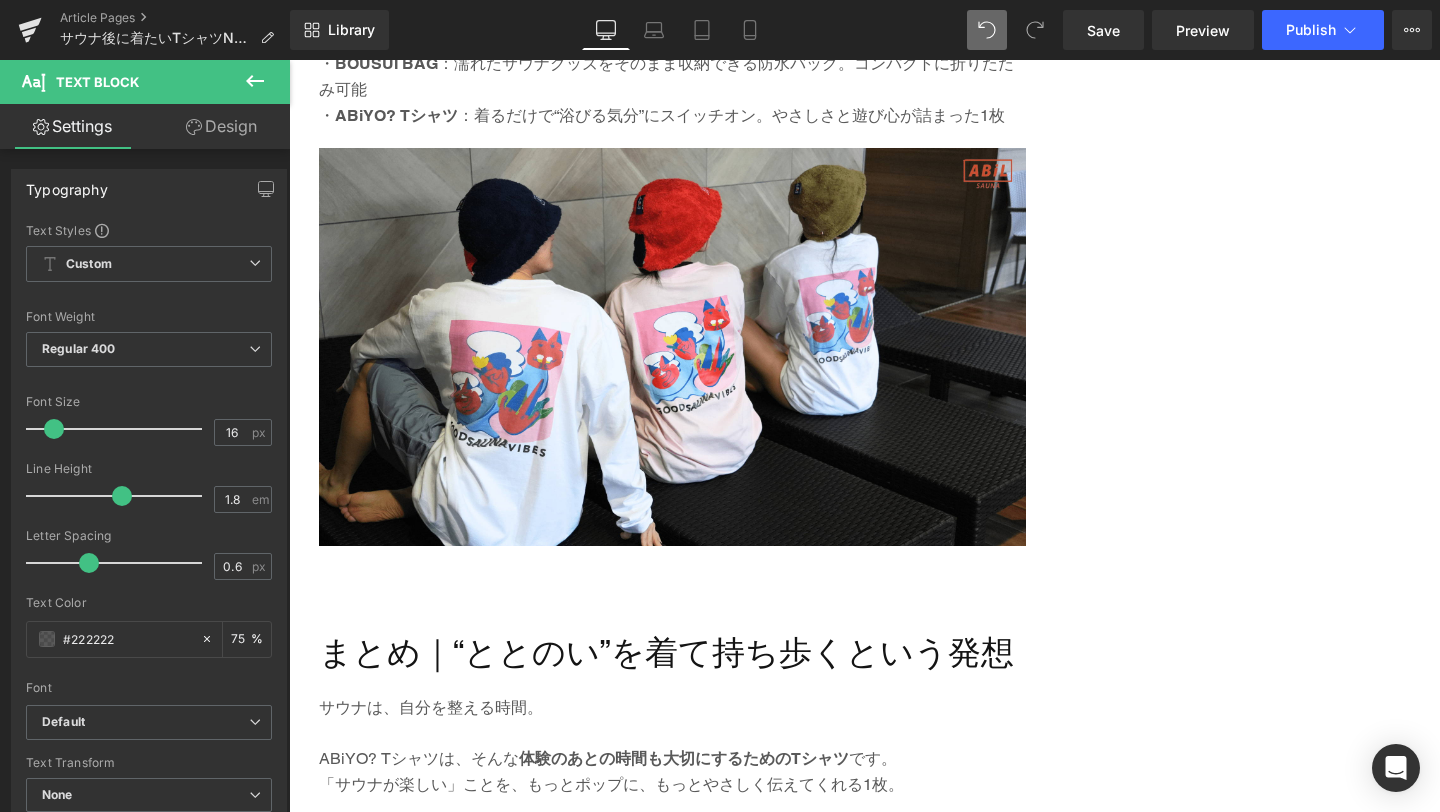 scroll, scrollTop: 3413, scrollLeft: 0, axis: vertical 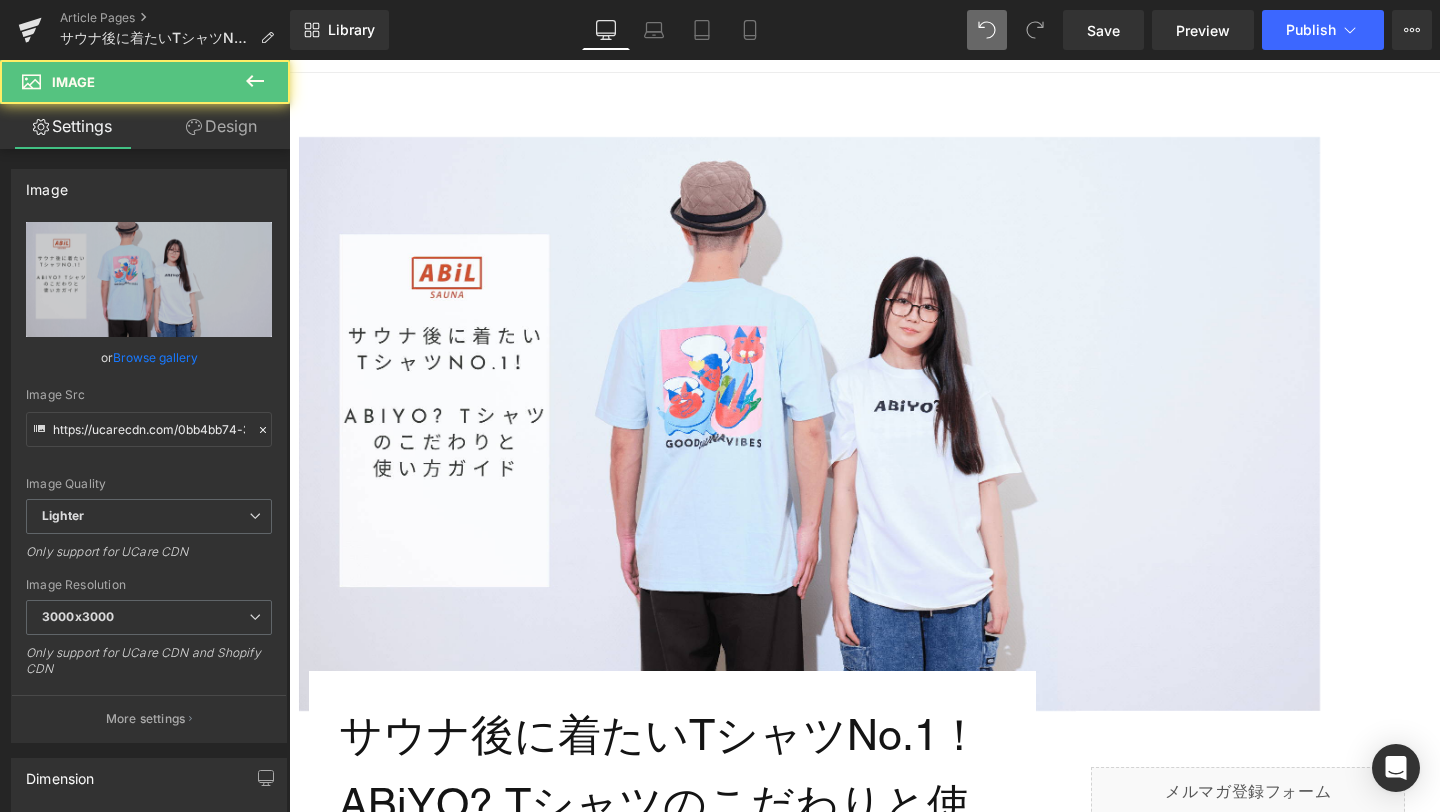click at bounding box center [809, 424] 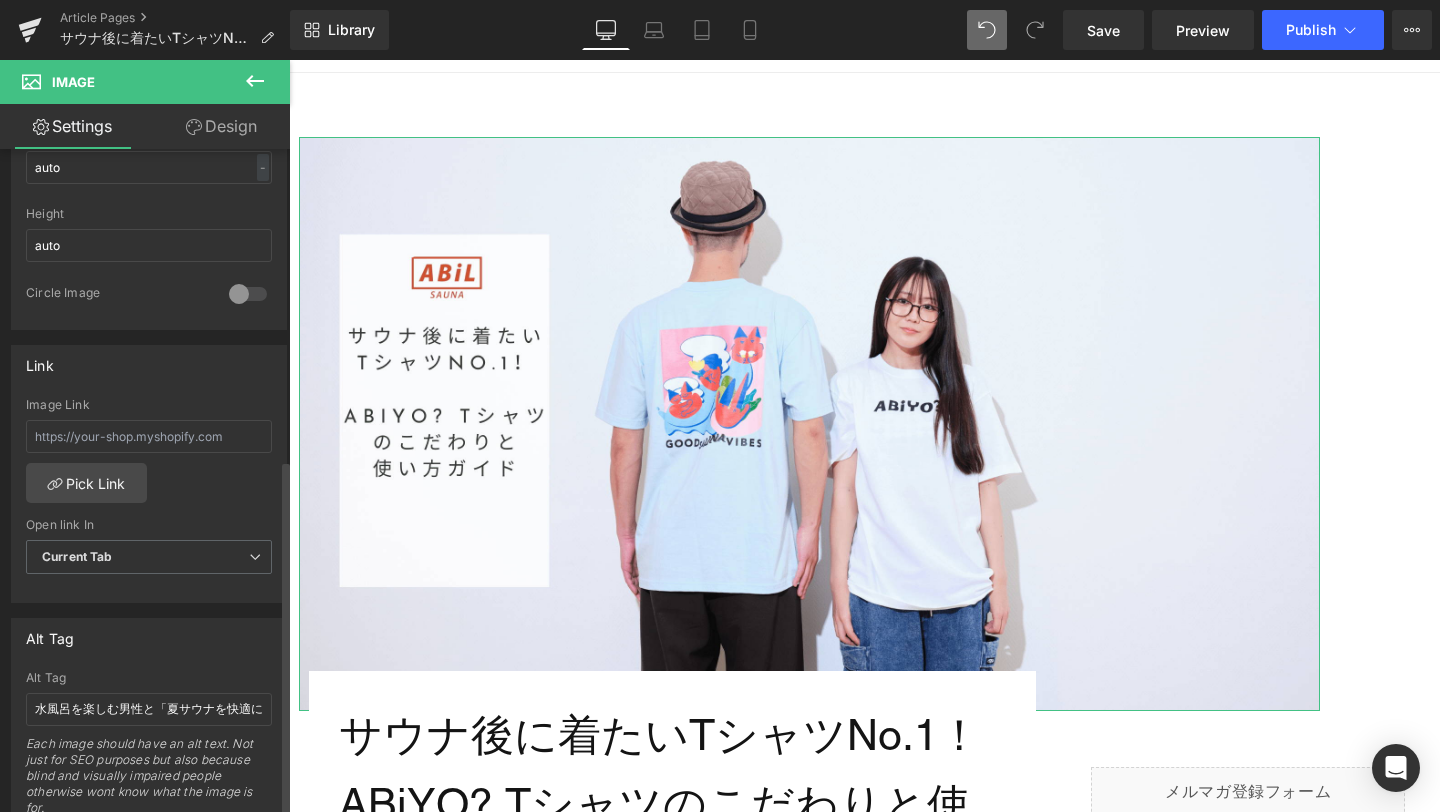 scroll, scrollTop: 734, scrollLeft: 0, axis: vertical 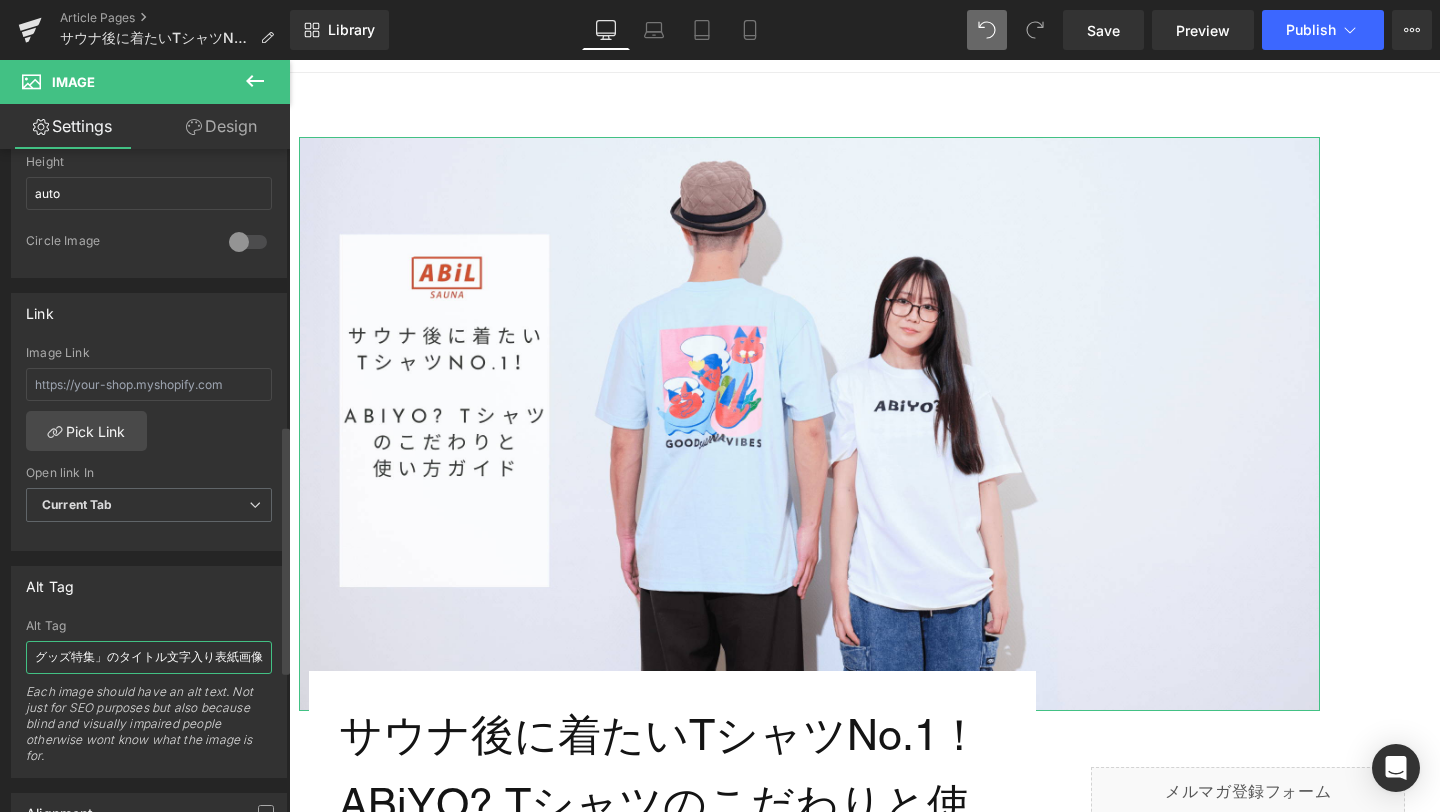 drag, startPoint x: 36, startPoint y: 655, endPoint x: 264, endPoint y: 667, distance: 228.31557 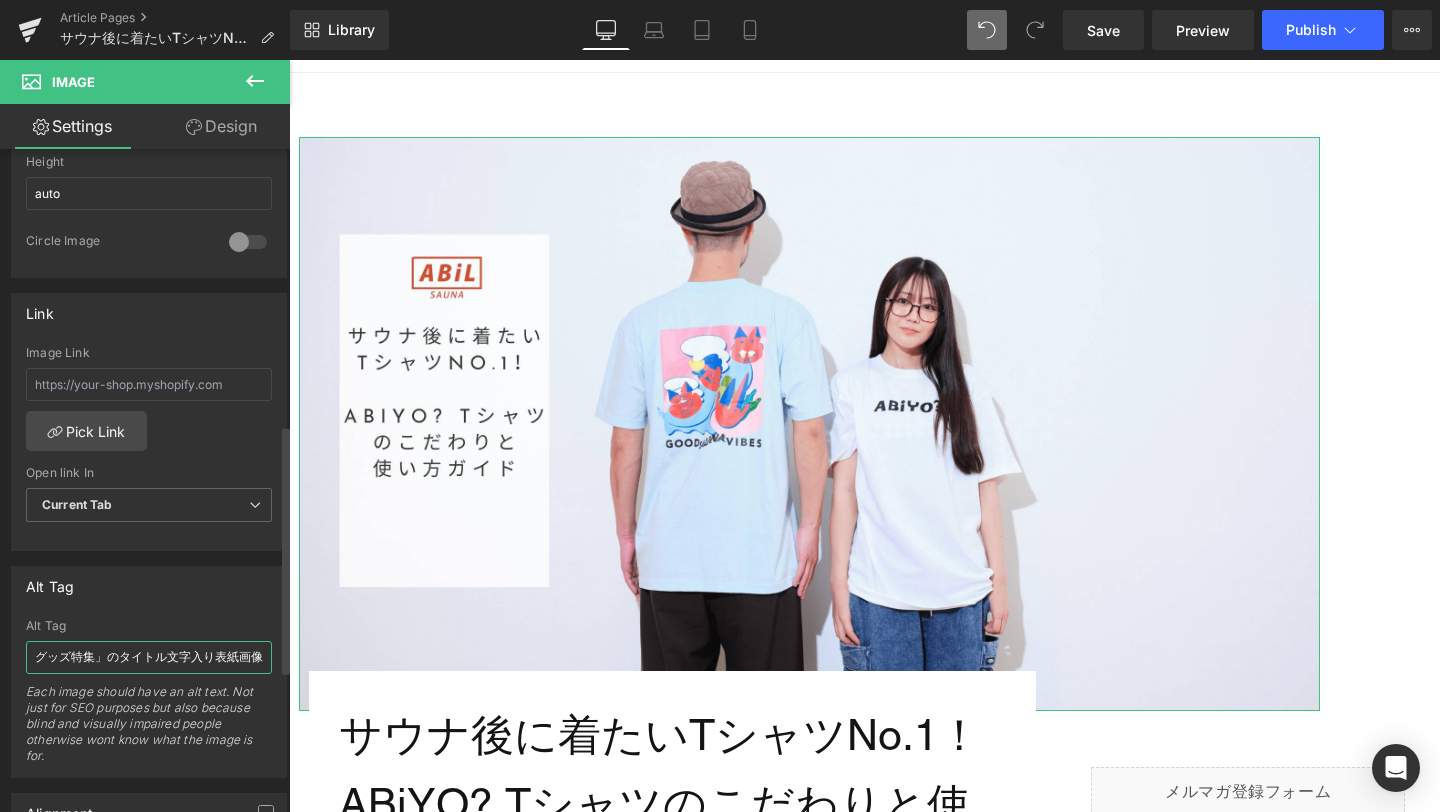 type on "ABiYO?Tシャツを着た男女モデルとブログタイトル『サウナ後に着たいTシャツNo.1！ABiYO? Tシャツのこだわりと使い方』" 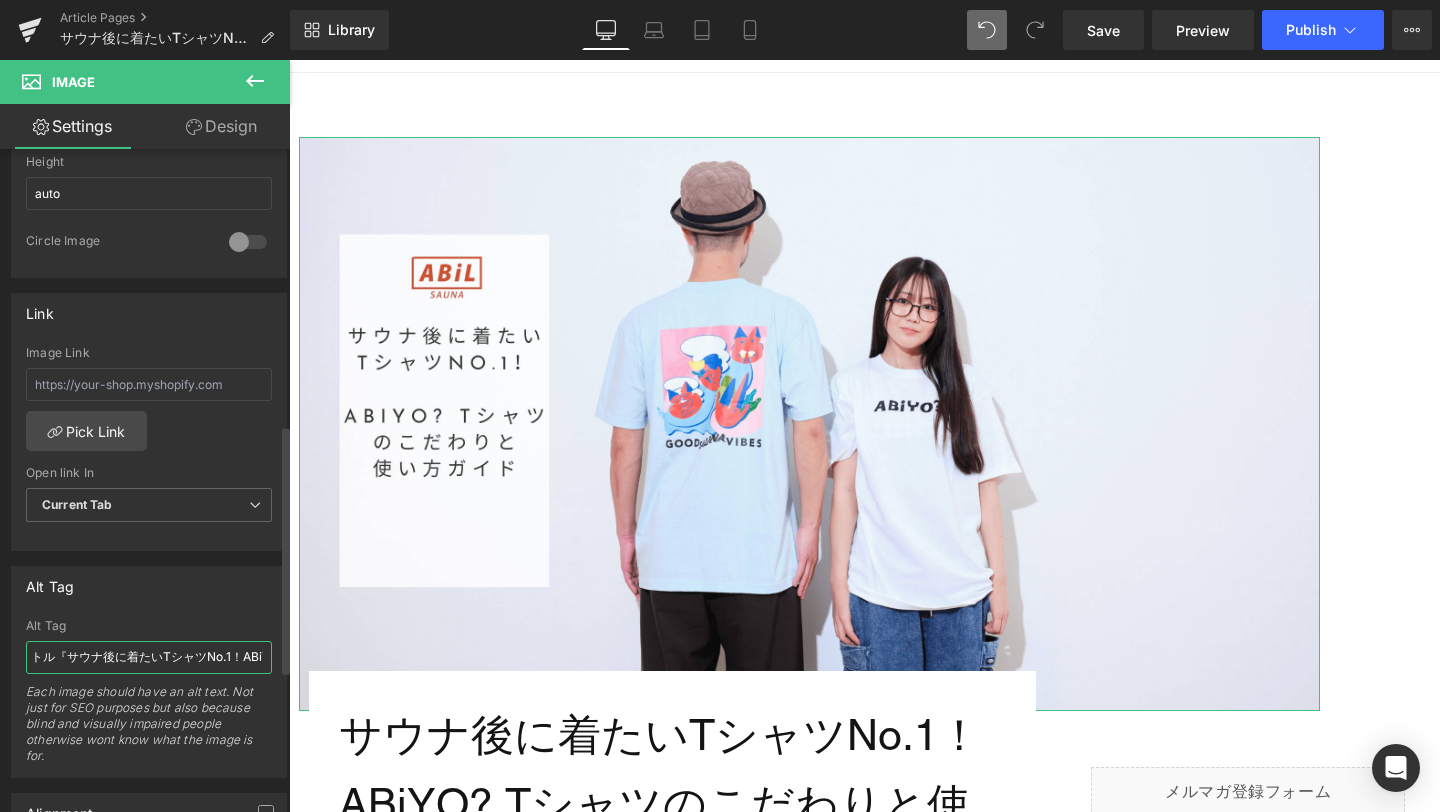 scroll, scrollTop: 0, scrollLeft: 453, axis: horizontal 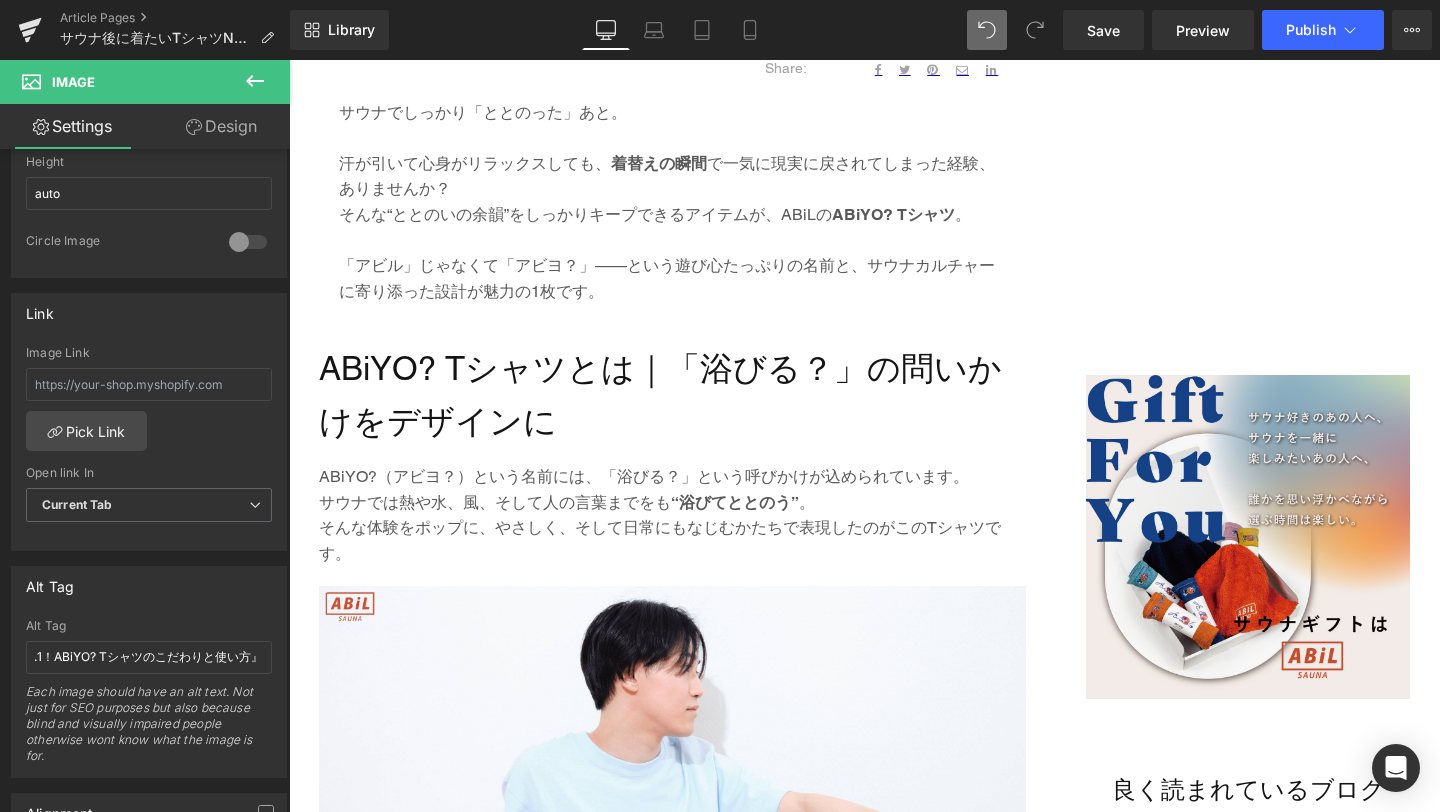 click at bounding box center (672, 800) 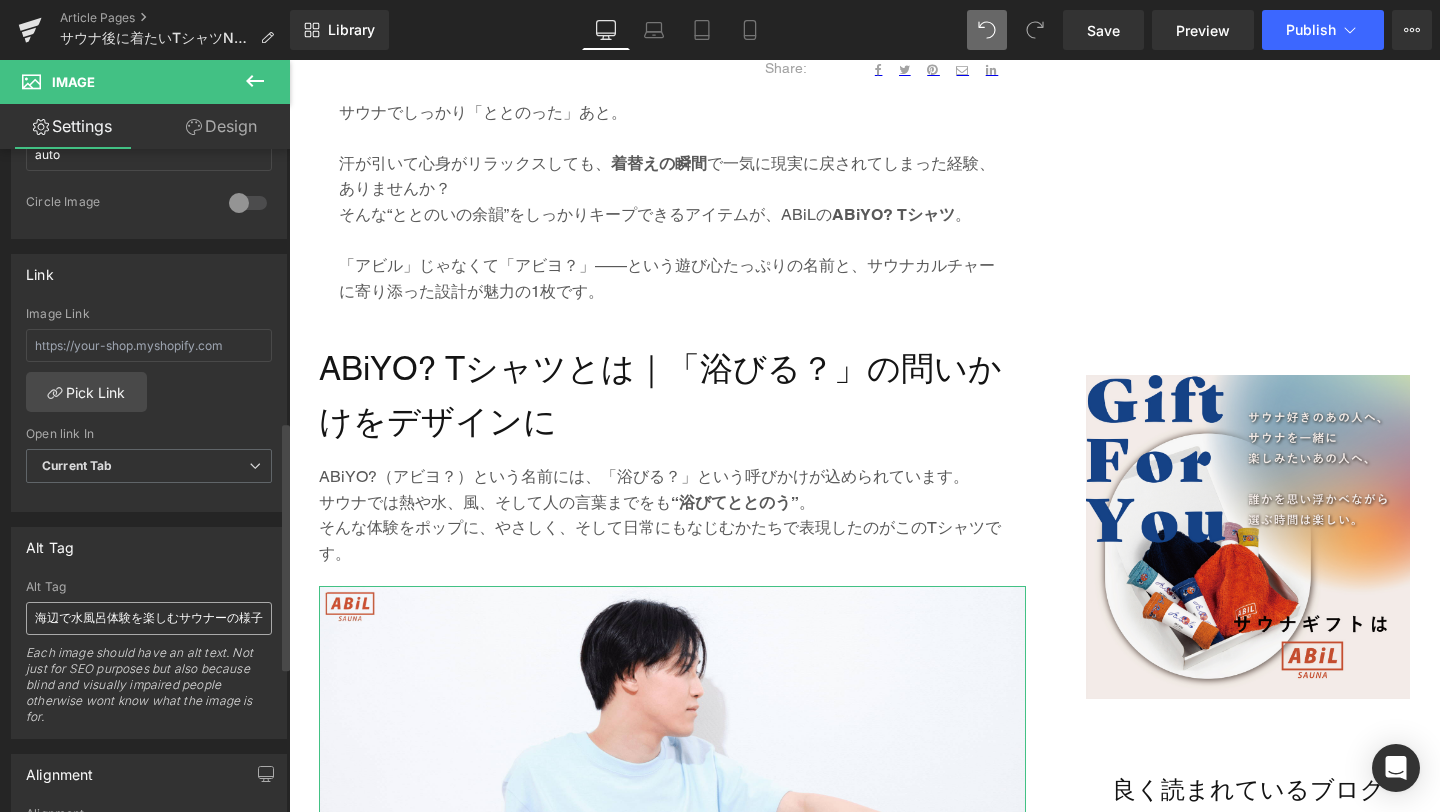 scroll, scrollTop: 819, scrollLeft: 0, axis: vertical 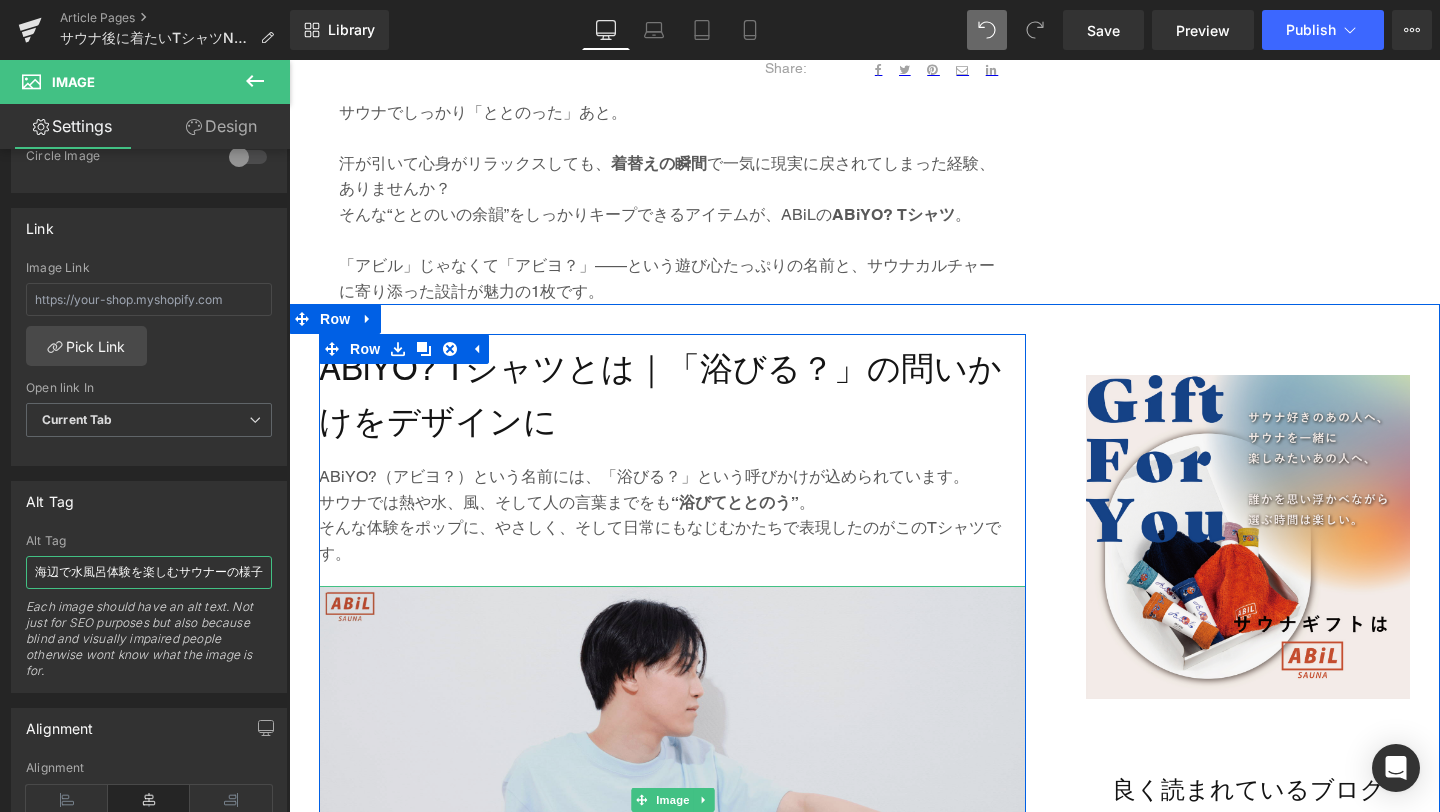 drag, startPoint x: 324, startPoint y: 633, endPoint x: 330, endPoint y: 605, distance: 28.635643 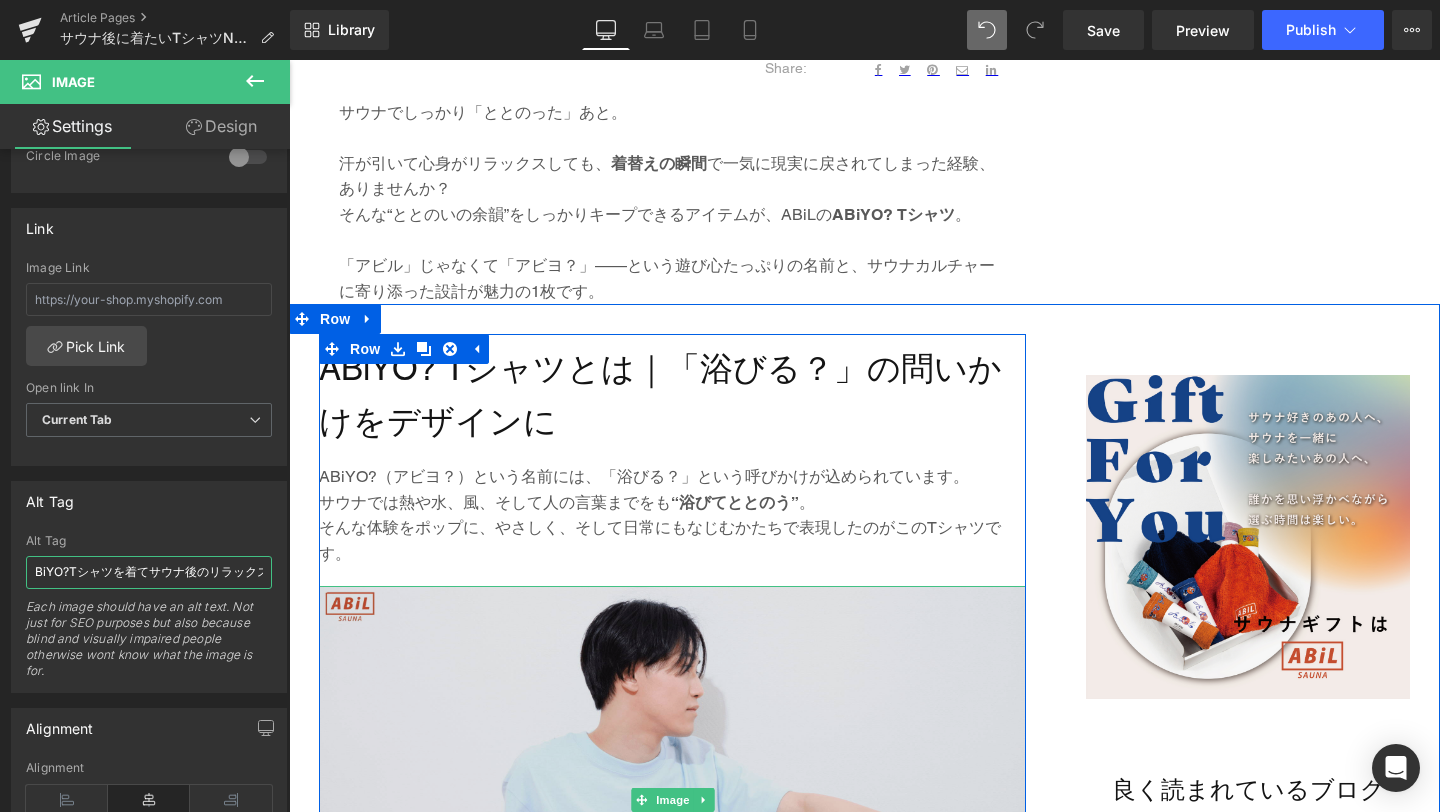 scroll, scrollTop: 0, scrollLeft: 153, axis: horizontal 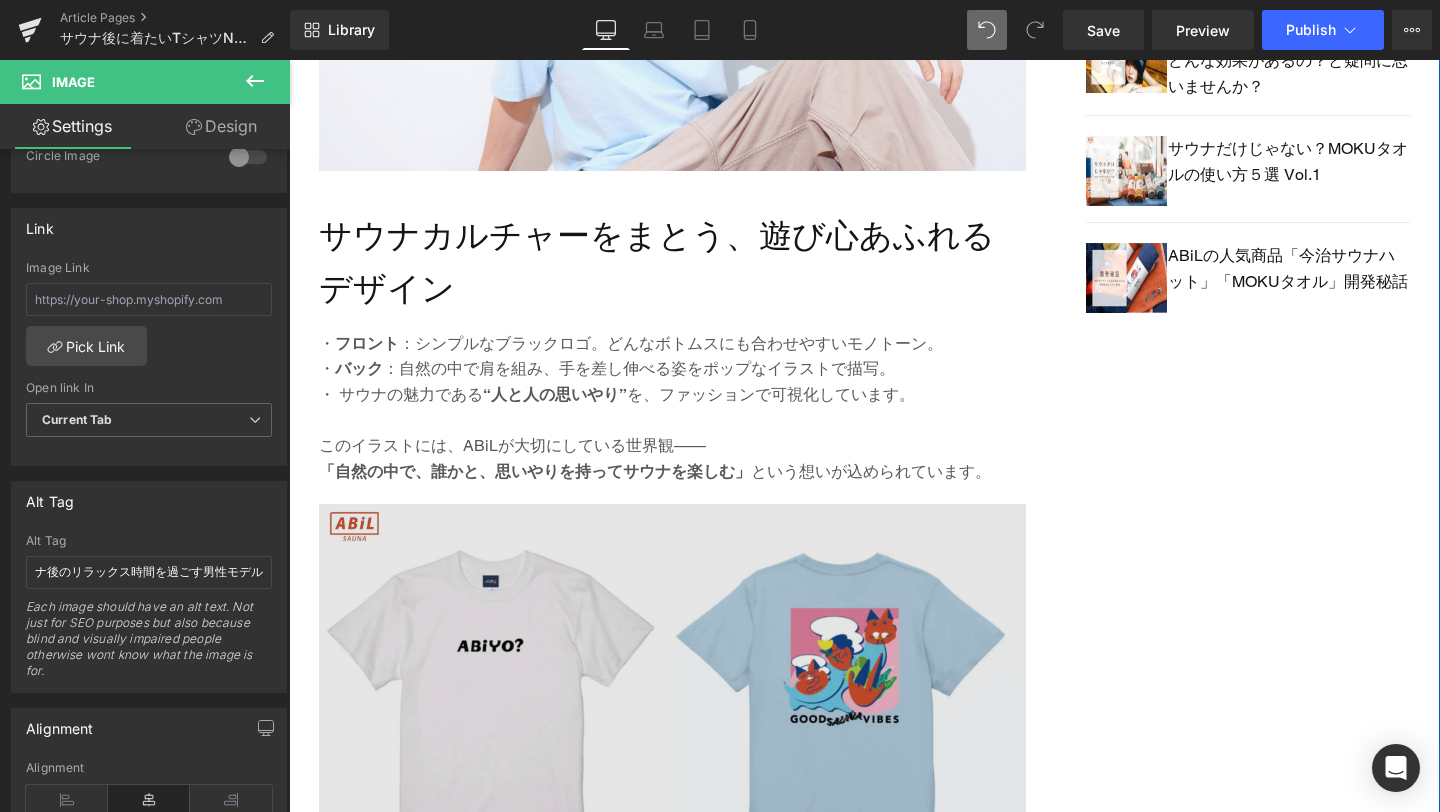 click at bounding box center (672, 718) 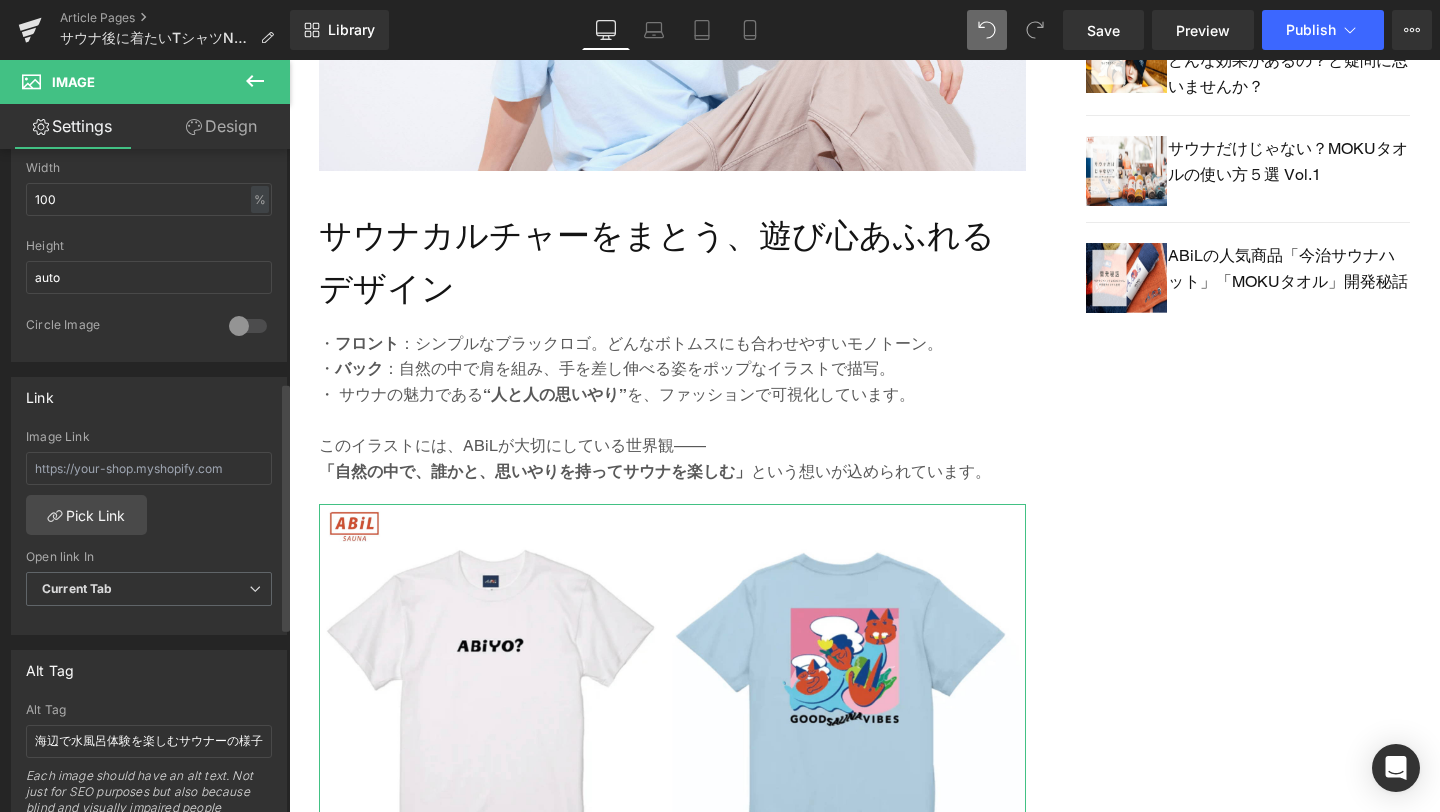 scroll, scrollTop: 698, scrollLeft: 0, axis: vertical 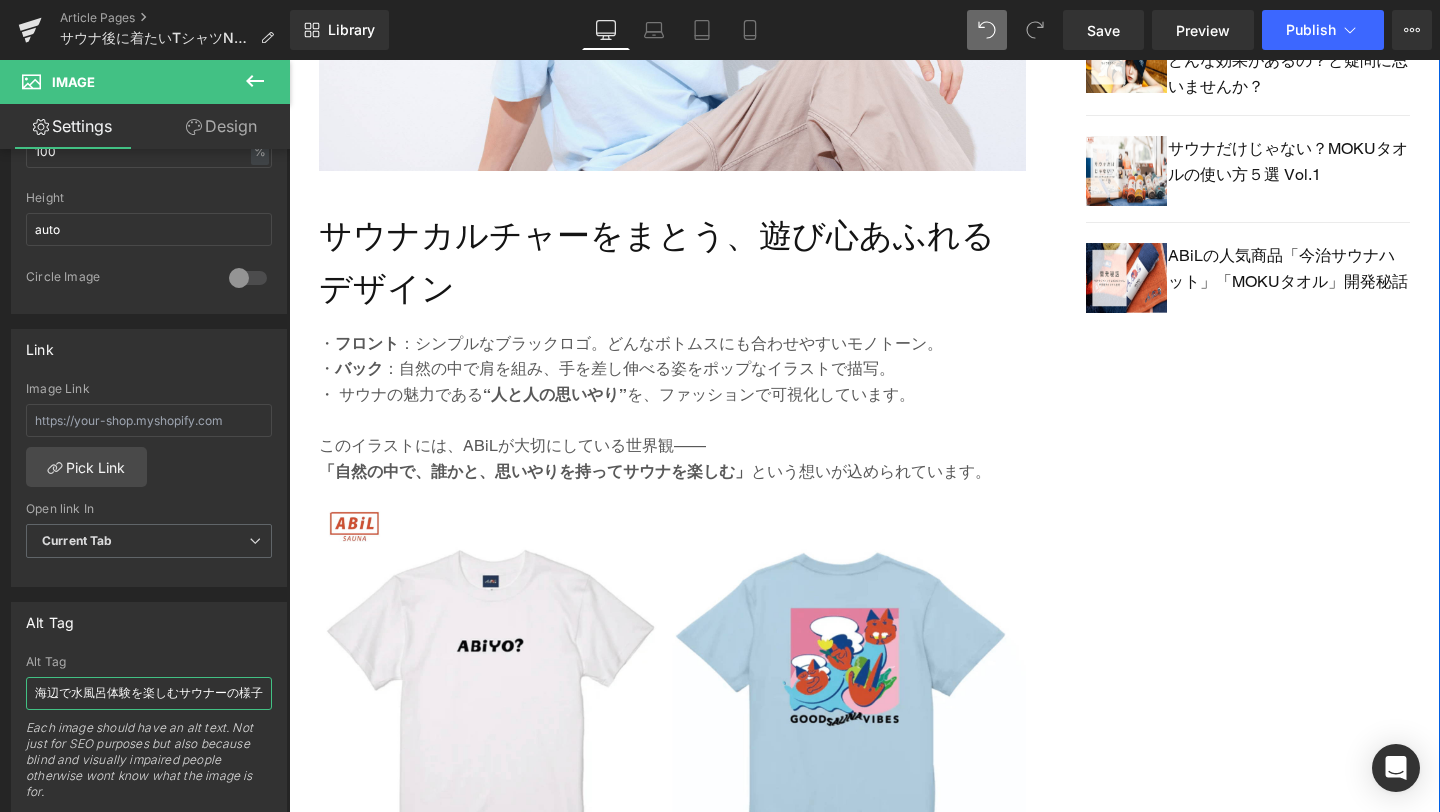 drag, startPoint x: 325, startPoint y: 752, endPoint x: 310, endPoint y: 696, distance: 57.974133 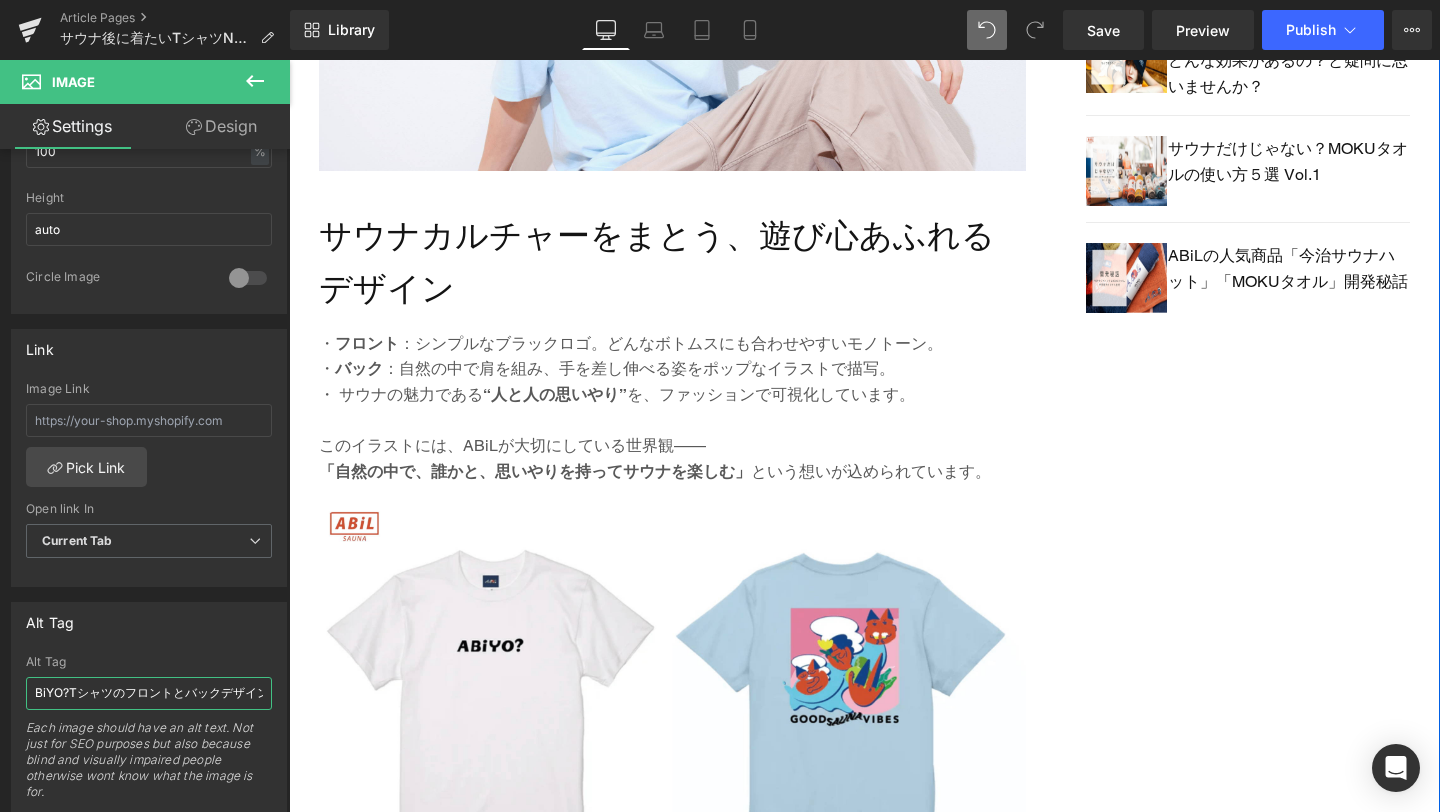 scroll, scrollTop: 0, scrollLeft: 259, axis: horizontal 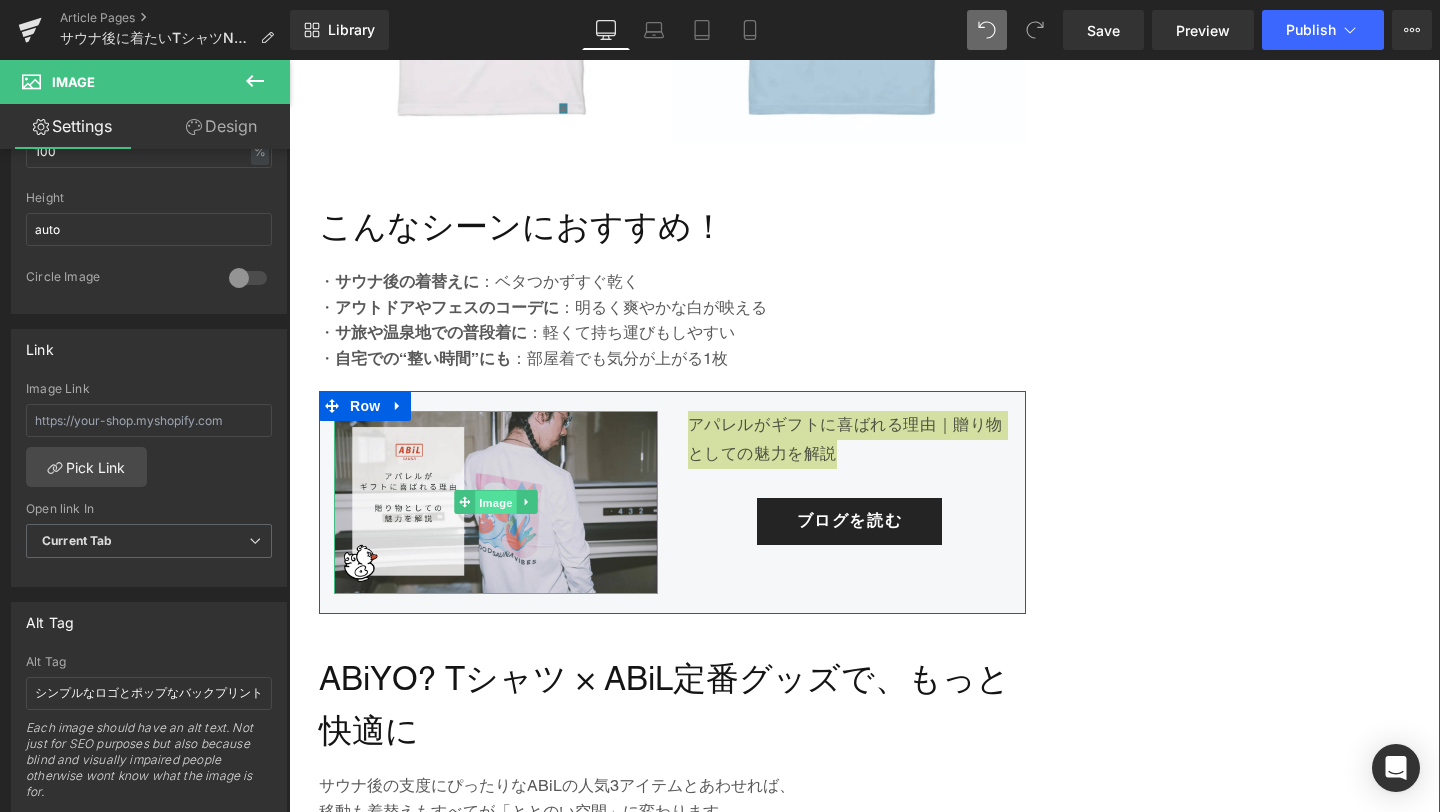 click on "Image" at bounding box center (496, 503) 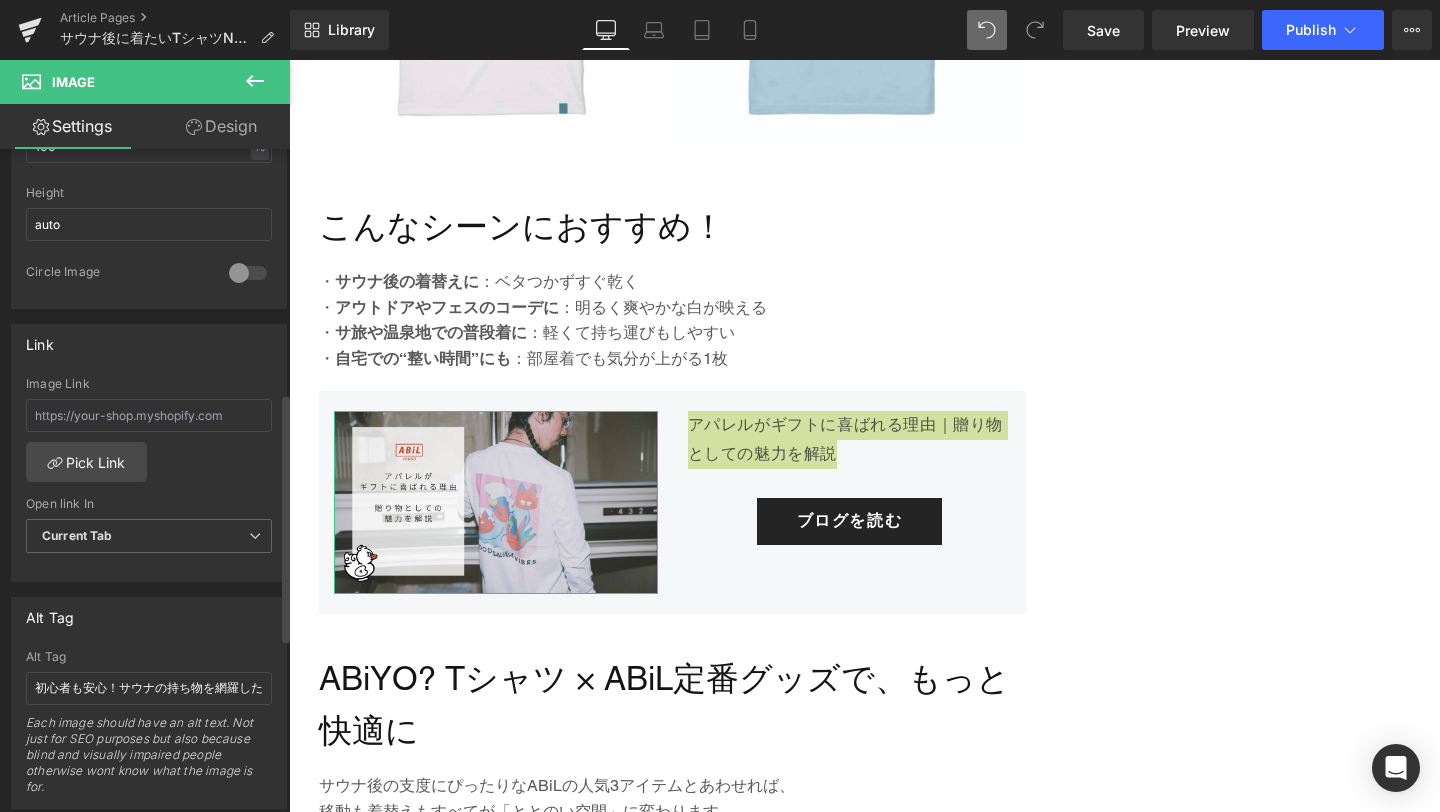 scroll, scrollTop: 706, scrollLeft: 0, axis: vertical 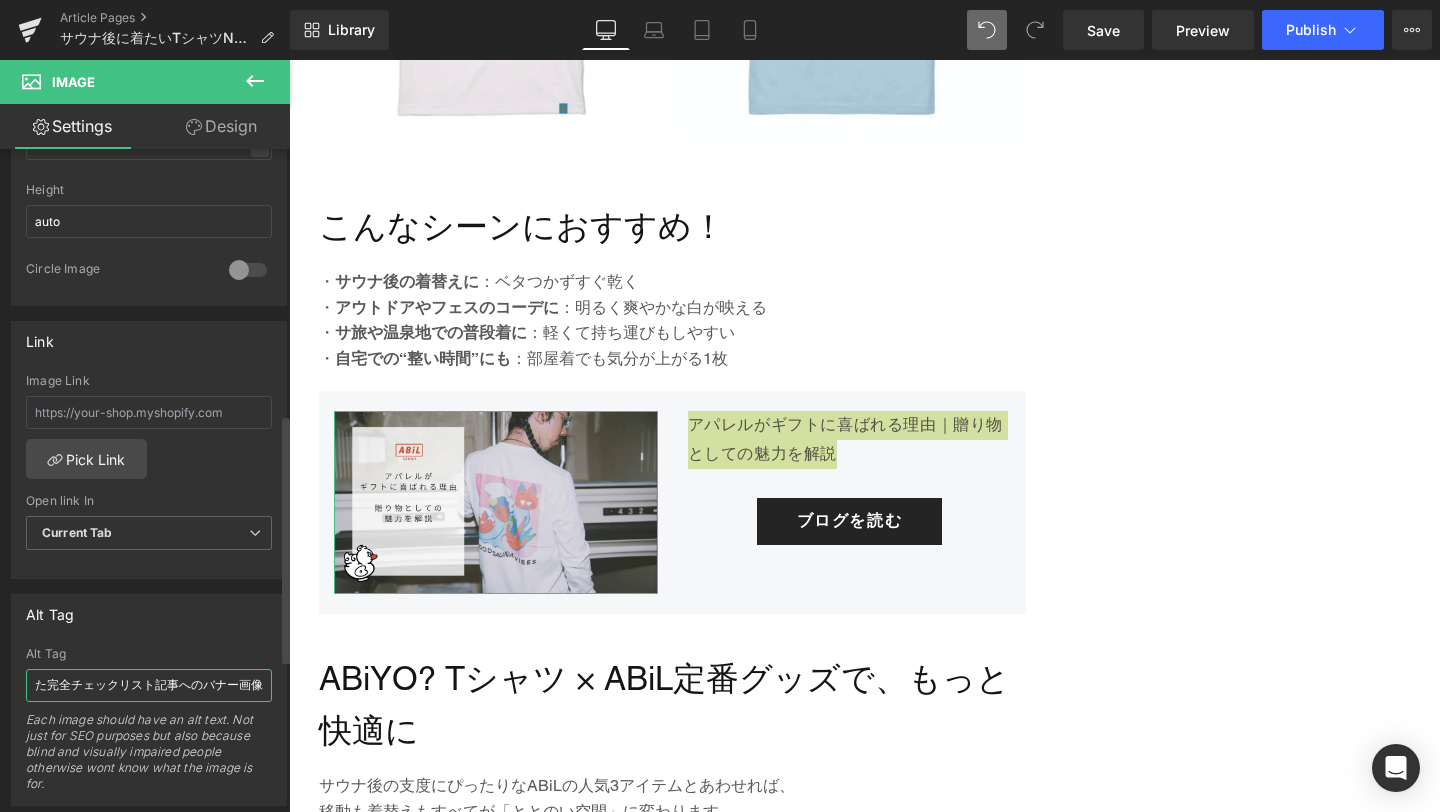 drag, startPoint x: 36, startPoint y: 680, endPoint x: 257, endPoint y: 689, distance: 221.18318 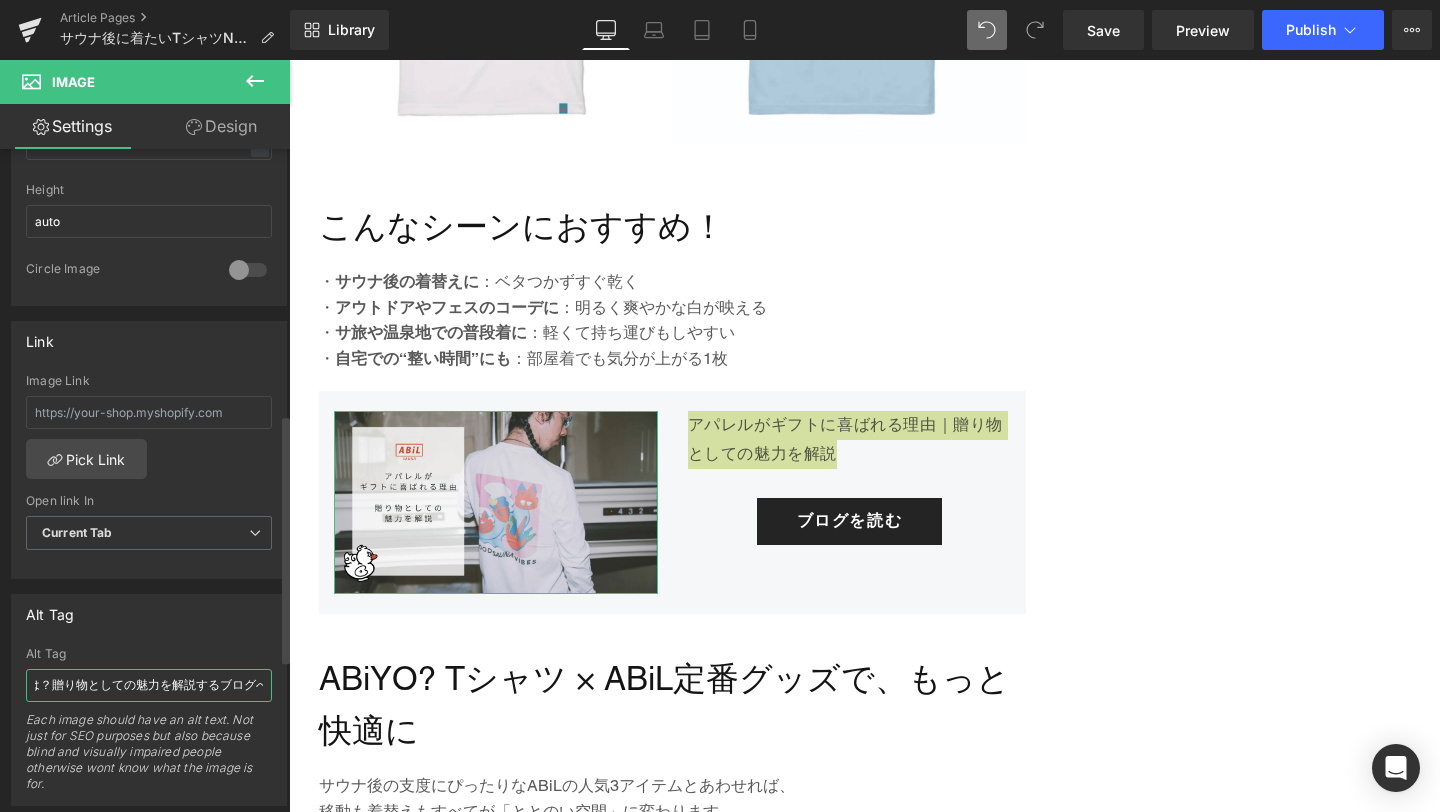 scroll, scrollTop: 0, scrollLeft: 341, axis: horizontal 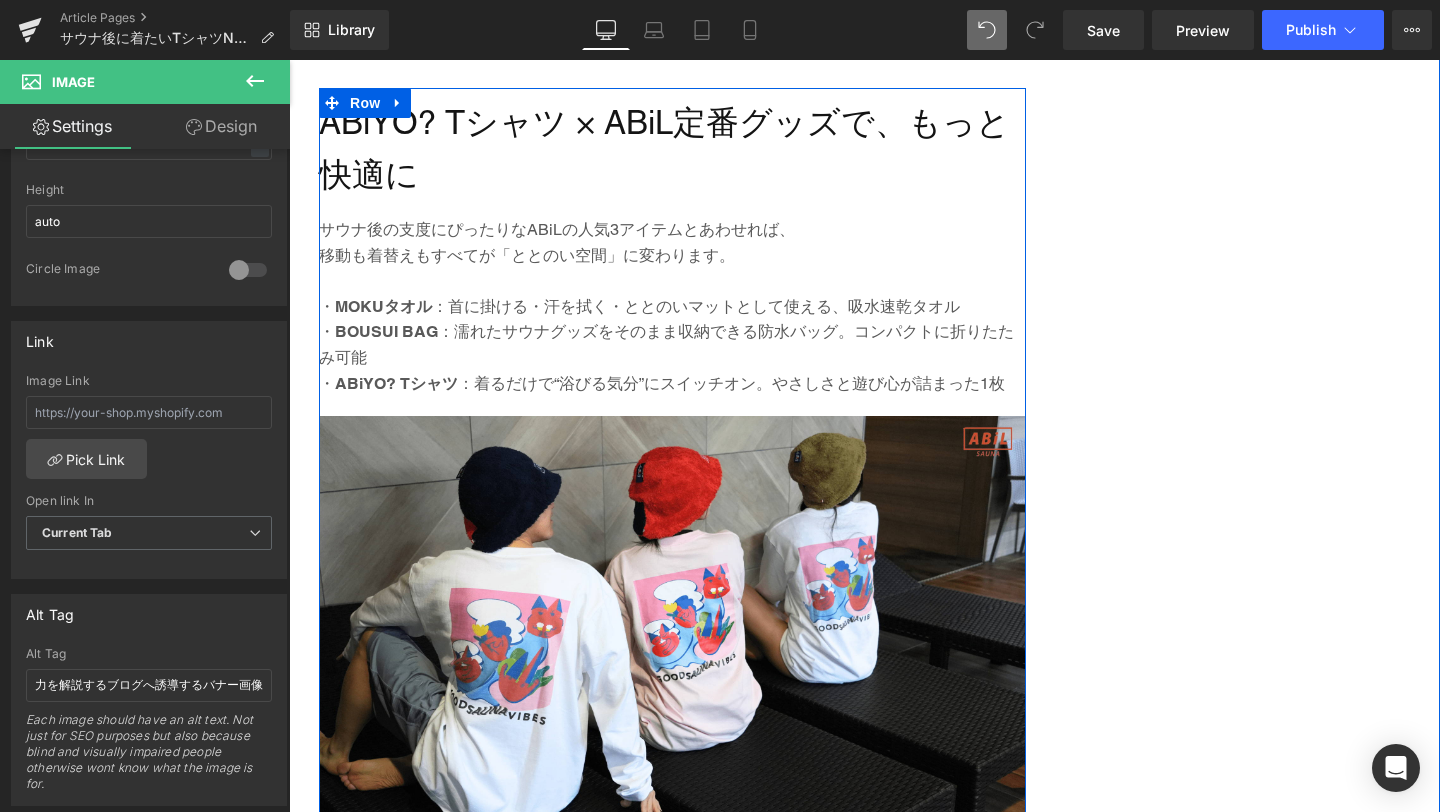 click at bounding box center [672, 630] 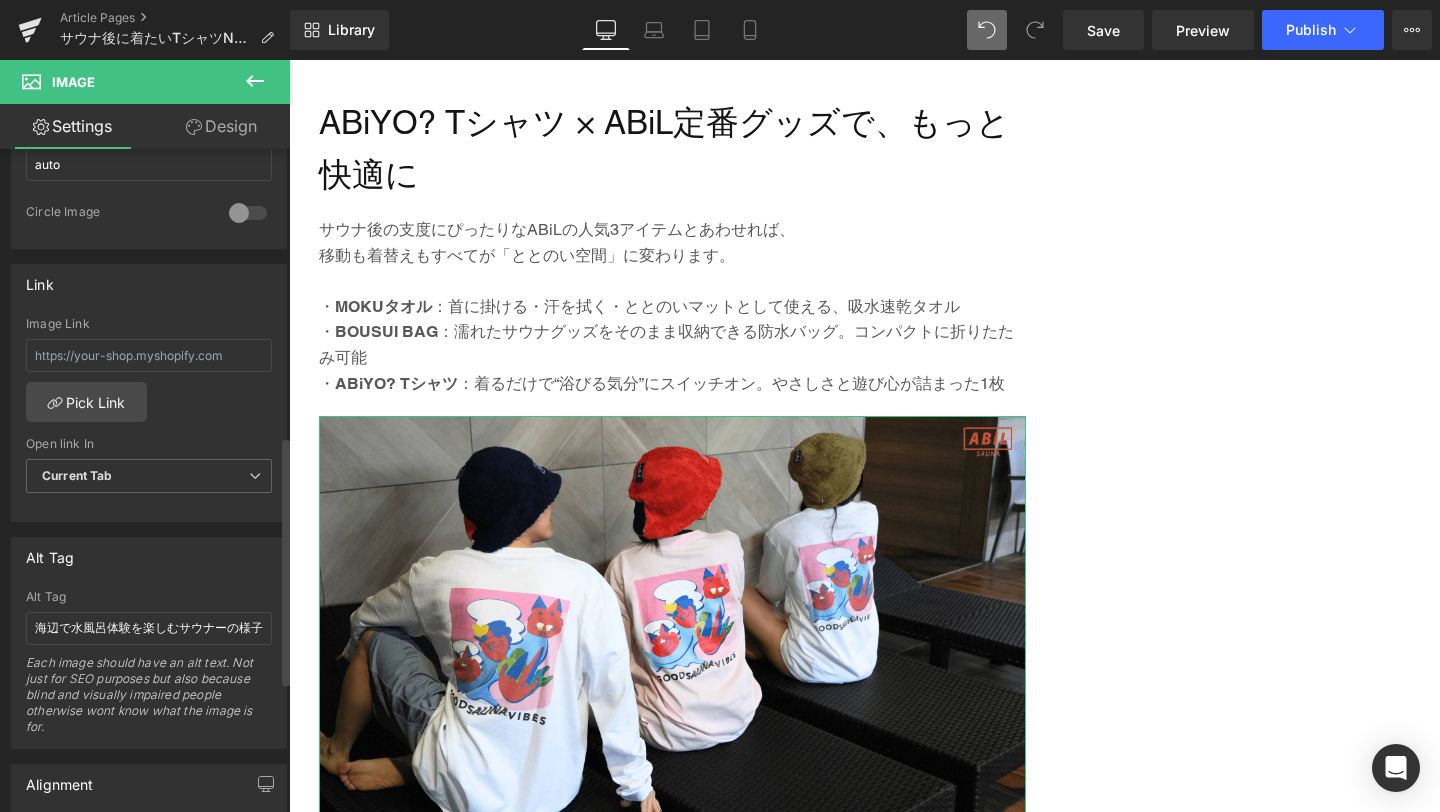scroll, scrollTop: 774, scrollLeft: 0, axis: vertical 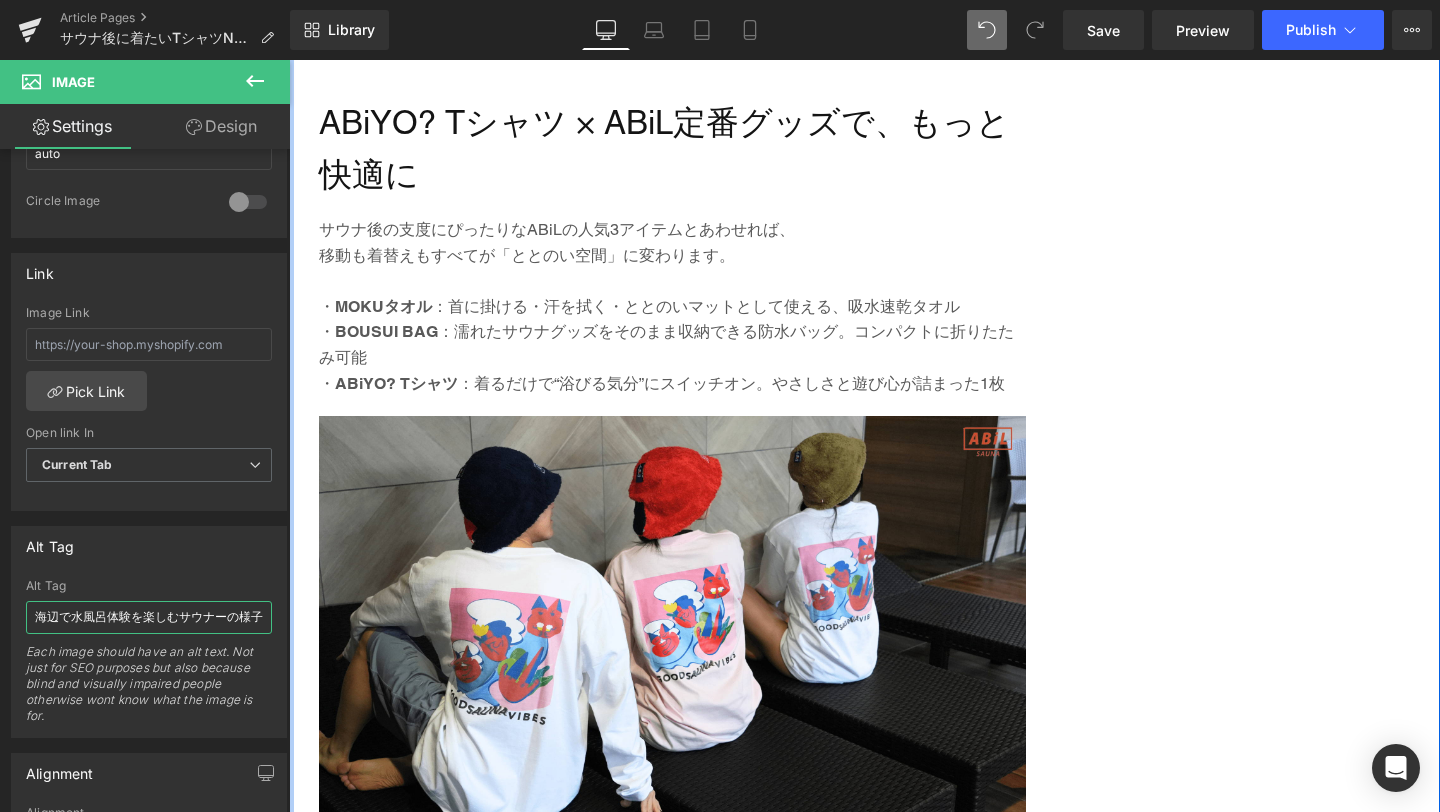 drag, startPoint x: 322, startPoint y: 674, endPoint x: 290, endPoint y: 633, distance: 52.009613 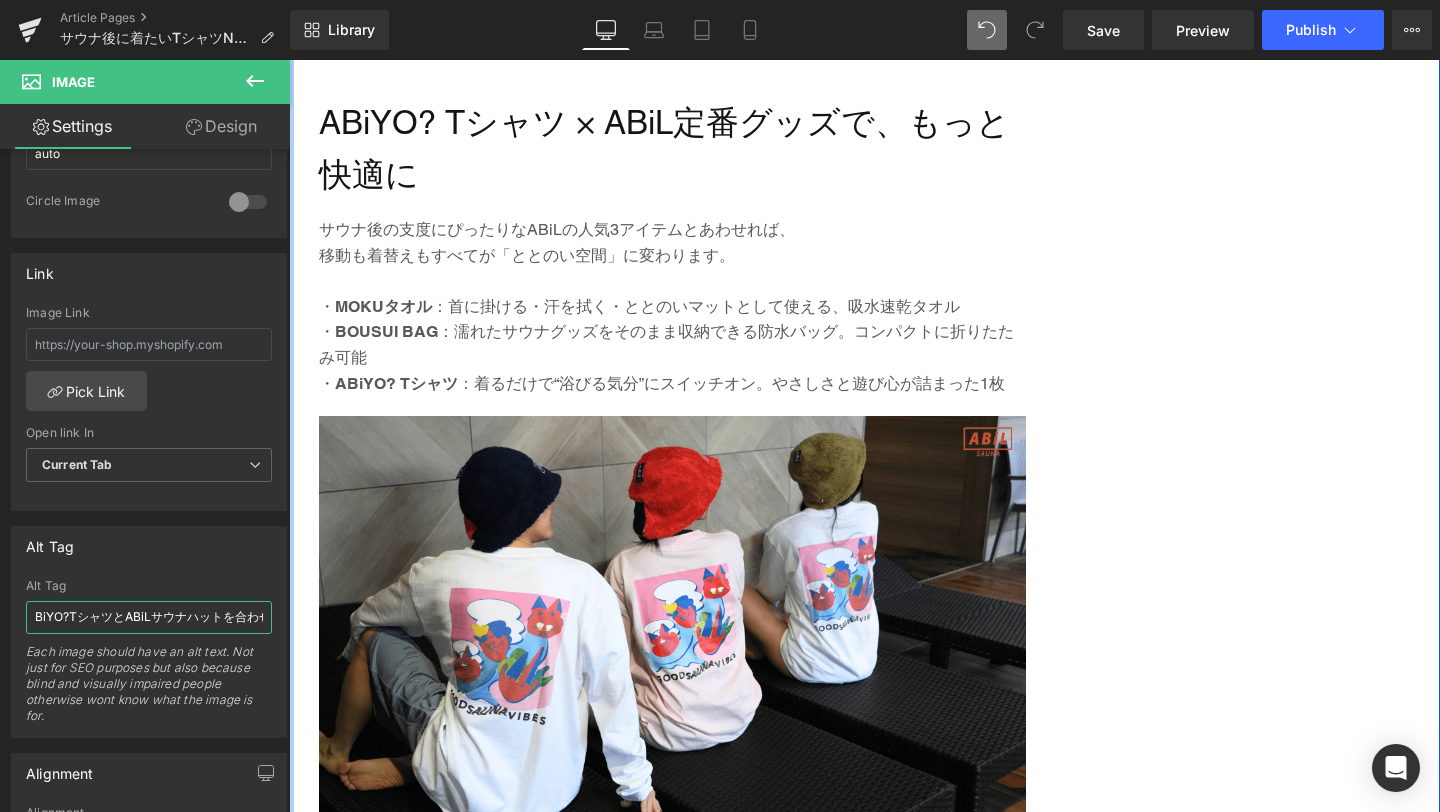 scroll, scrollTop: 0, scrollLeft: 166, axis: horizontal 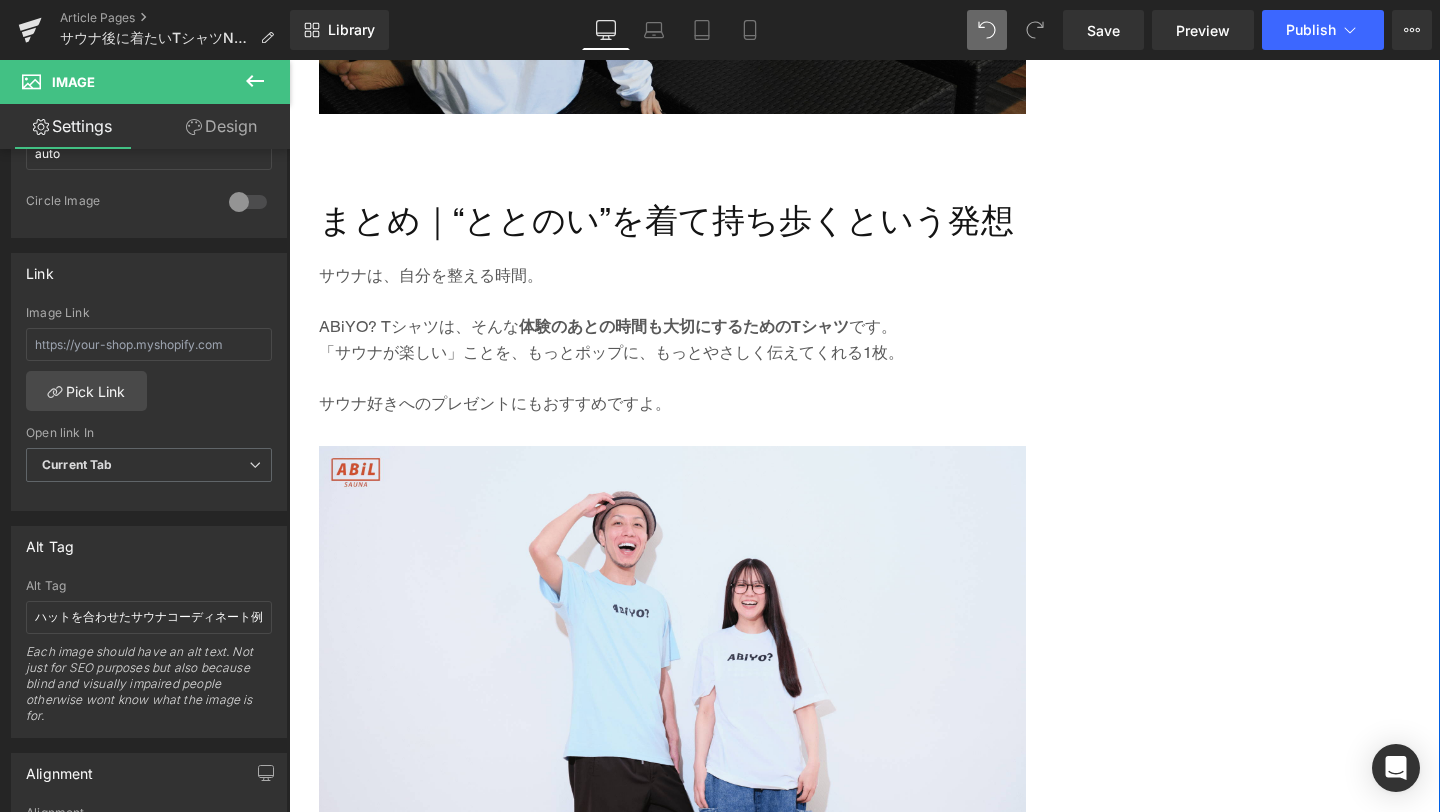 click at bounding box center [672, 660] 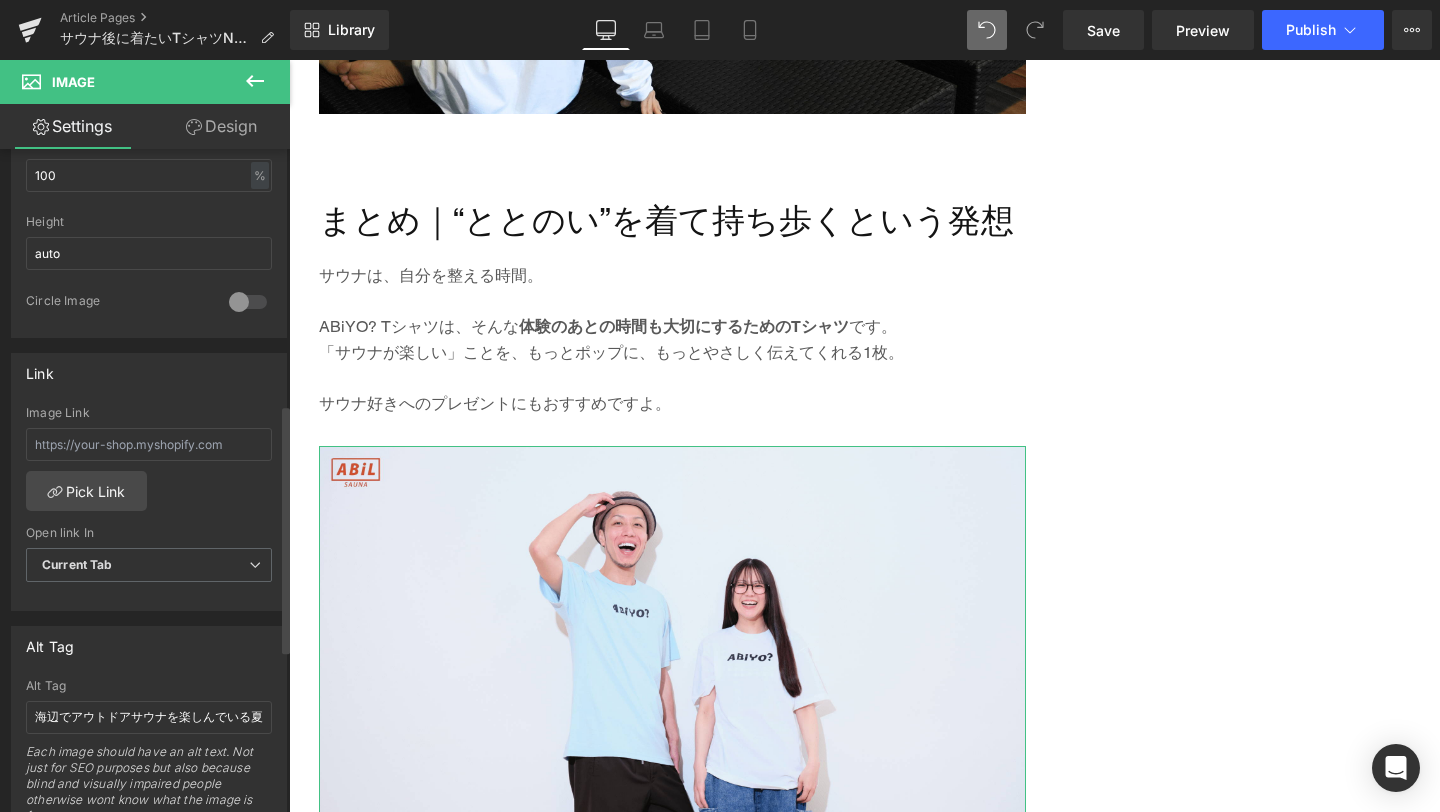 scroll, scrollTop: 698, scrollLeft: 0, axis: vertical 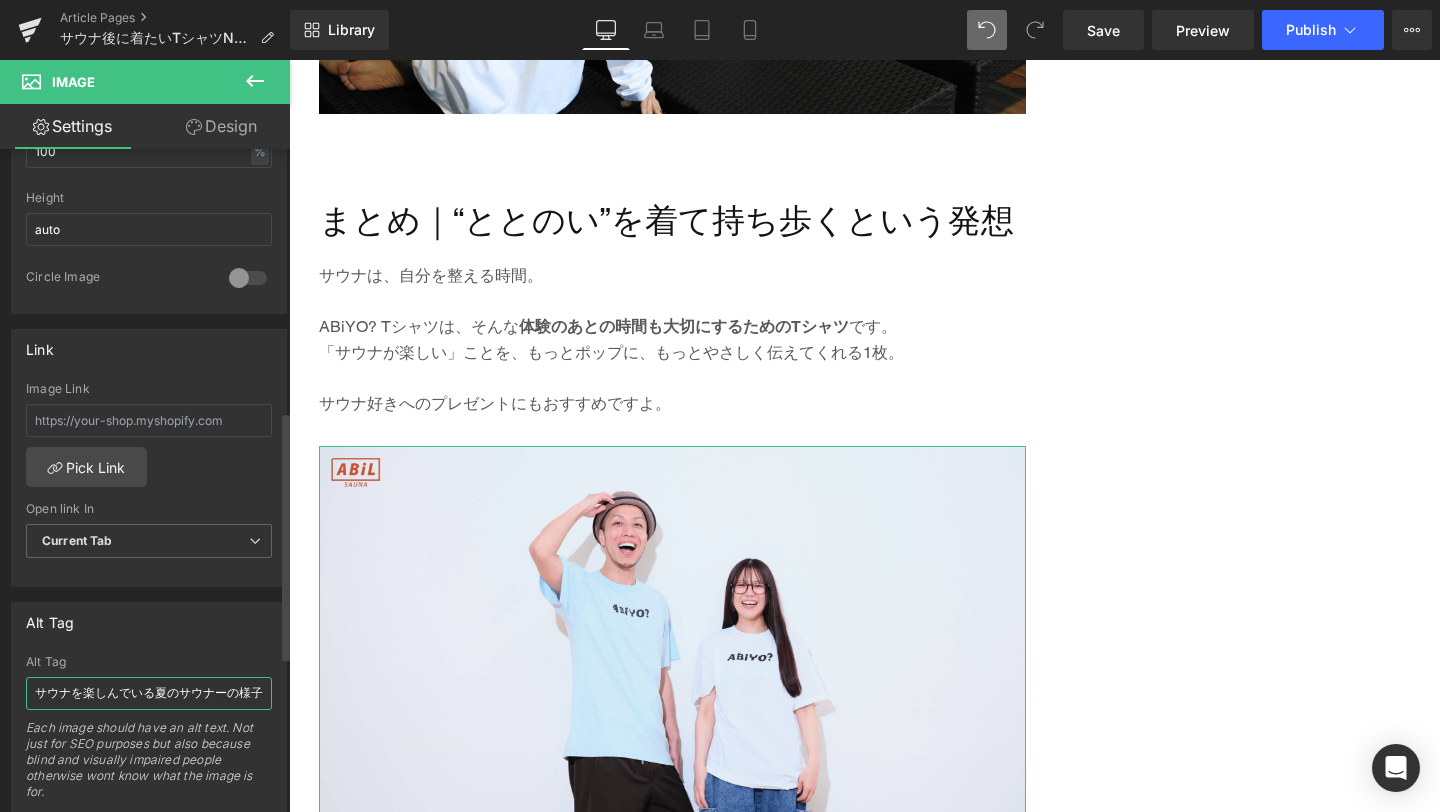 drag, startPoint x: 38, startPoint y: 692, endPoint x: 264, endPoint y: 697, distance: 226.0553 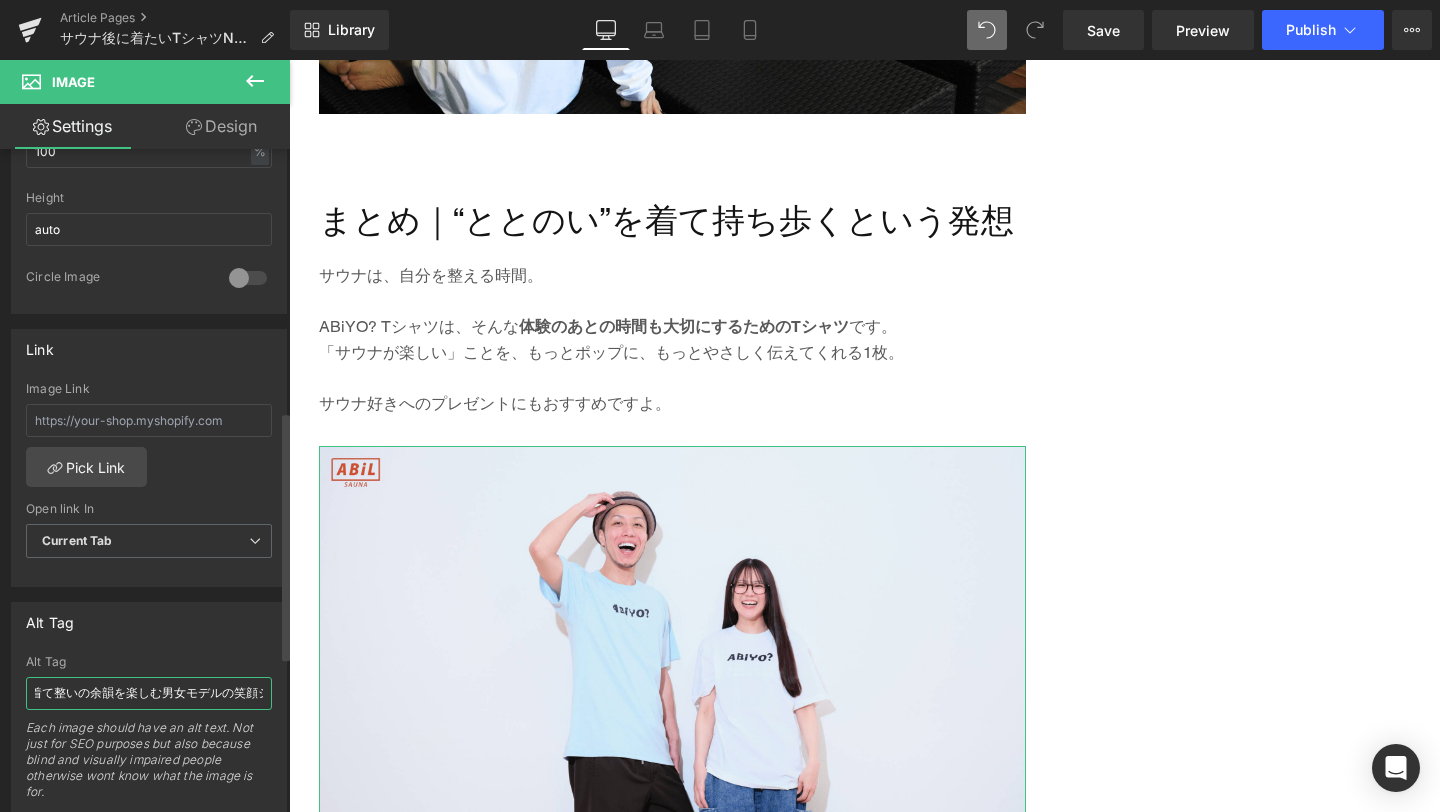 scroll, scrollTop: 0, scrollLeft: 140, axis: horizontal 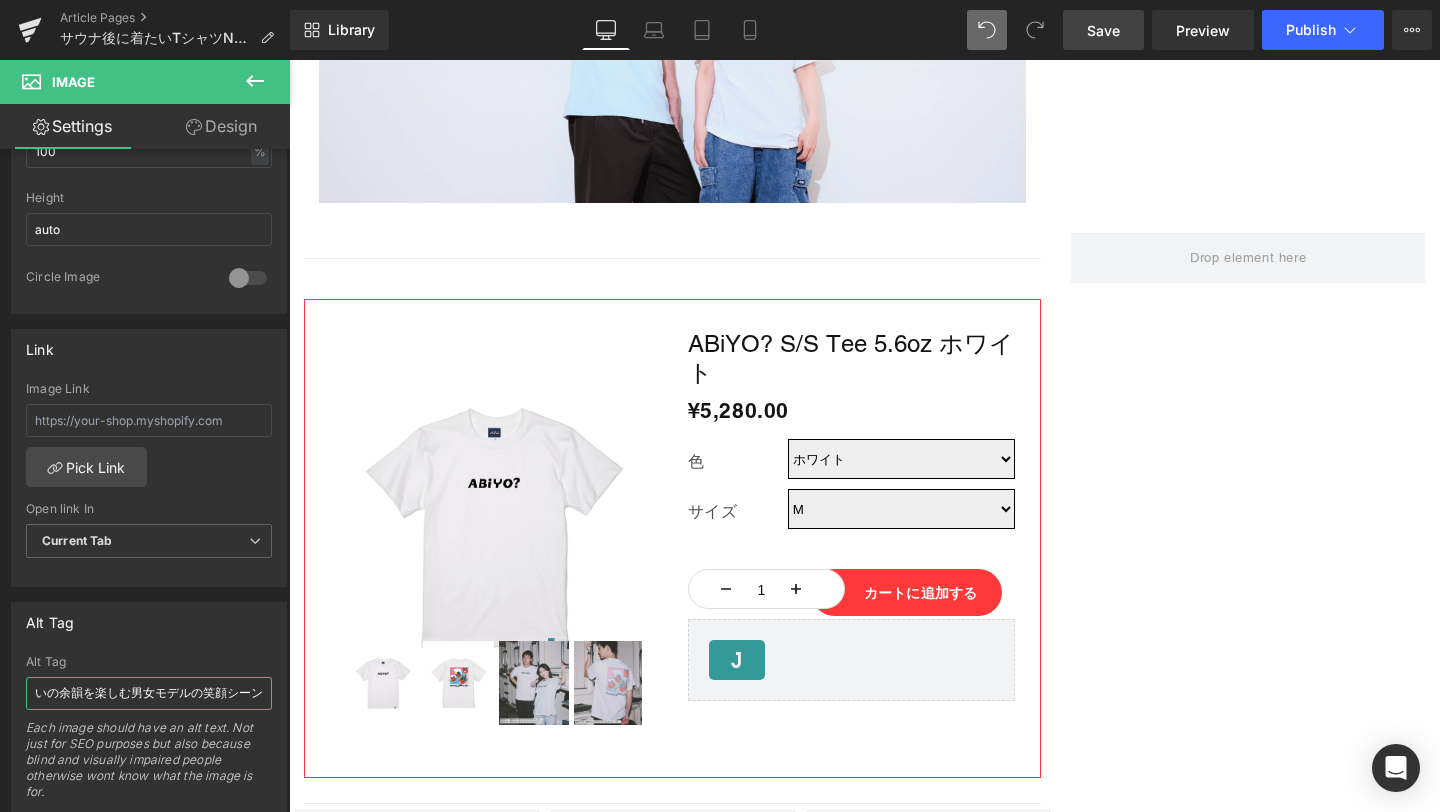 type on "ABiYO?Tシャツを着て整いの余韻を楽しむ男女モデルの笑顔シーン" 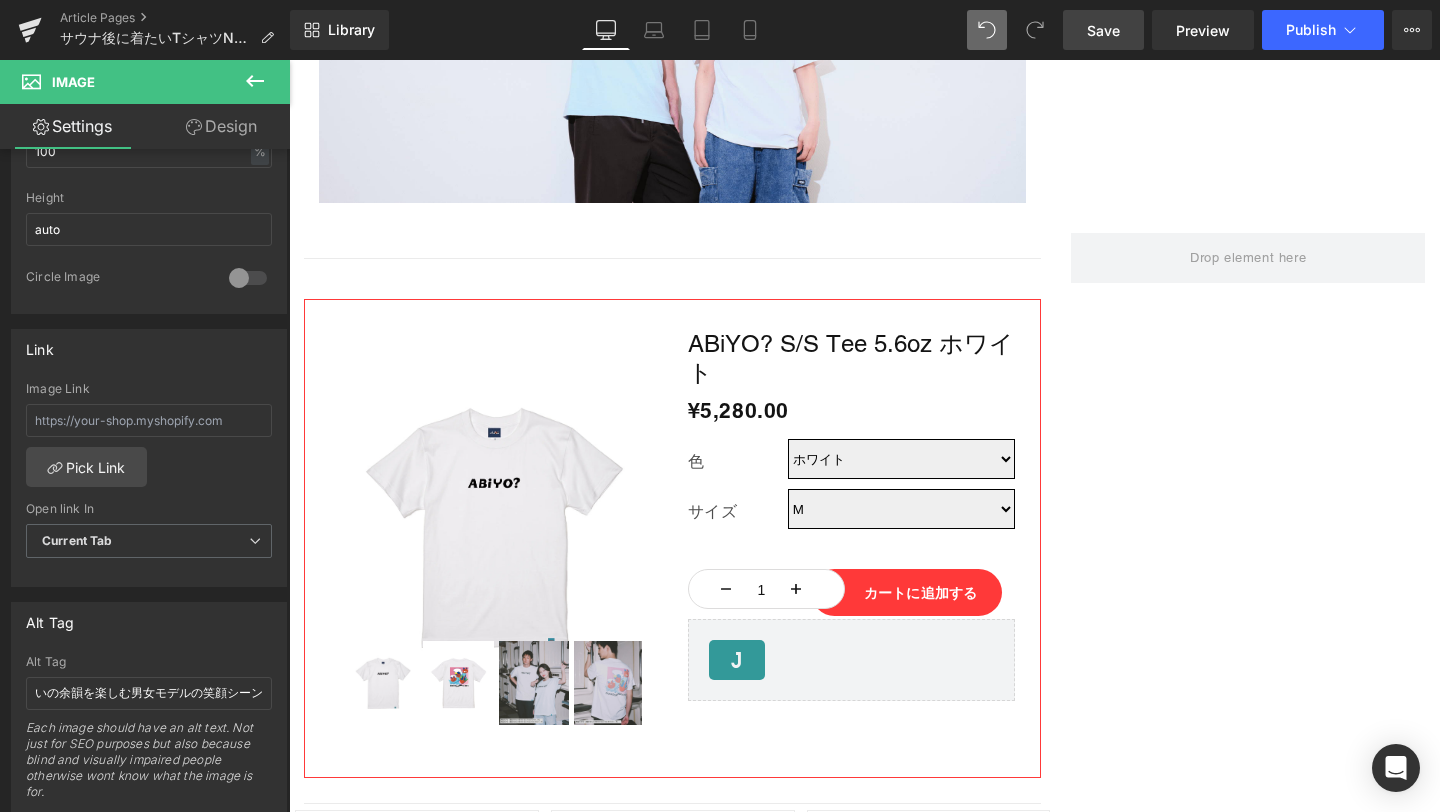 click on "Save" at bounding box center [1103, 30] 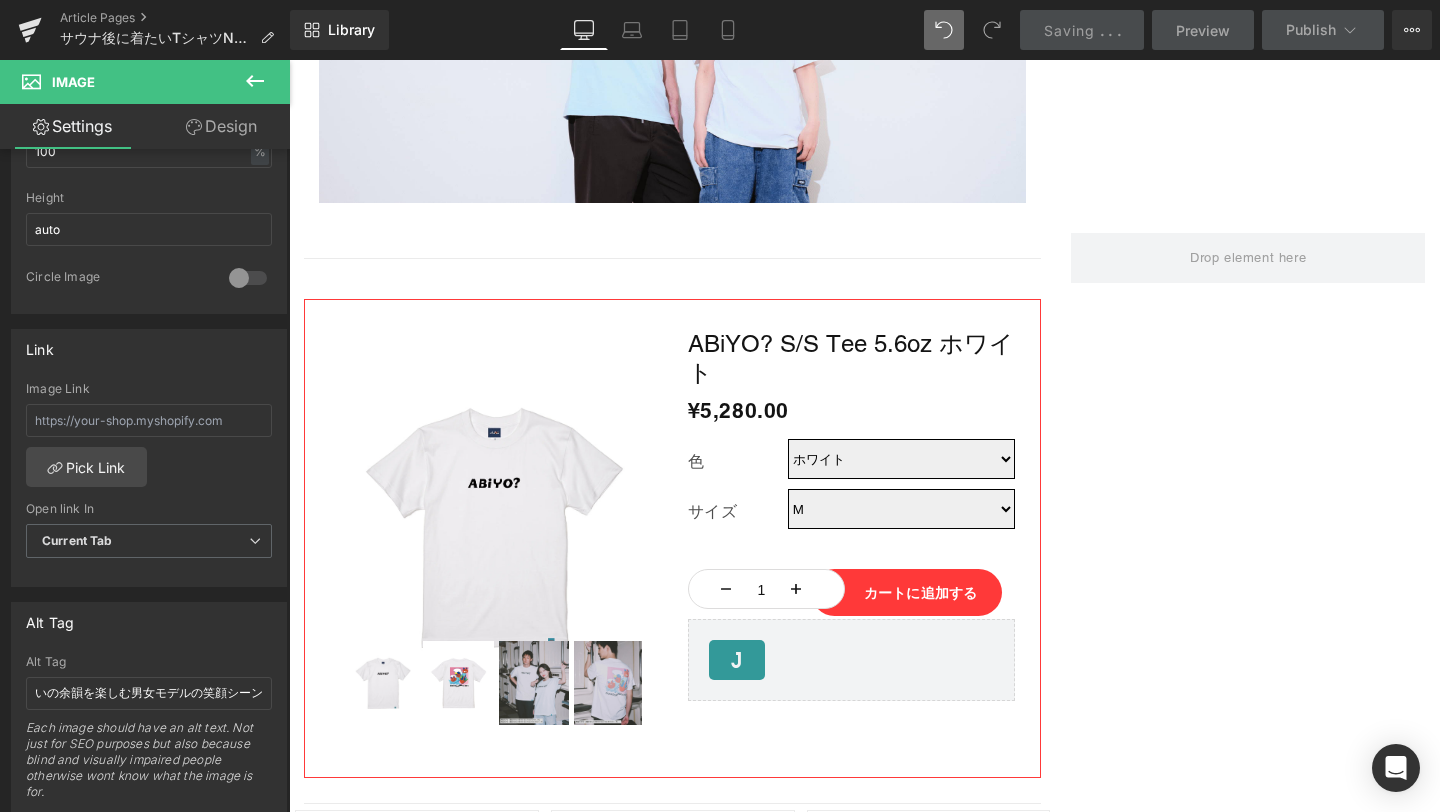 scroll, scrollTop: 0, scrollLeft: 0, axis: both 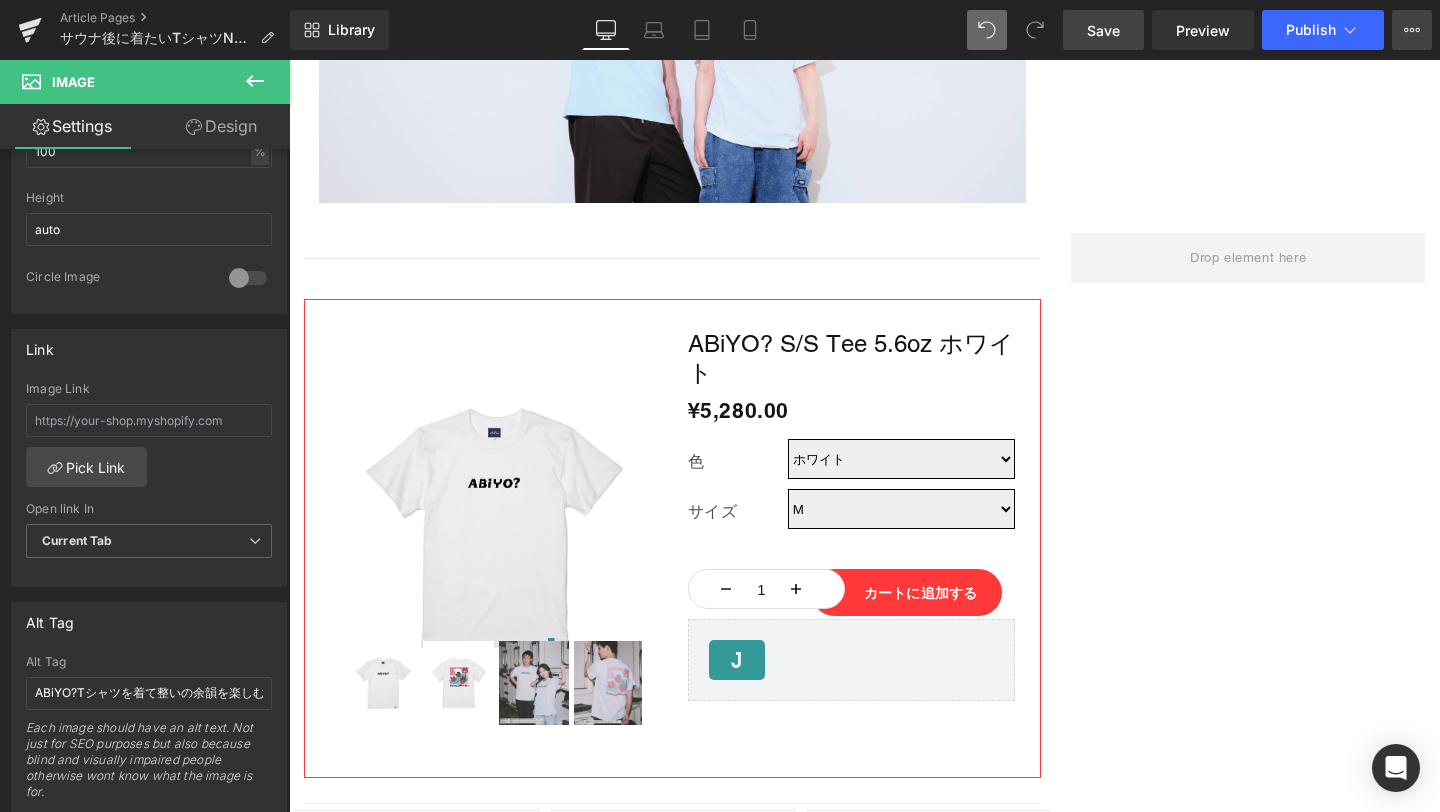 click 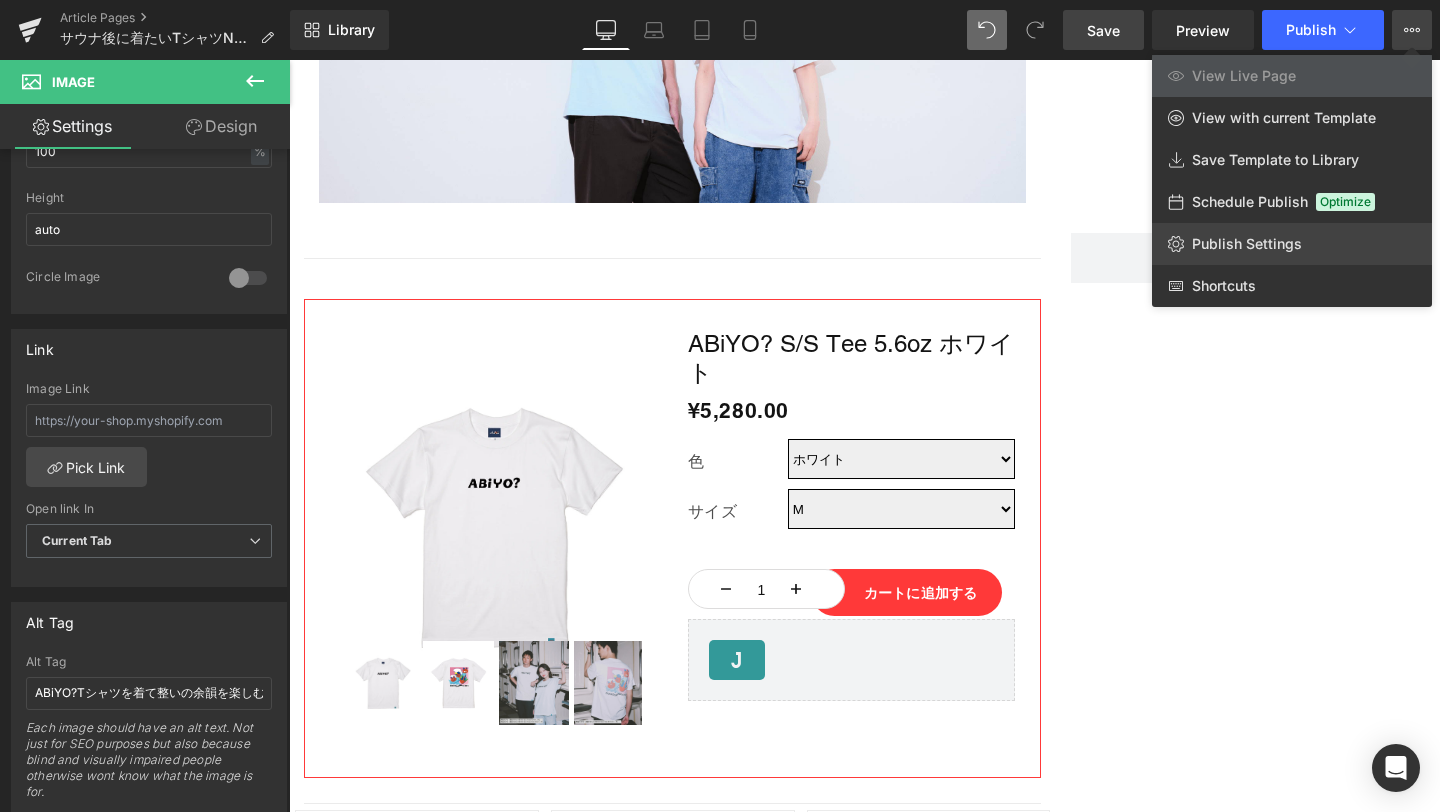 click on "Publish Settings" at bounding box center (1247, 244) 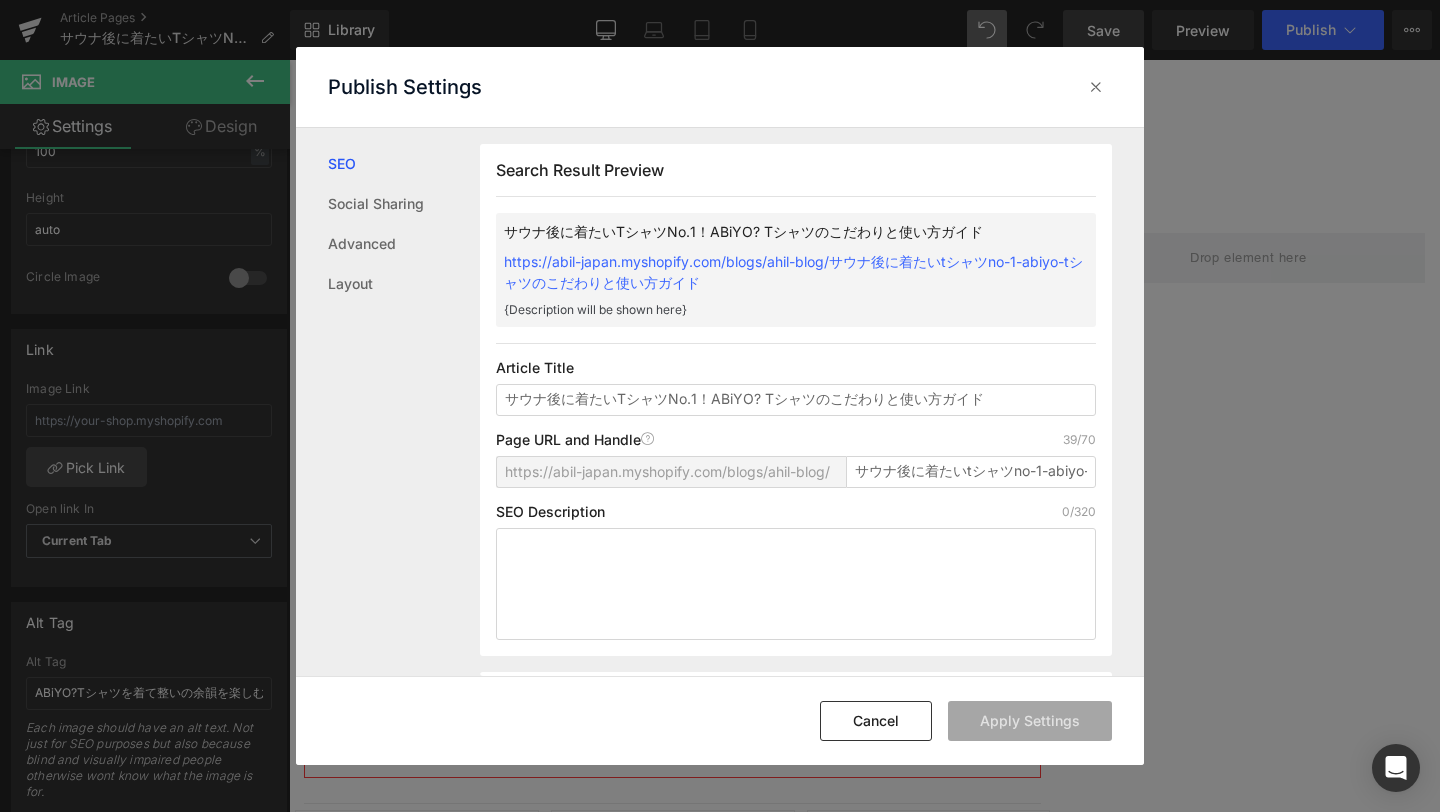 scroll, scrollTop: 1, scrollLeft: 0, axis: vertical 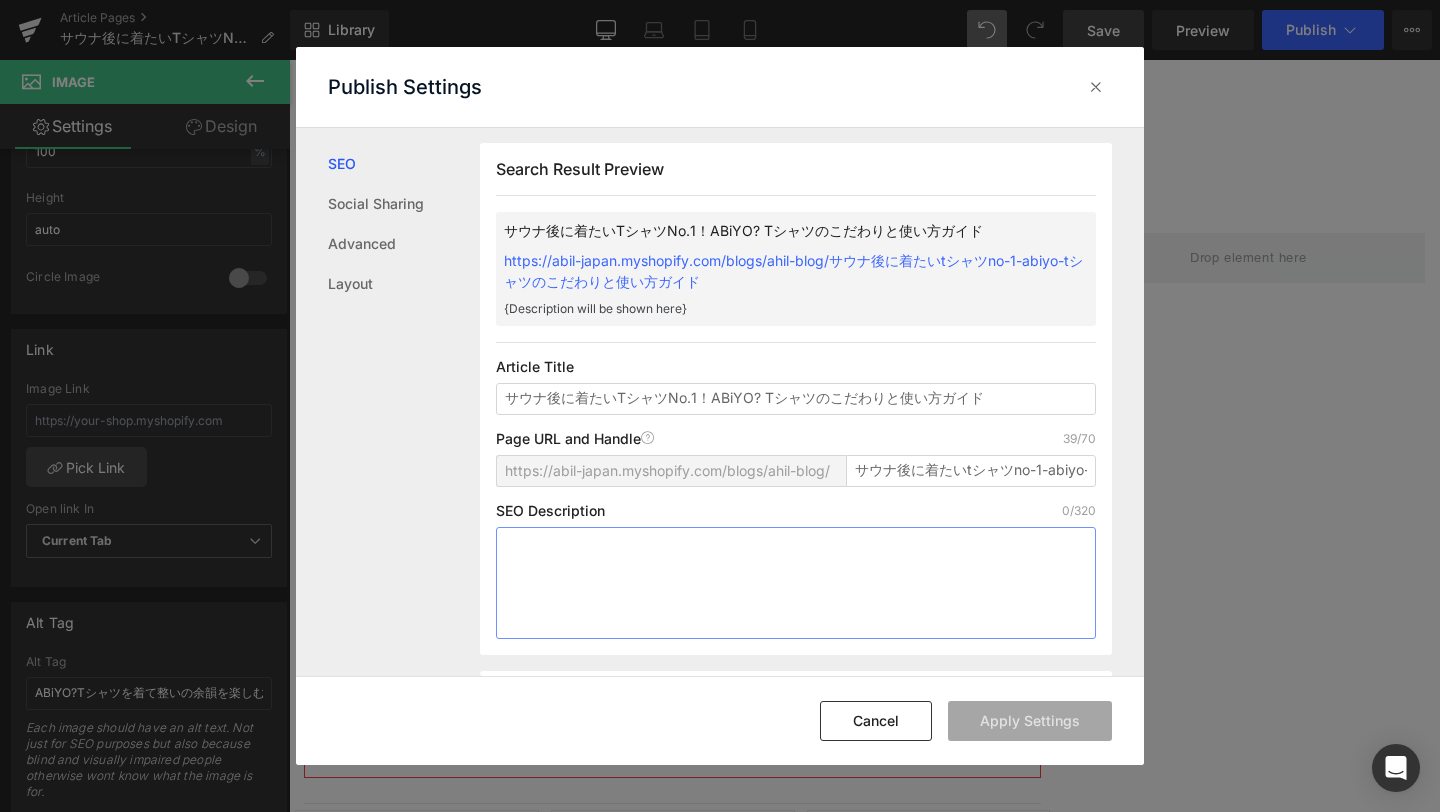 click at bounding box center (796, 583) 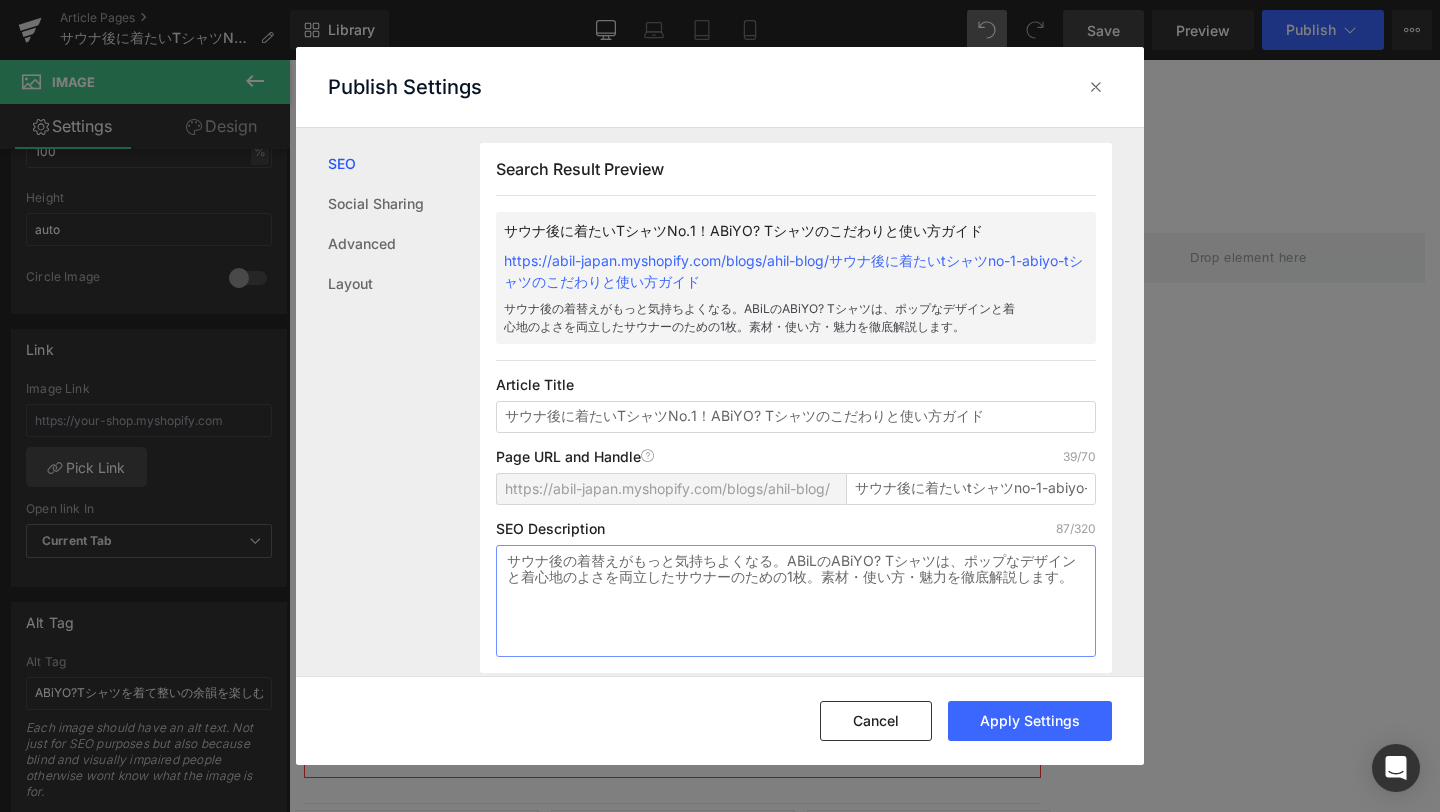 type on "サウナ後の着替えがもっと気持ちよくなる。ABiLのABiYO? Tシャツは、ポップなデザインと着心地のよさを両立したサウナーのための1枚。素材・使い方・魅力を徹底解説します。" 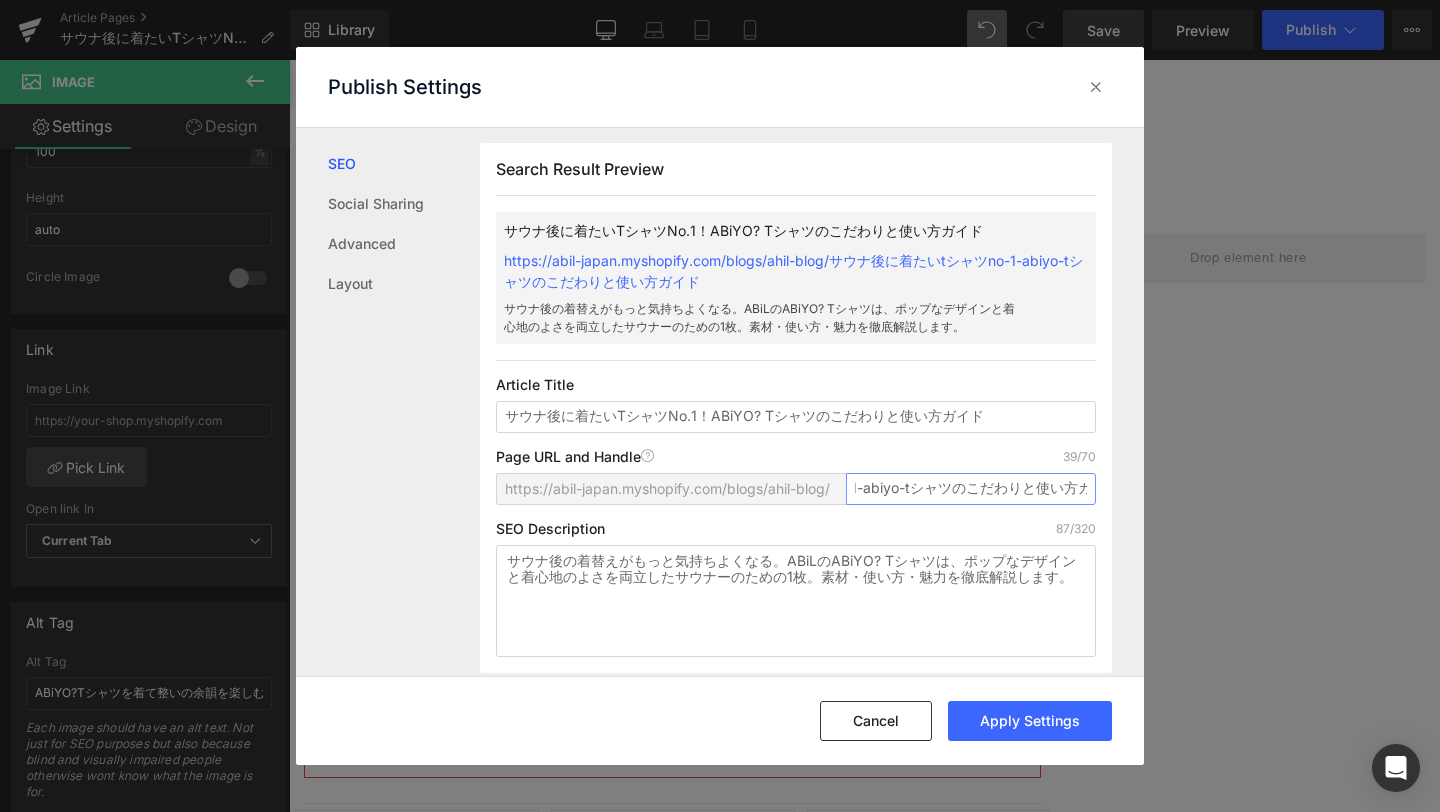 scroll, scrollTop: 0, scrollLeft: 222, axis: horizontal 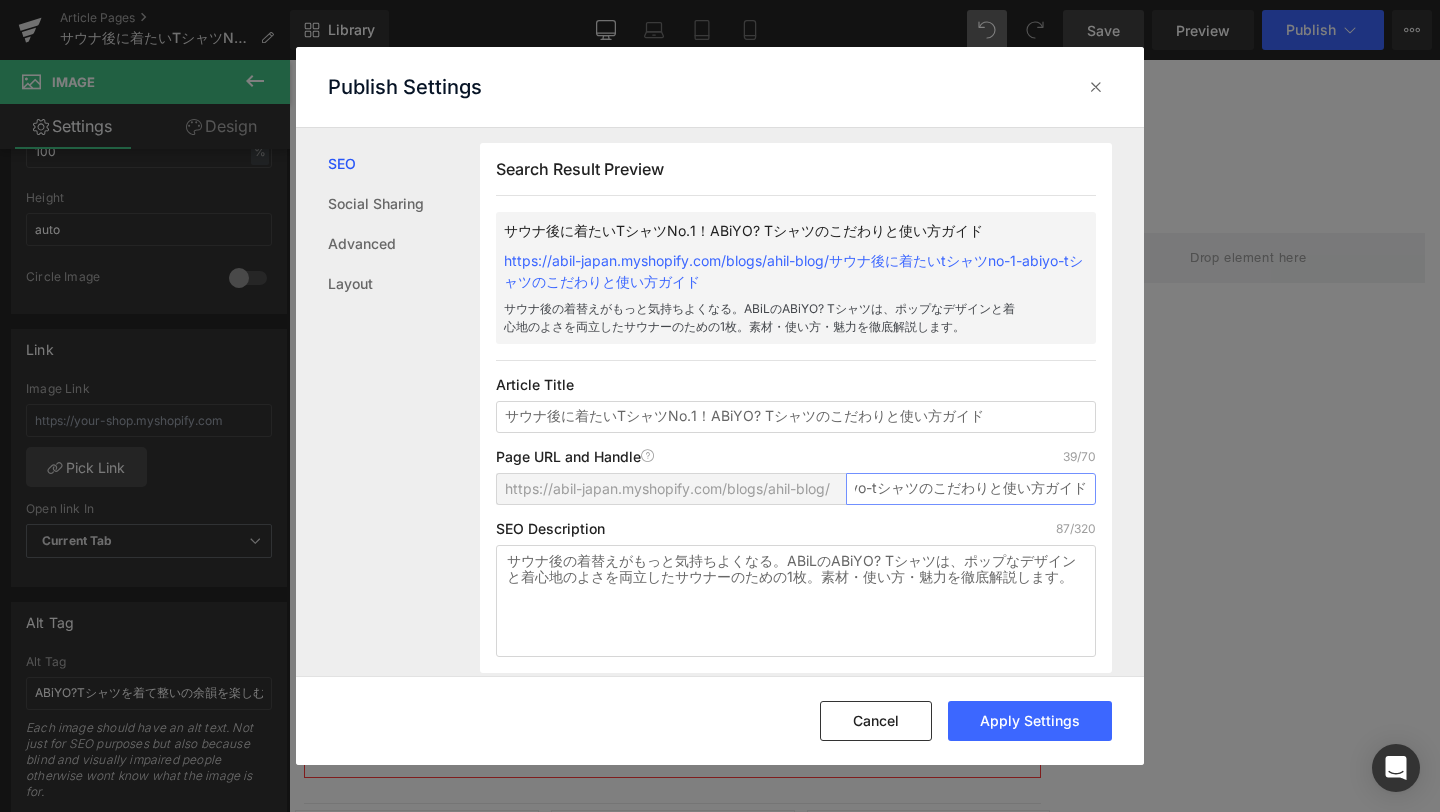 drag, startPoint x: 848, startPoint y: 493, endPoint x: 1072, endPoint y: 498, distance: 224.0558 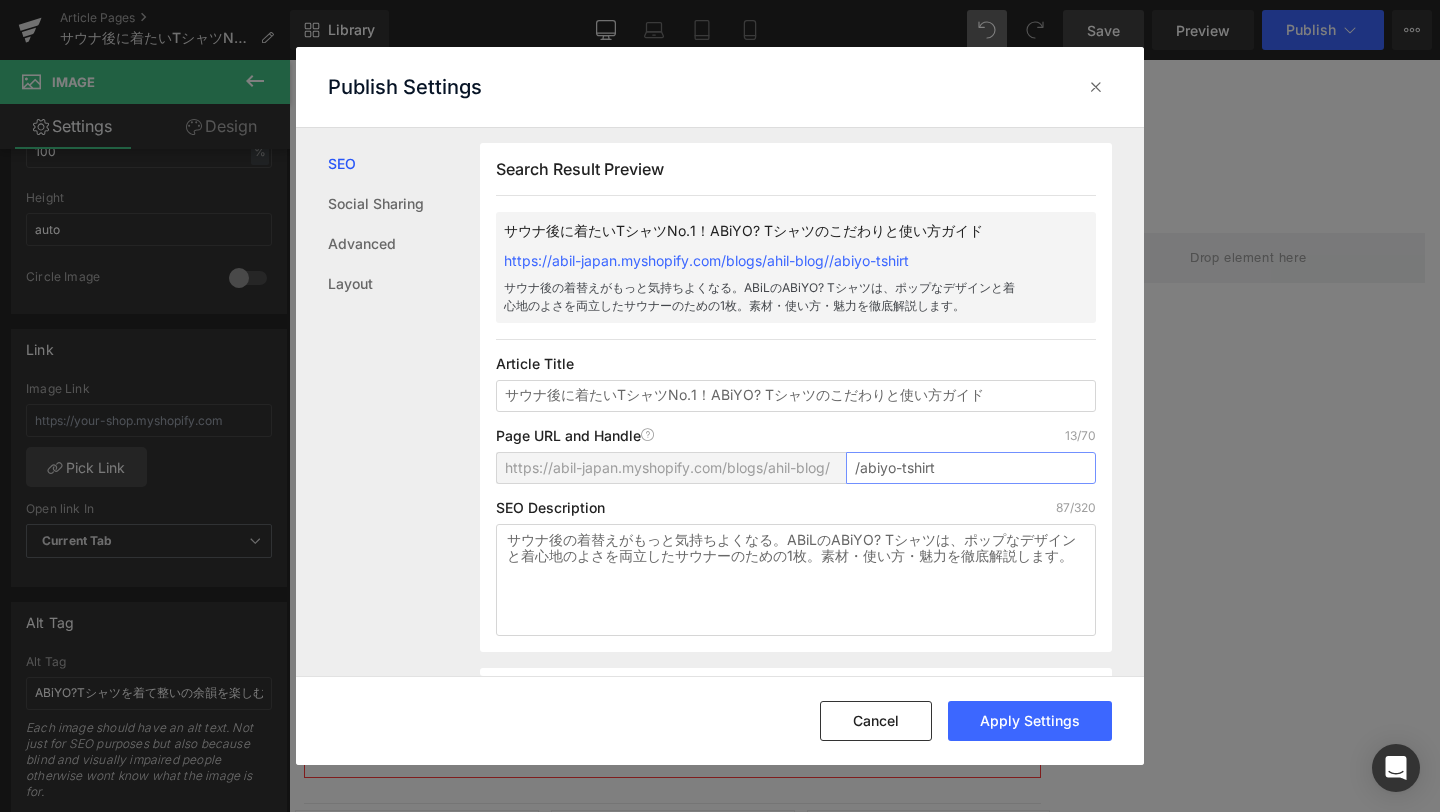 scroll, scrollTop: 0, scrollLeft: 0, axis: both 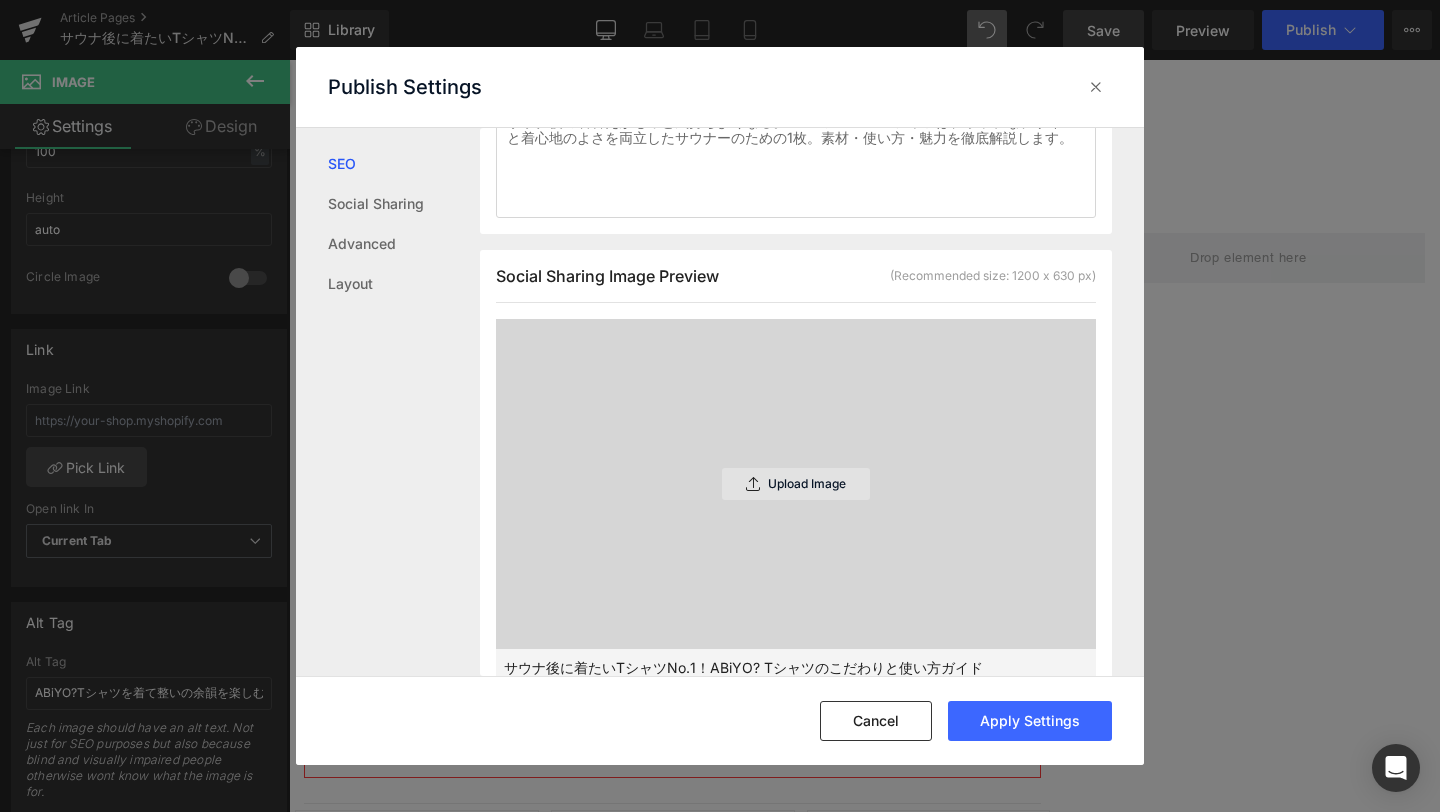 type on "abiyo-tshirt" 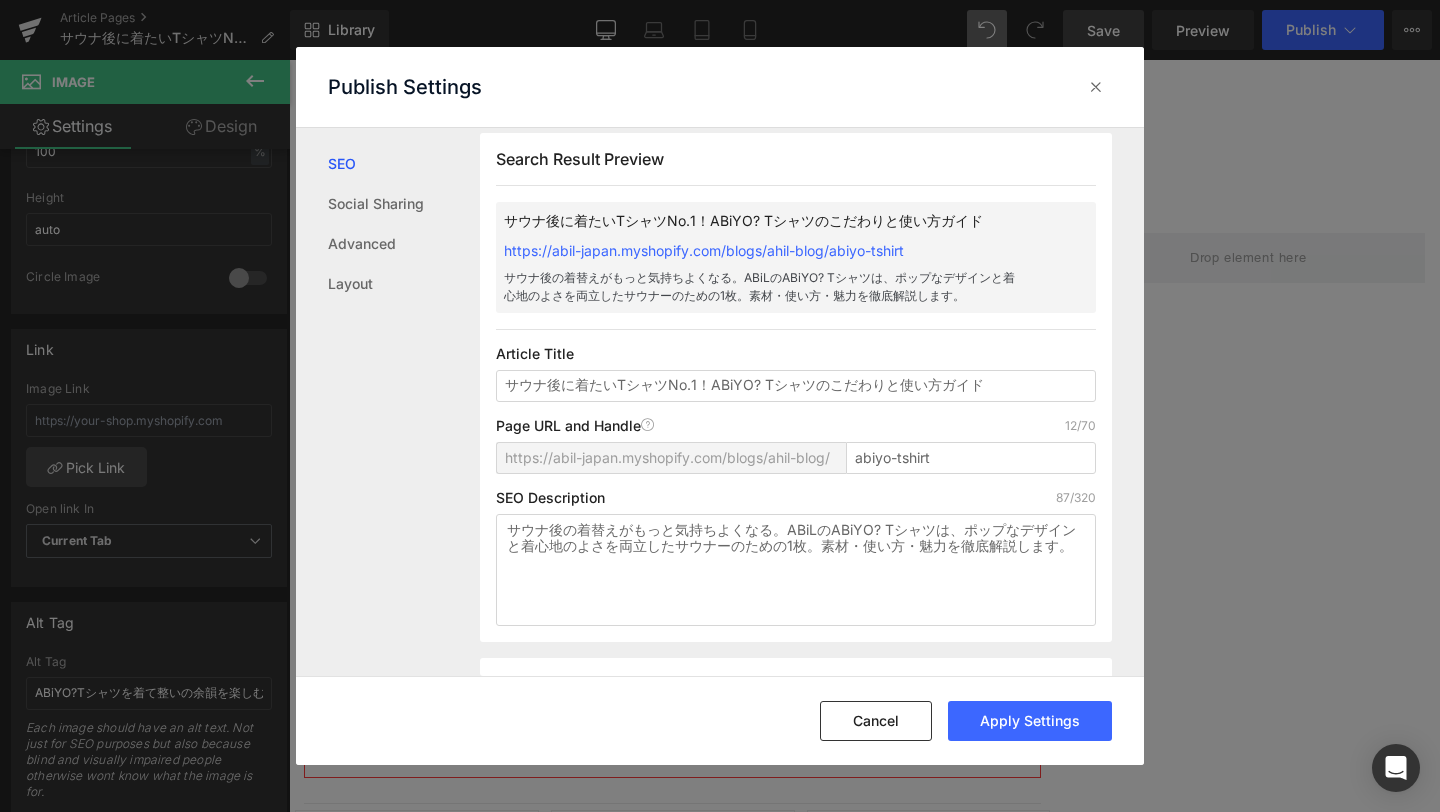 scroll, scrollTop: 0, scrollLeft: 0, axis: both 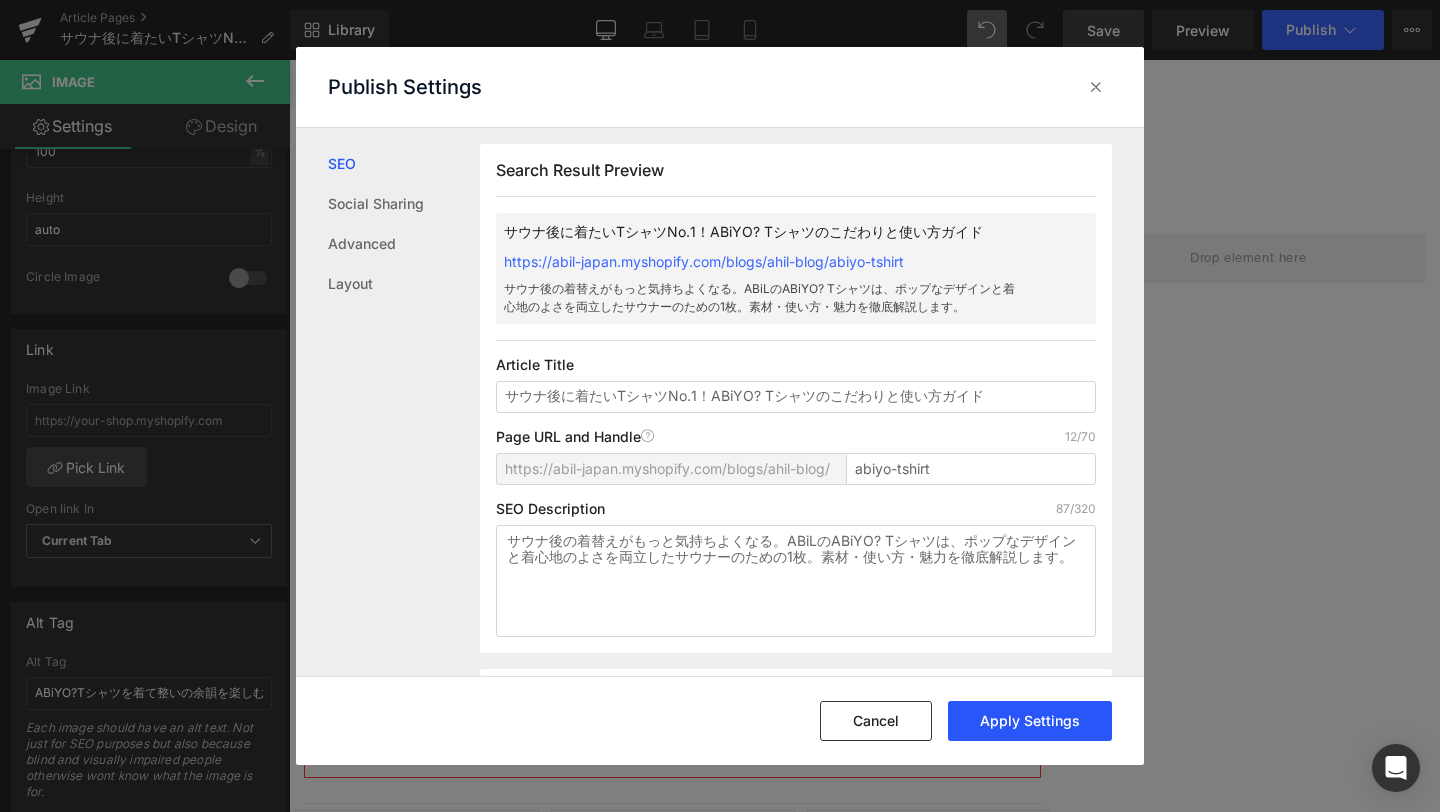 click on "Apply Settings" at bounding box center (1030, 721) 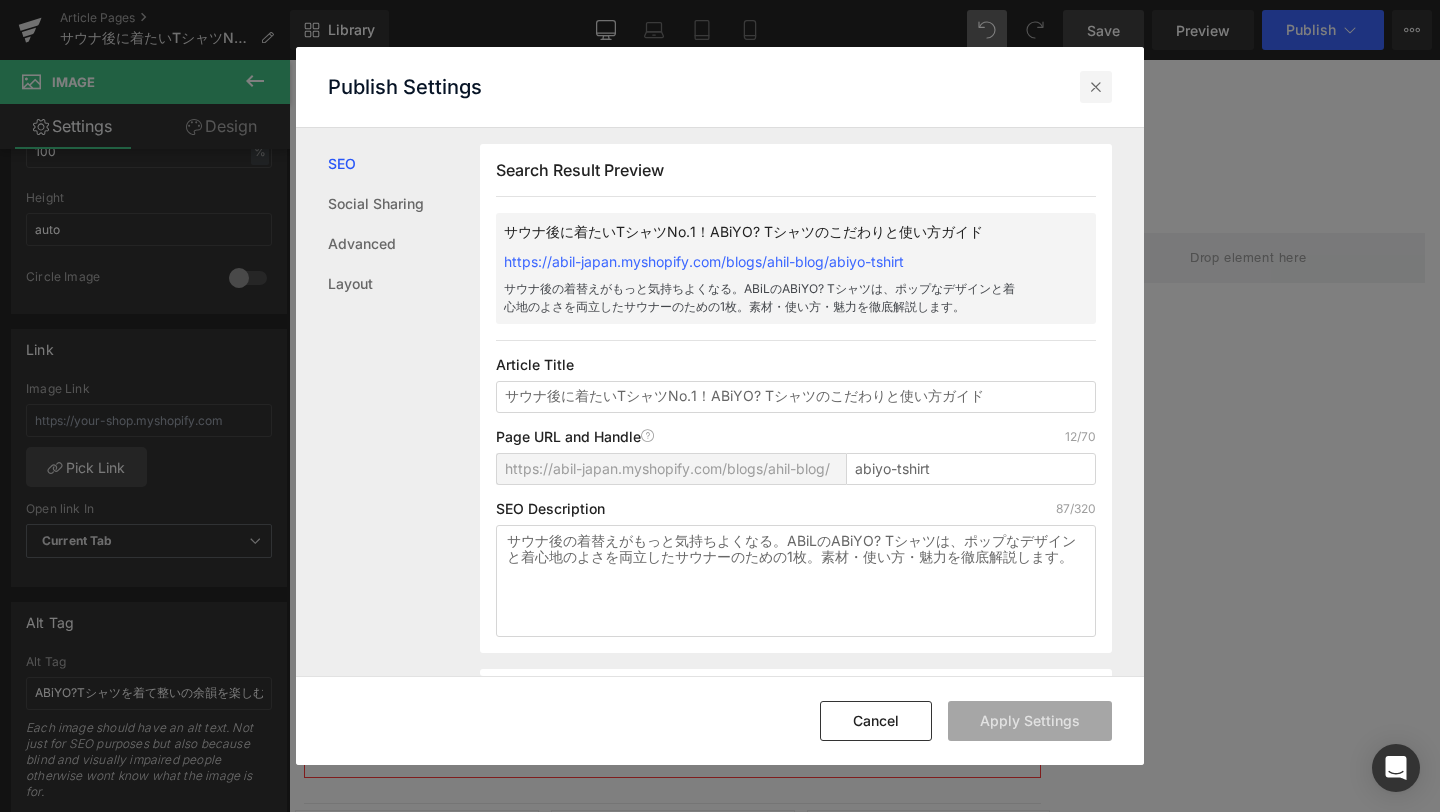 click at bounding box center (1096, 87) 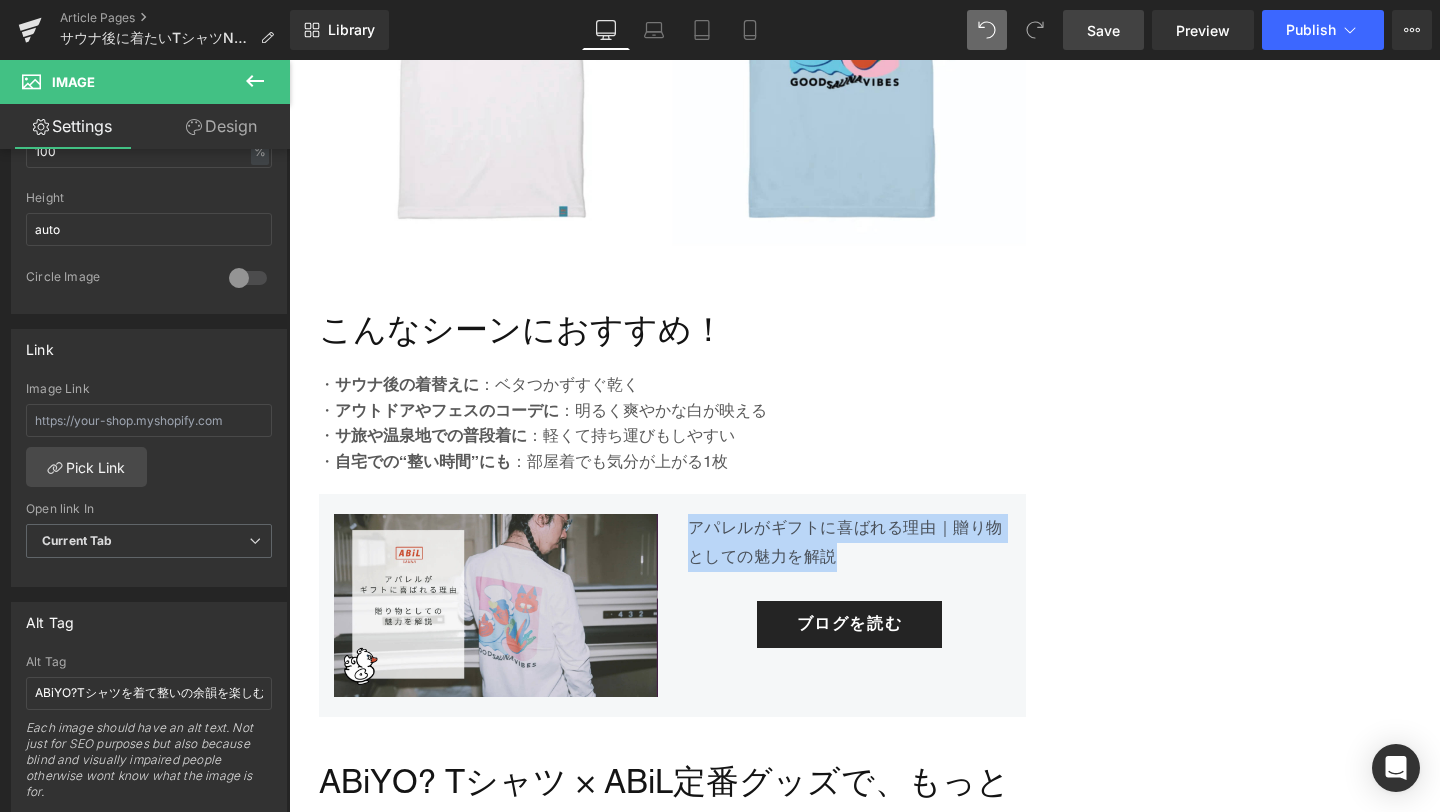 click on "ABiYO? Tシャツとは｜「浴びる？」の問いかけをデザインに Heading         ABiYO?（アビヨ？）という名前には、「浴びる？」という呼びかけが込められています。 サウナでは熱や水、風、そして人の言葉までをも “浴びてととのう” 。 そんな体験をポップに、やさしく、そして日常にもなじむかたちで表現したのがこのTシャツです。 Text Block         Image         Row         サウナカルチャーをまとう、遊び心あふれるデザイン Heading         ・  フロント ：シンプルなブラックロゴ。どんなボトムスにも合わせやすいモノトーン。 ・  バック ：自然の中で肩を組み、手を差し伸べる姿をポップなイラストで描写。 ・ サウナの魅力である “人と人の思いやり” を、ファッションで可視化しています。 このイラストには、ABiLが大切にしている世界観—— Text Block" at bounding box center (672, 558) 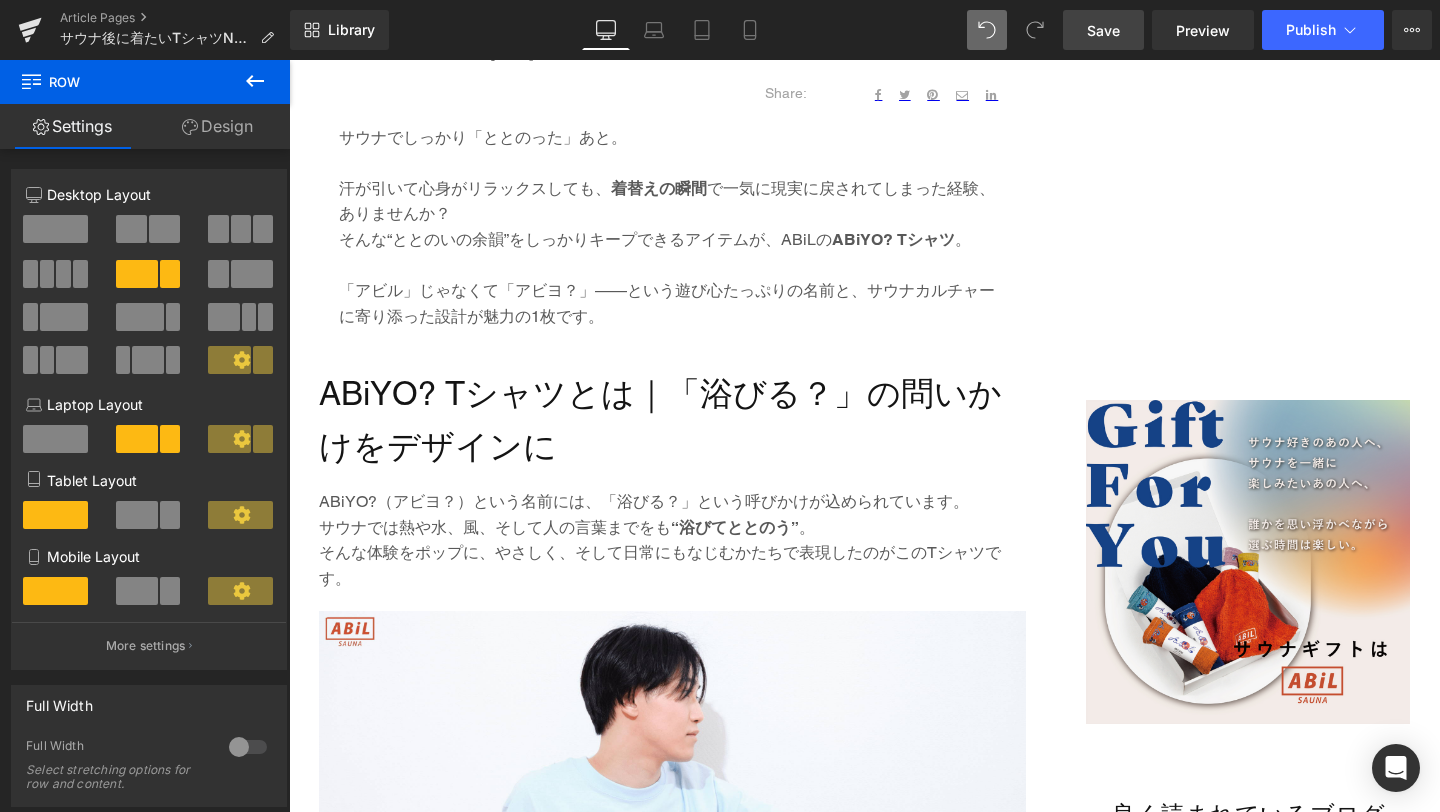 scroll, scrollTop: 1006, scrollLeft: 0, axis: vertical 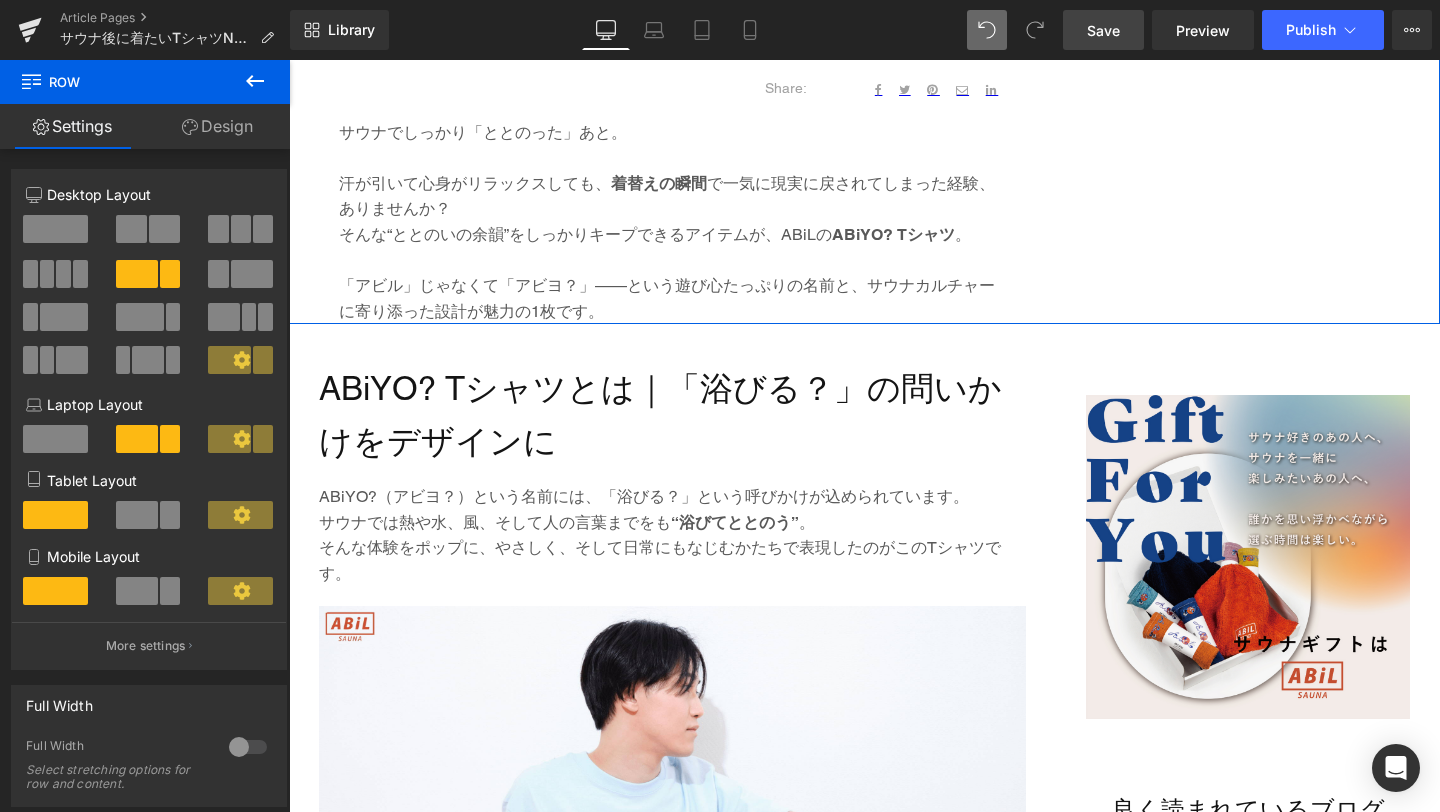 drag, startPoint x: 1107, startPoint y: 26, endPoint x: 539, endPoint y: 390, distance: 674.6258 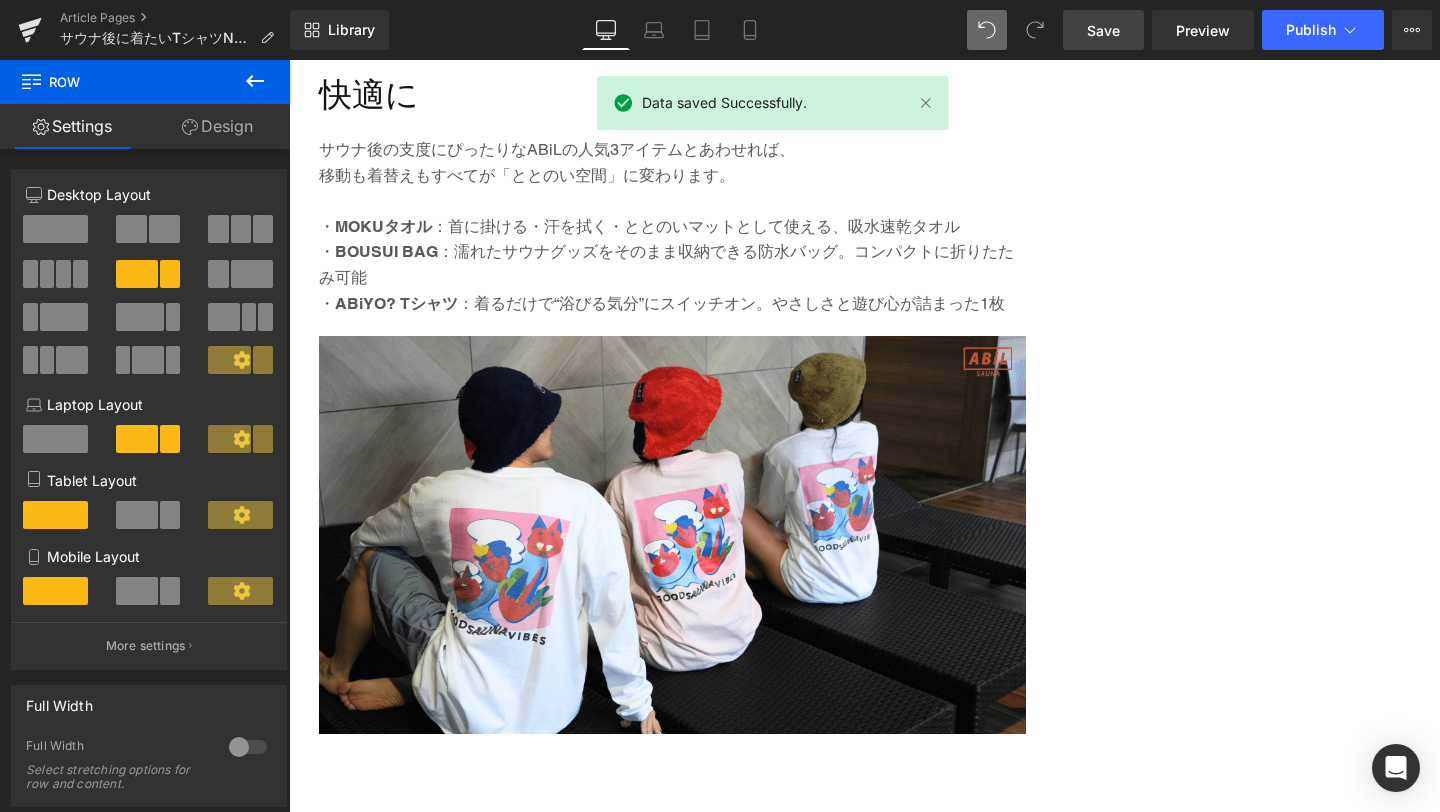 scroll, scrollTop: 2603, scrollLeft: 0, axis: vertical 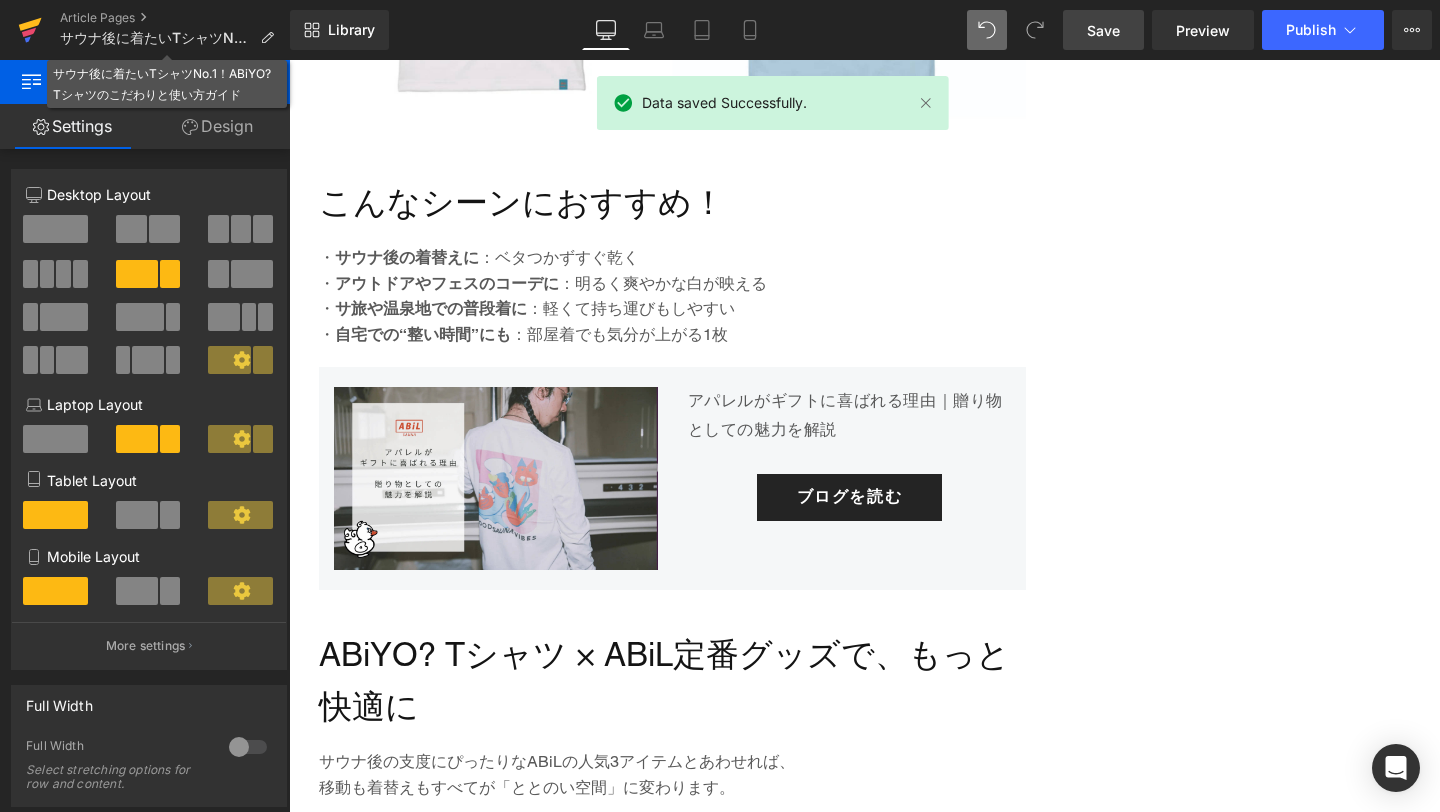click 